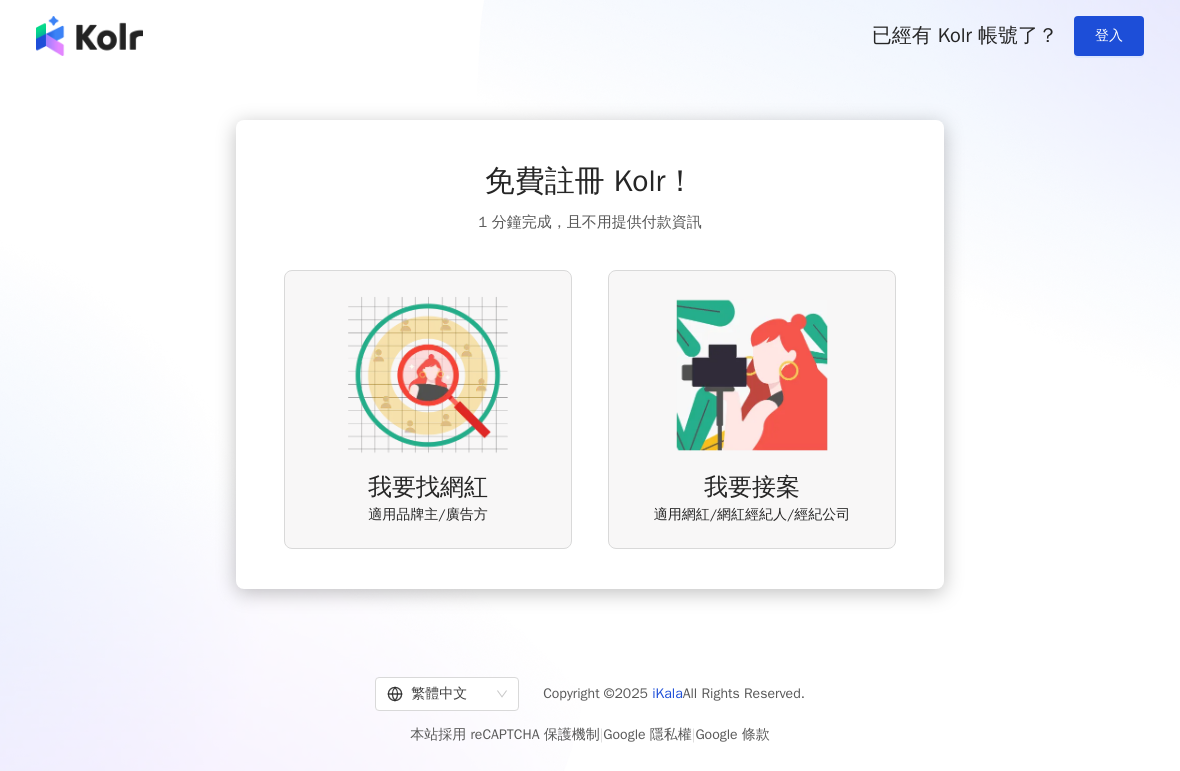 scroll, scrollTop: 0, scrollLeft: 0, axis: both 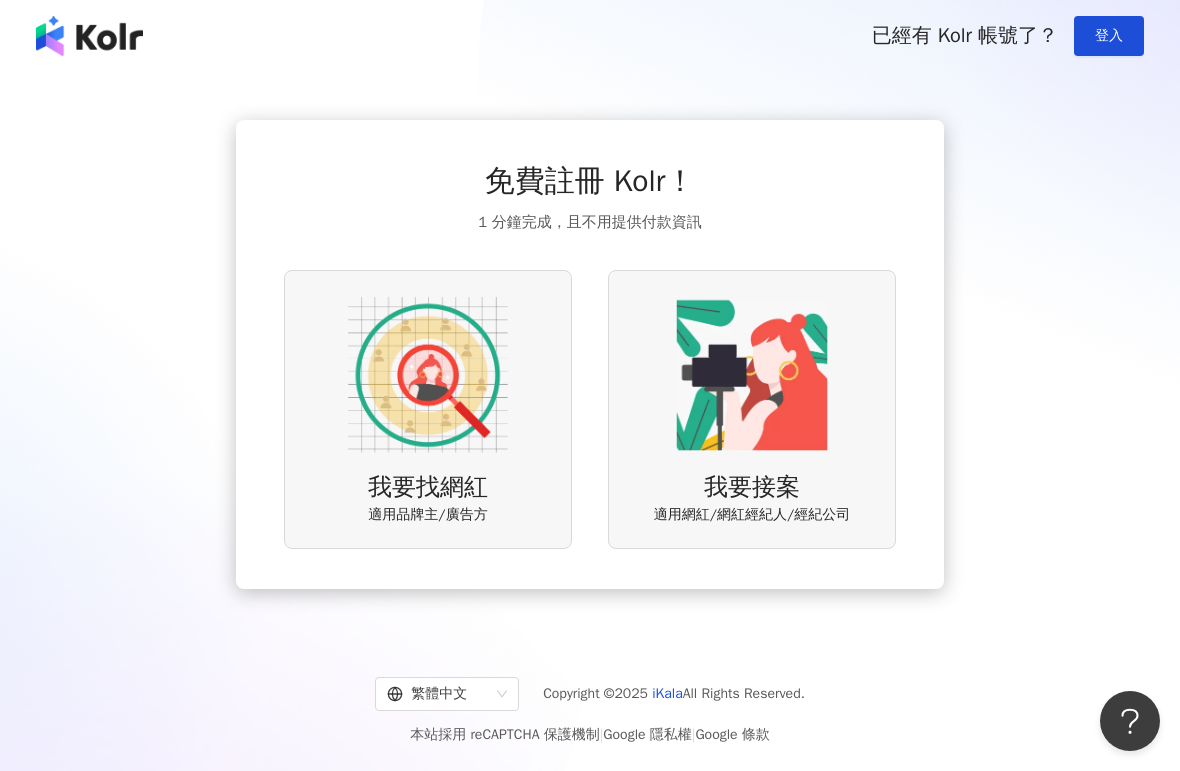 click on "登入" at bounding box center (1109, 36) 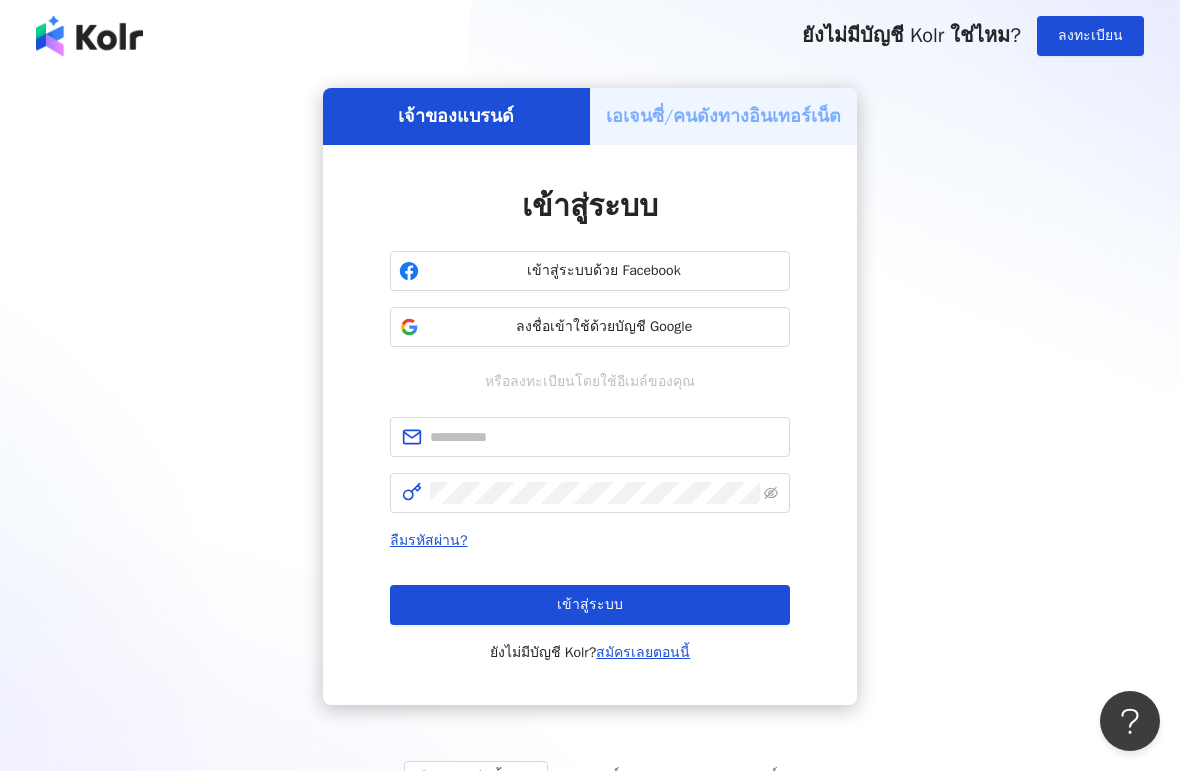 click on "ลงชื่อเข้าใช้ด้วยบัญชี Google" at bounding box center [604, 326] 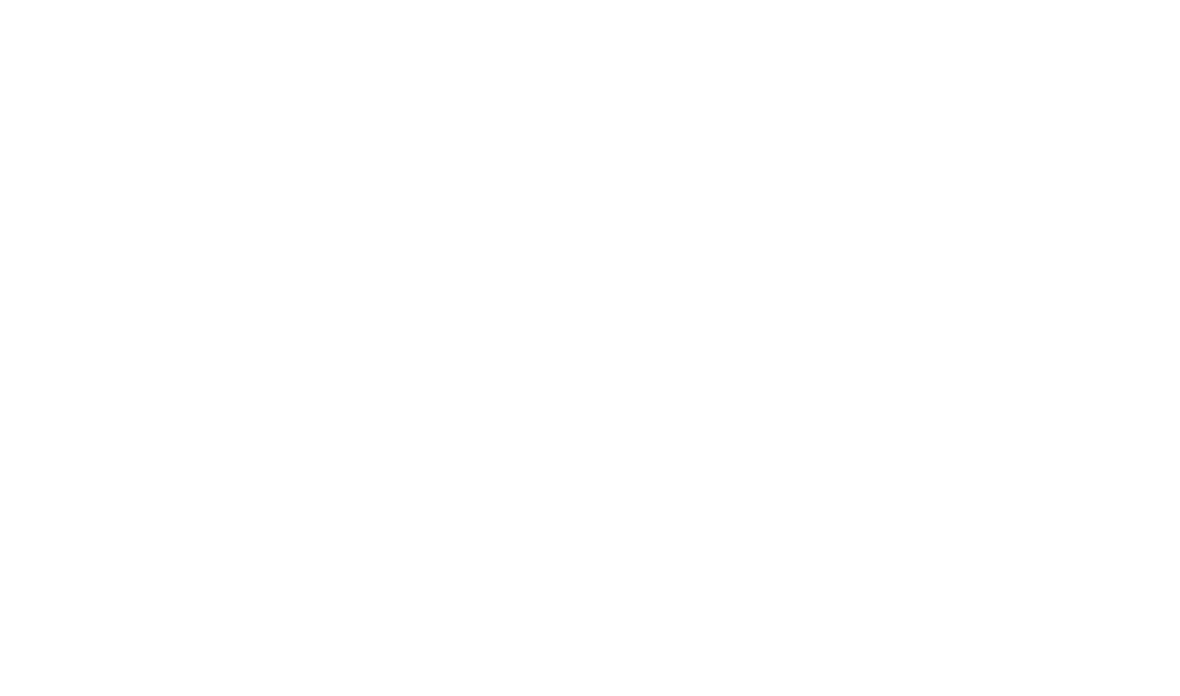 scroll, scrollTop: 21, scrollLeft: 0, axis: vertical 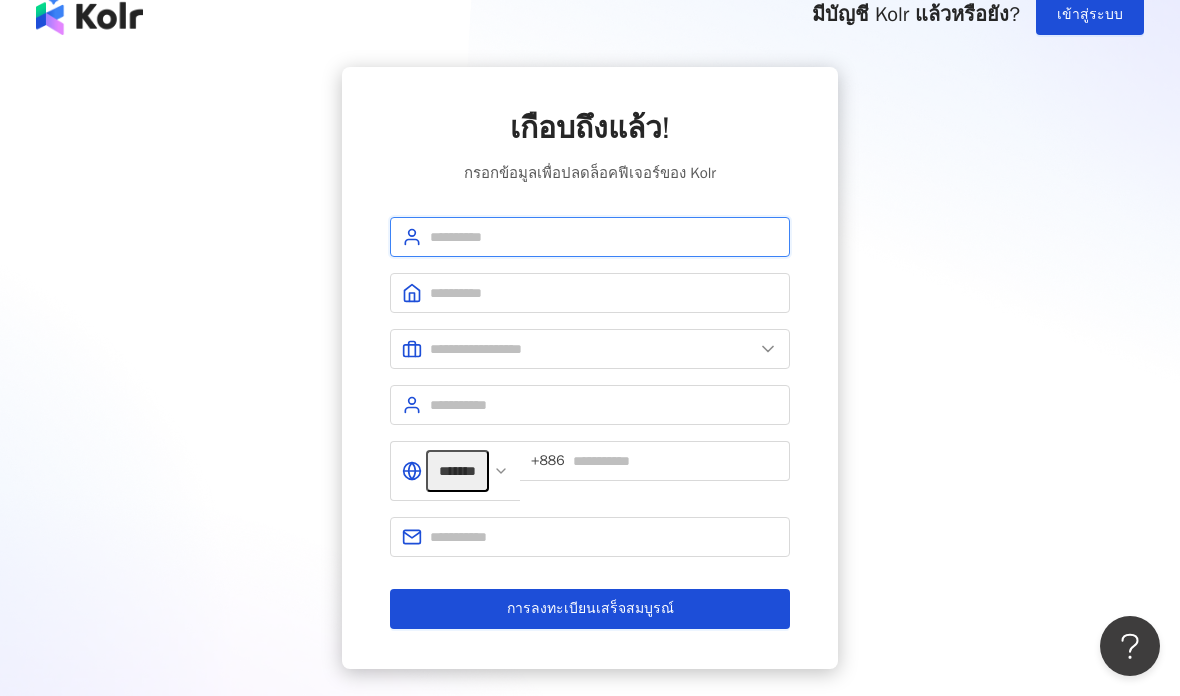 click at bounding box center [604, 237] 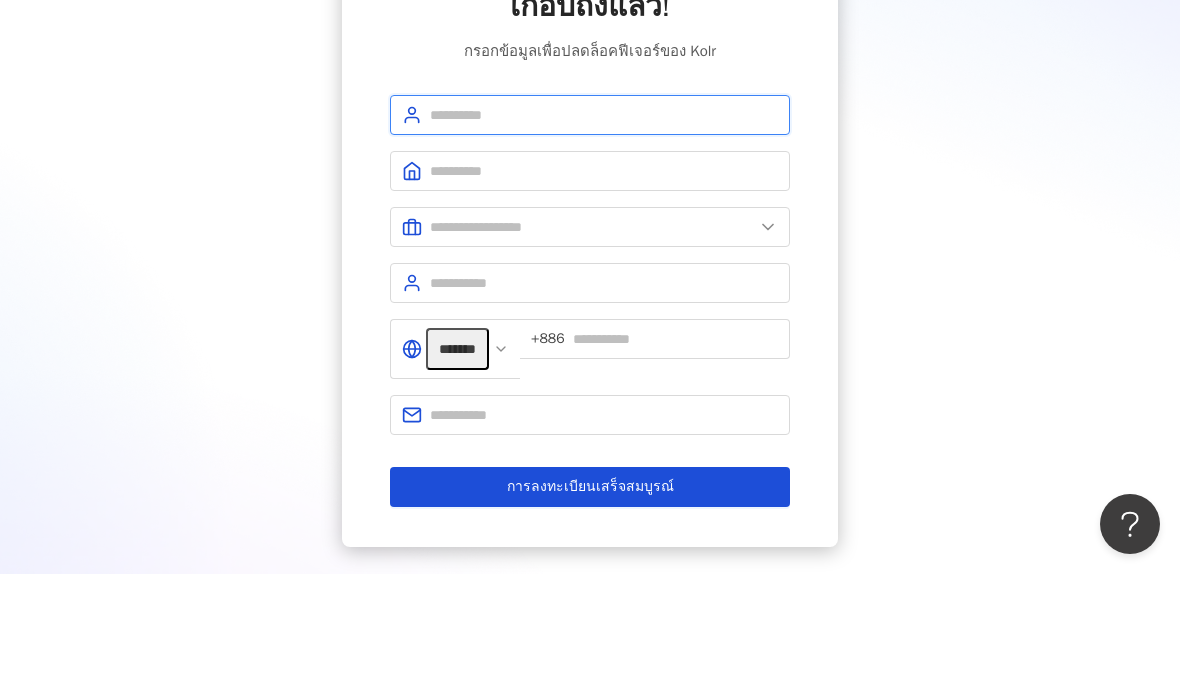 type on "*" 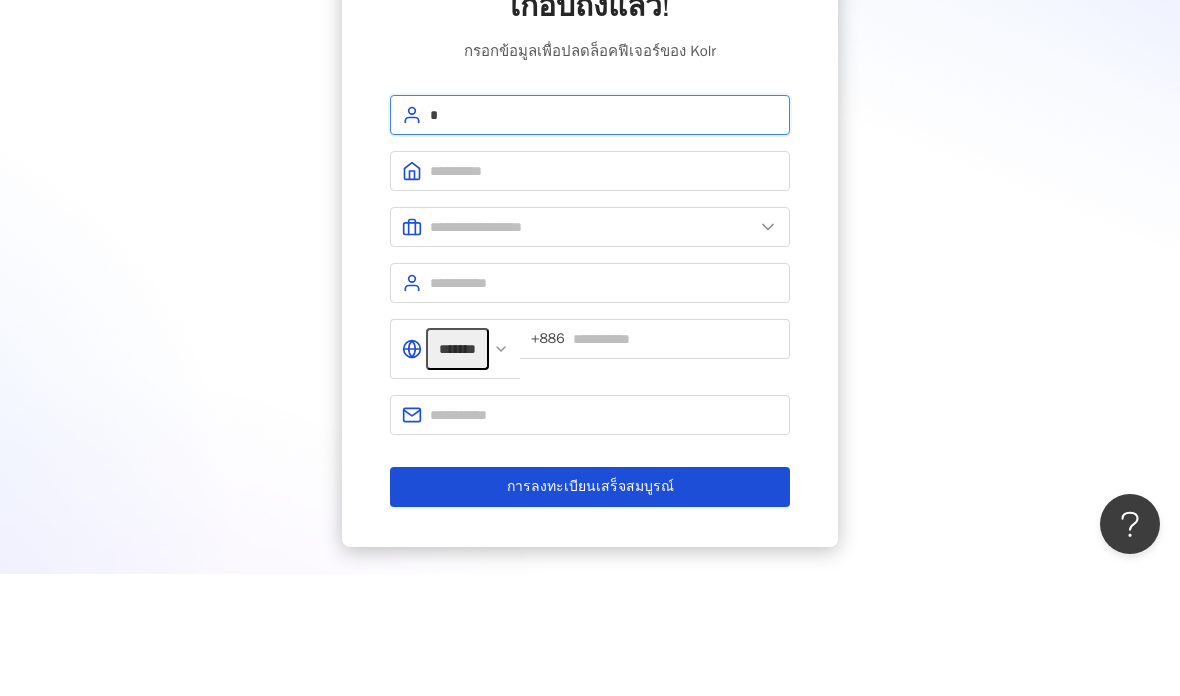 type on "**" 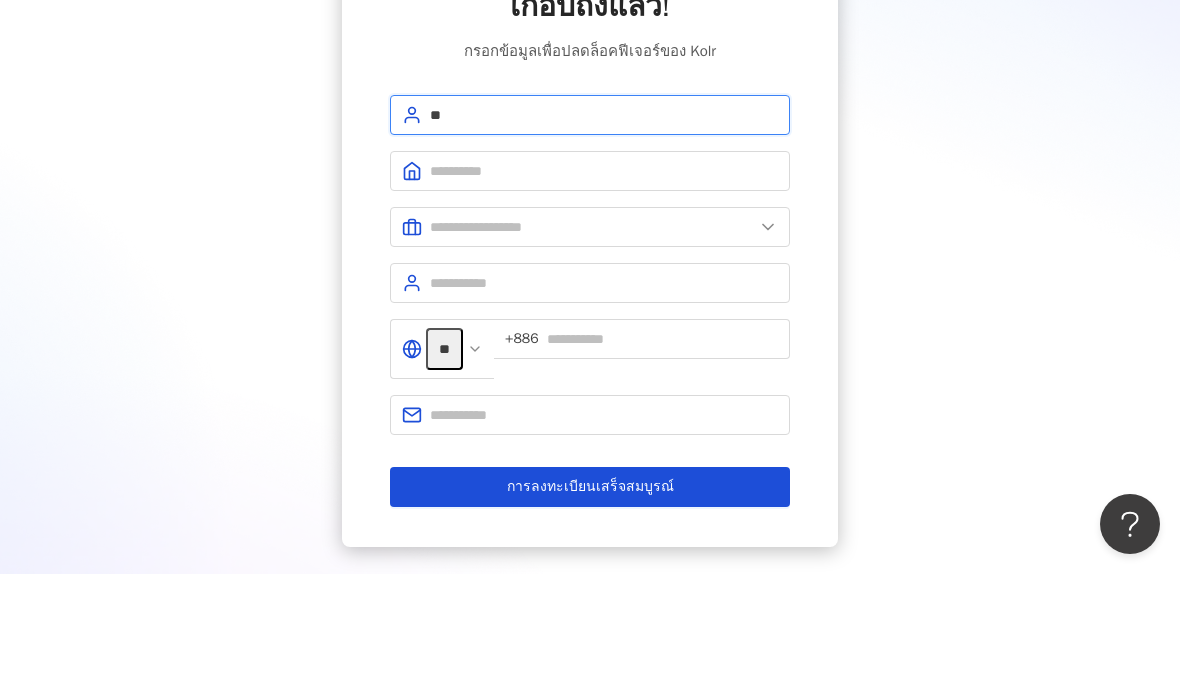 type on "*" 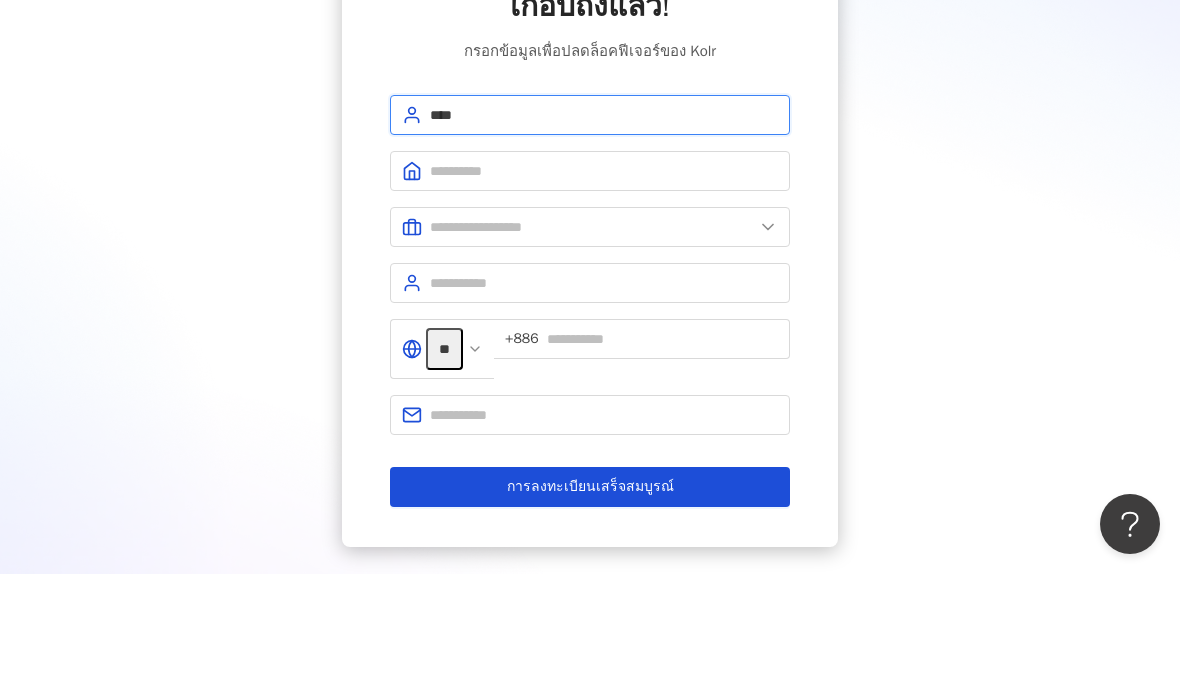 type on "****" 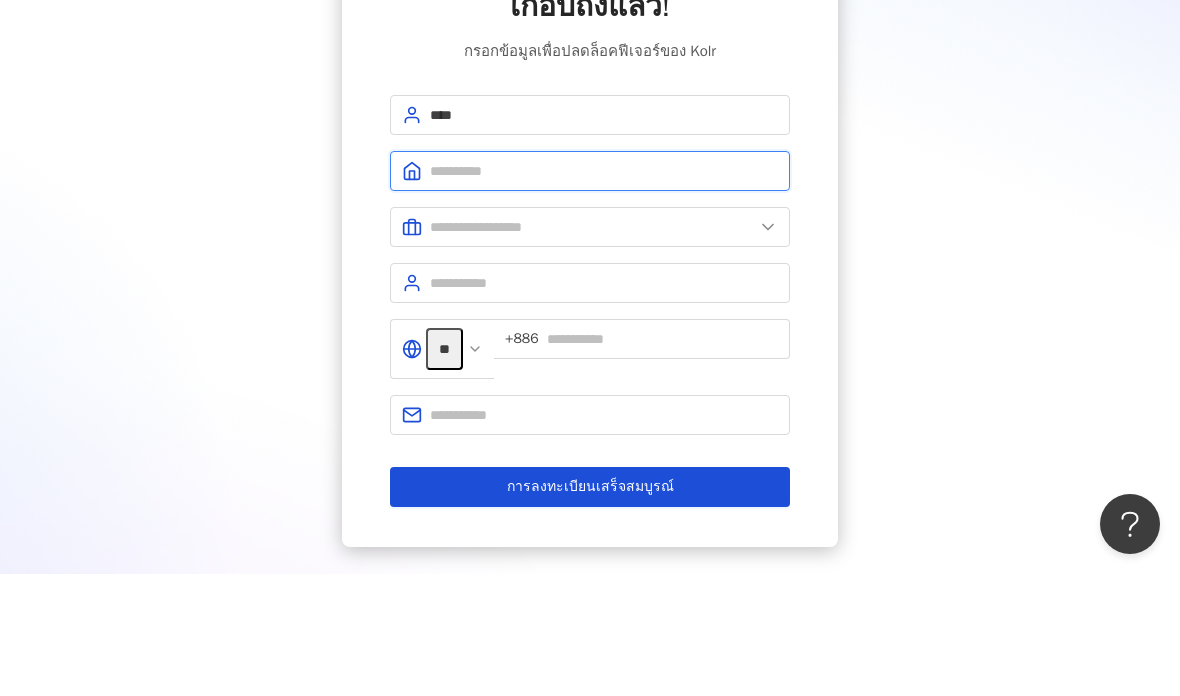 click at bounding box center (604, 293) 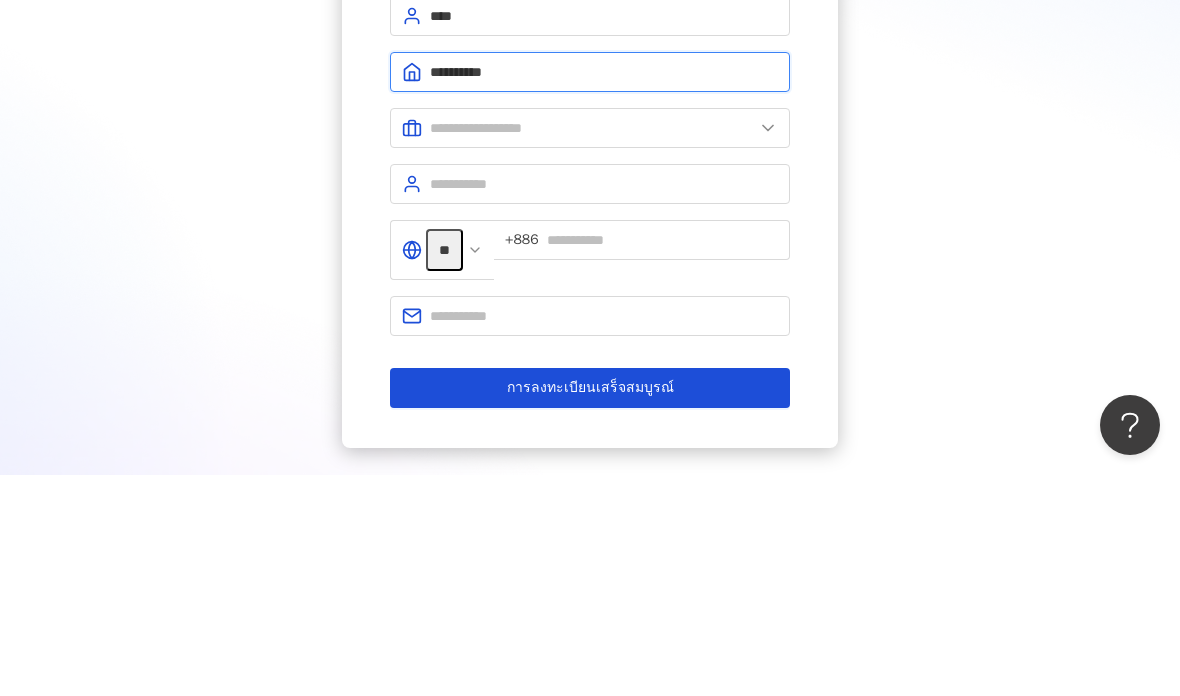 type on "**********" 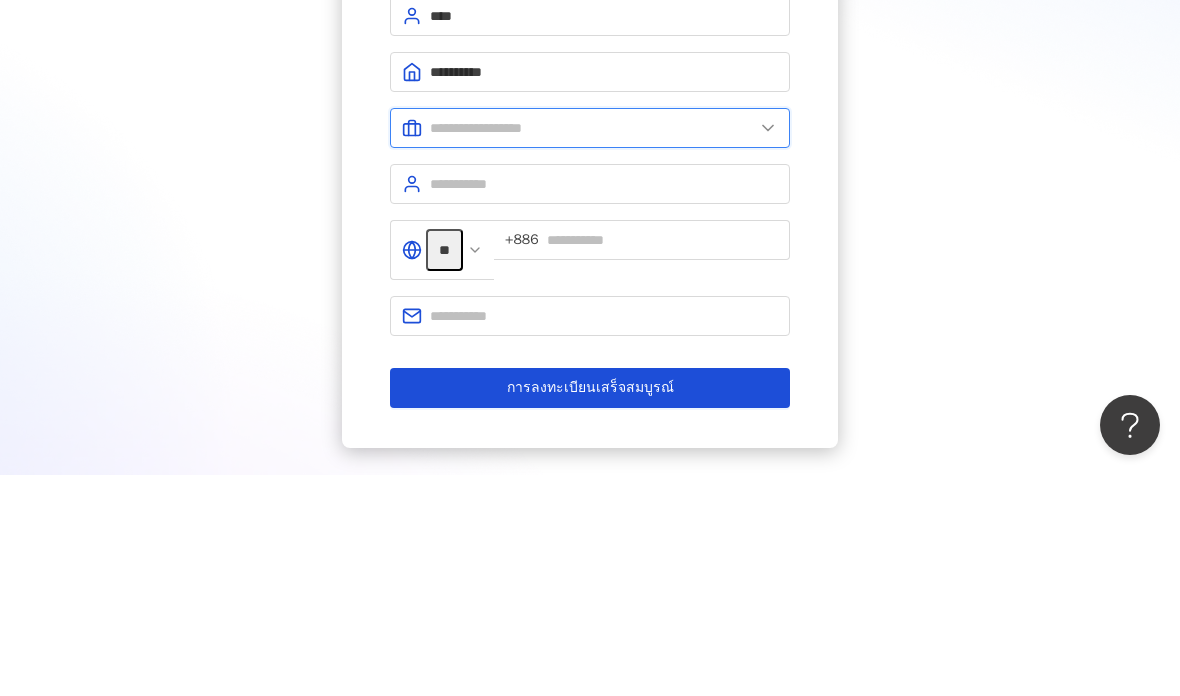 click at bounding box center [592, 349] 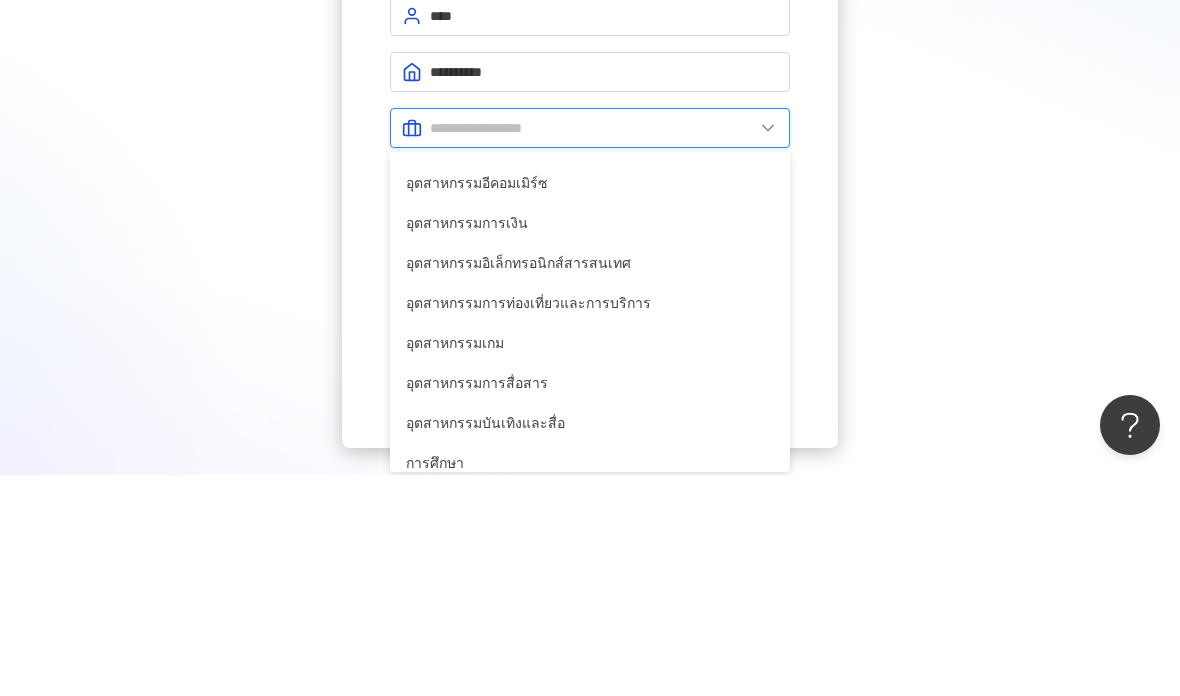 scroll, scrollTop: 177, scrollLeft: 0, axis: vertical 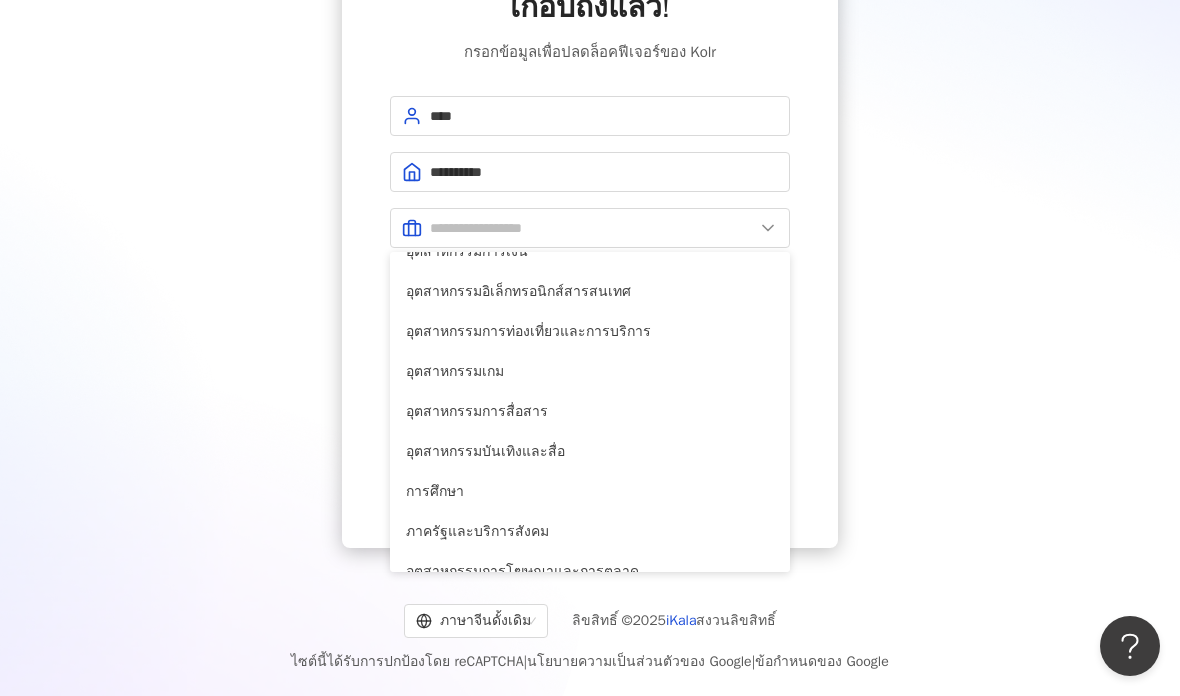 click on "อุตสาหกรรมบันเทิงและสื่อ" at bounding box center (590, 452) 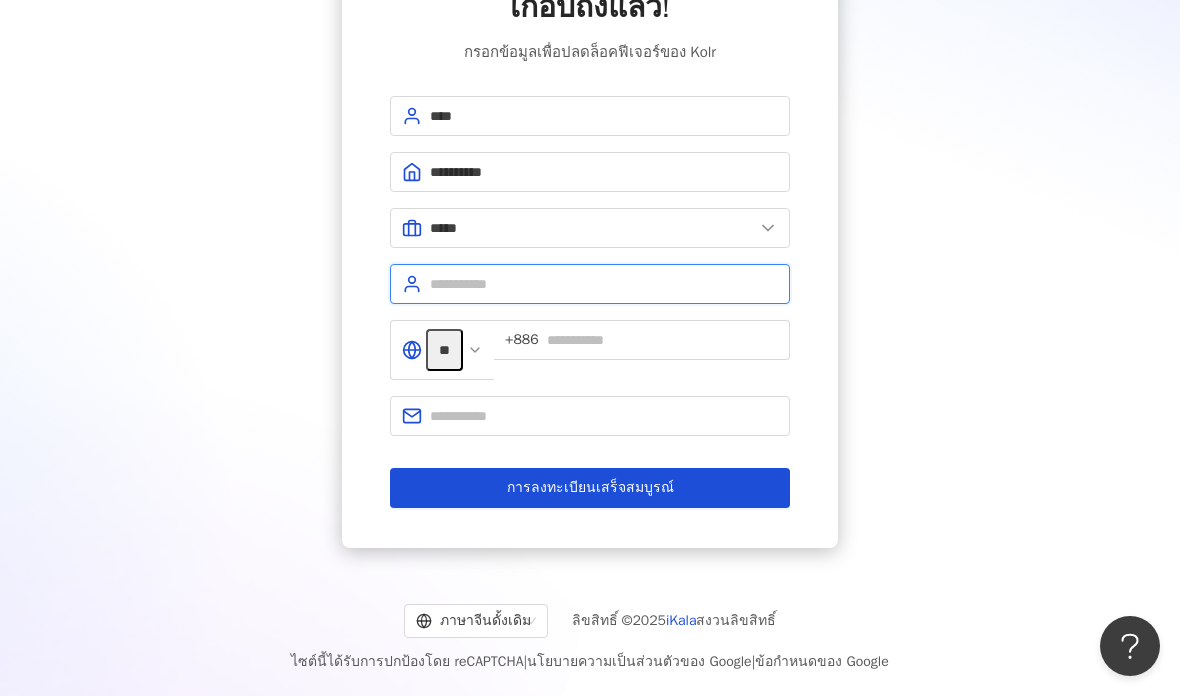 click at bounding box center (604, 284) 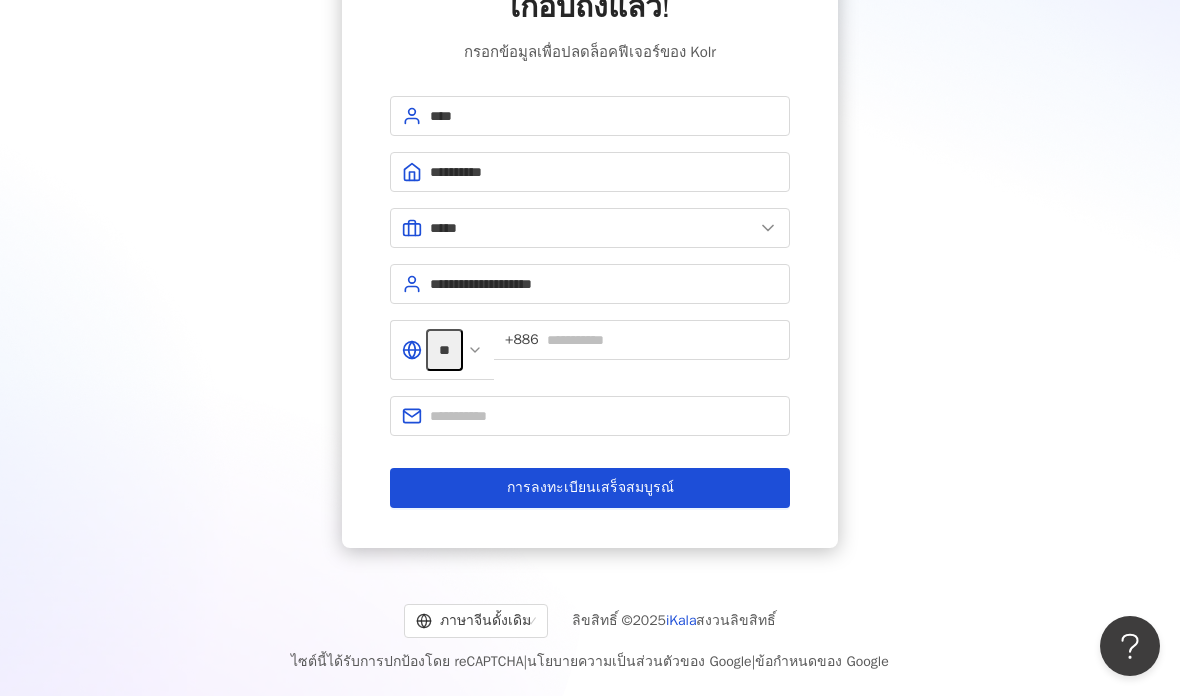 scroll, scrollTop: 124, scrollLeft: 0, axis: vertical 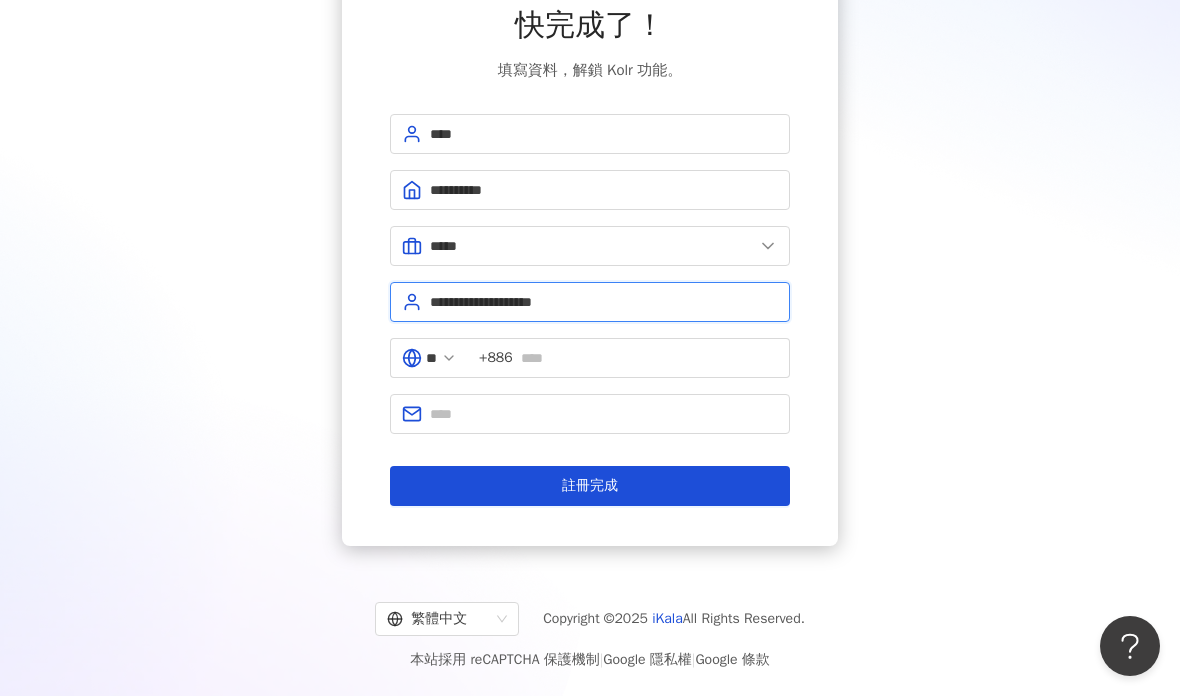 type on "**********" 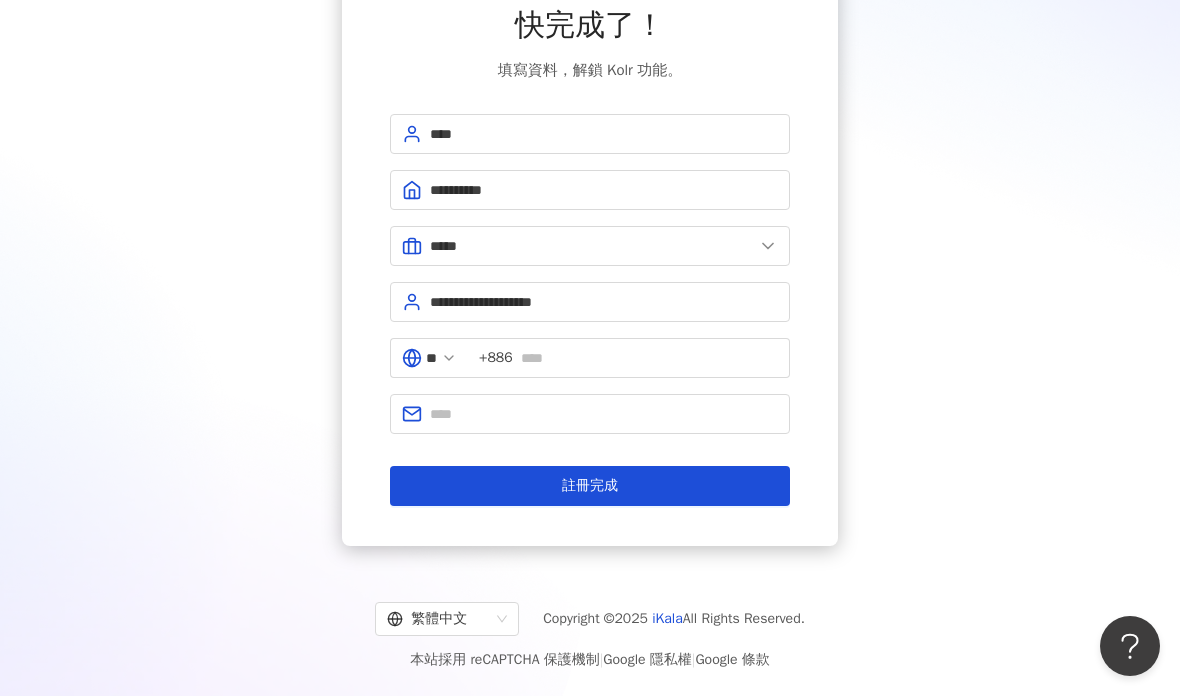 click on "+886" at bounding box center (496, 358) 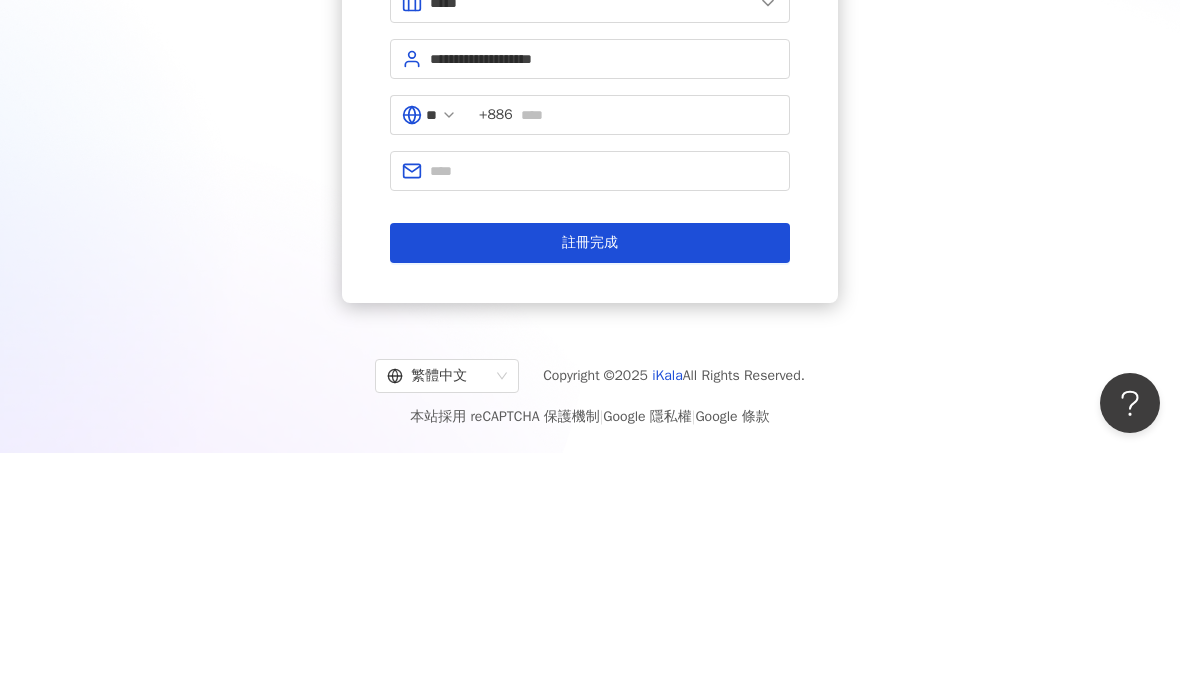 click 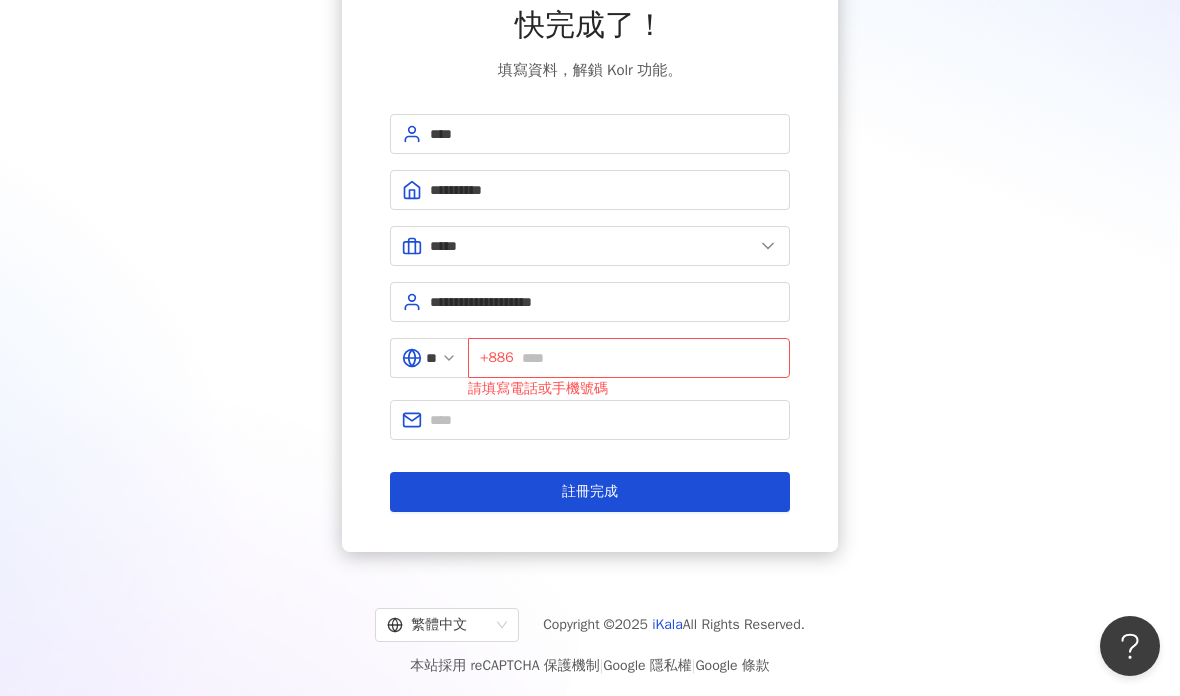 click on "+886" at bounding box center (497, 358) 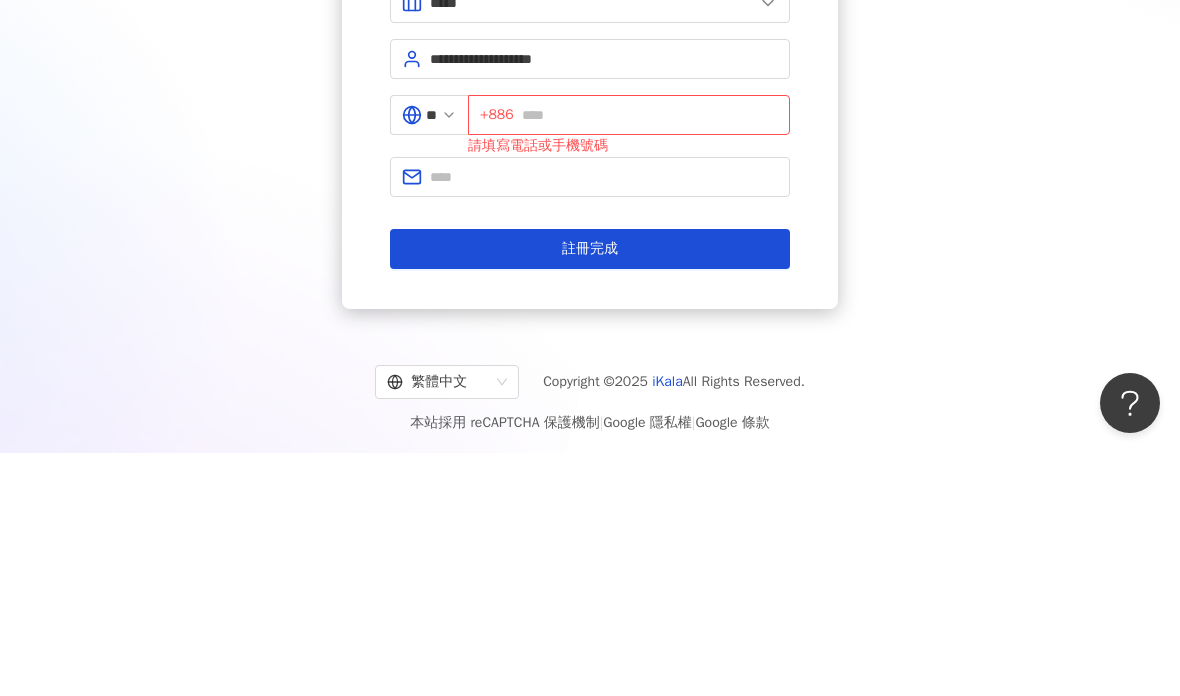 click on "+886" at bounding box center (497, 358) 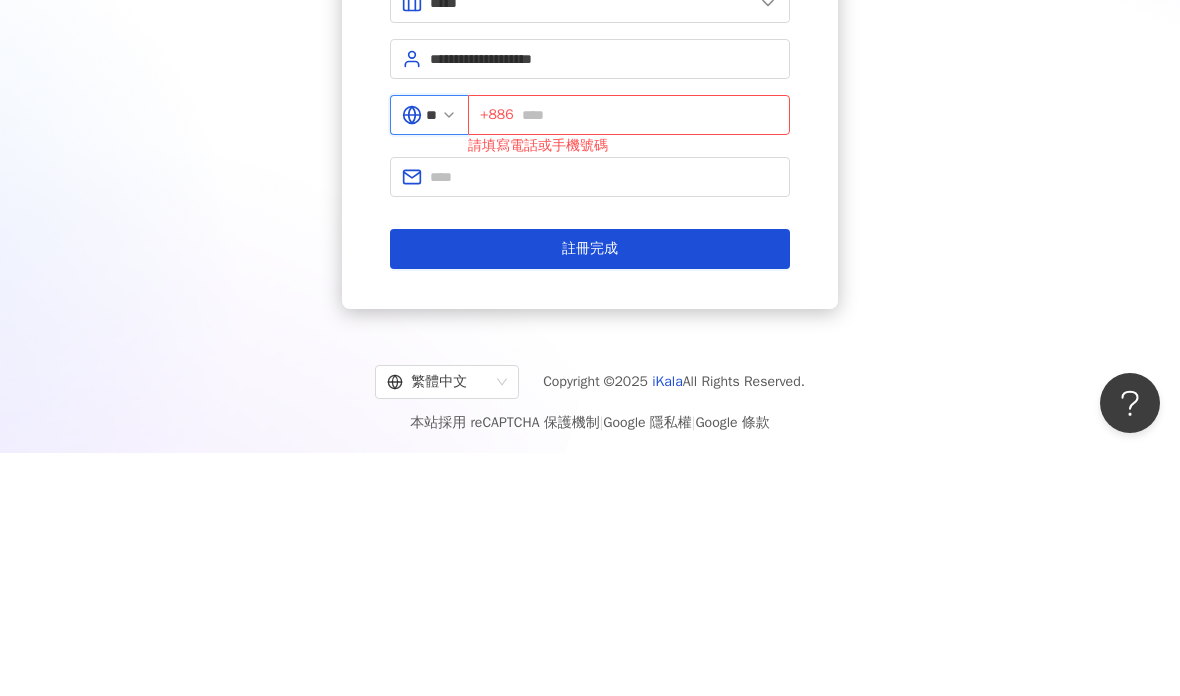 scroll, scrollTop: 130, scrollLeft: 0, axis: vertical 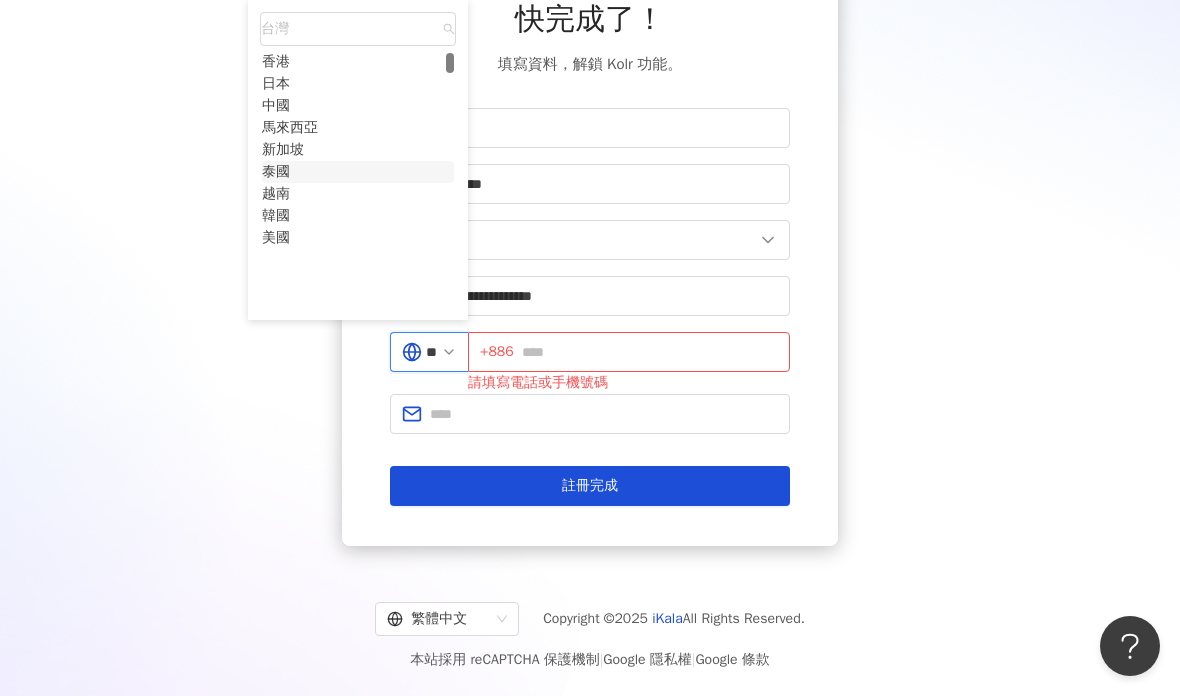 click on "泰國" at bounding box center (276, 172) 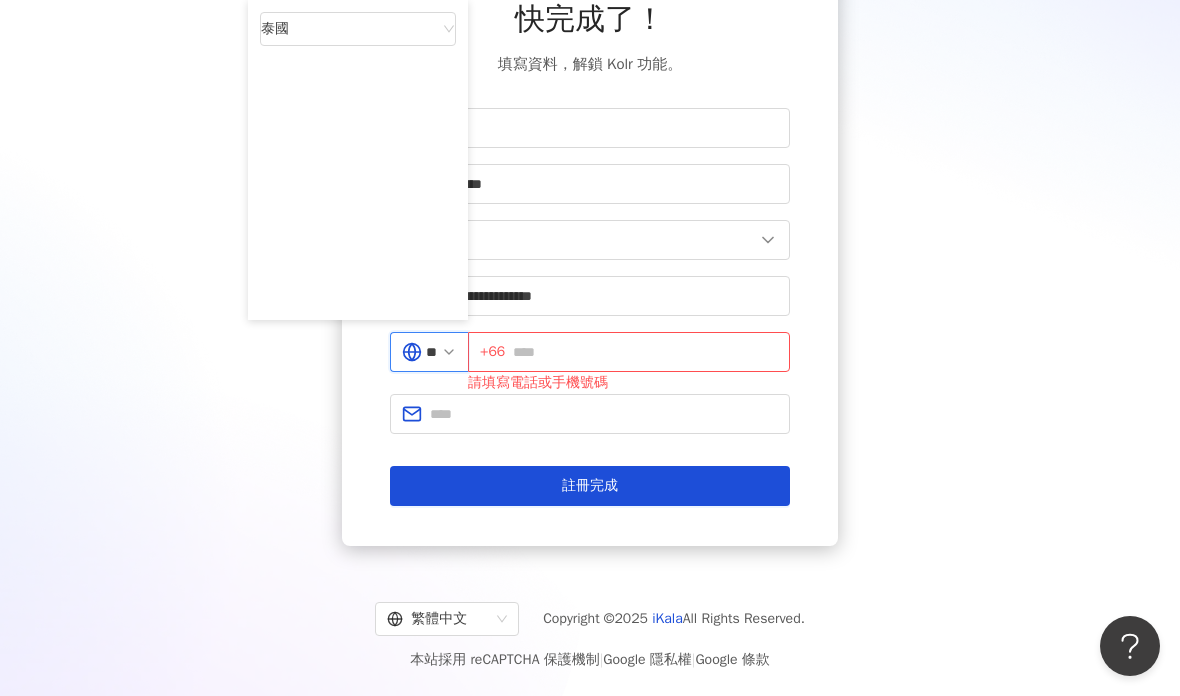 scroll, scrollTop: 0, scrollLeft: 0, axis: both 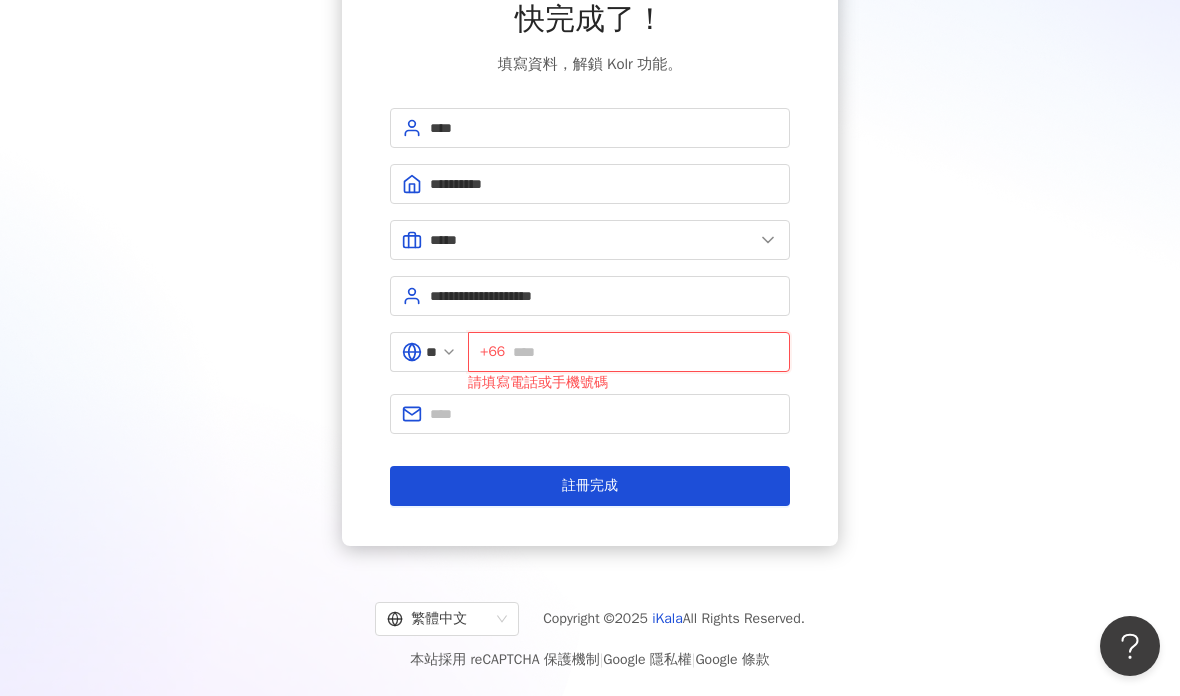 click at bounding box center [645, 352] 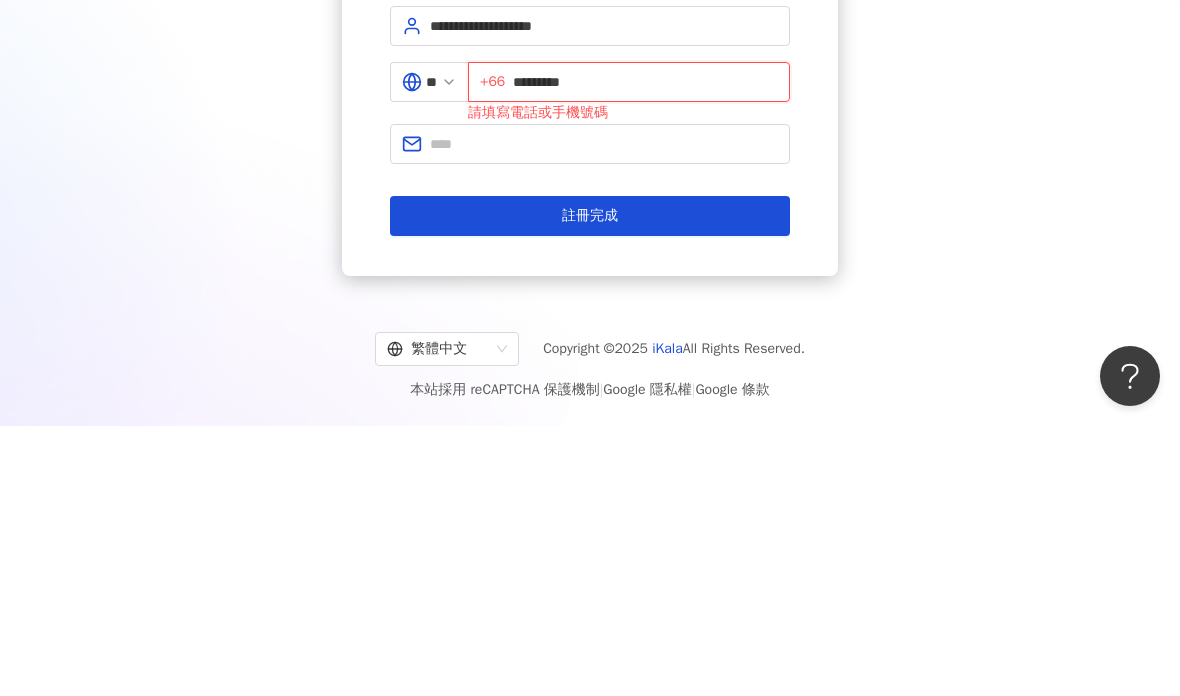 type on "*********" 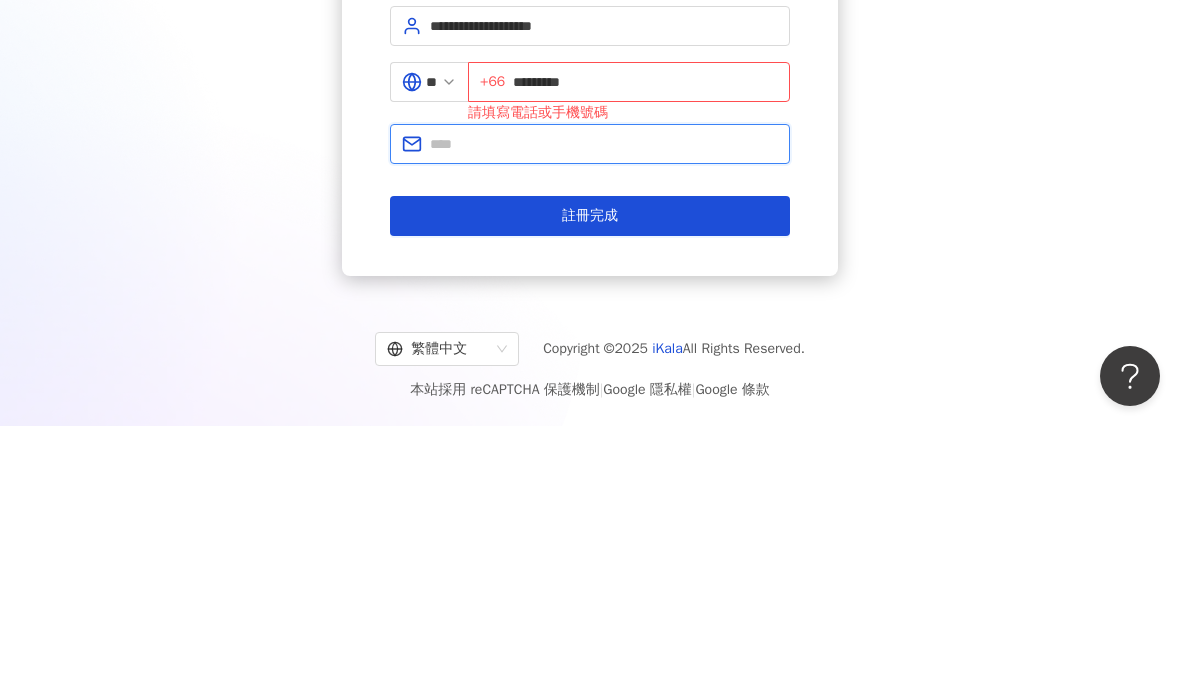 click at bounding box center [604, 414] 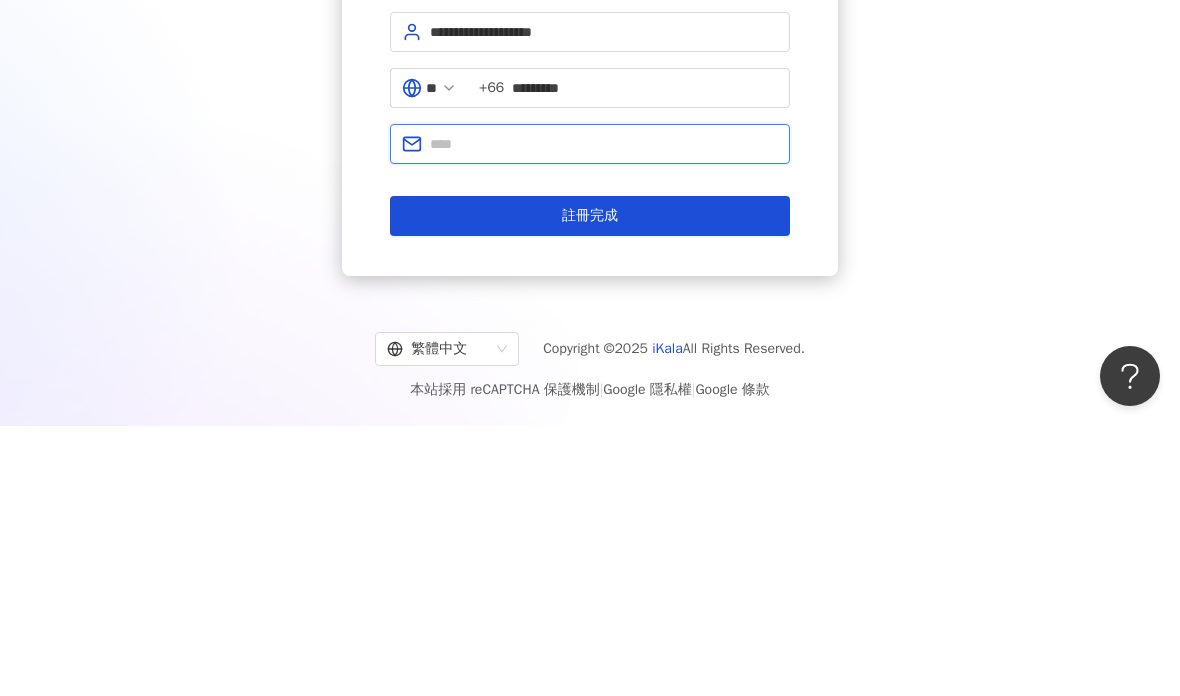 scroll, scrollTop: 124, scrollLeft: 0, axis: vertical 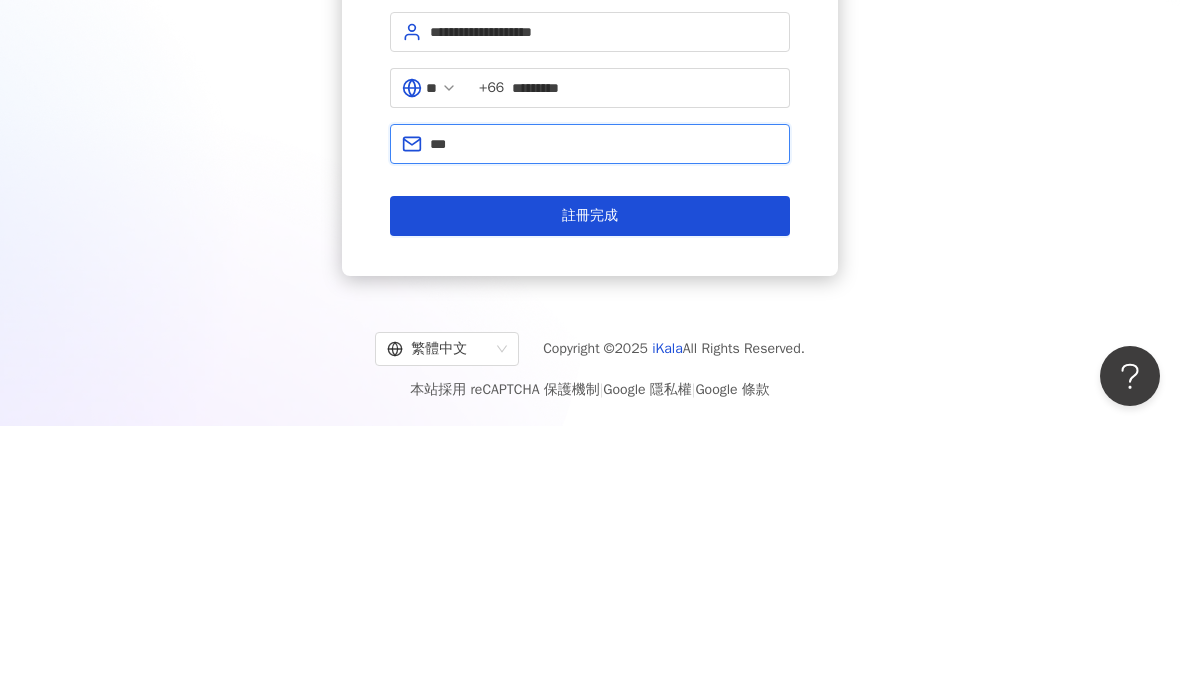type on "**********" 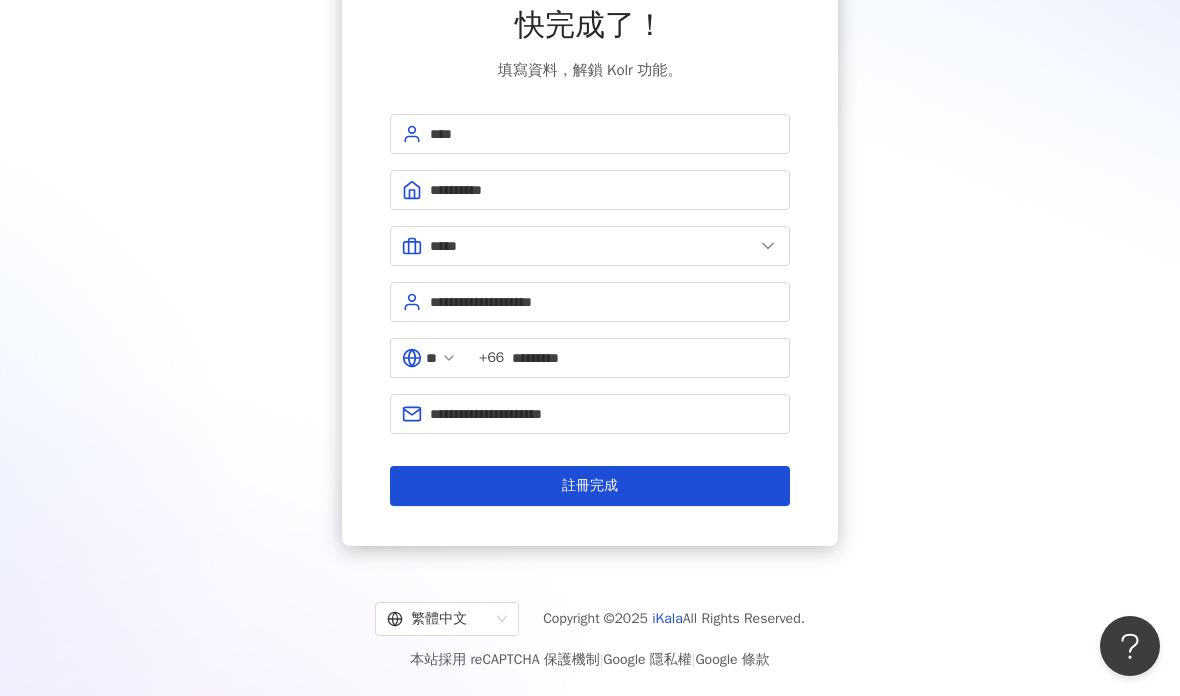 click on "註冊完成" at bounding box center (590, 486) 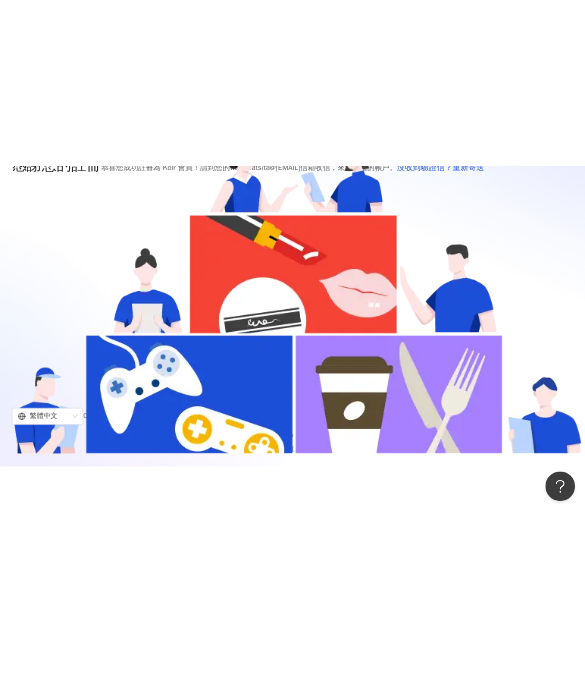 scroll, scrollTop: 80, scrollLeft: 0, axis: vertical 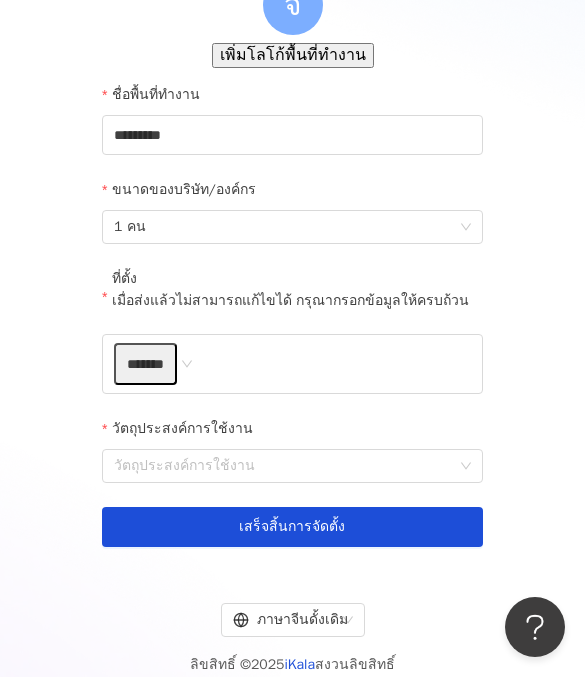 click on "1 คน" at bounding box center [292, 227] 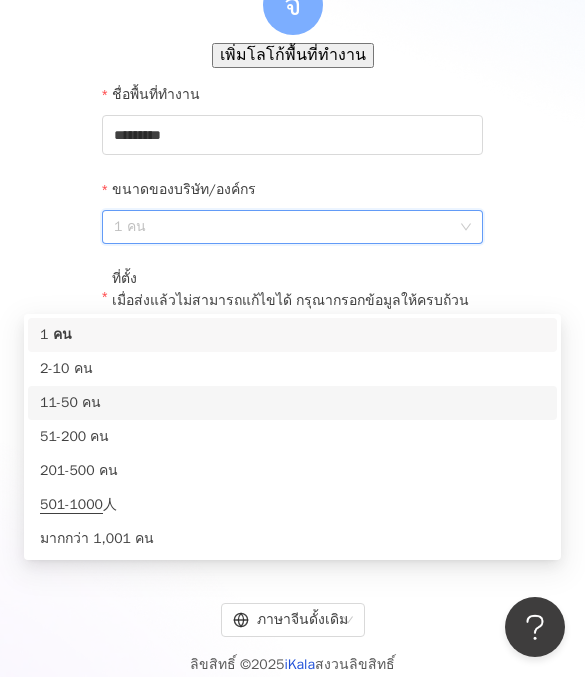 click on "11-50 คน" at bounding box center [292, 403] 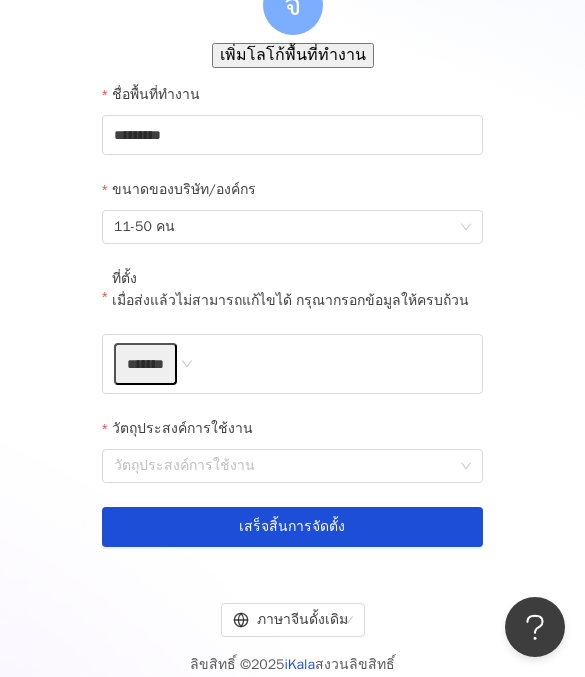 click on "11-50 คน" at bounding box center [292, 227] 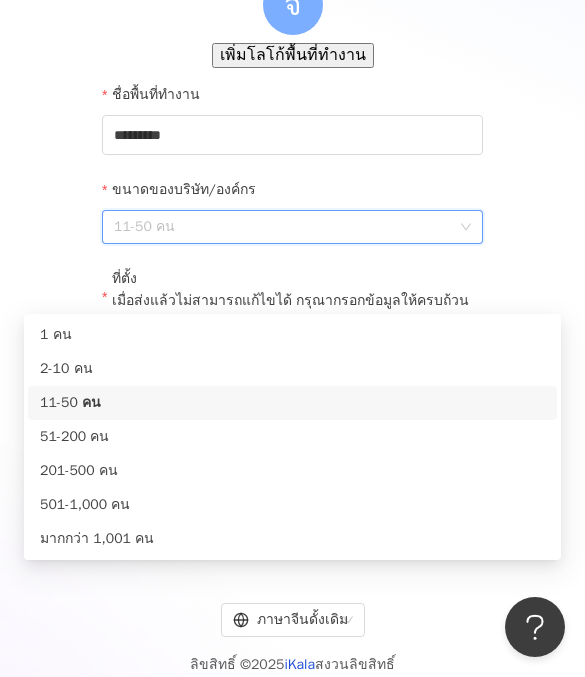 click on "ชื่อพื้นที่ทำงาน" at bounding box center [292, 99] 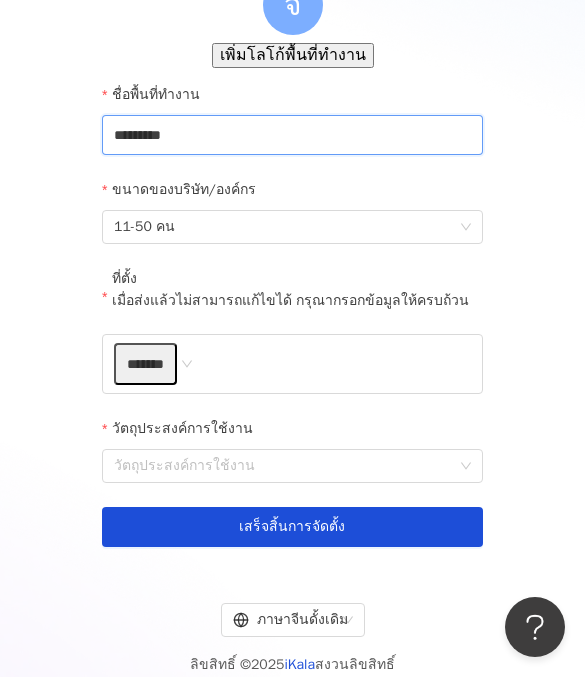 click on "*********" at bounding box center [292, 135] 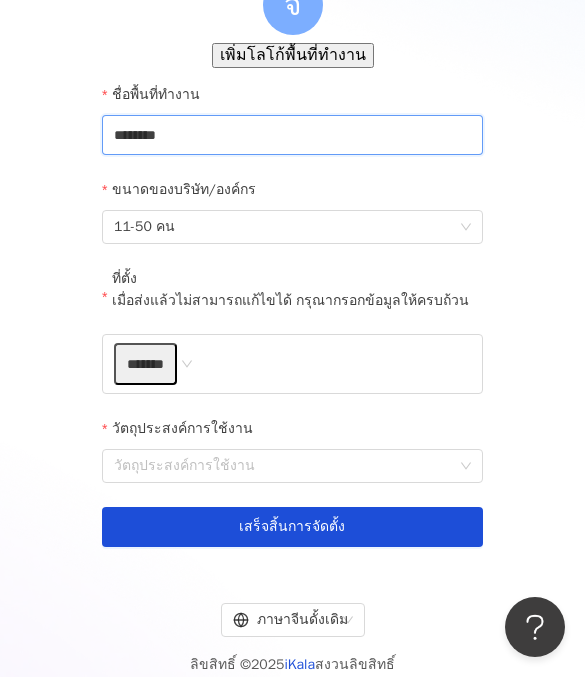 type on "***" 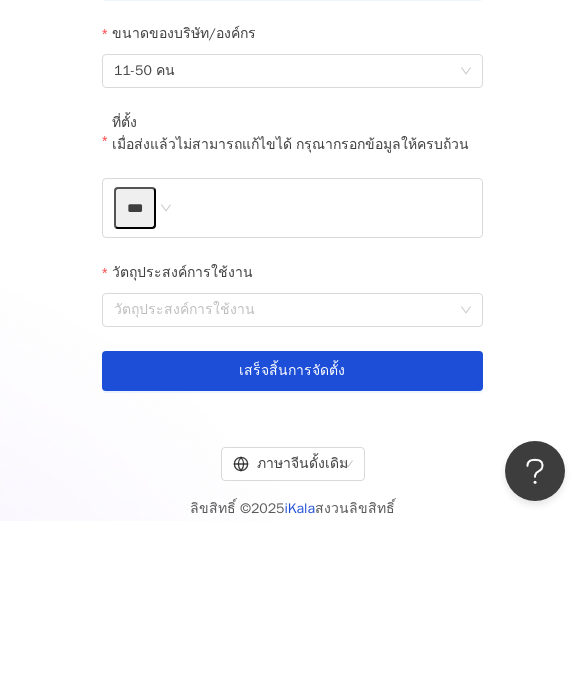type on "********" 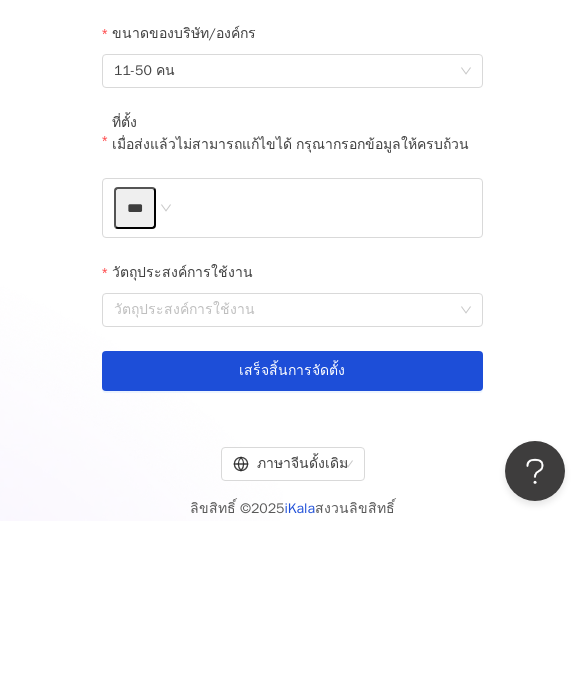 click on "***" at bounding box center [292, 364] 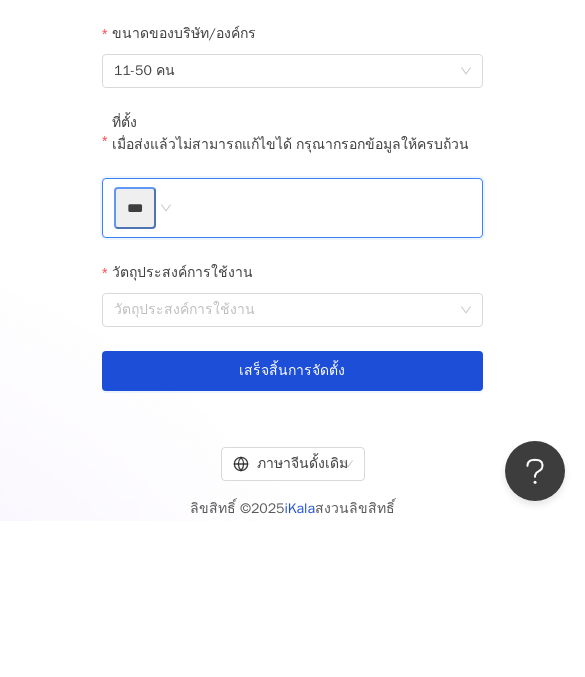 scroll, scrollTop: 141, scrollLeft: 0, axis: vertical 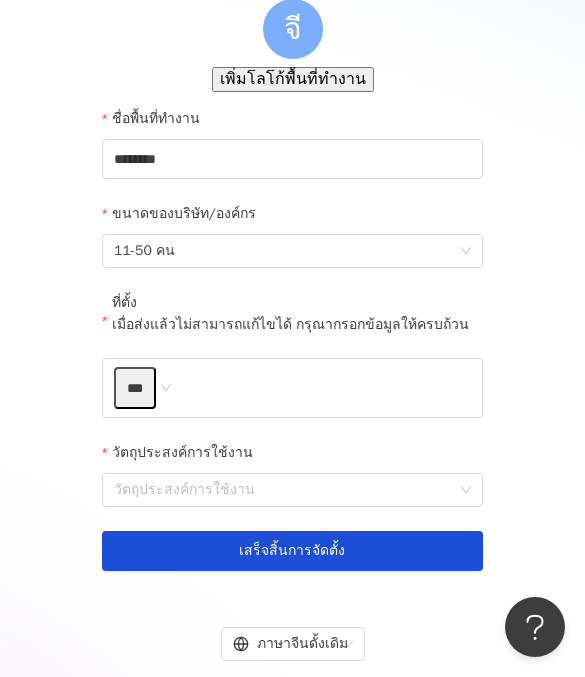 click on "***" at bounding box center [135, 388] 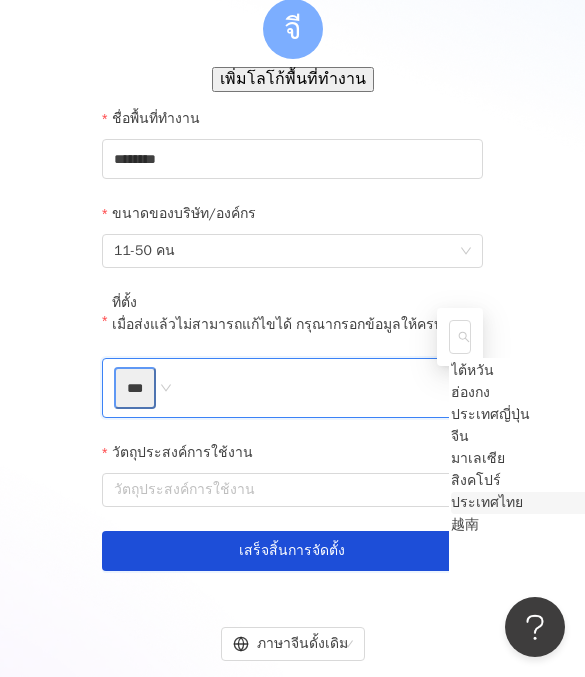 click on "ประเทศไทย" at bounding box center (487, 502) 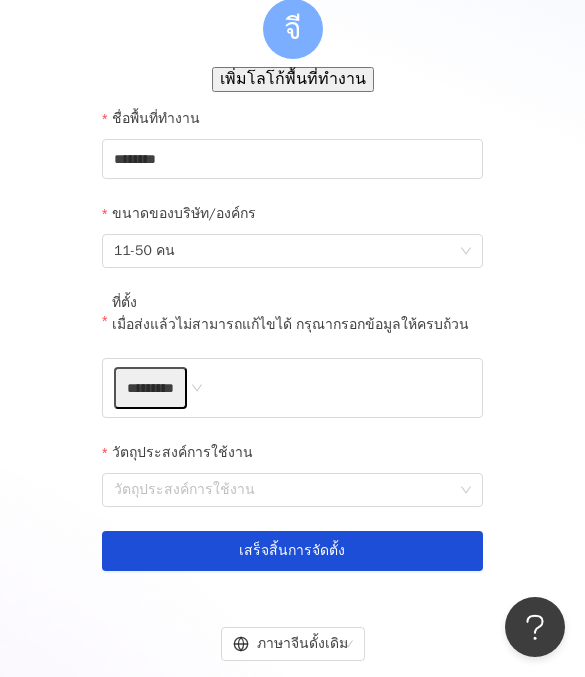 click on "*********" at bounding box center (292, 388) 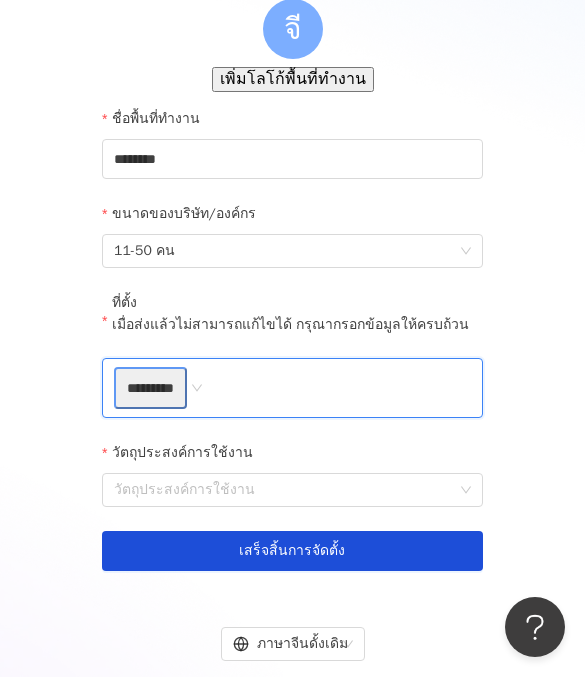 type on "**" 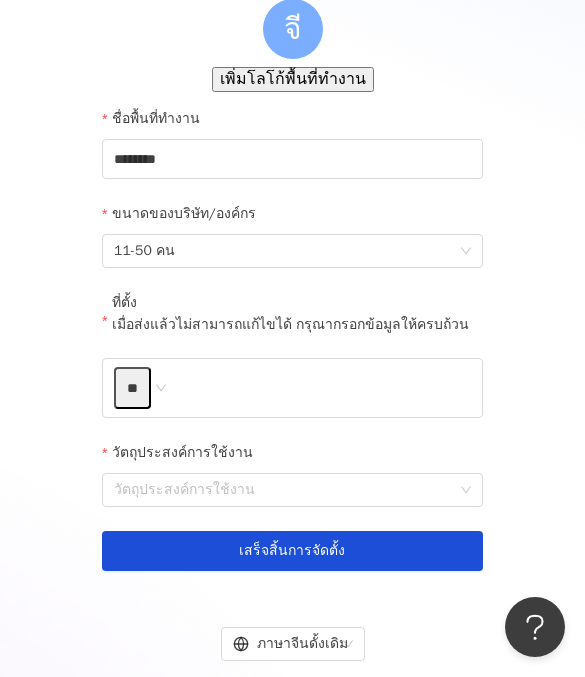 click on "วัตถุประสงค์การใช้งาน" at bounding box center [292, 490] 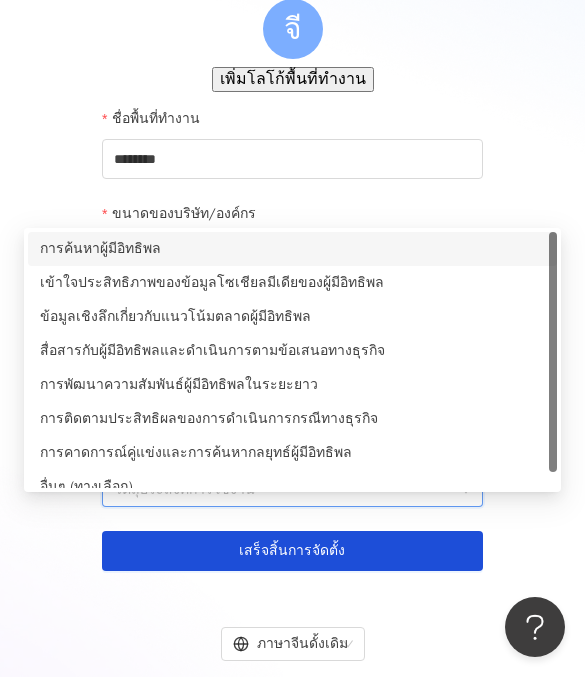 click on "การค้นหาผู้มีอิทธิพล" at bounding box center (292, 249) 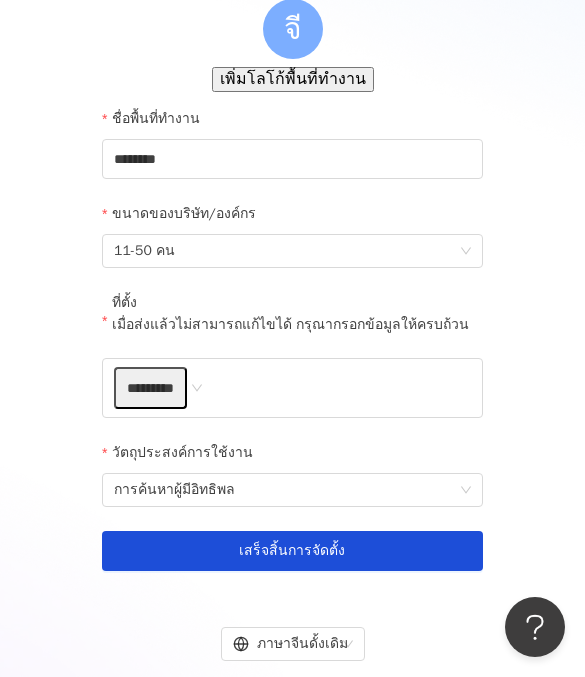 click on "เสร็จสิ้นการจัดตั้ง" at bounding box center [292, 551] 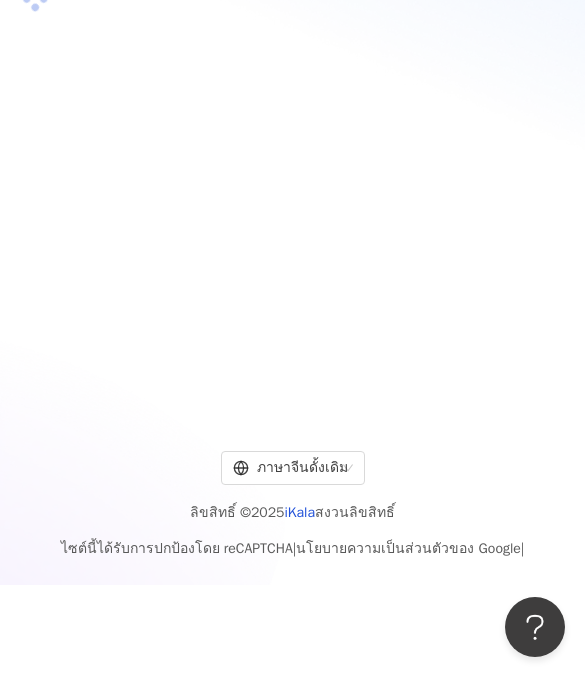 scroll, scrollTop: 30, scrollLeft: 0, axis: vertical 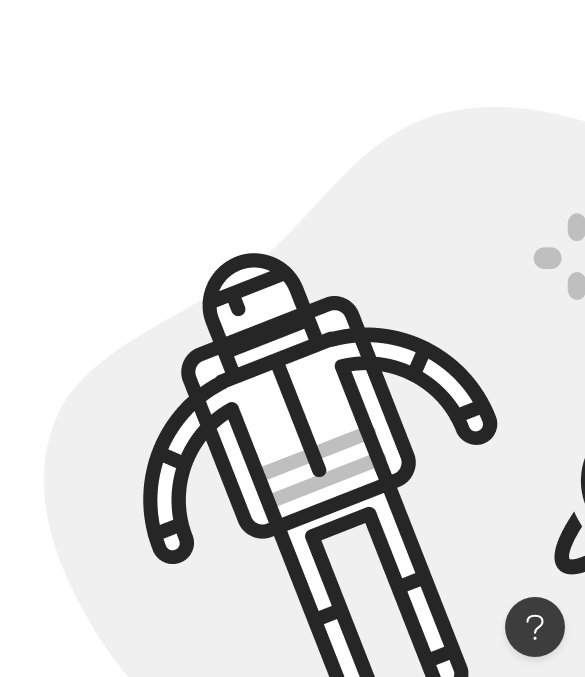 click on "ดูเหมือนว่าจะมีปัญหาบางอย่าง กรุณารีเฟรชหน้าหรือเข้าสู่ระบบอีกครั้งเพื่อใช้ในภายหลัง รีเฟรช เข้าสู่ระบบอีกครั้ง" at bounding box center [292, 496] 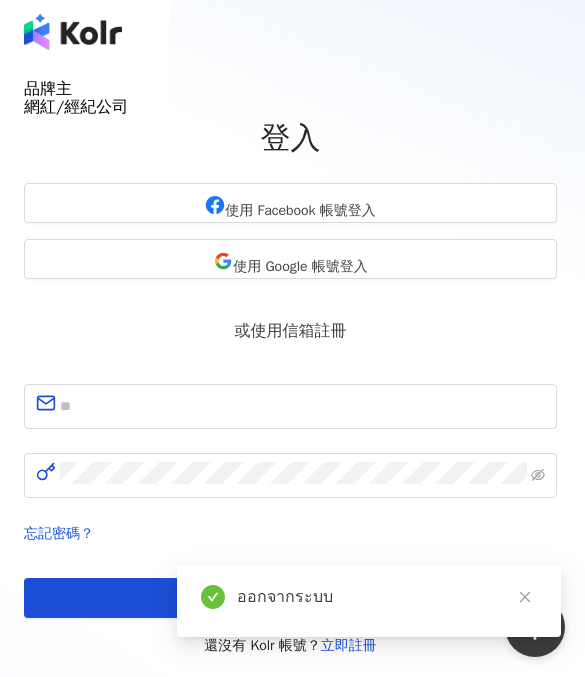 scroll, scrollTop: 0, scrollLeft: 0, axis: both 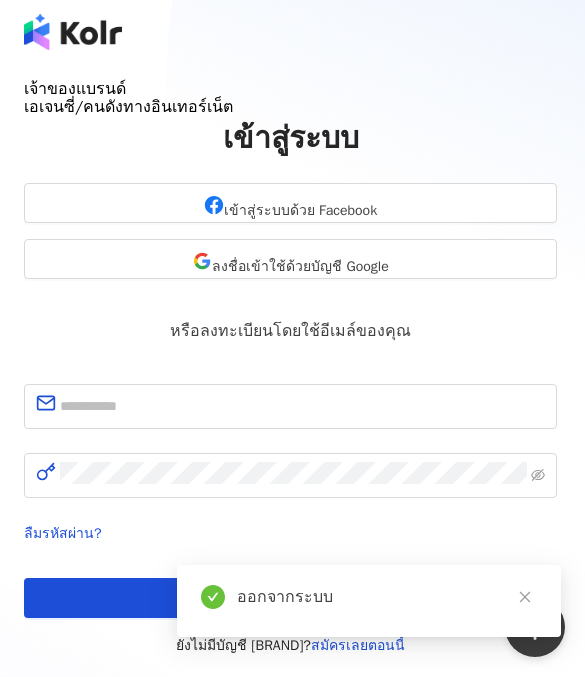 click on "ลงชื่อเข้าใช้ด้วยบัญชี Google" at bounding box center (300, 267) 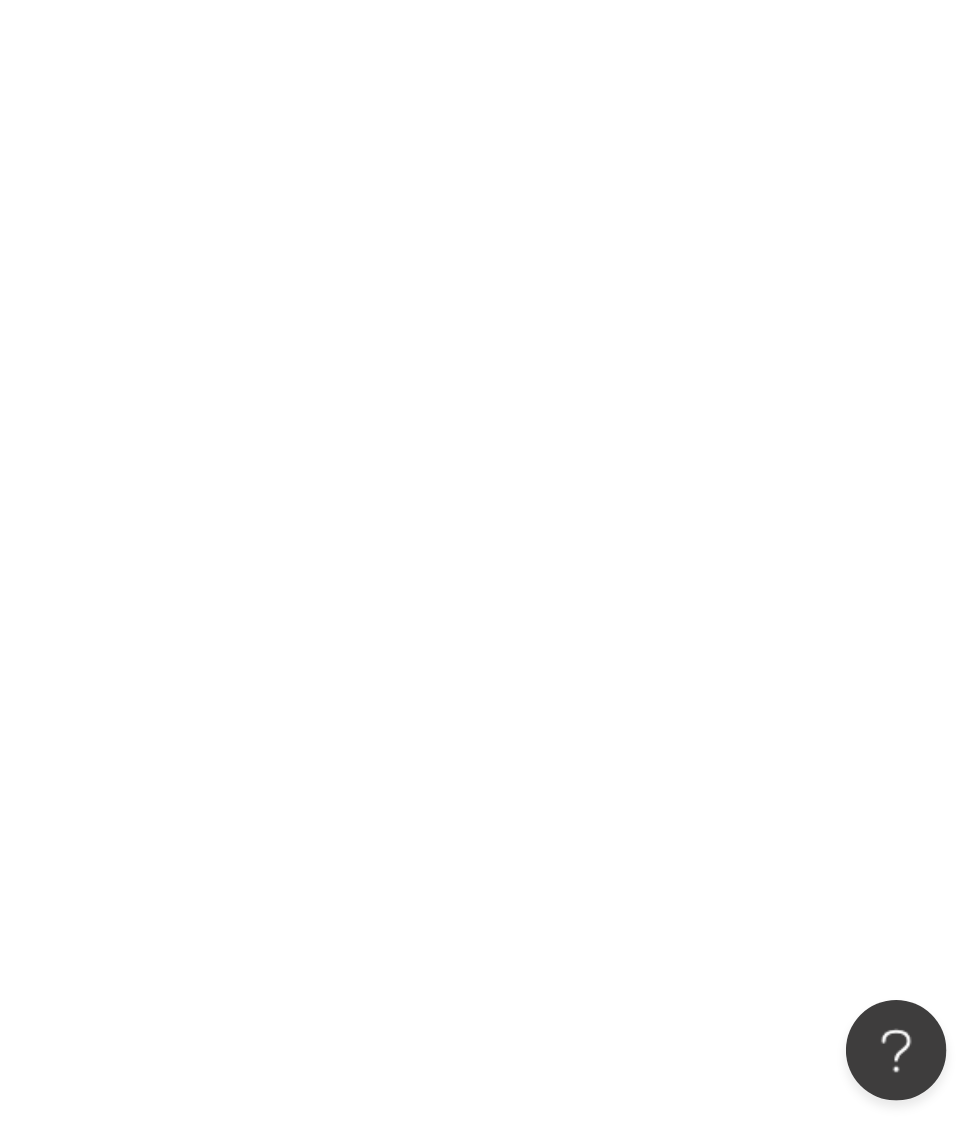 scroll, scrollTop: 50, scrollLeft: 0, axis: vertical 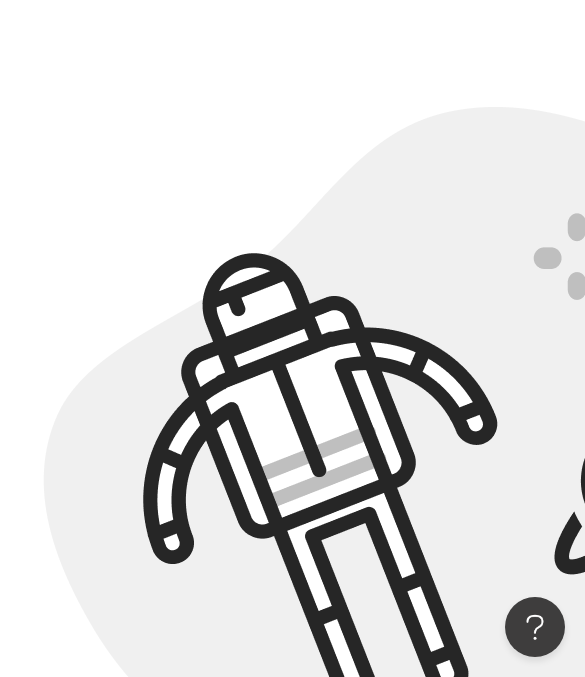click on "เข้าสู่ระบบอีกครั้ง" at bounding box center [157, 981] 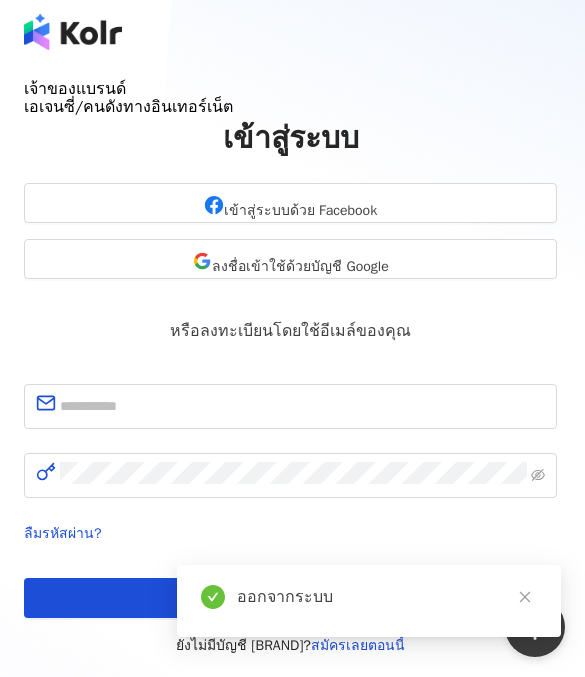 scroll, scrollTop: 0, scrollLeft: 0, axis: both 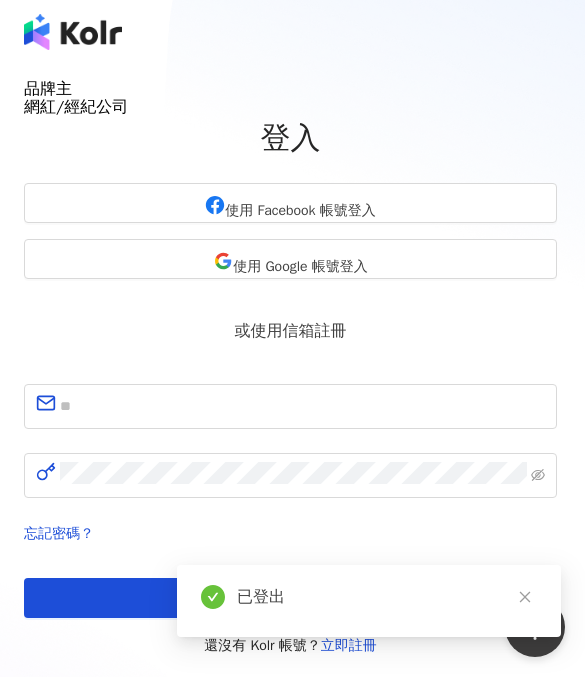 click on "網紅/經紀公司" at bounding box center [76, 107] 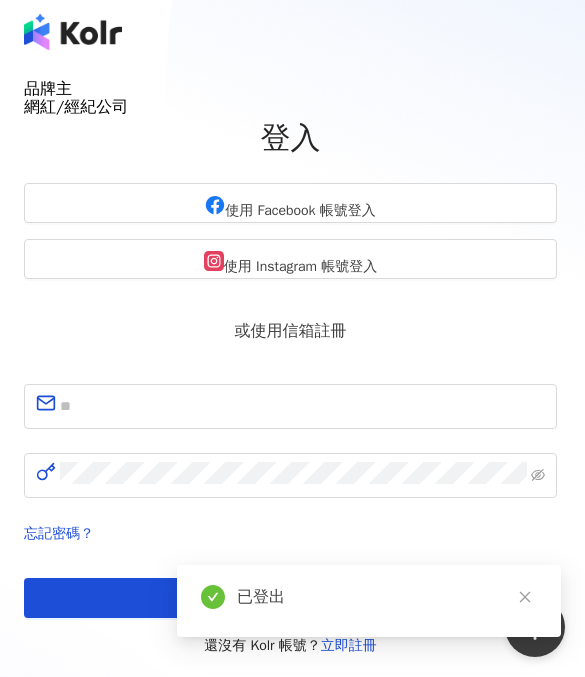 click at bounding box center [524, 597] 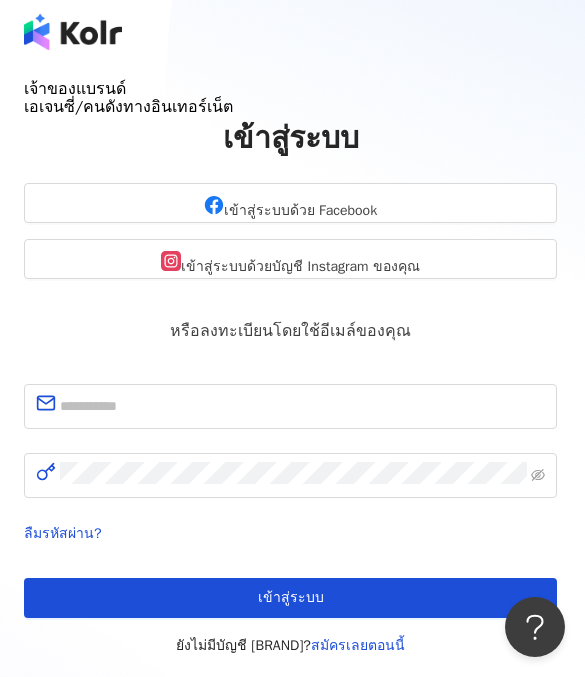 click on "เข้าสู่ระบบด้วยบัญชี Instagram ของคุณ" at bounding box center [300, 267] 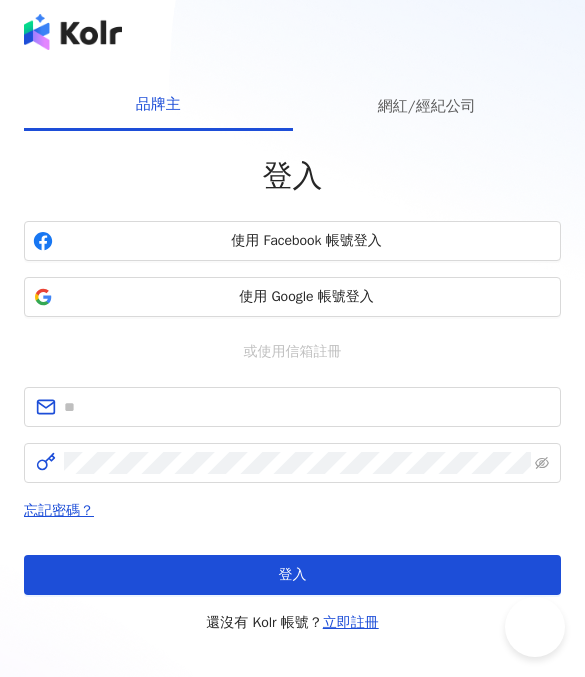 scroll, scrollTop: 0, scrollLeft: 0, axis: both 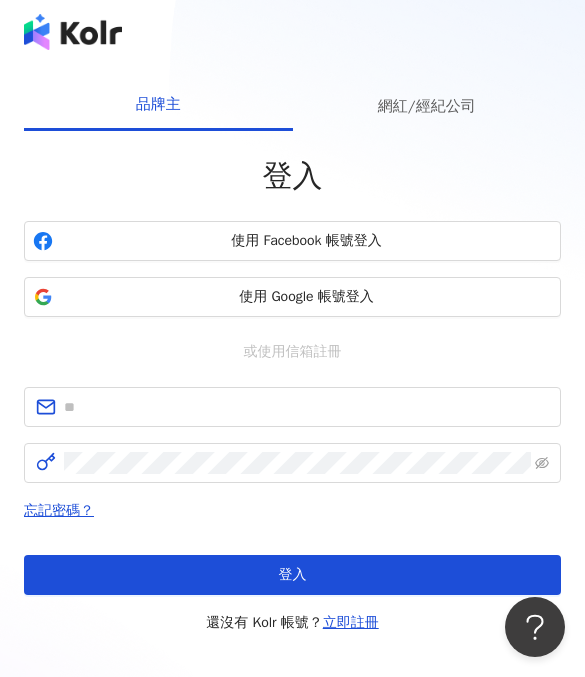 click on "網紅/經紀公司" at bounding box center (427, 105) 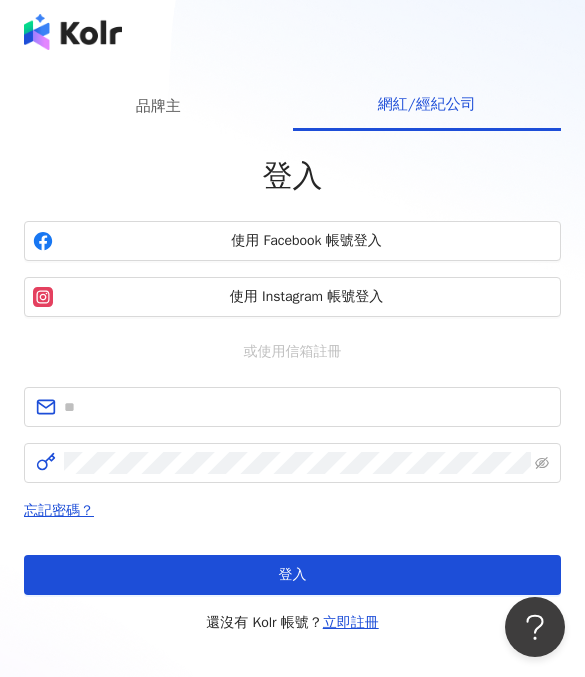 click on "網紅/經紀公司" at bounding box center (427, 104) 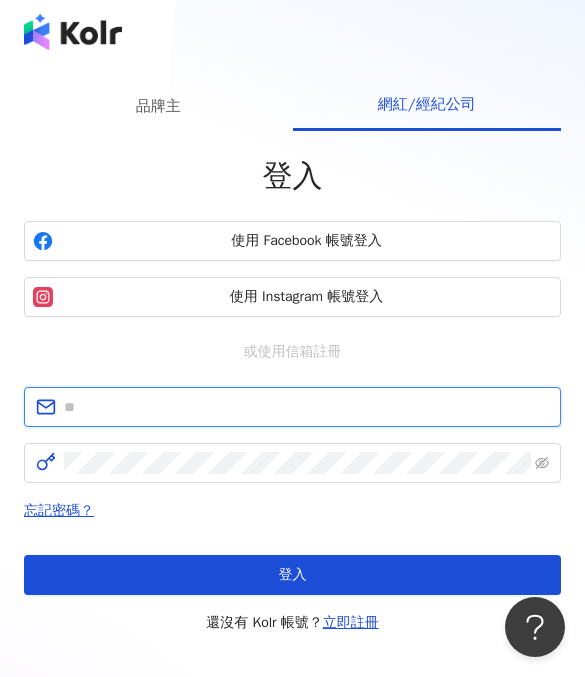 click at bounding box center [306, 407] 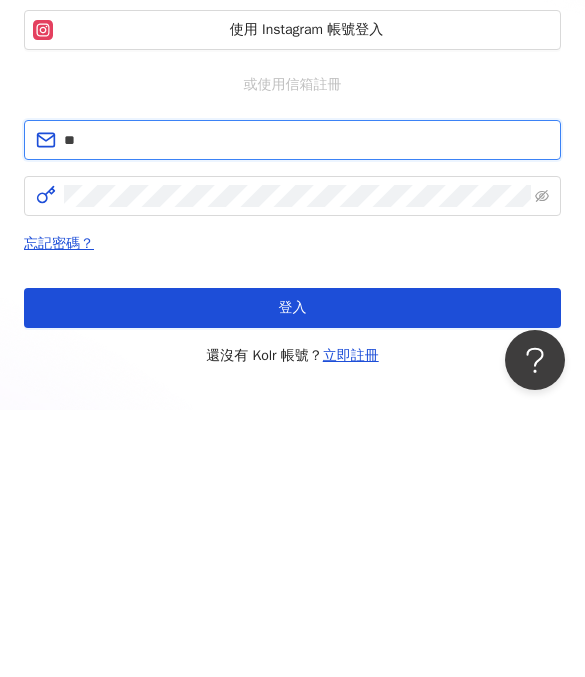 type on "*" 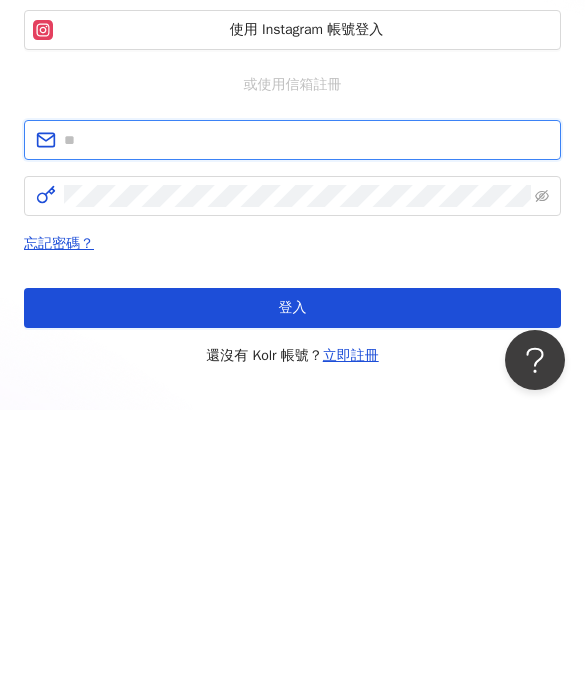 type on "*" 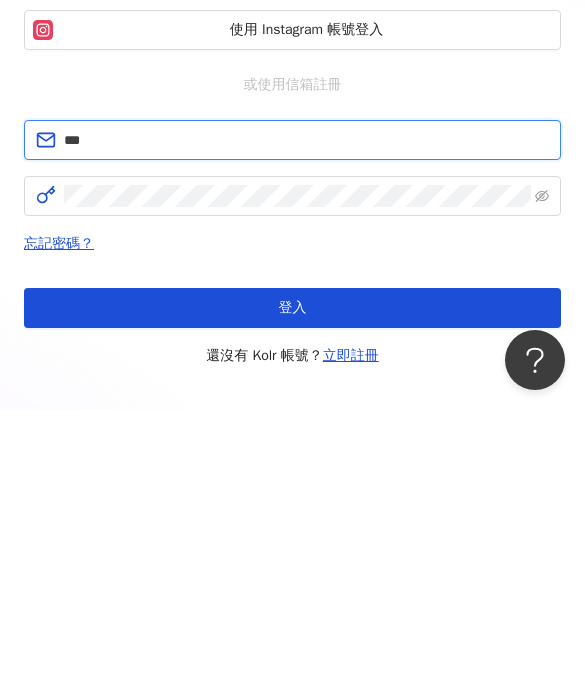 type on "**********" 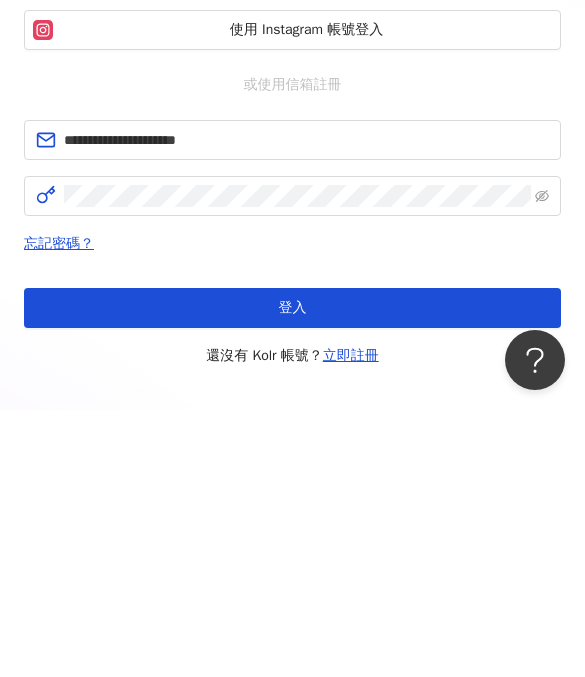 scroll, scrollTop: 172, scrollLeft: 0, axis: vertical 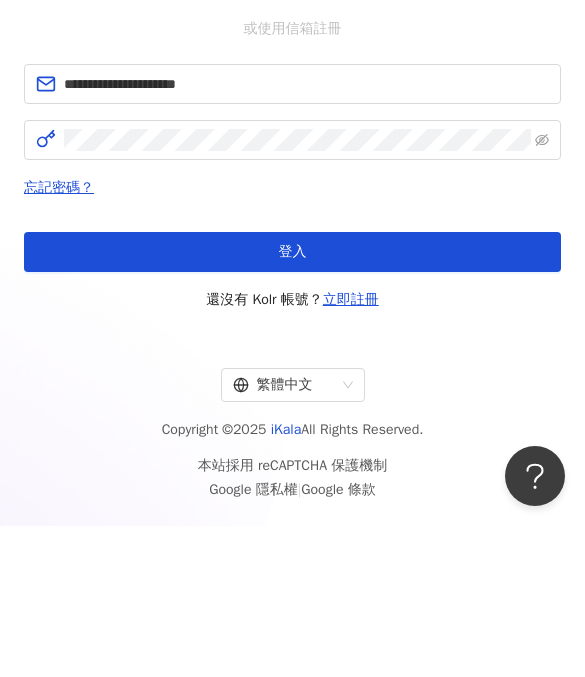click on "登入" at bounding box center (292, 403) 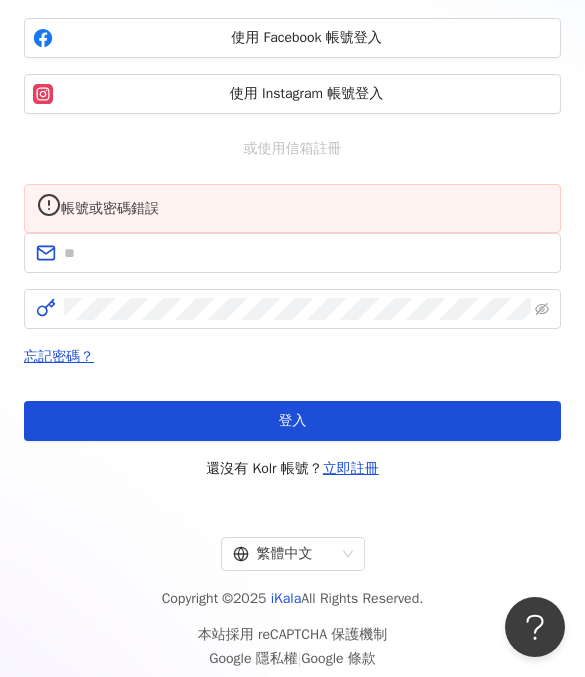 scroll, scrollTop: 244, scrollLeft: 0, axis: vertical 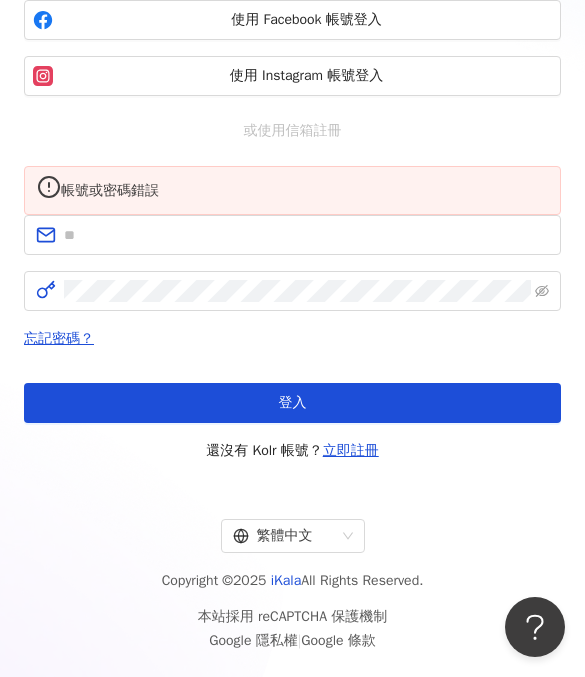 click on "立即註冊" at bounding box center [351, 450] 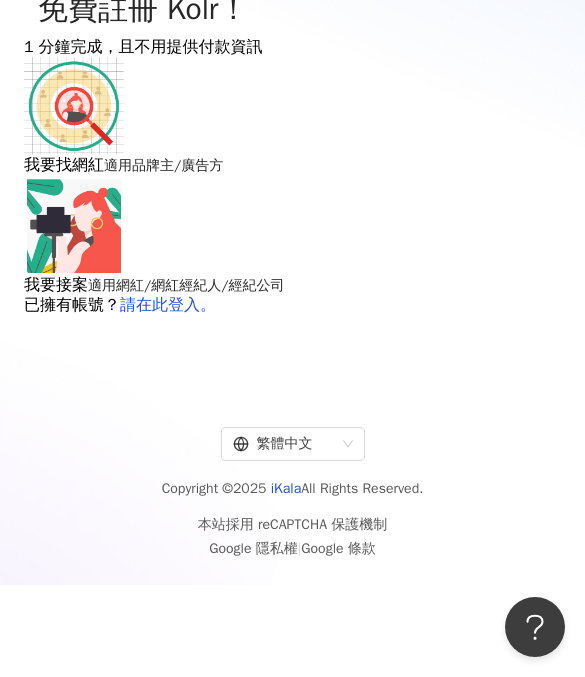scroll, scrollTop: 0, scrollLeft: 0, axis: both 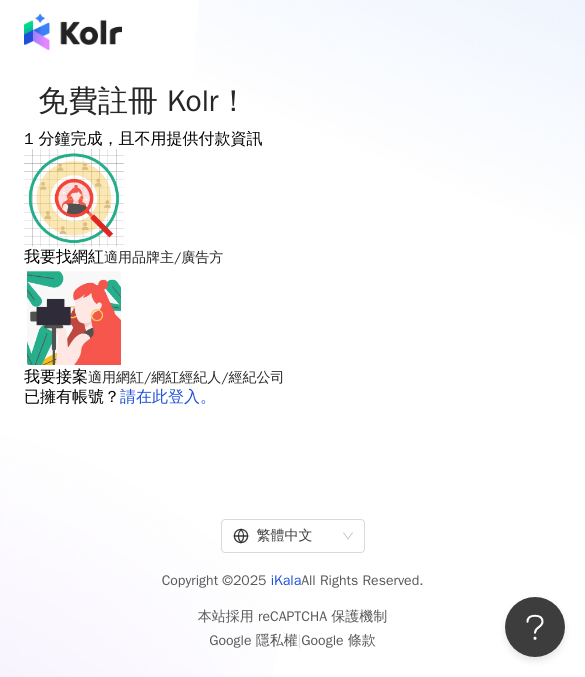 click on "繁體中文" at bounding box center (284, 536) 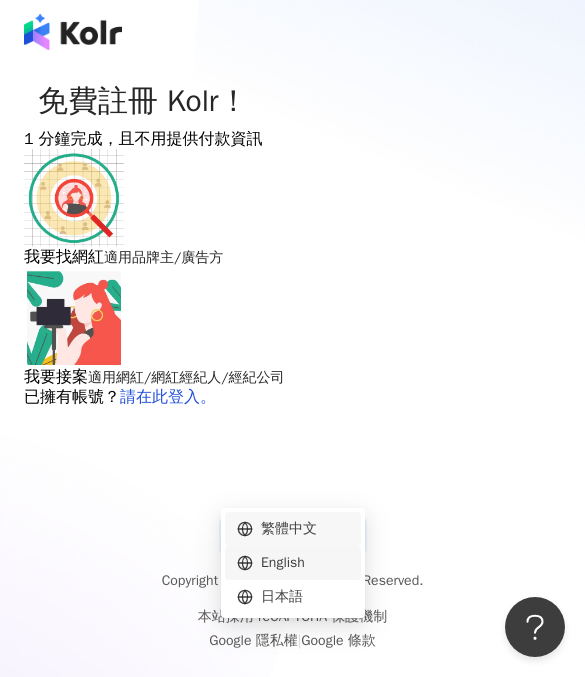 click on "English" at bounding box center (293, 563) 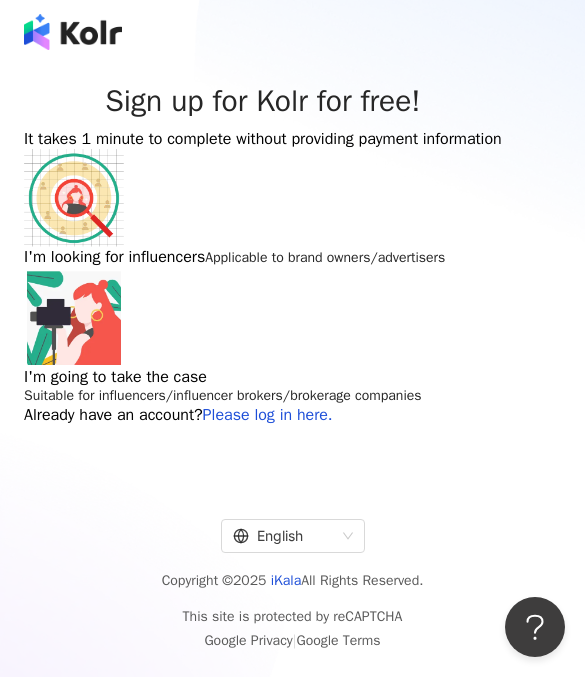 click on "I'm looking for influencers Applicable to brand owners/advertisers" at bounding box center (292, 208) 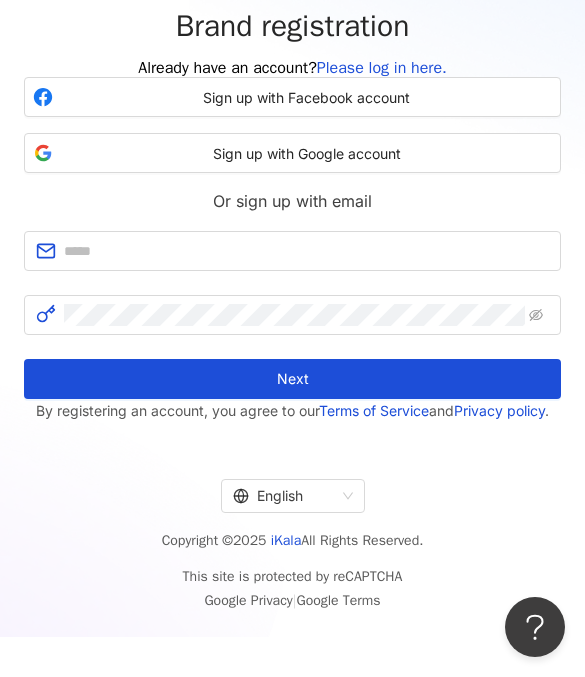 scroll, scrollTop: 99, scrollLeft: 0, axis: vertical 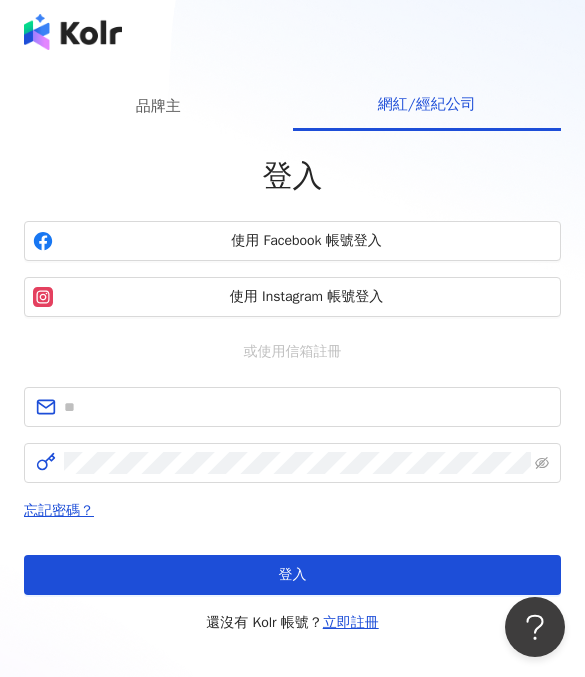 click on "使用 Facebook 帳號登入" at bounding box center (306, 241) 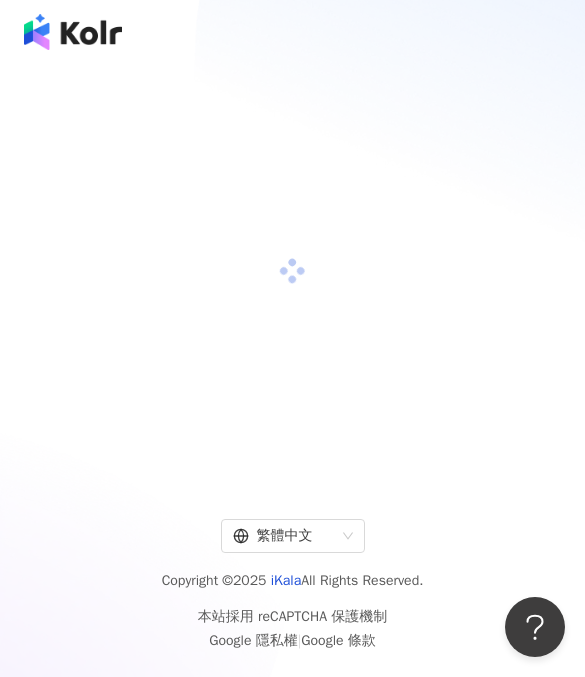 click on "繁體中文" at bounding box center [293, 536] 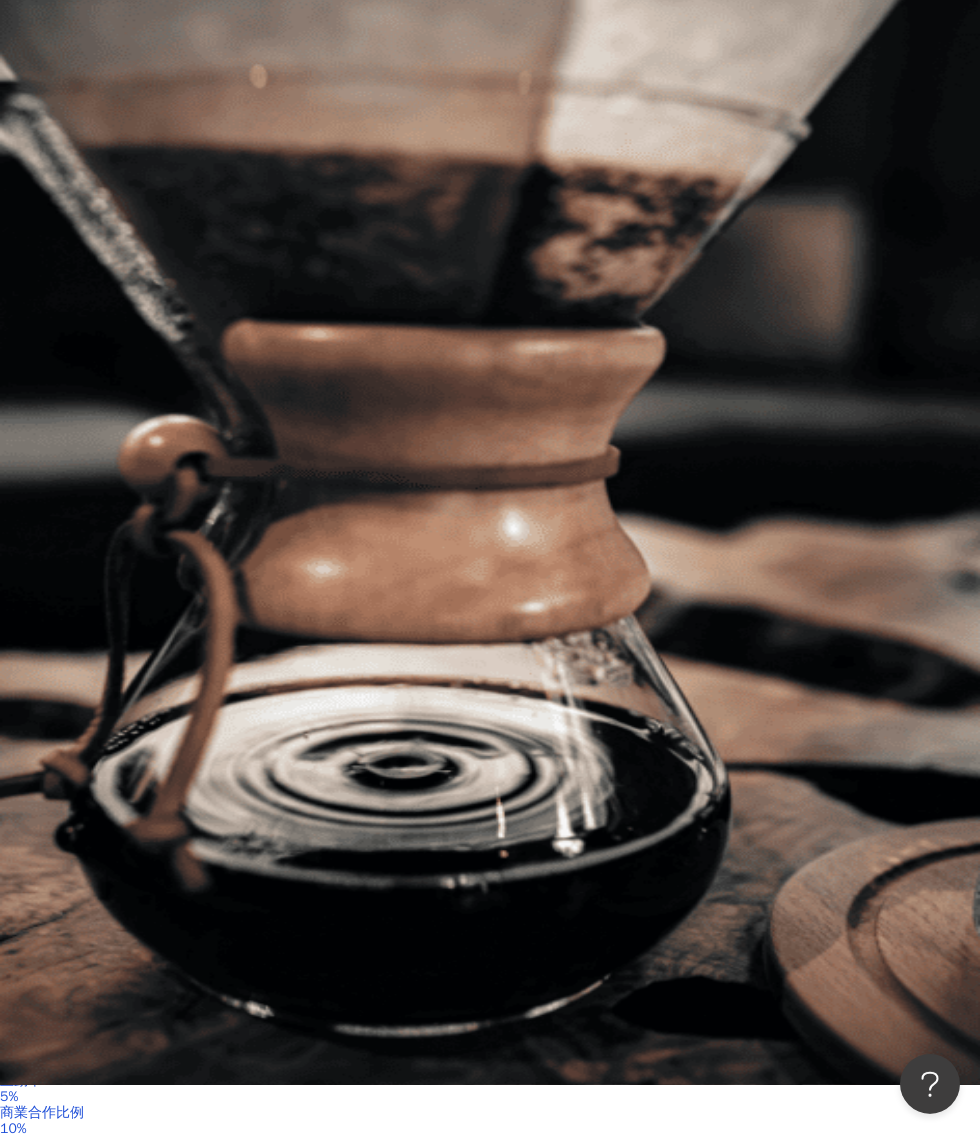 scroll, scrollTop: 0, scrollLeft: 0, axis: both 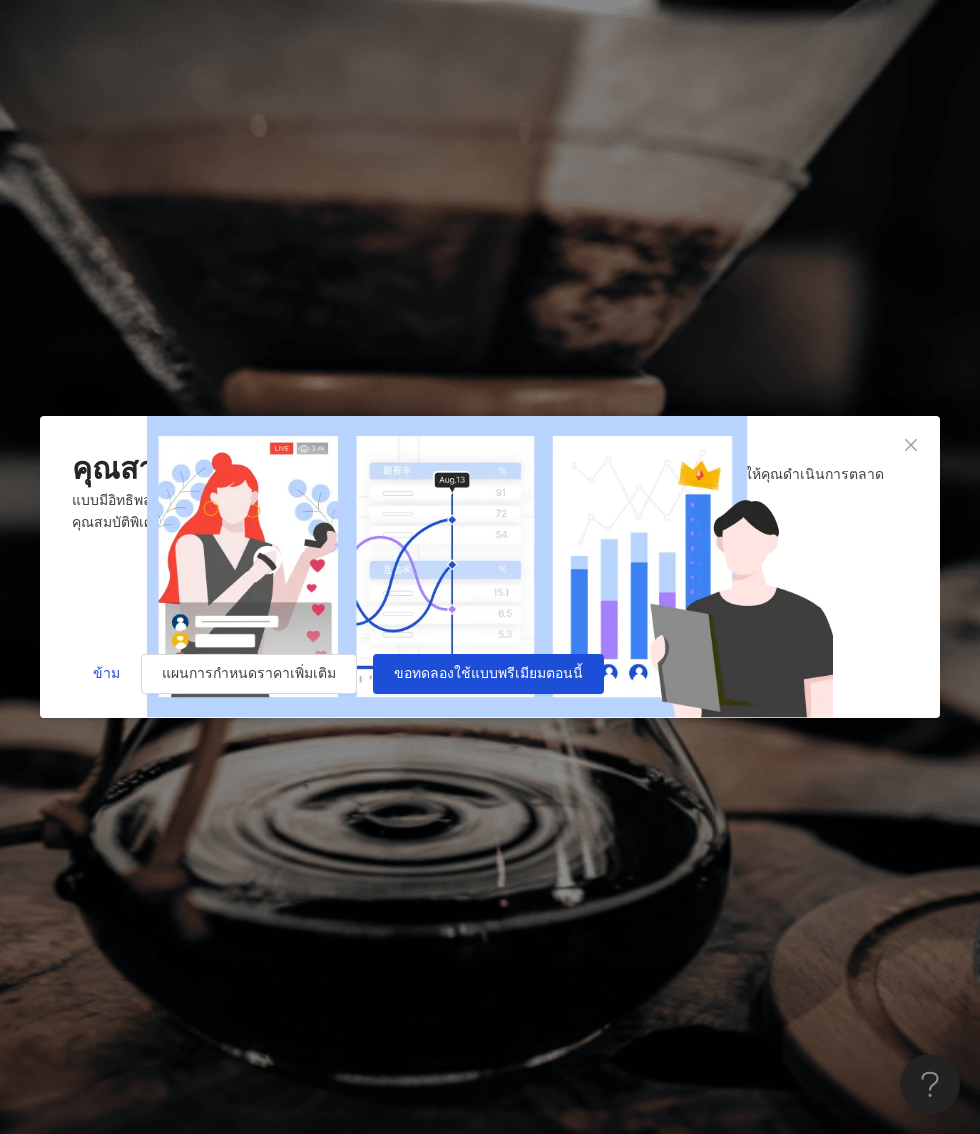 click on "ข้าม แผนการกำหนดราคาเพิ่มเติม ขอทดลองใช้แบบพรีเมียมตอนนี้" at bounding box center [490, 674] 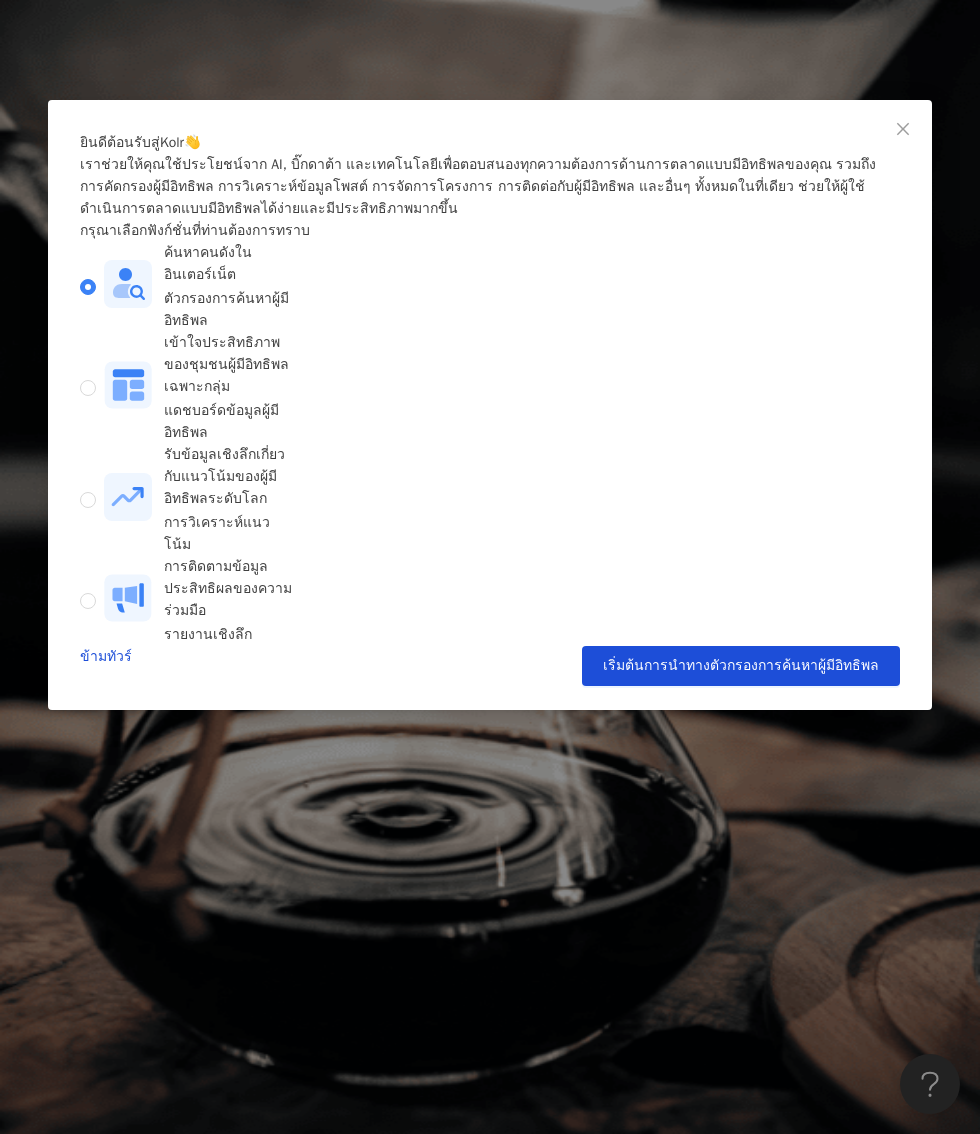 click on "ยินดีต้อนรับสู่ Kolr  👋 เราช่วยให้คุณใช้ประโยชน์จาก AI, บิ๊กดาต้า และเทคโนโลยีเพื่อตอบสนองทุกความต้องการด้านการตลาดแบบมีอิทธิพลของคุณ รวมถึงการคัดกรองผู้มีอิทธิพล การวิเคราะห์ข้อมูลโพสต์ การจัดการโครงการ การติดต่อกับผู้มีอิทธิพล และอื่นๆ ทั้งหมดในที่เดียว ช่วยให้ผู้ใช้ดำเนินการตลาดแบบมีอิทธิพลได้ง่ายและมีประสิทธิภาพมากขึ้น ค้นหาคนดังในอินเตอร์เน็ต" at bounding box center [490, 405] 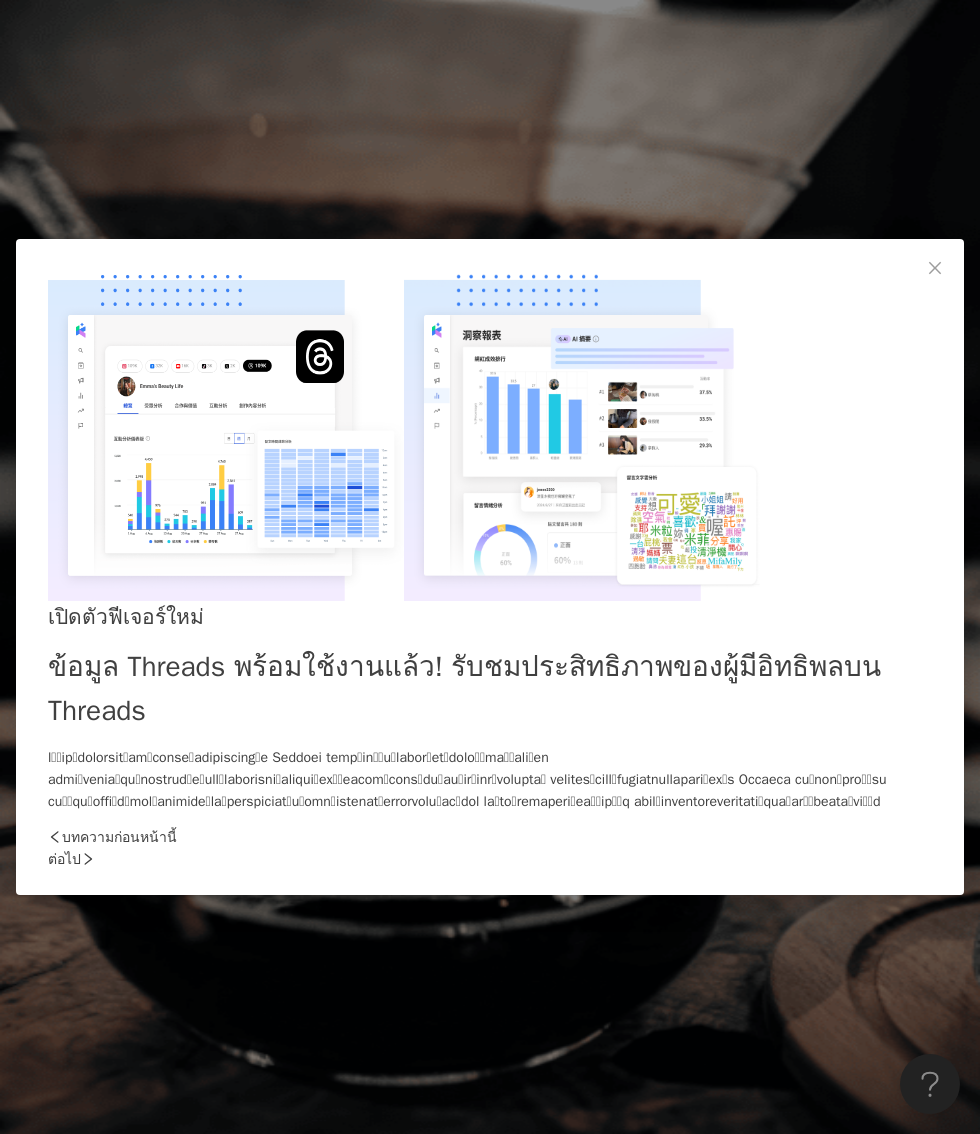 click on "เปิดตัวฟีเจอร์ใหม่ ข้อมูล Threads พร้อมใช้งานแล้ว! รับชมประสิทธิภาพของผู้มีอิทธิพลบน Threads บทความก่อนหน้านี้ ต่อไป" at bounding box center [490, 567] 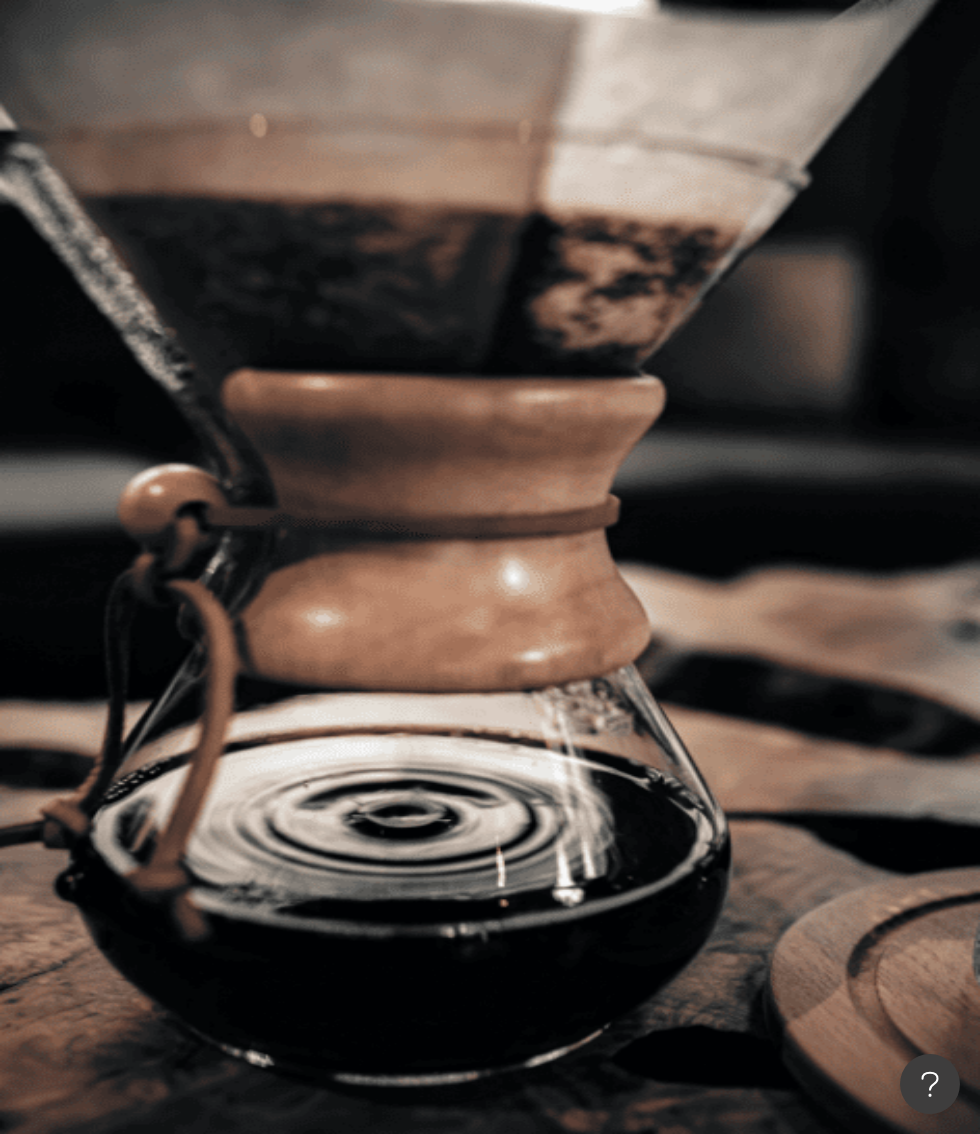 click on "อัปเกรดแผนของคุณและใช้การค้นหาคำแนะนำ AI ที่ทรงพลังเป็นพิเศษ สมัครทดลองใช้งาน" at bounding box center (608, 561) 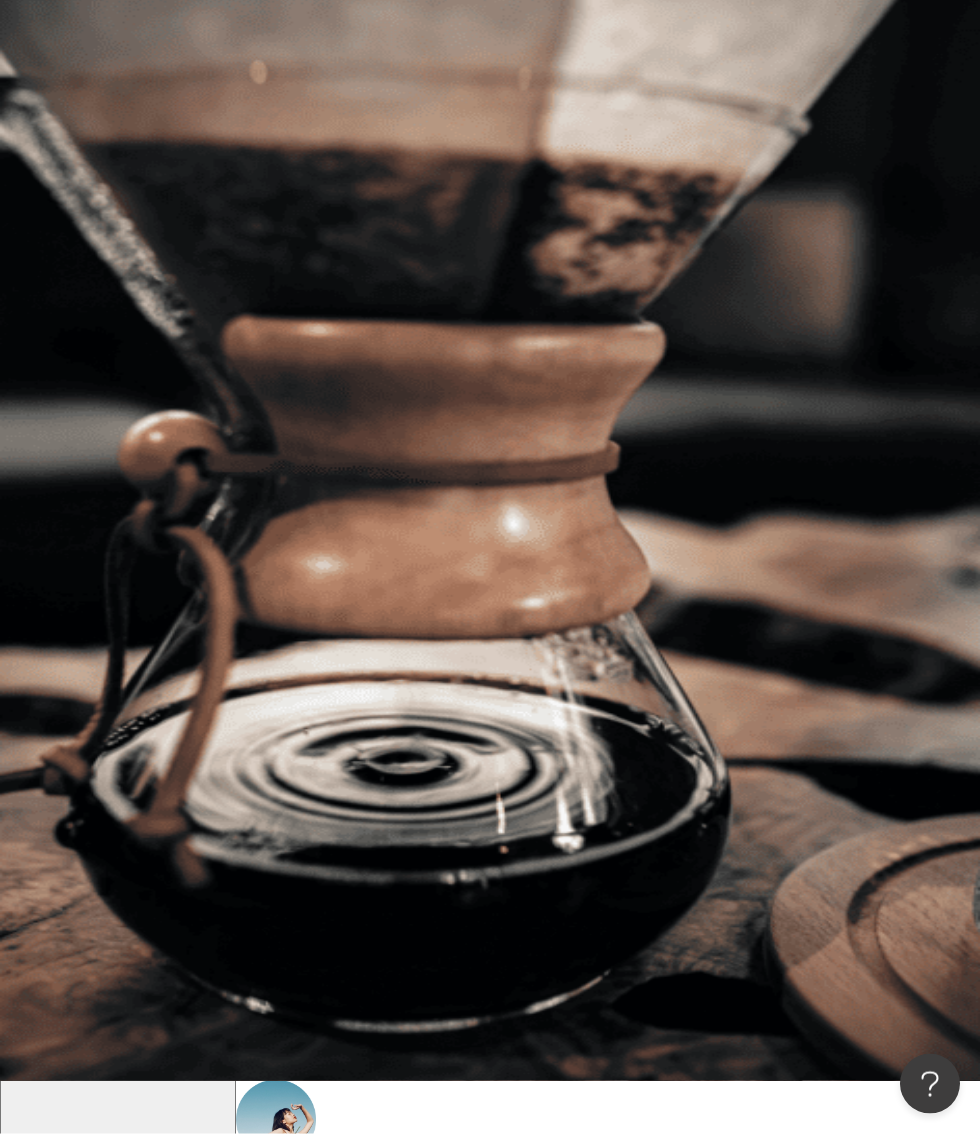 scroll, scrollTop: 0, scrollLeft: 0, axis: both 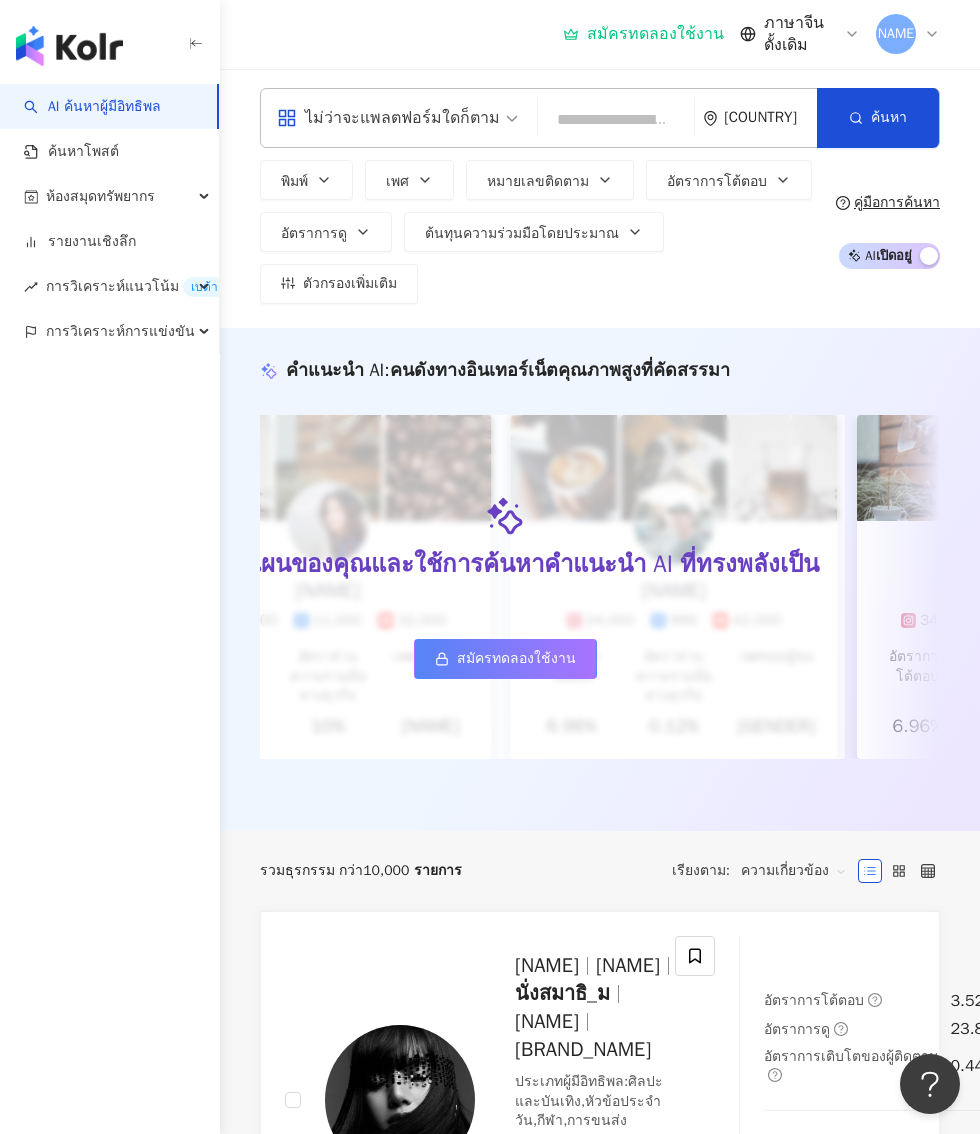 click on "ความเกี่ยวข้อง" at bounding box center (794, 871) 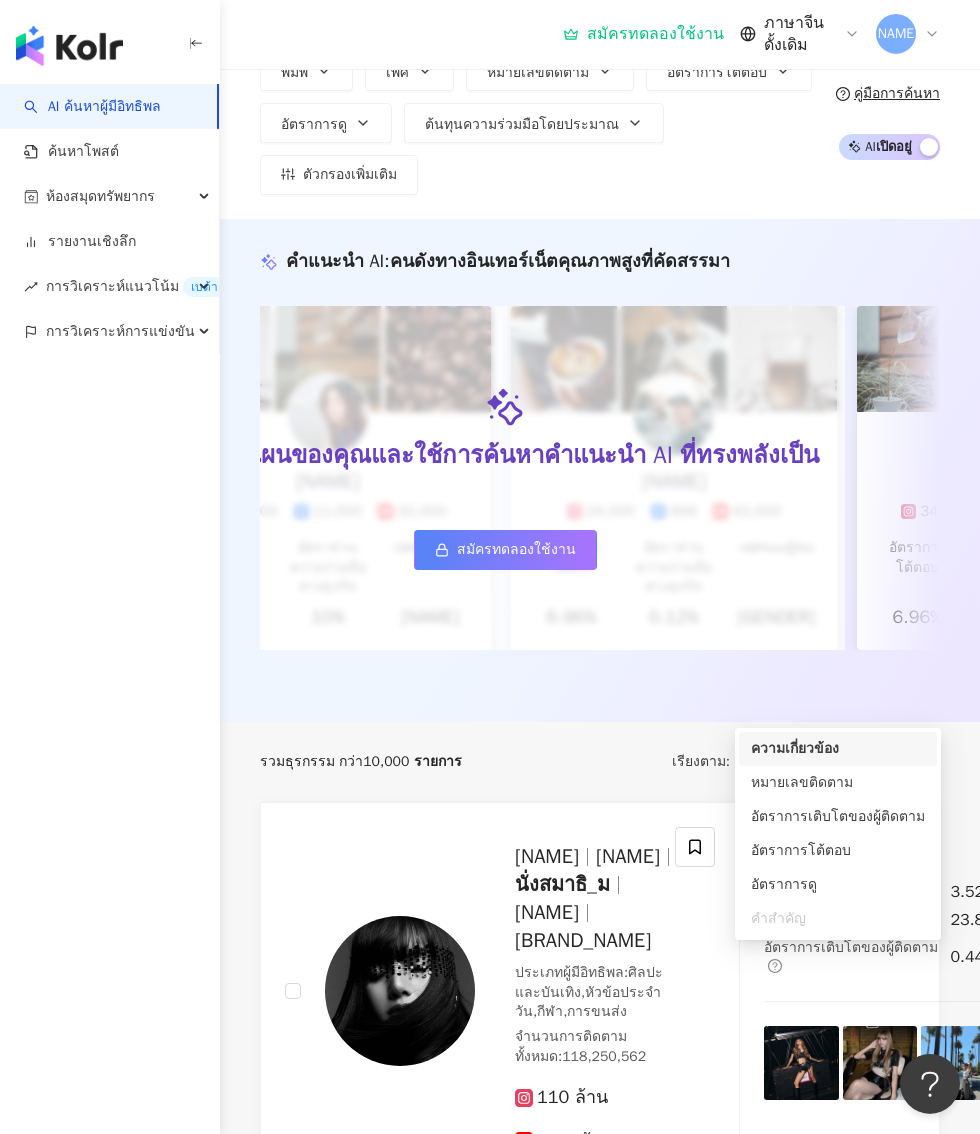 scroll, scrollTop: 111, scrollLeft: 0, axis: vertical 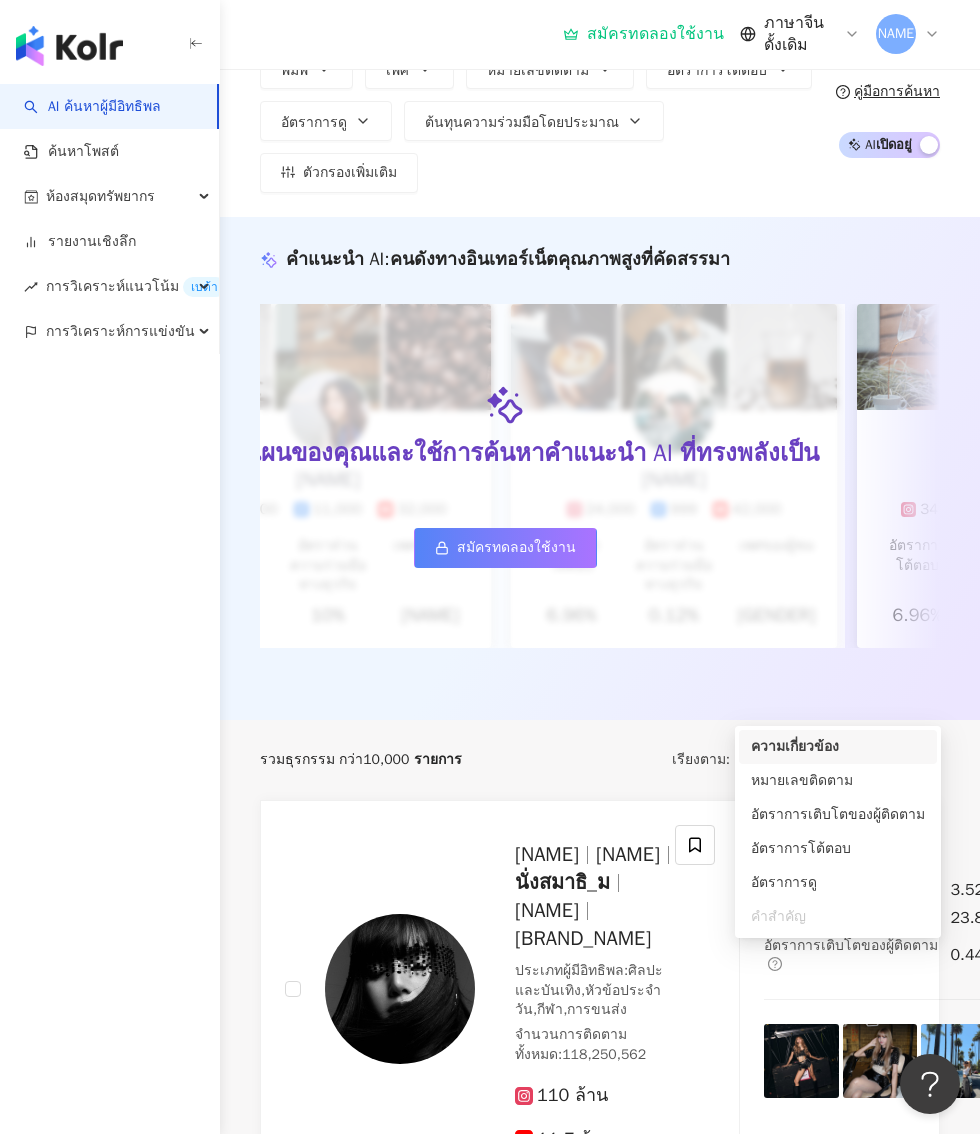 click on "อัตราการเติบโตของผู้ติดตาม" at bounding box center (838, 814) 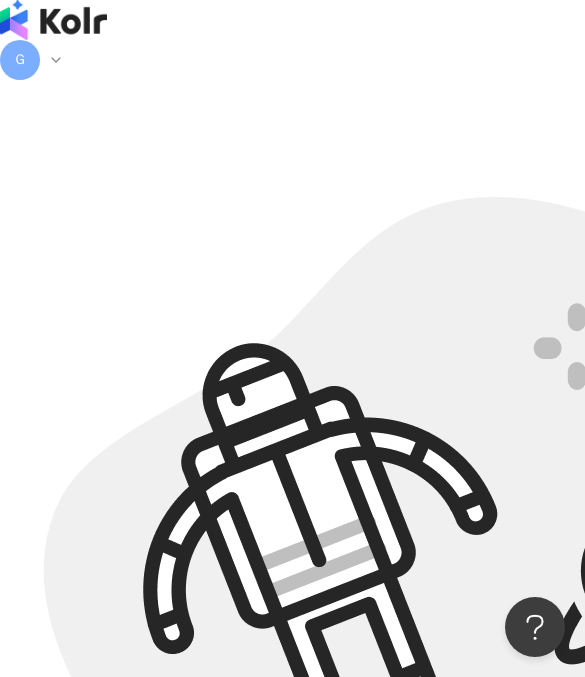 scroll, scrollTop: 90, scrollLeft: 0, axis: vertical 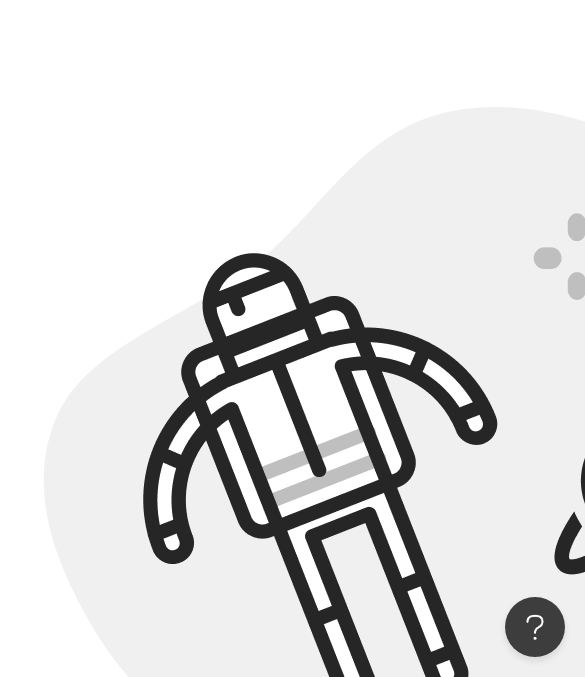 click on "รีเฟรช" at bounding box center [41, 1021] 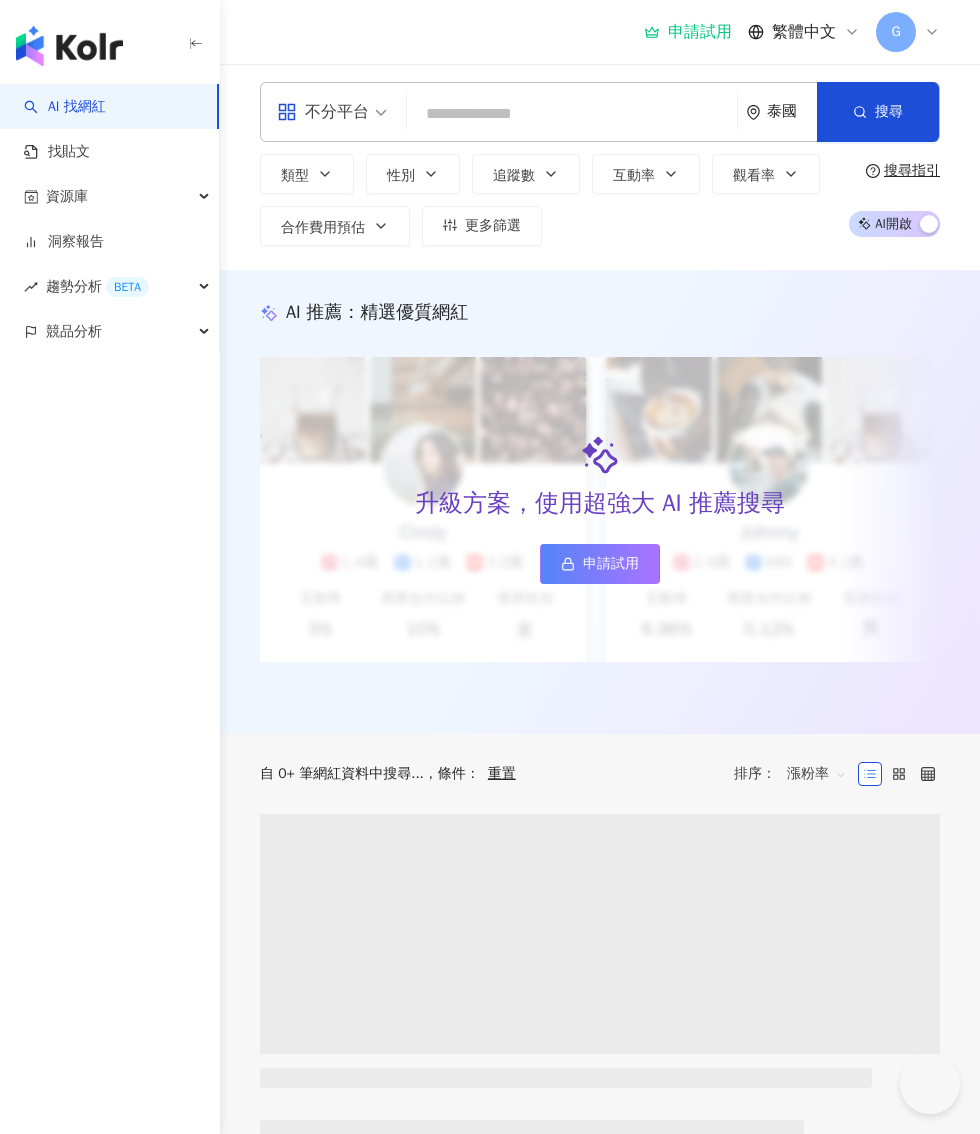 scroll, scrollTop: 0, scrollLeft: 0, axis: both 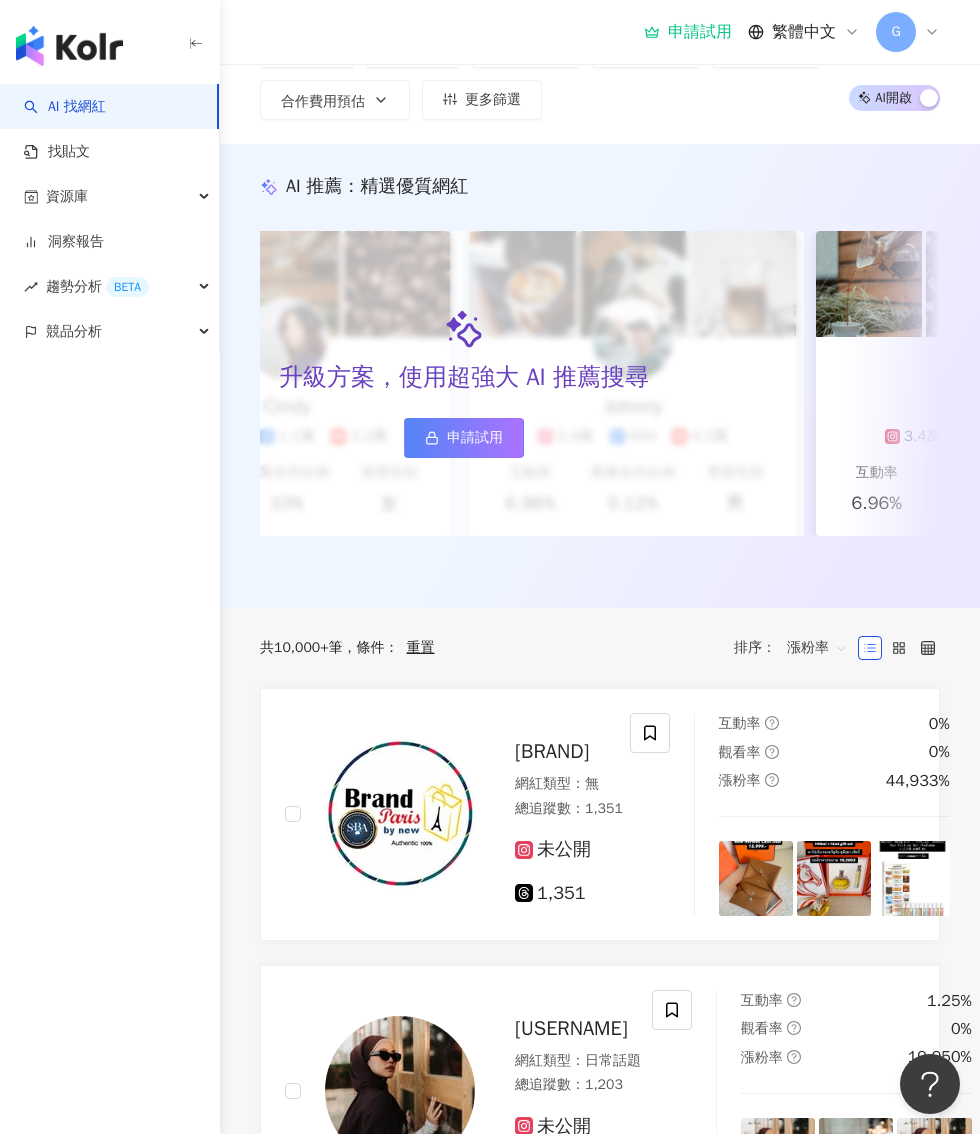 click on "漲粉率" at bounding box center (817, 648) 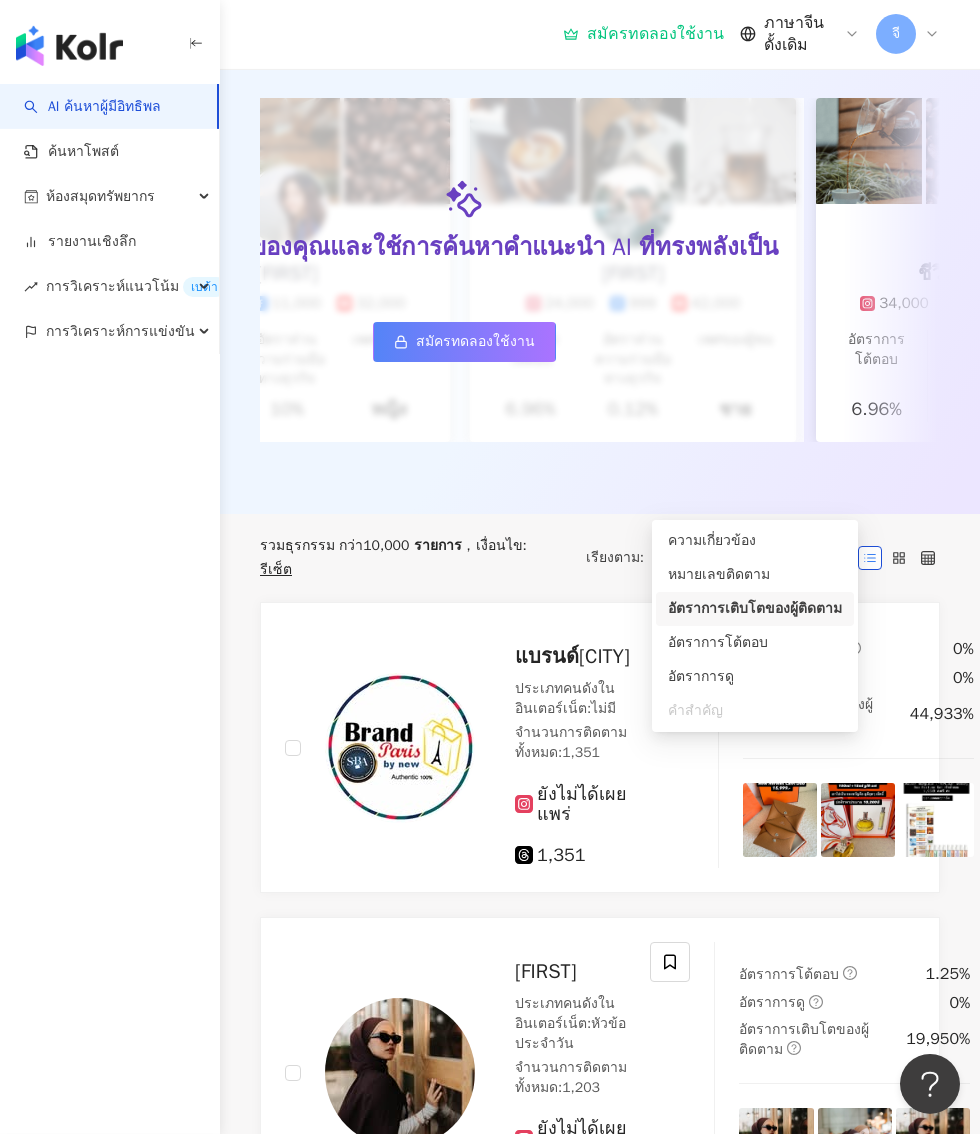 scroll, scrollTop: 318, scrollLeft: 0, axis: vertical 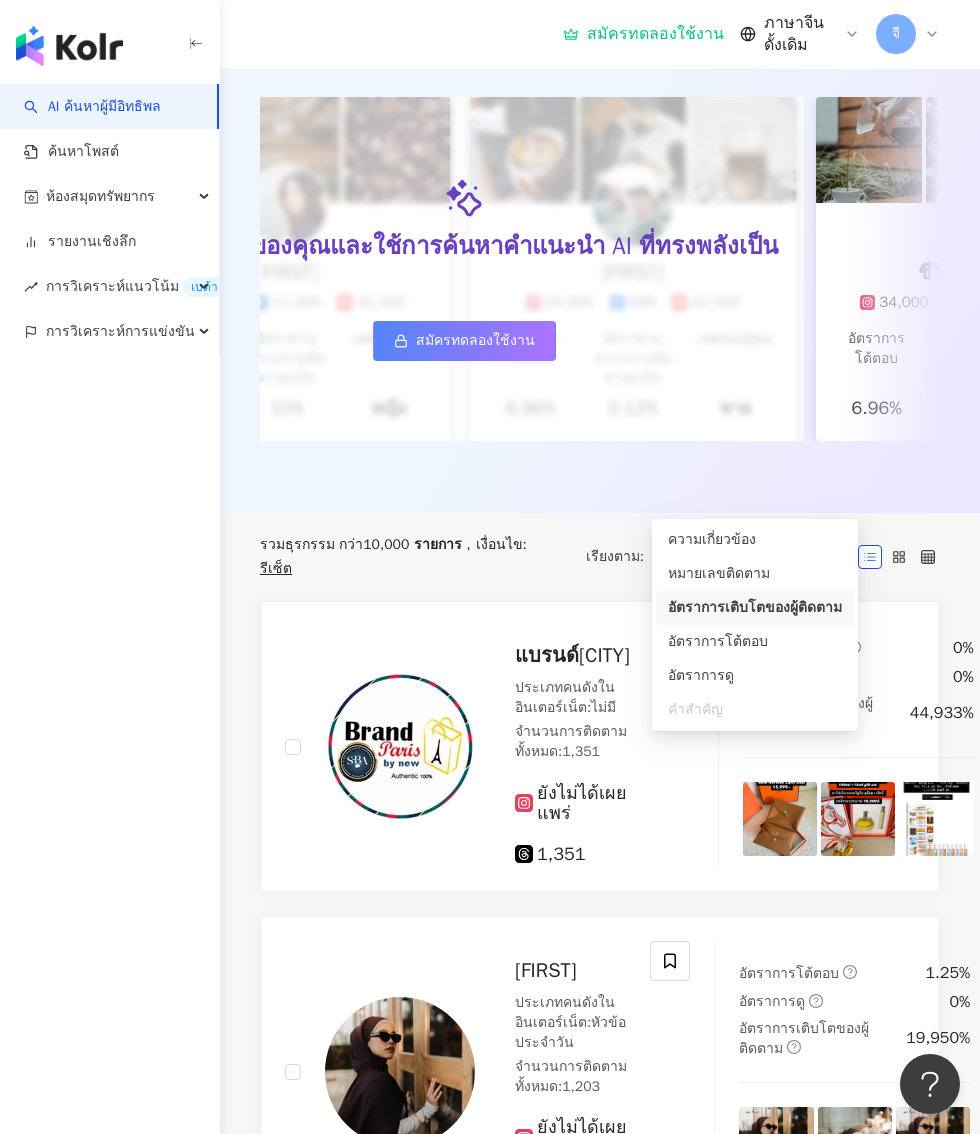 click 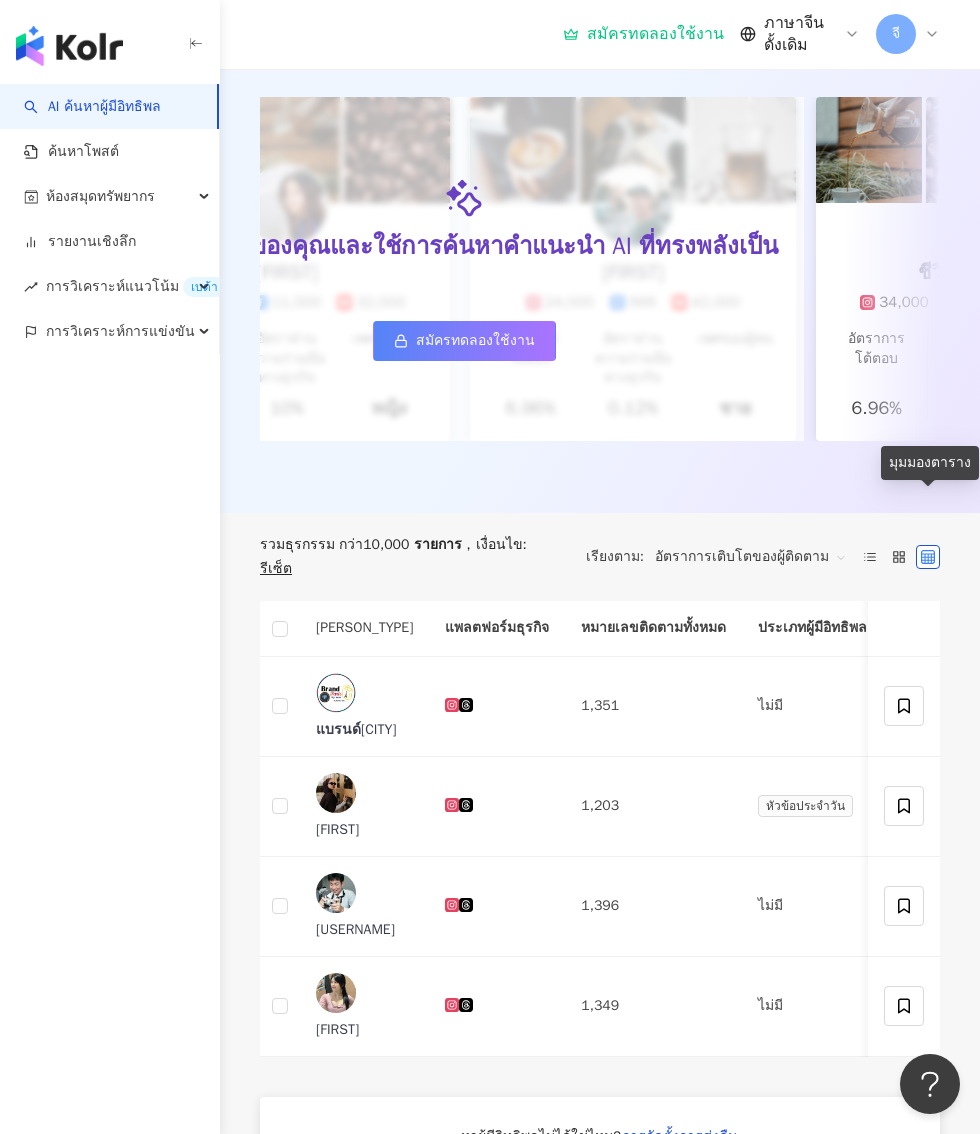 click on "เบต้า" at bounding box center (204, 287) 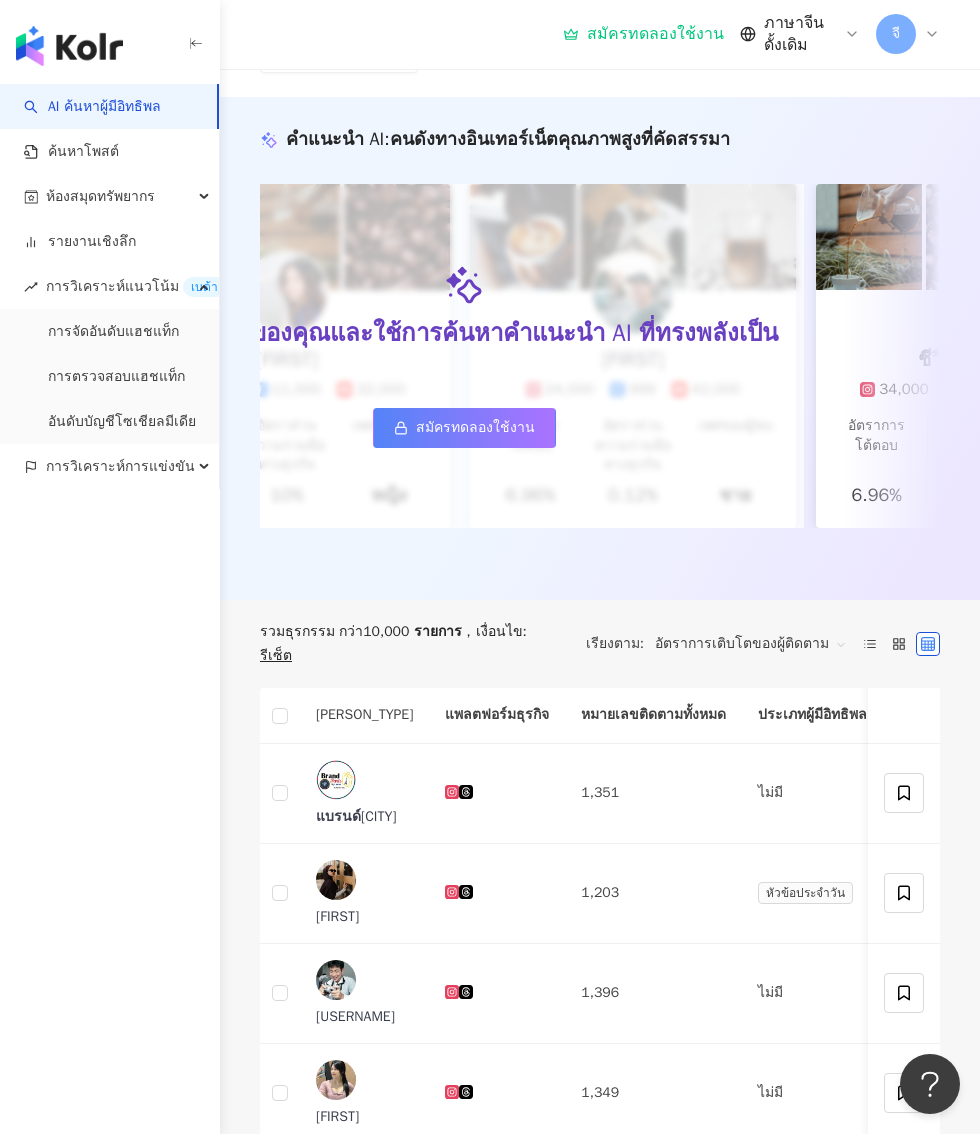 scroll, scrollTop: 236, scrollLeft: 0, axis: vertical 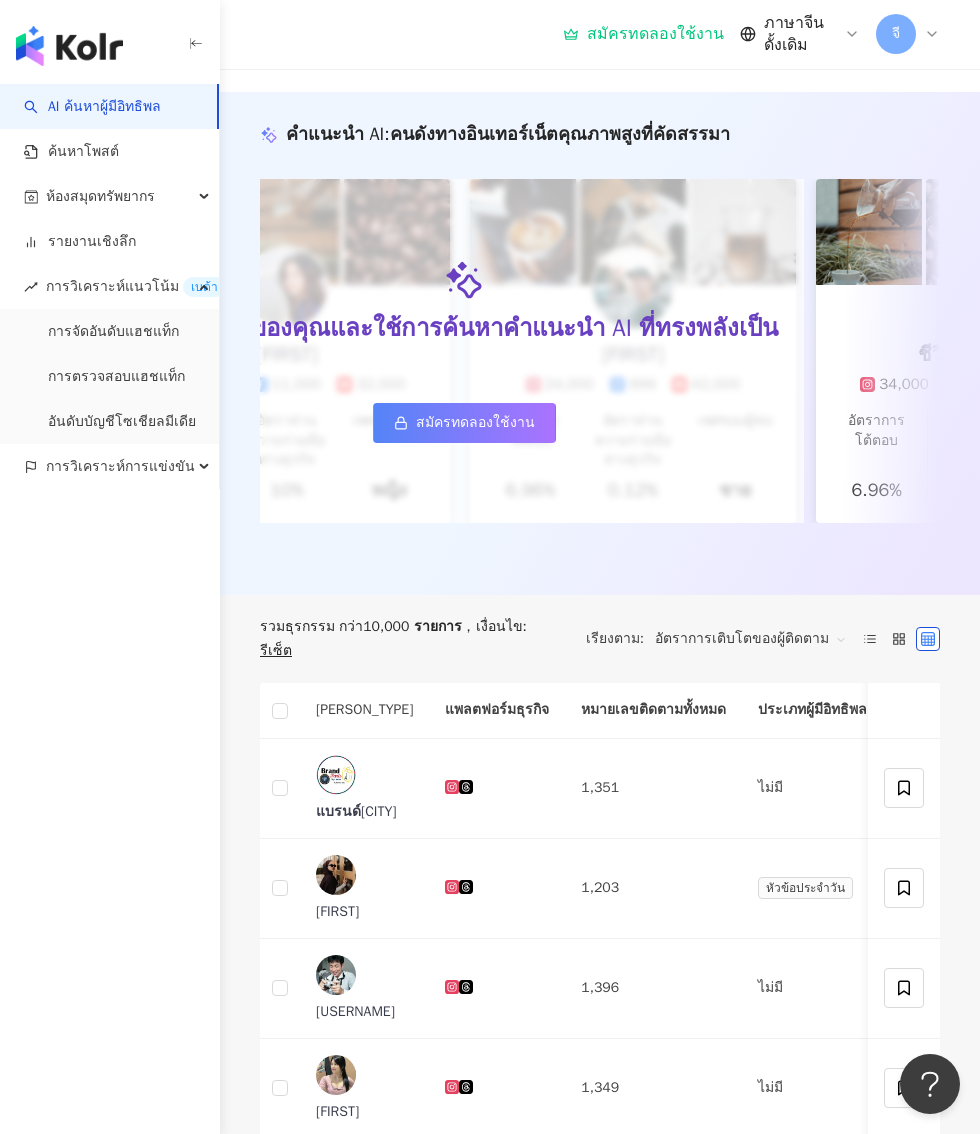 click on "อัตราการเติบโตของผู้ติดตาม" at bounding box center [751, 639] 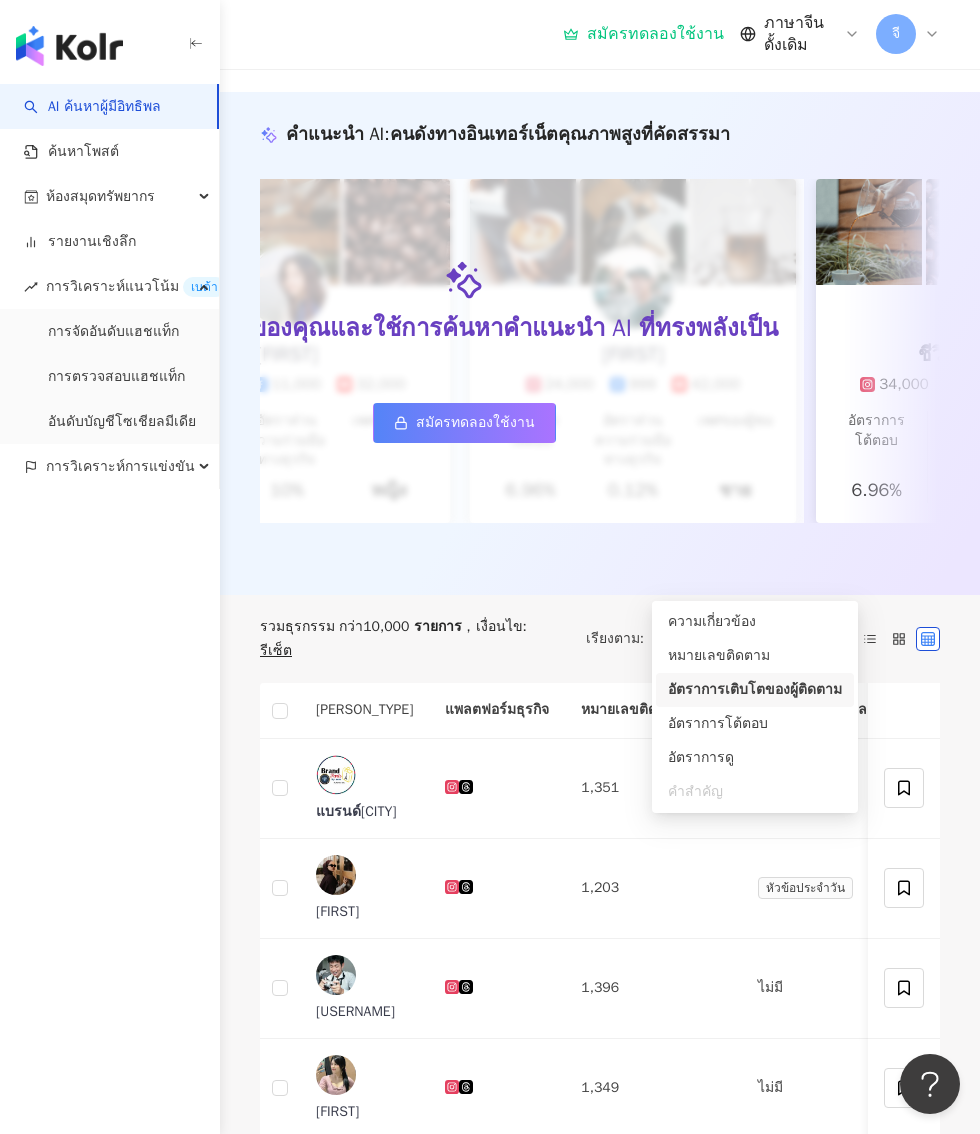 click on "อัตราการเติบโตของผู้ติดตาม" at bounding box center [742, 638] 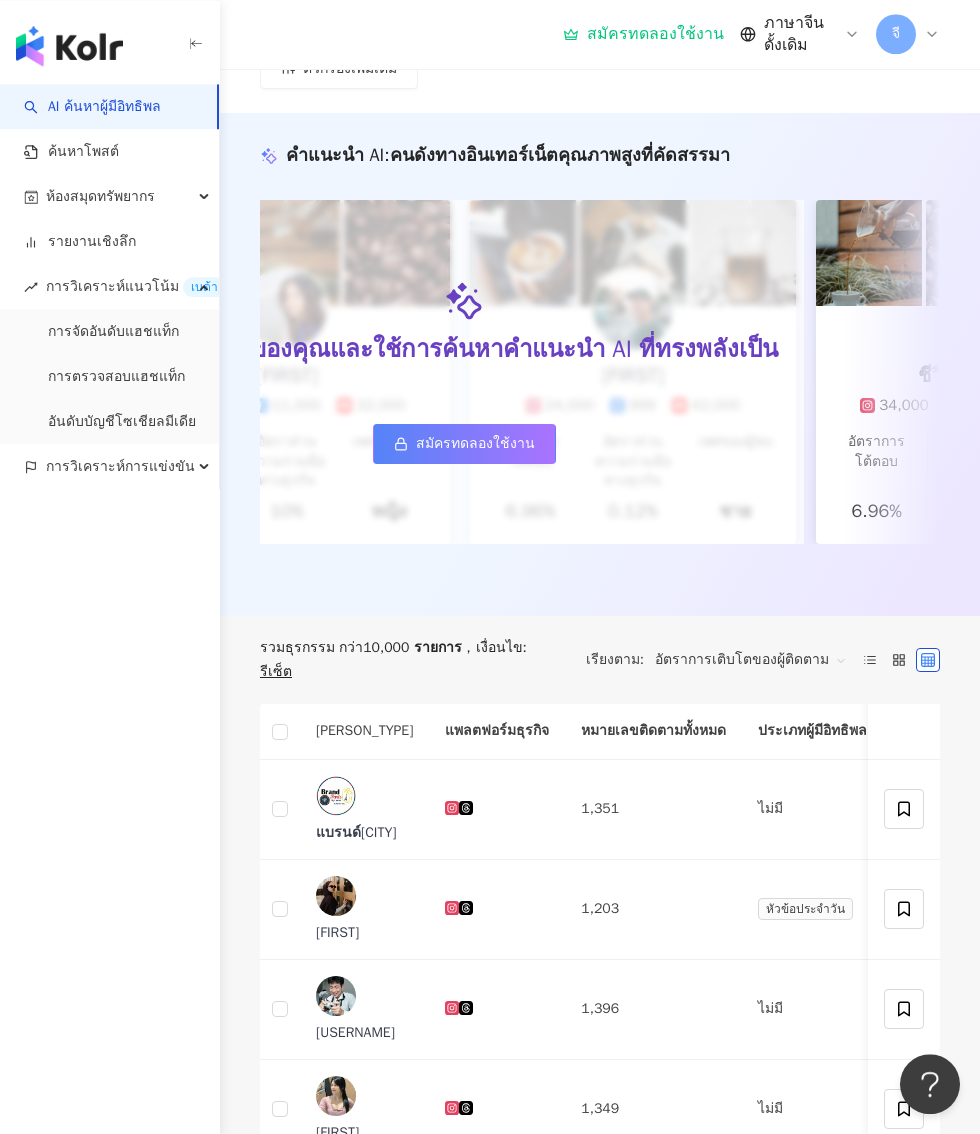 scroll, scrollTop: 174, scrollLeft: 0, axis: vertical 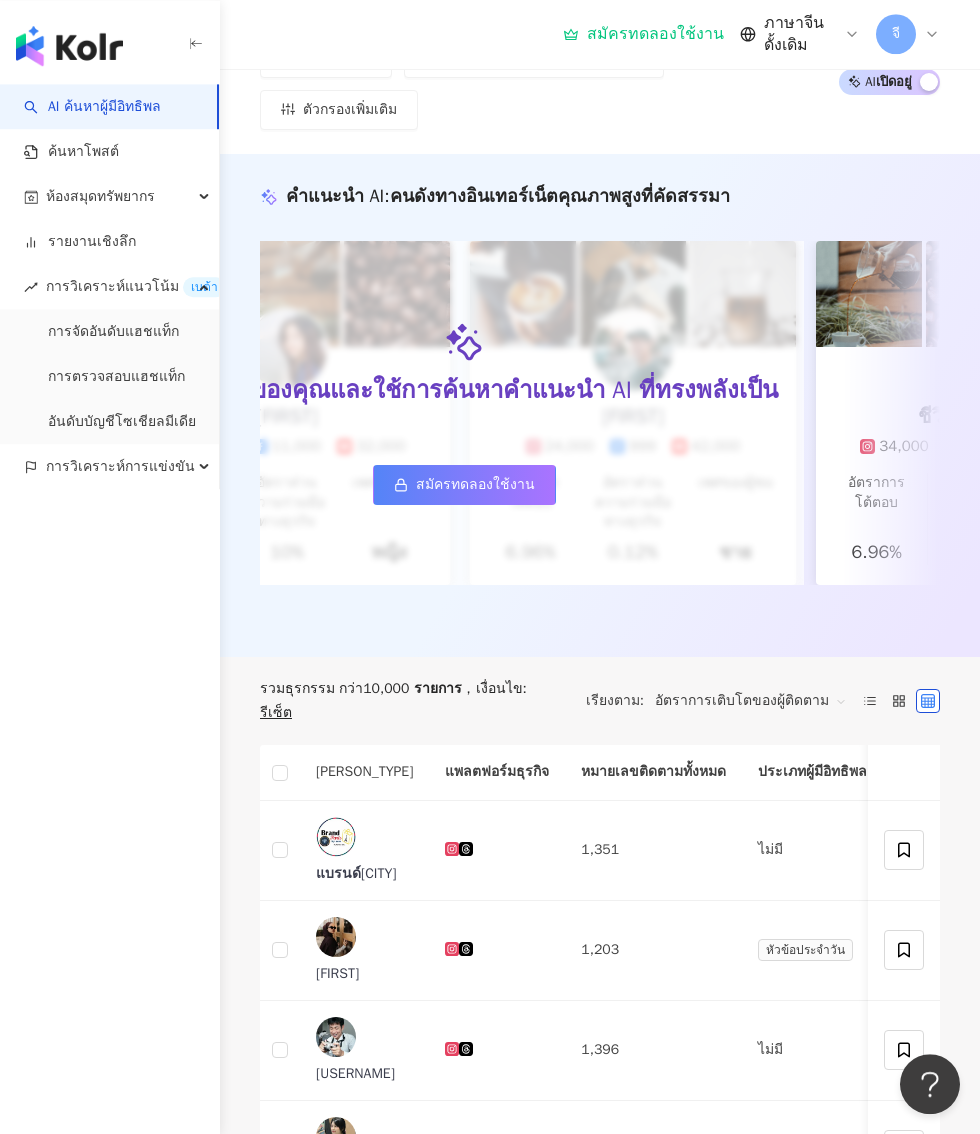 click on "อัตราการเติบโตของผู้ติดตาม" at bounding box center [751, 701] 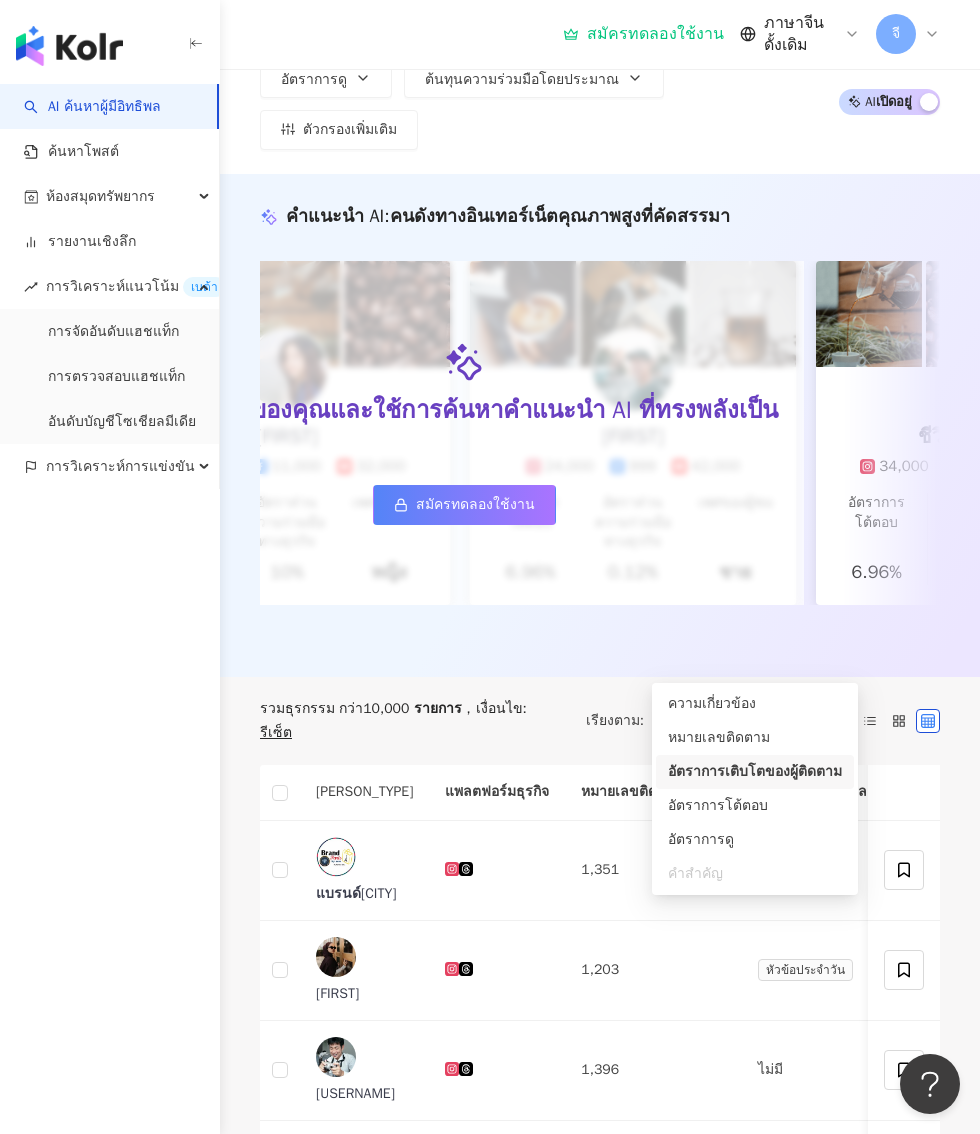 scroll, scrollTop: 150, scrollLeft: 0, axis: vertical 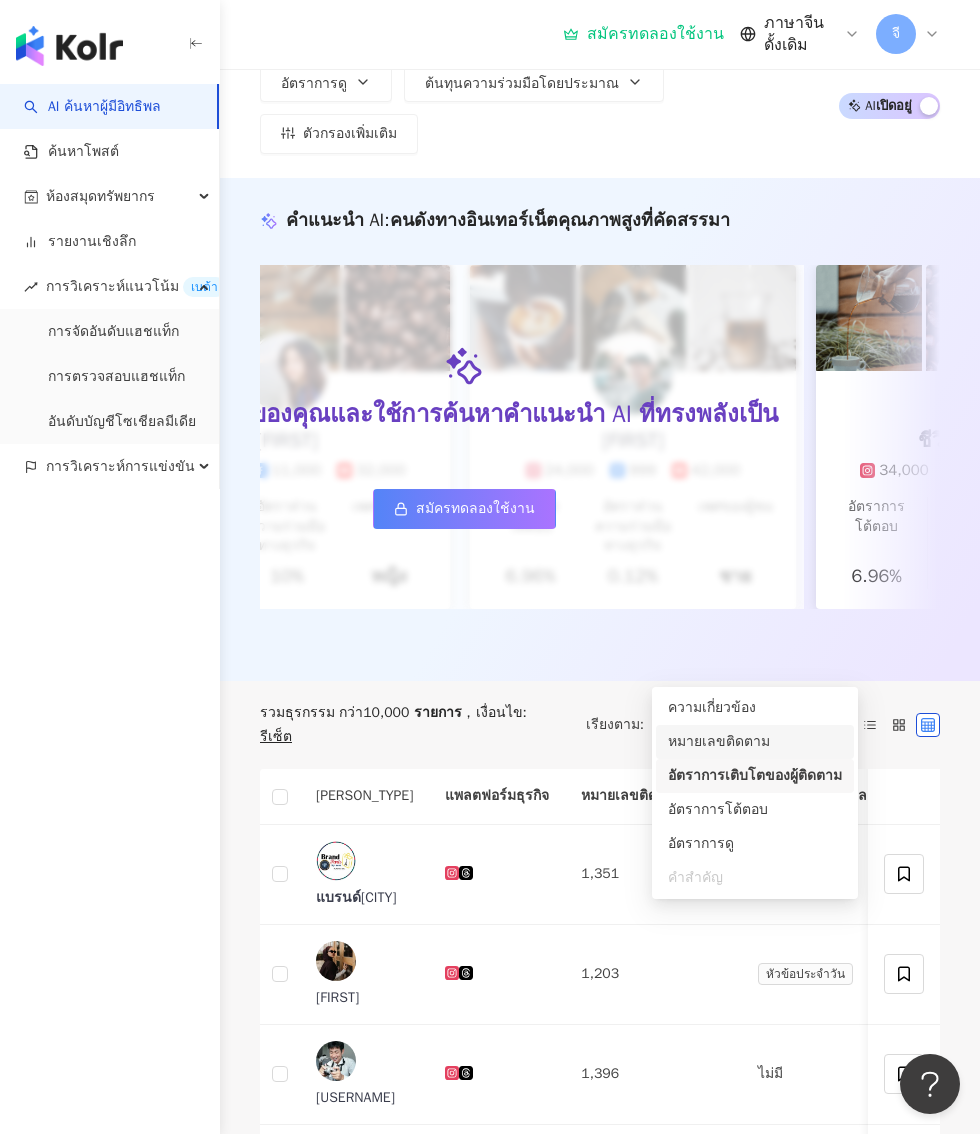 click on "หมายเลขติดตาม" at bounding box center (755, 742) 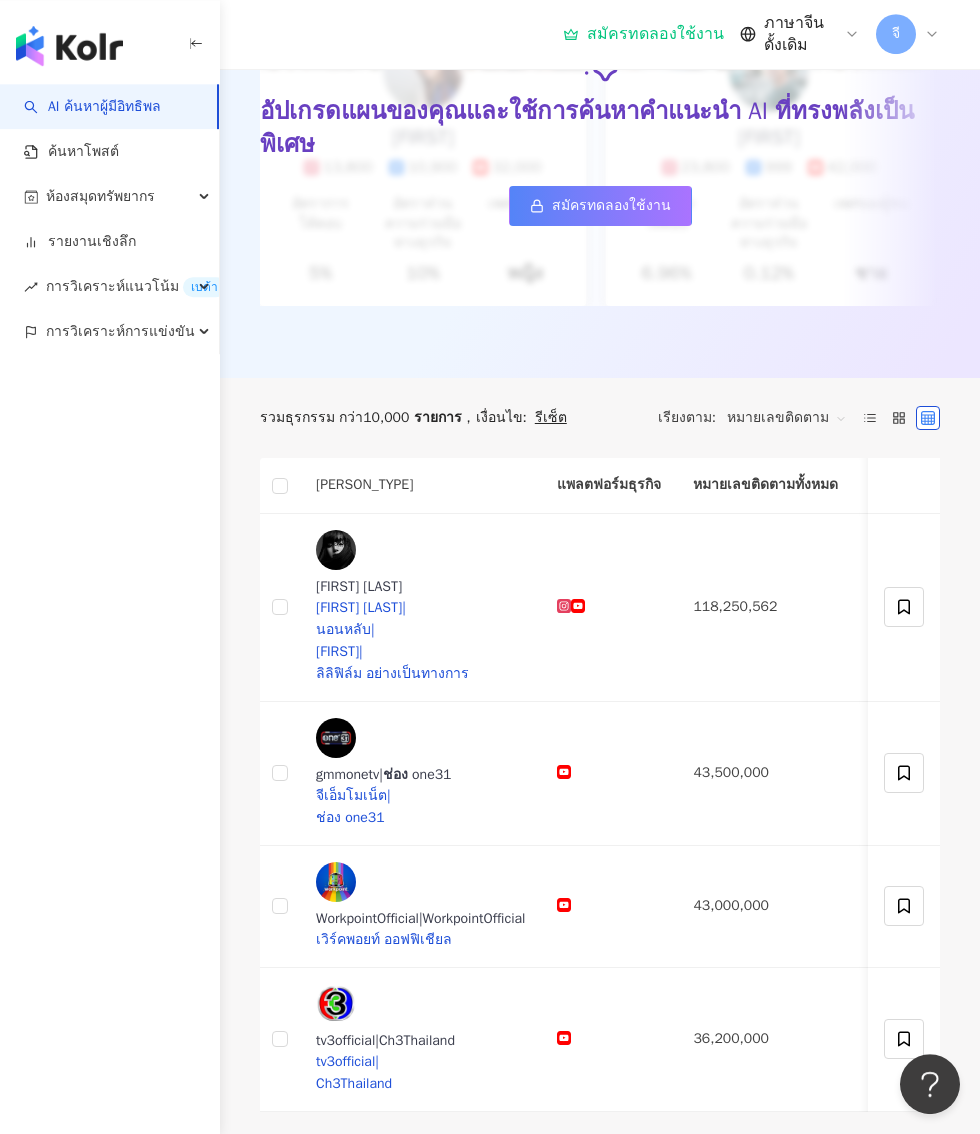 scroll, scrollTop: 453, scrollLeft: 0, axis: vertical 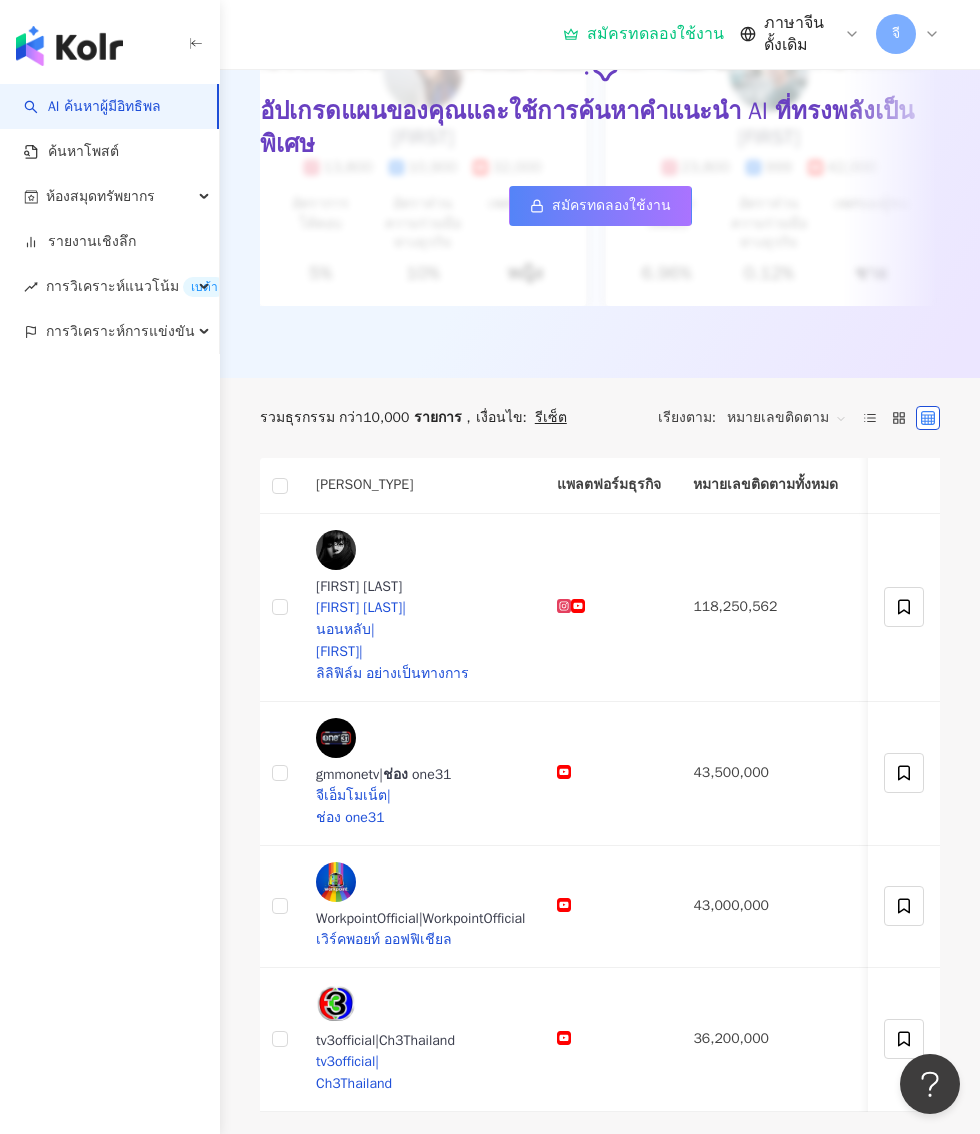click 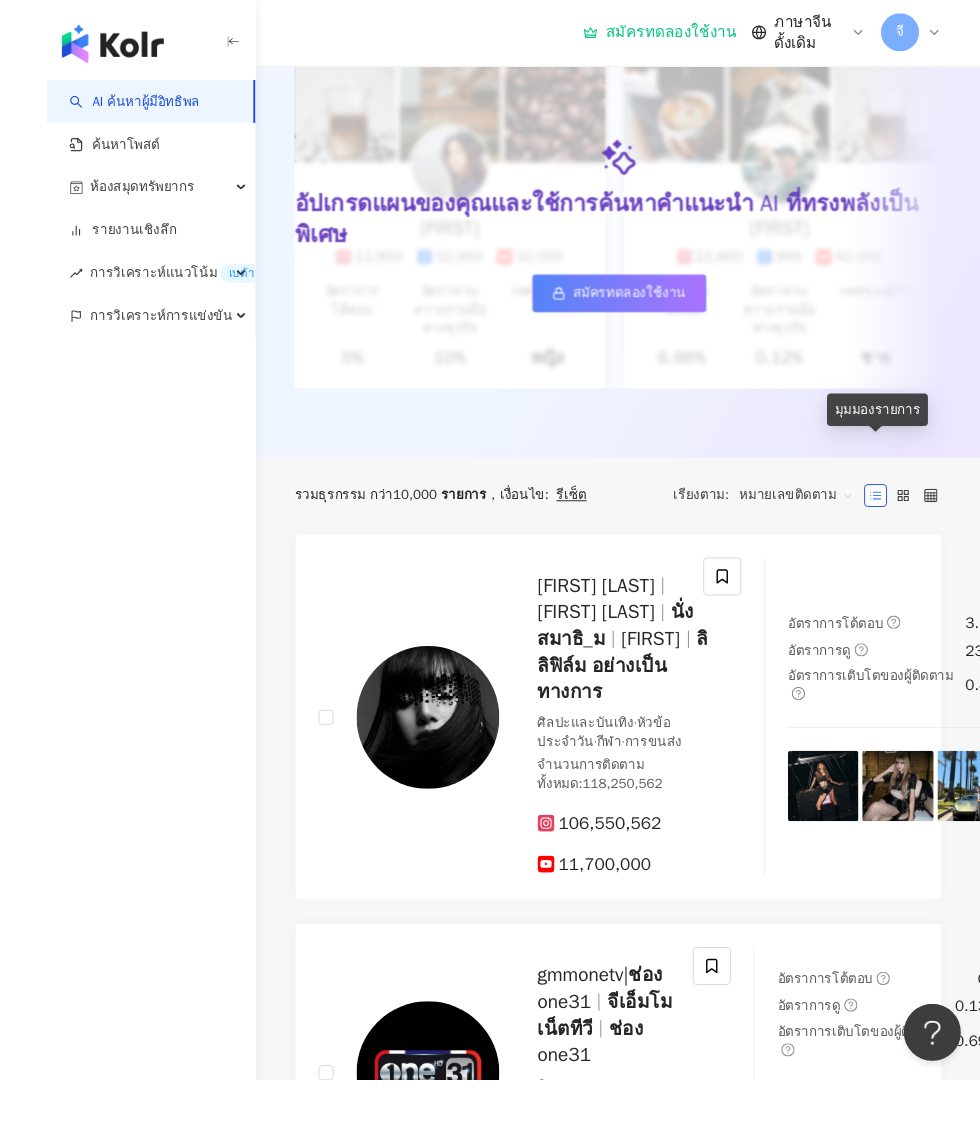 scroll, scrollTop: 565, scrollLeft: 0, axis: vertical 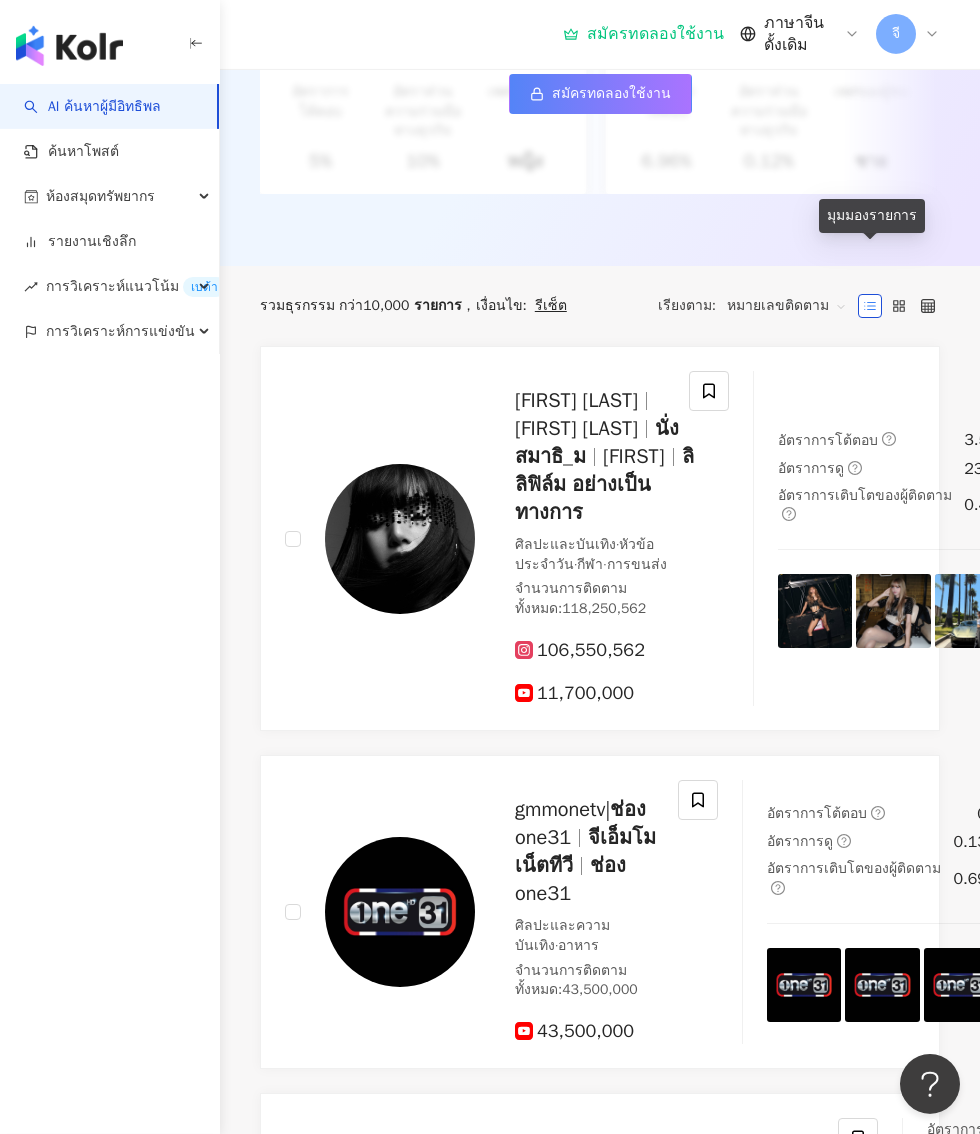 click on "หมายเลขติดตาม" at bounding box center (778, 305) 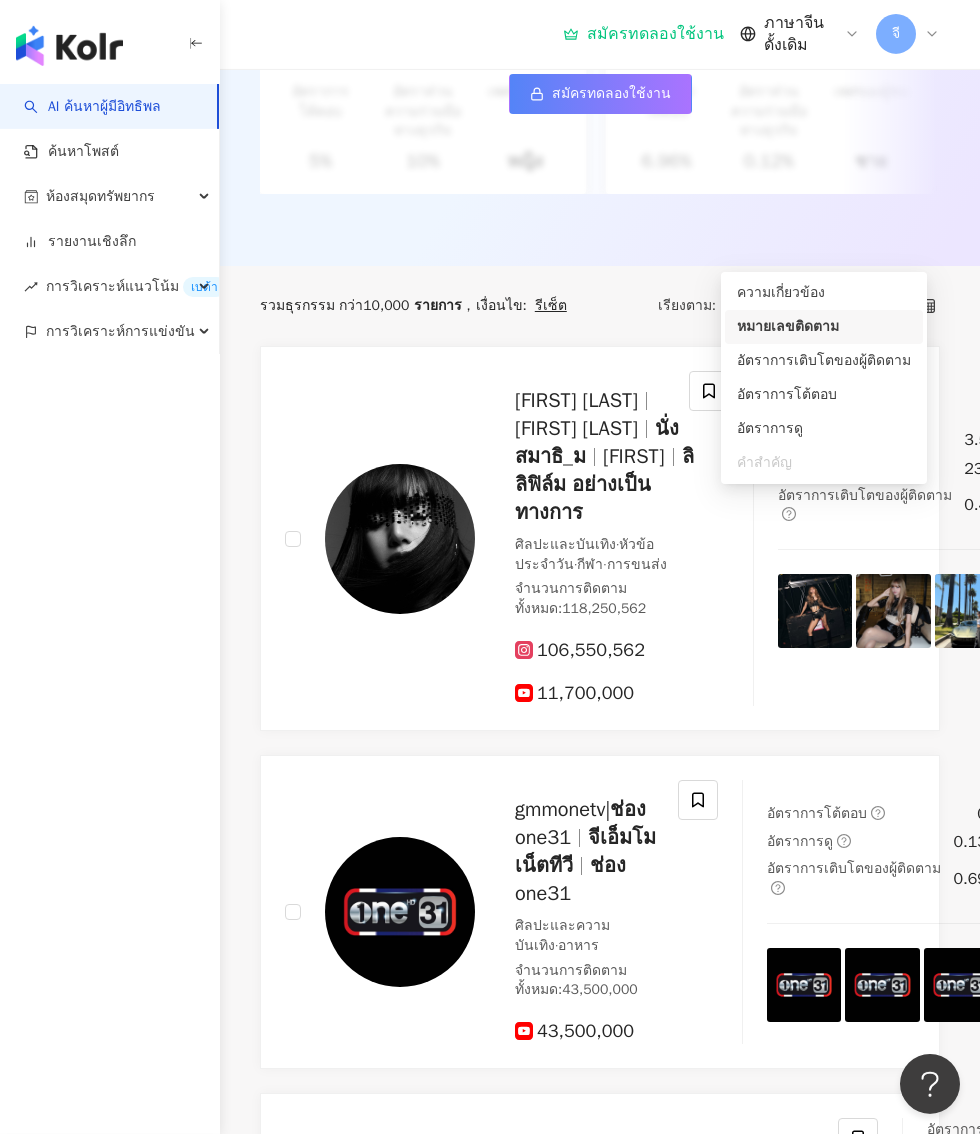 click on "การวิเคราะห์การแข่งขัน" at bounding box center [120, 331] 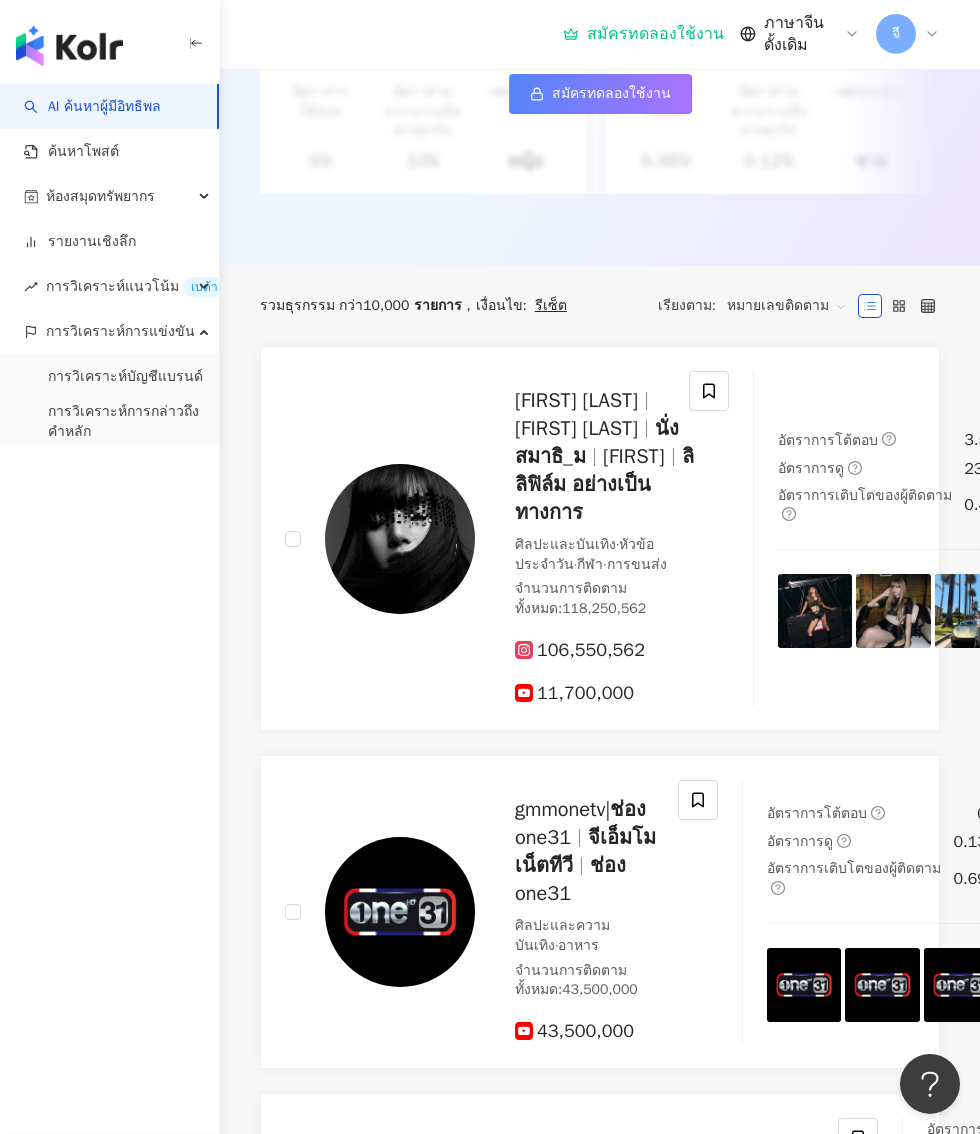 click on "การวิเคราะห์แนวโน้ม เบต้า" at bounding box center [109, 286] 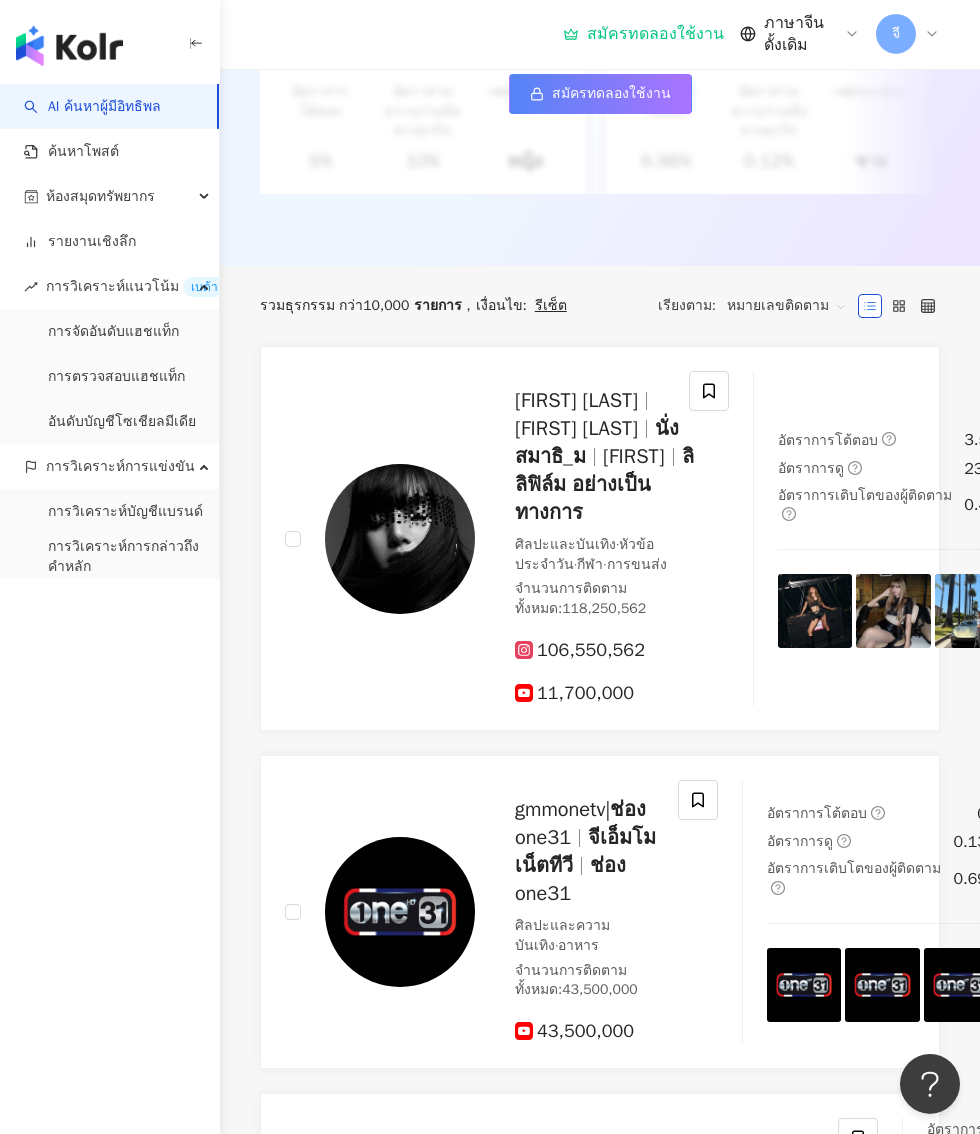 click on "อันดับบัญชีโซเชียลมีเดีย" at bounding box center (122, 422) 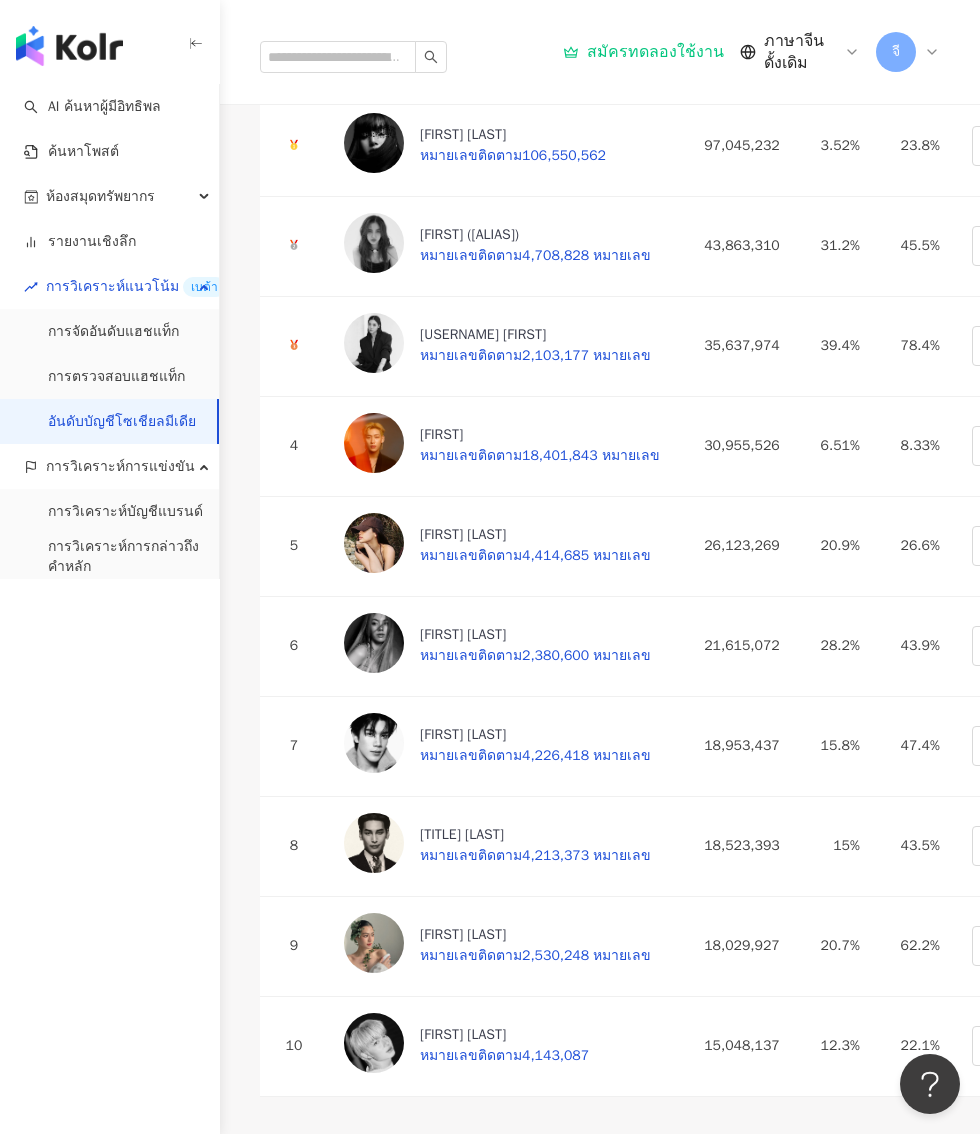 scroll, scrollTop: 203, scrollLeft: 0, axis: vertical 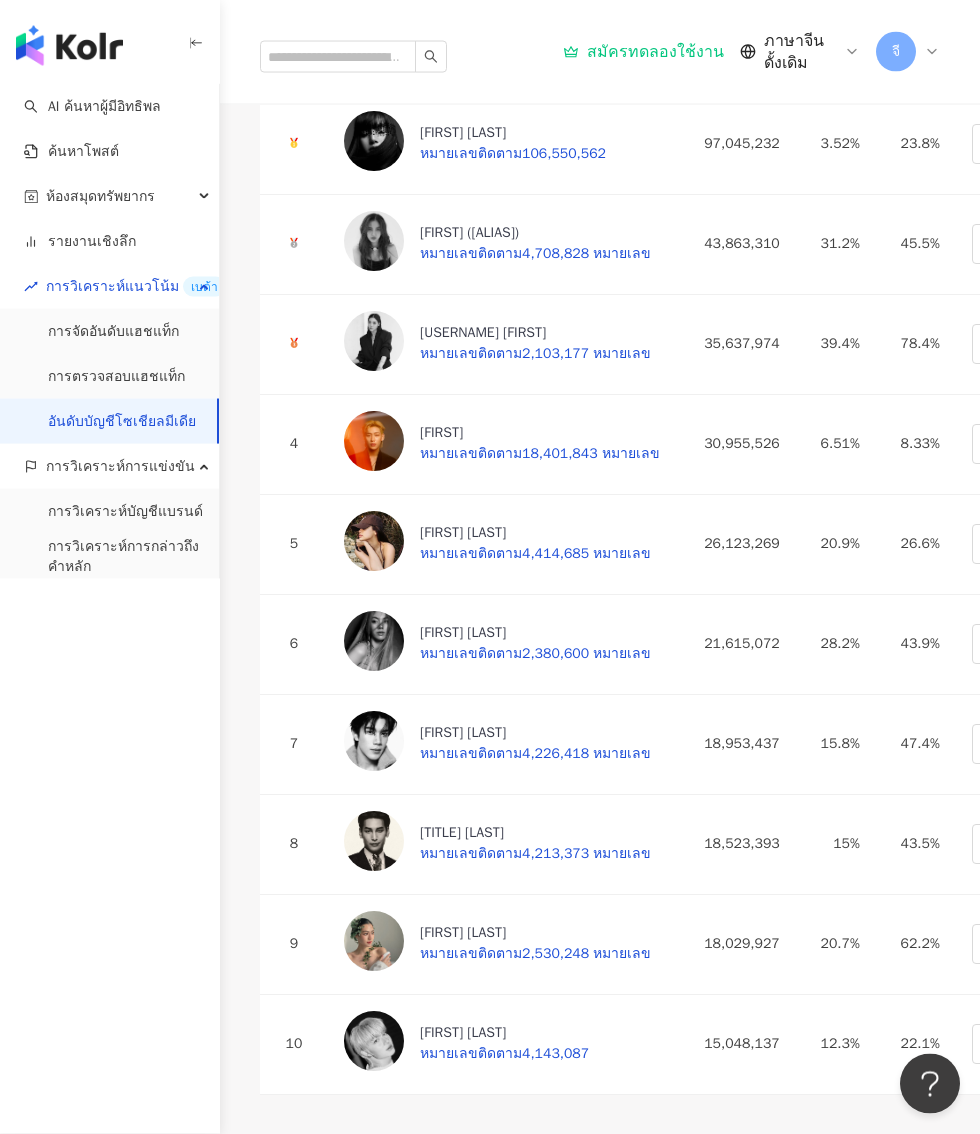 click on "ไม่จำกัด" at bounding box center [420, -53] 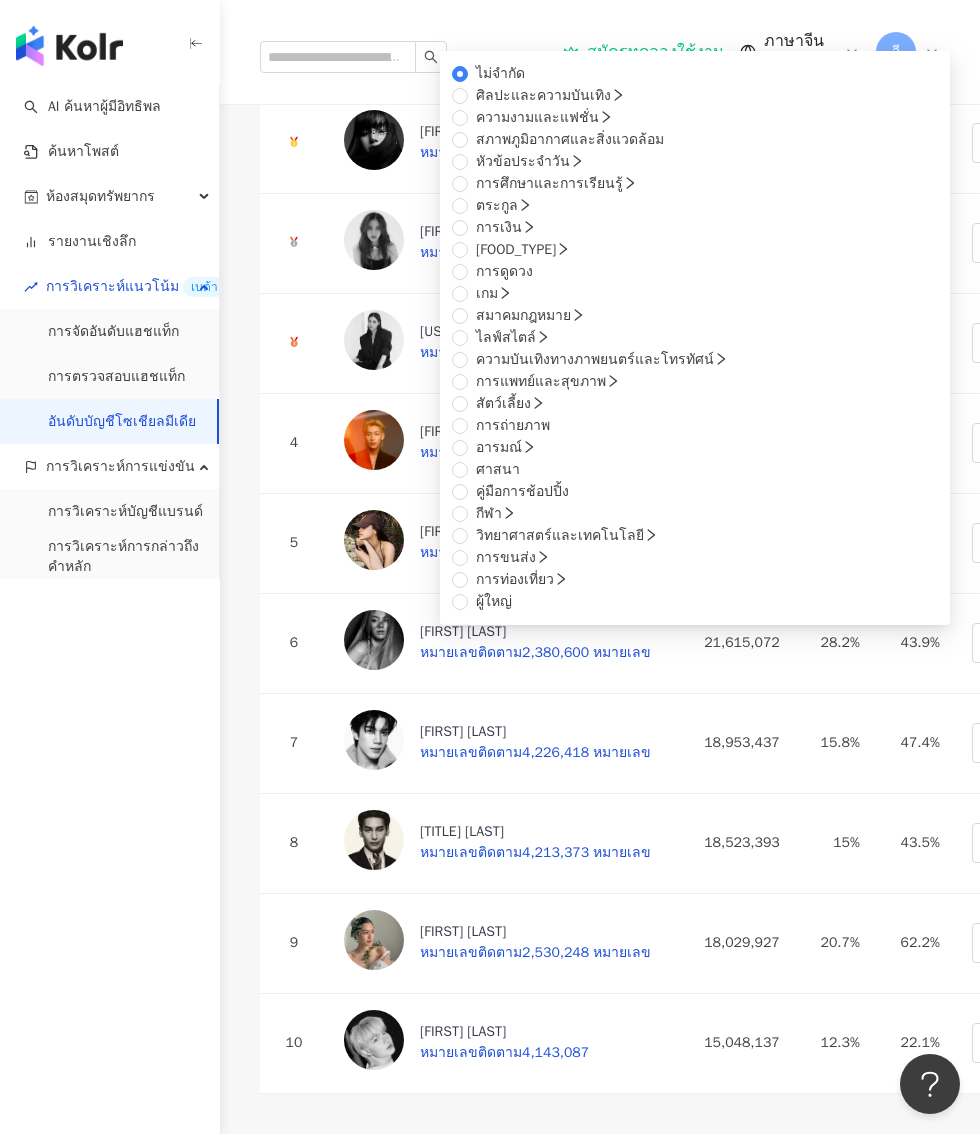 click on "การจัดอันดับแบบปากต่อปาก การจัดอันดับอัตราการโต้ตอบ การเรียงลำดับอัตราการดู ประเทศไทย ไม่จำกัด ไม่จำกัด ศิลปะและความบันเทิง ความงามและแฟชั่น สภาพภูมิอากาศและสิ่งแวดล้อม หัวข้อประจำวัน การศึกษาและการเรียนรู้ ตระกูล การเงิน อาหารรสเลิศ การดูดวง เกม สมาคมกฎหมาย ไลฟ์สไตล์ ความบันเทิงทางภาพยนตร์และโทรทัศน์ การแพทย์และสุขภาพ สัตว์เลี้ยง การถ่ายภาพ อารมณ์ ศาสนา :" at bounding box center [648, 503] 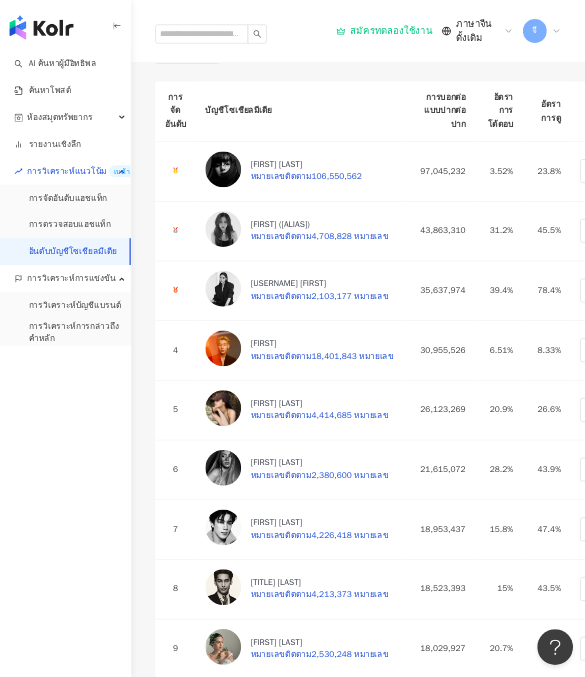 scroll, scrollTop: 0, scrollLeft: 0, axis: both 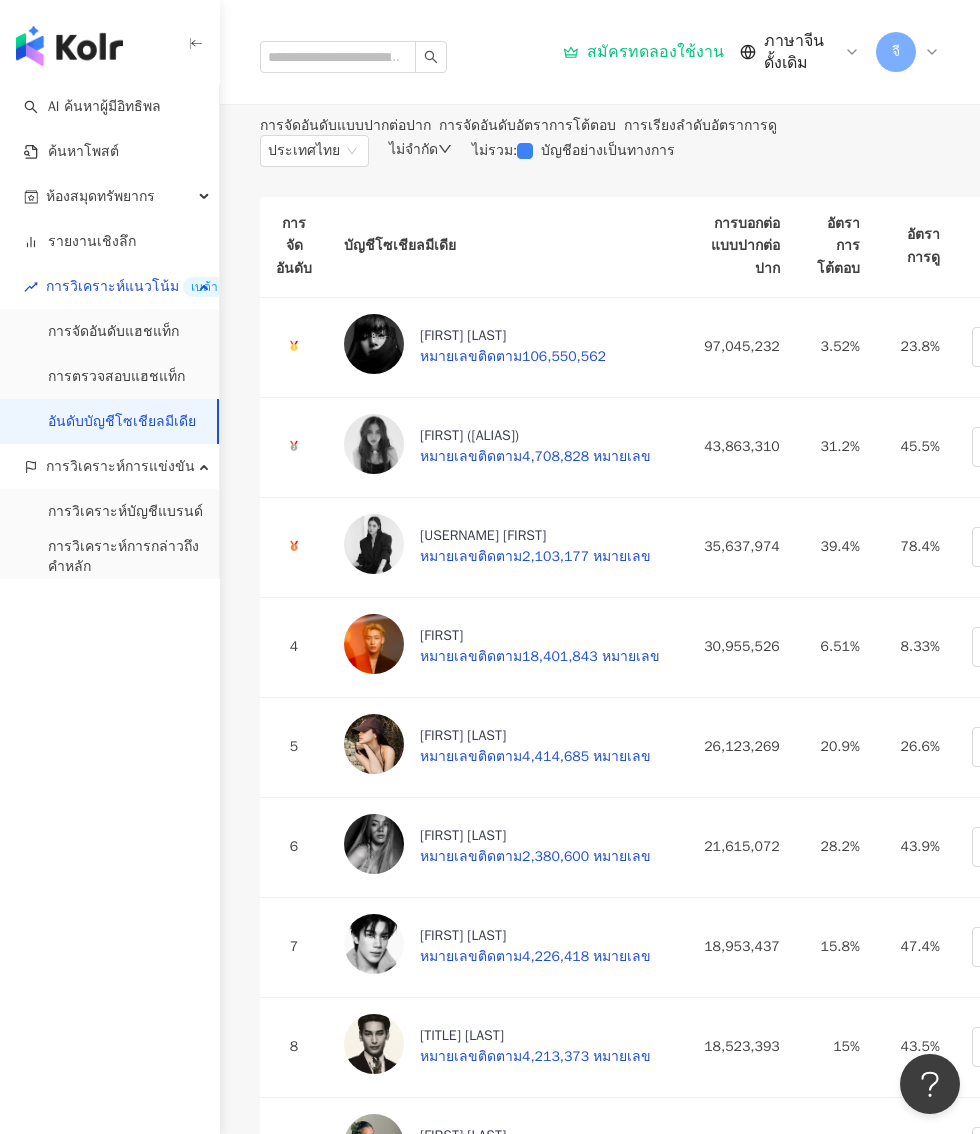 click on "การจัดอันดับอัตราการโต้ตอบ" at bounding box center (527, 125) 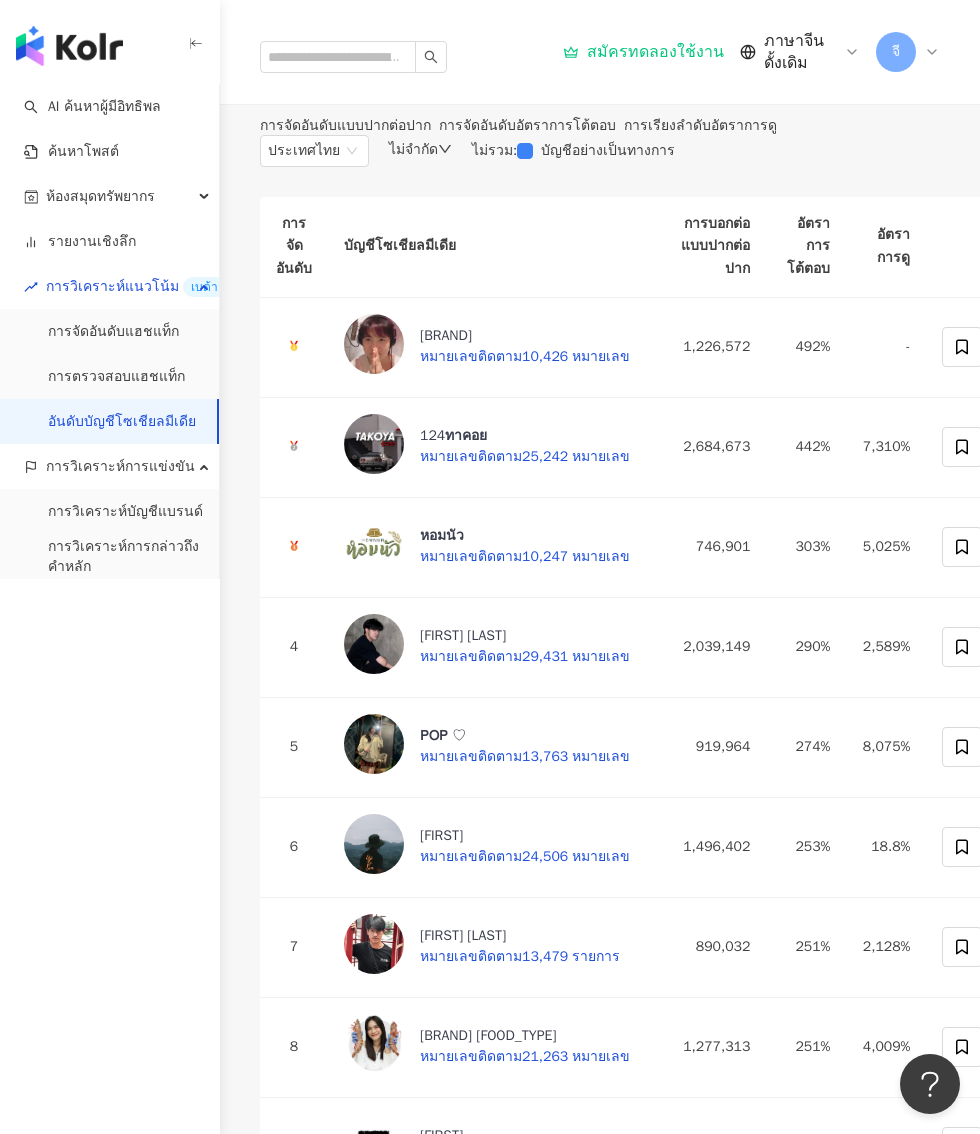 click on "การเรียงลำดับอัตราการดู" at bounding box center [700, 125] 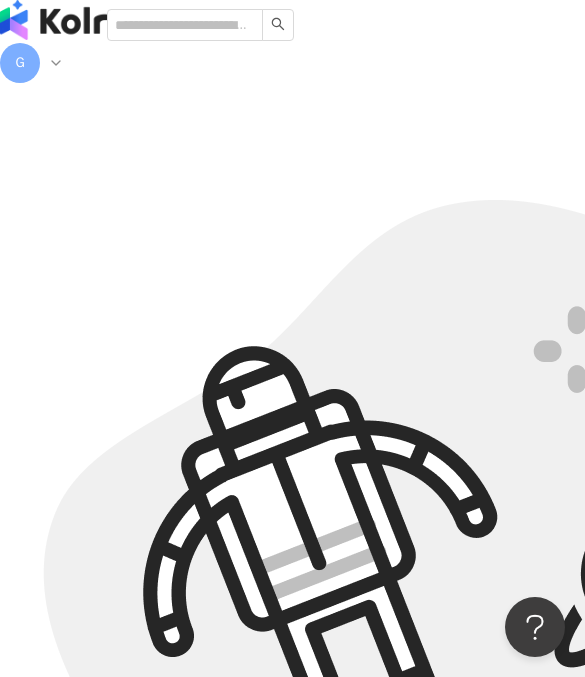 scroll, scrollTop: 90, scrollLeft: 0, axis: vertical 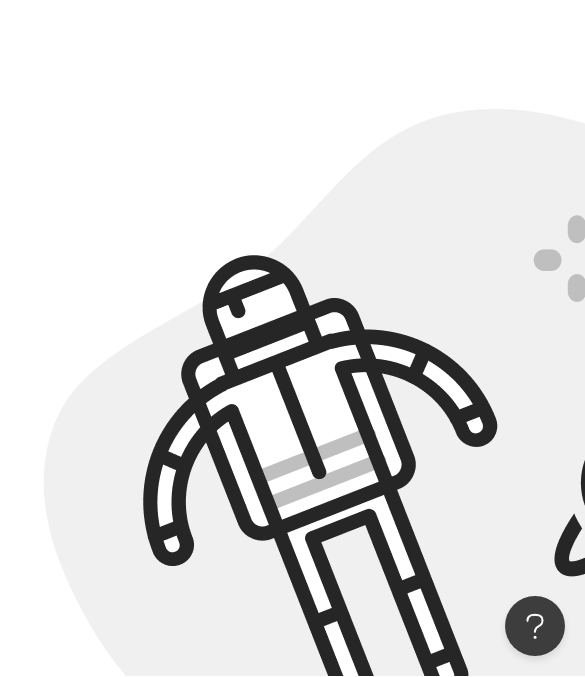 click on "รีเฟรช" at bounding box center (41, 1024) 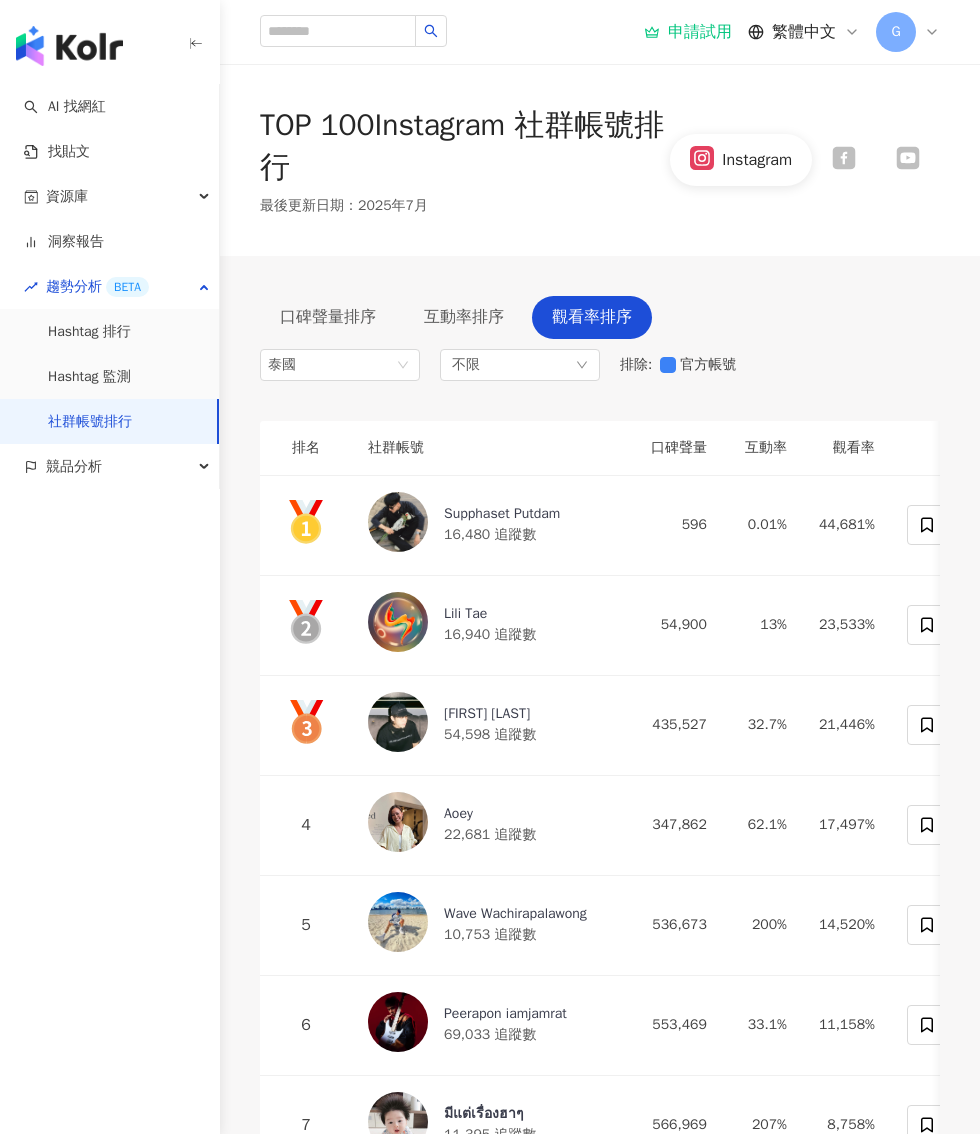 scroll, scrollTop: 0, scrollLeft: 0, axis: both 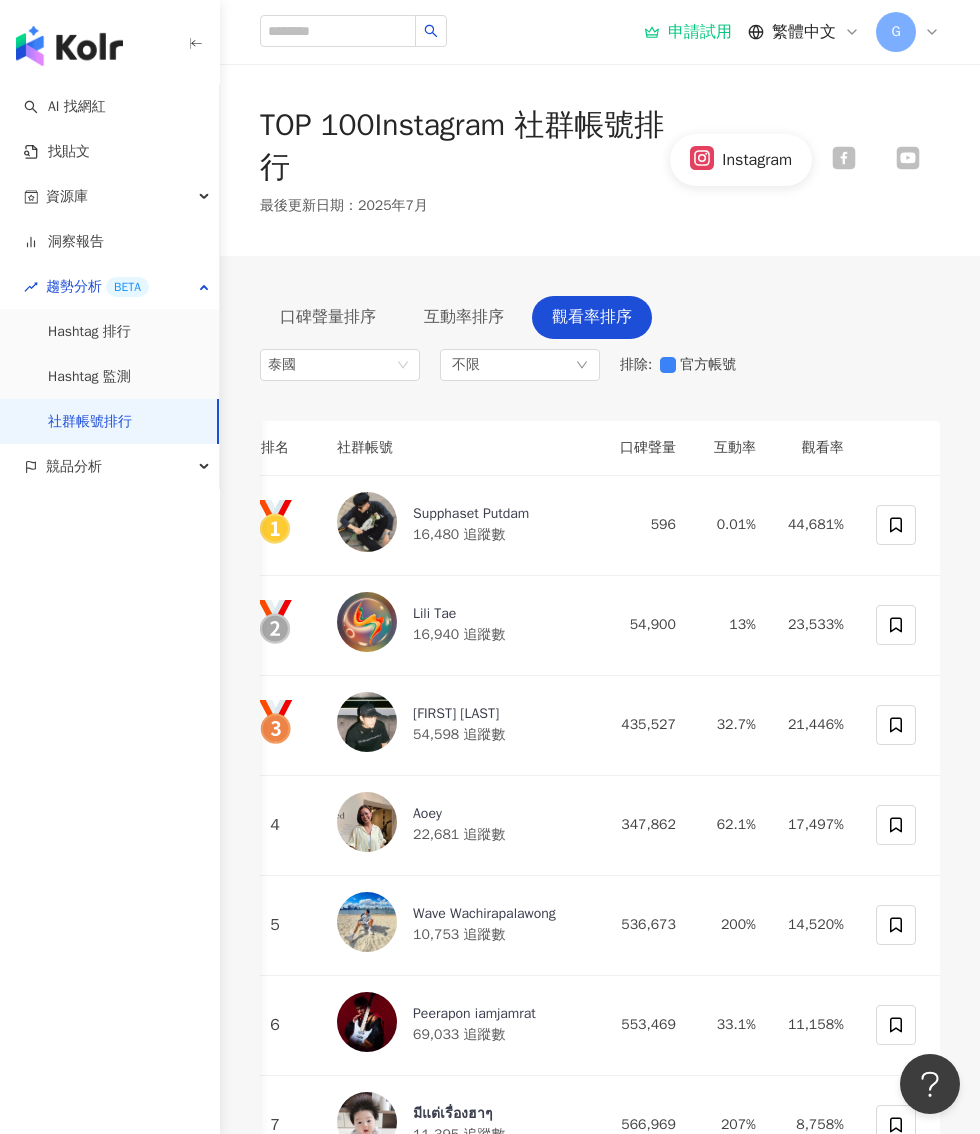 click on "口碑聲量排序" at bounding box center (328, 317) 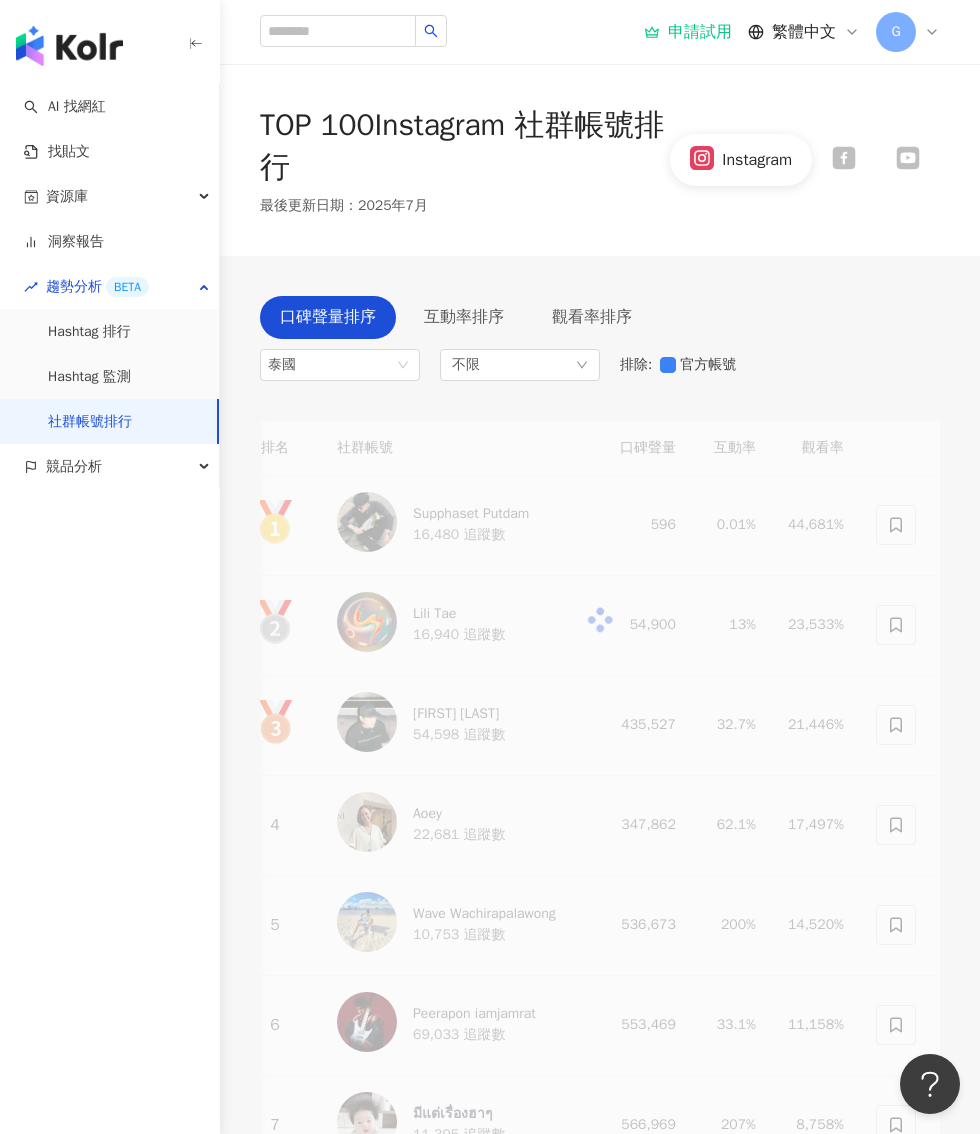 scroll, scrollTop: 0, scrollLeft: 30, axis: horizontal 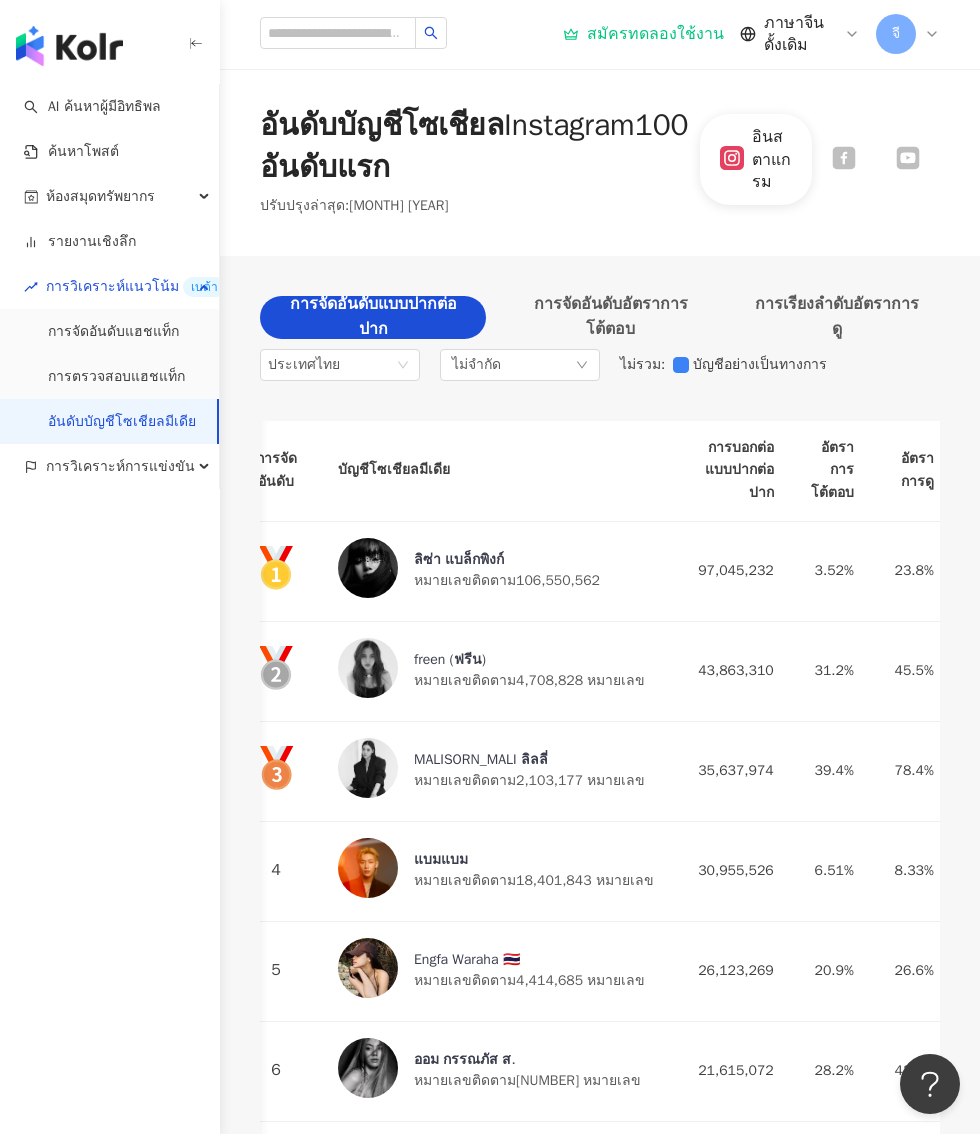 click on "ไม่จำกัด" at bounding box center (520, 365) 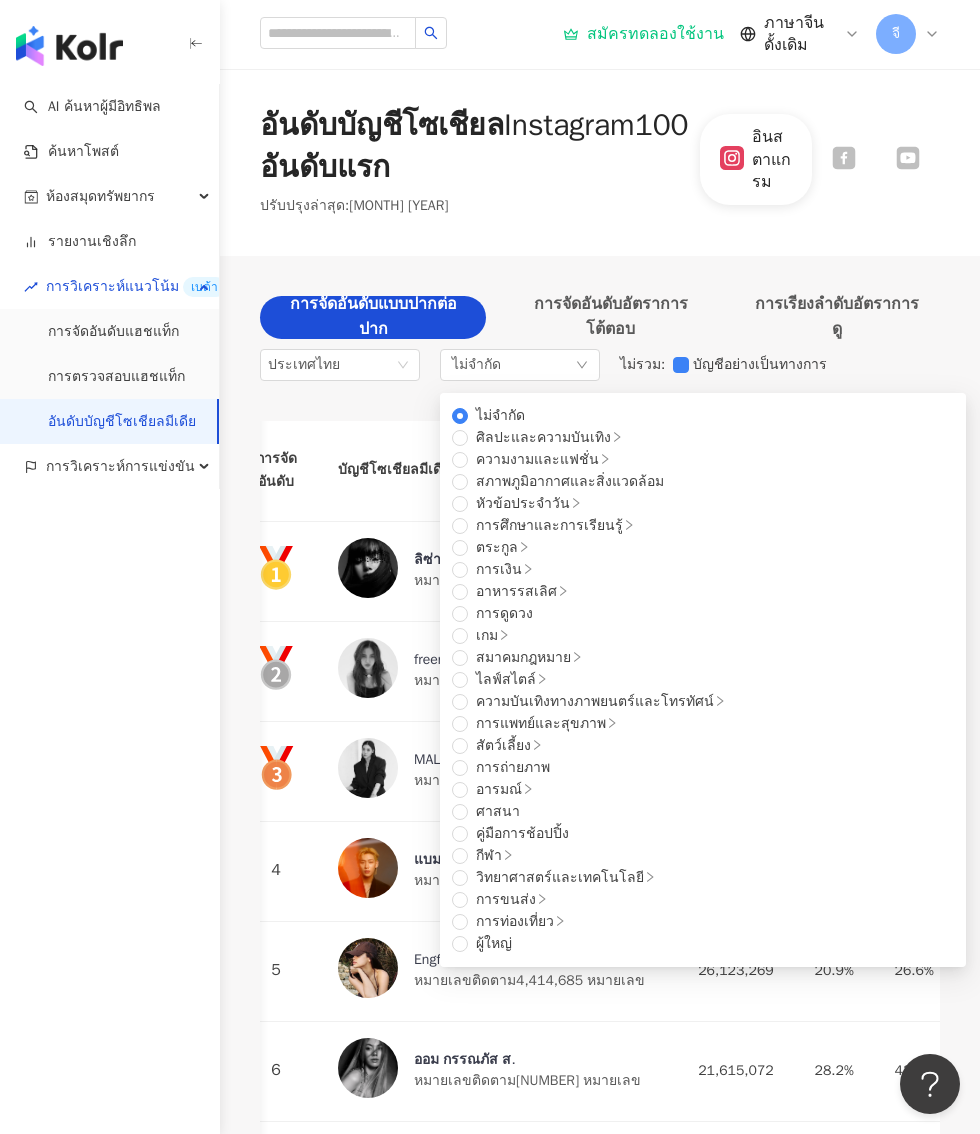 click on "การเรียงลำดับอัตราการดู" at bounding box center (837, 317) 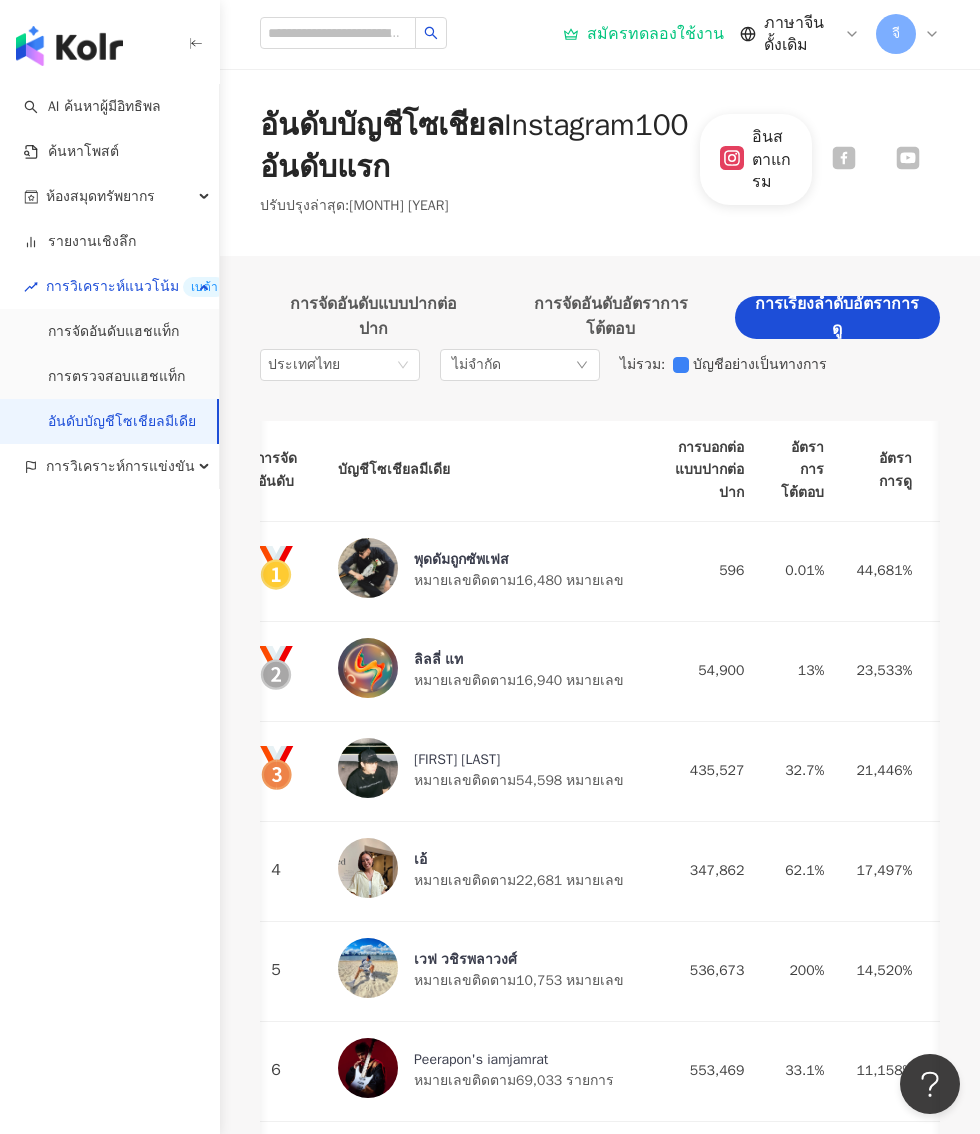 click on "การจัดอันดับแบบปากต่อปาก" at bounding box center [373, 317] 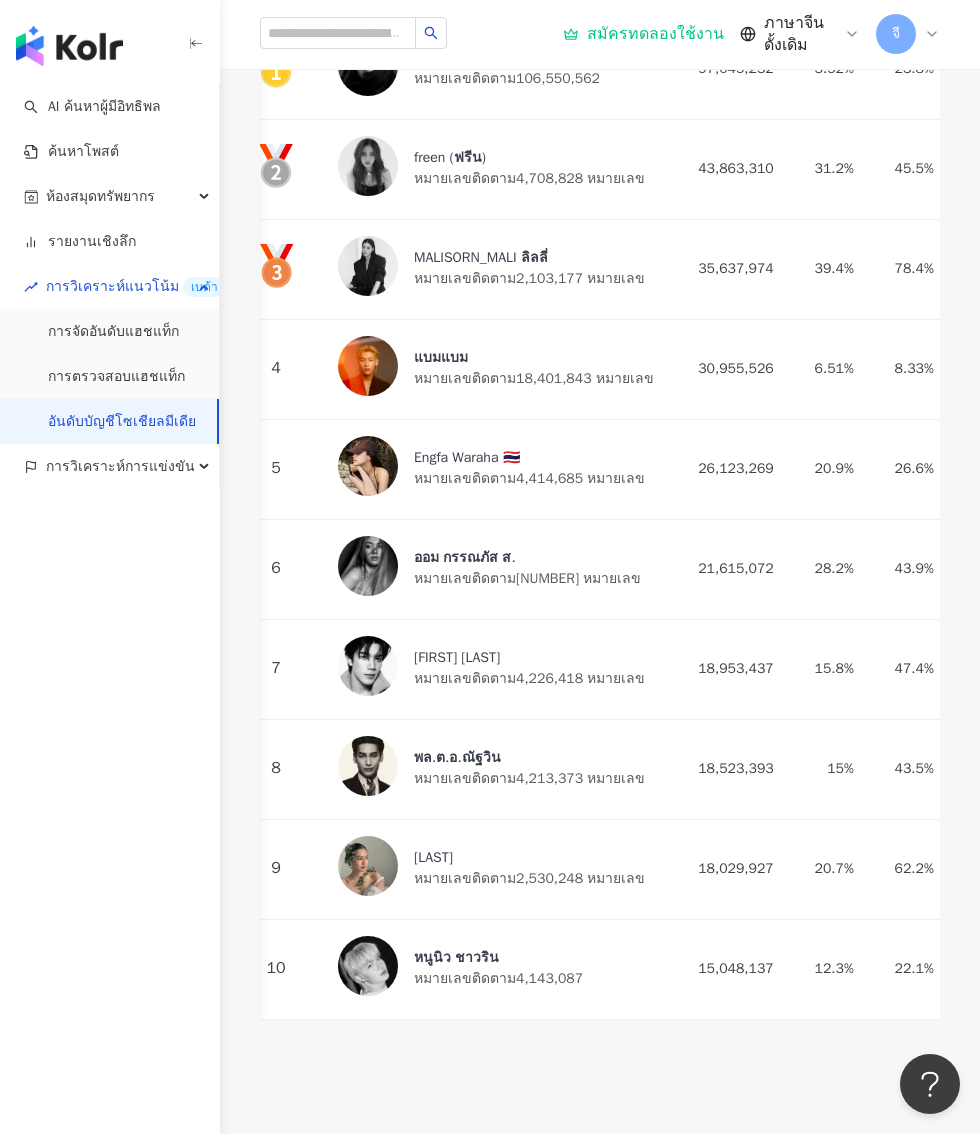 click on "เงื่อนไขการใช้งาน ของ Kolr  นโยบายความเป็นส่วนตัว ติดต่อเรา ลิขสิทธิ์ ©  2025  iKala สงวนลิขสิทธิ์     ไซต์นี้ได้รับการปกป้องโดย reCAPTCHA  |  นโยบายความเป็นส่วนตัวของ Google  |  ข้อกำหนดของ Google" at bounding box center (600, 1171) 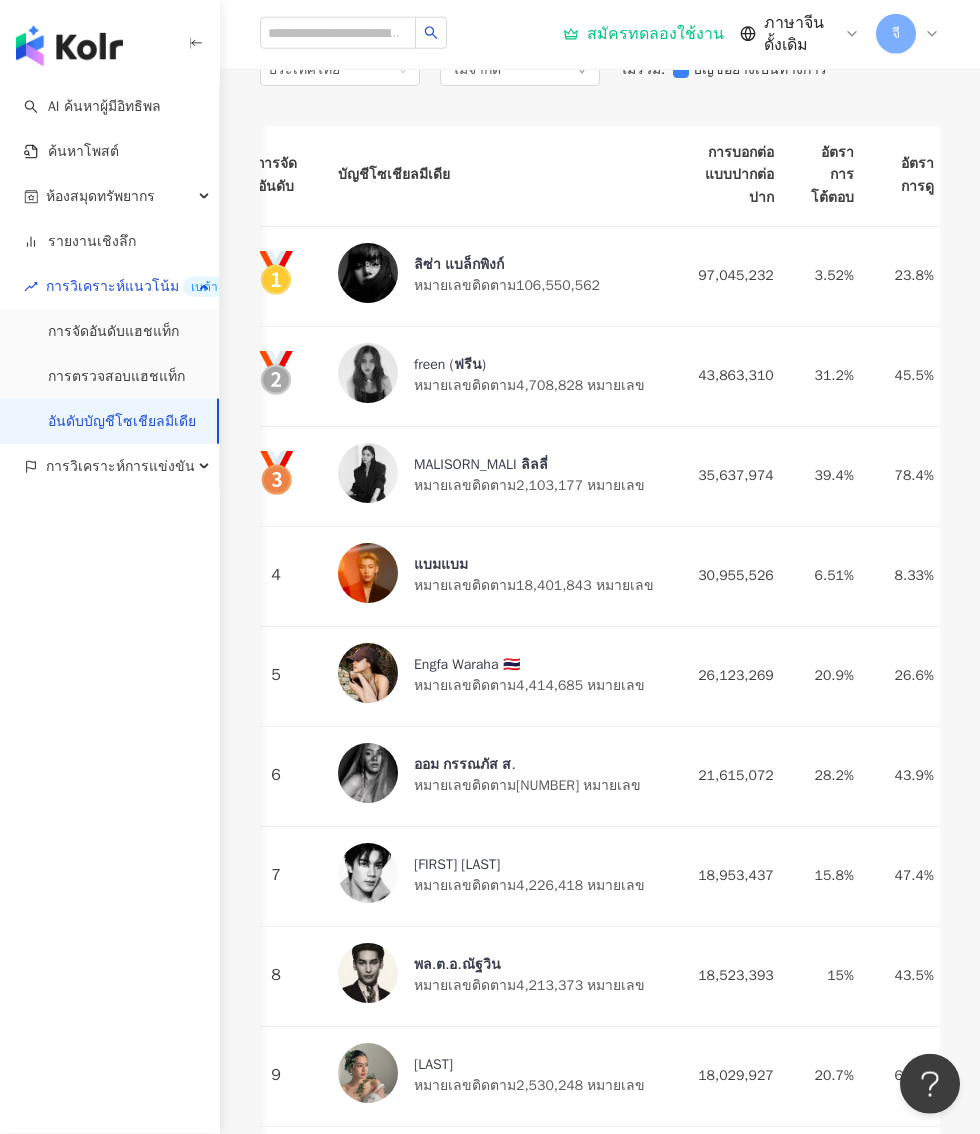 scroll, scrollTop: 0, scrollLeft: 0, axis: both 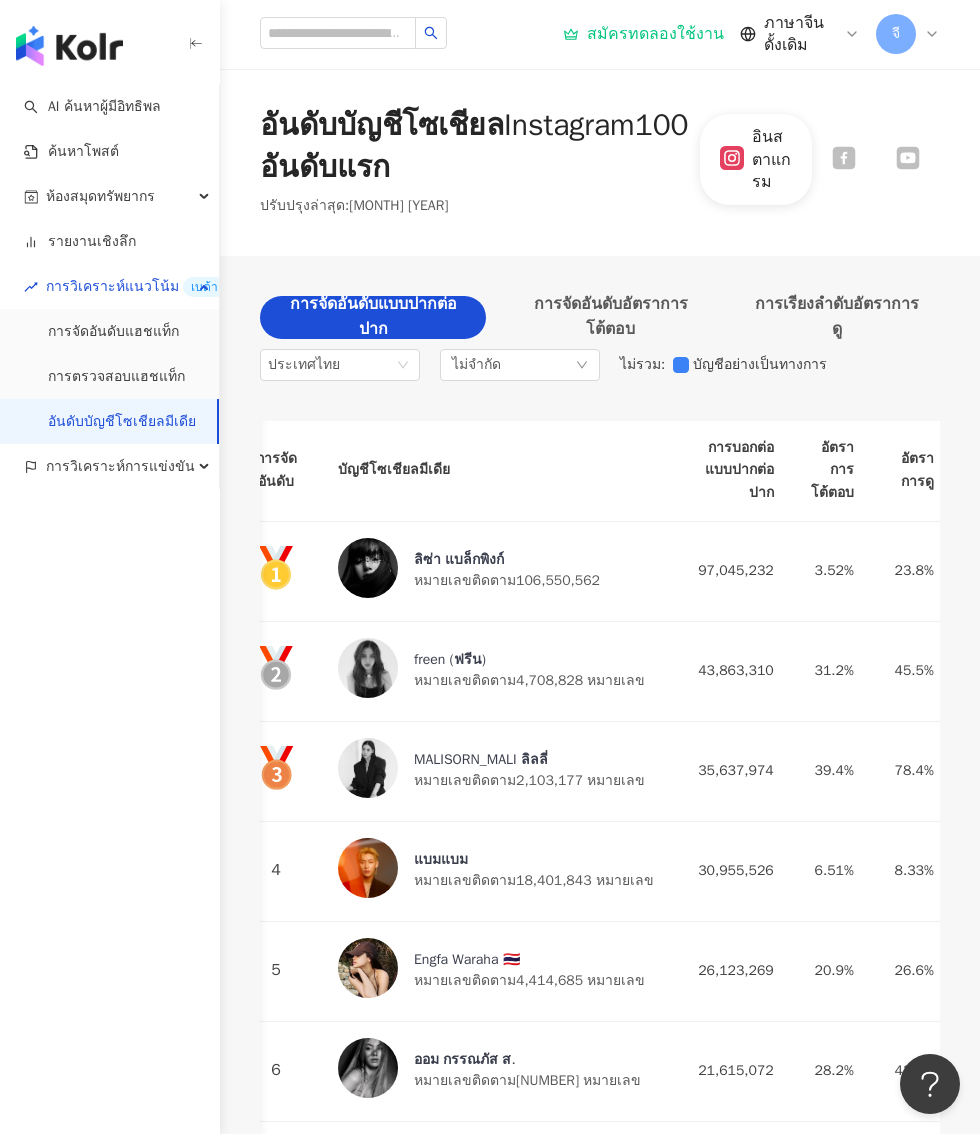 click on "รายงานเชิงลึก" at bounding box center [80, 242] 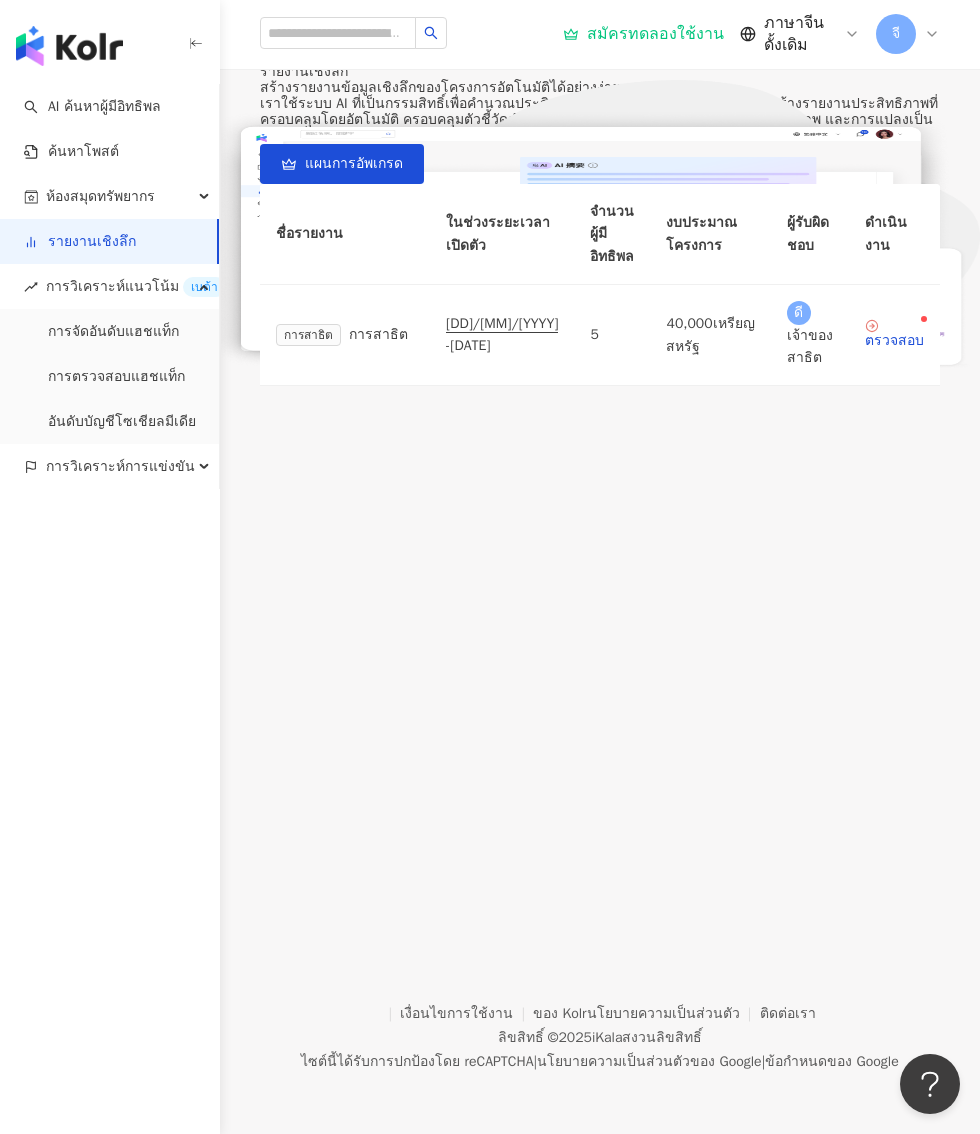 click on "การจัดอันดับแฮชแท็ก" at bounding box center (113, 332) 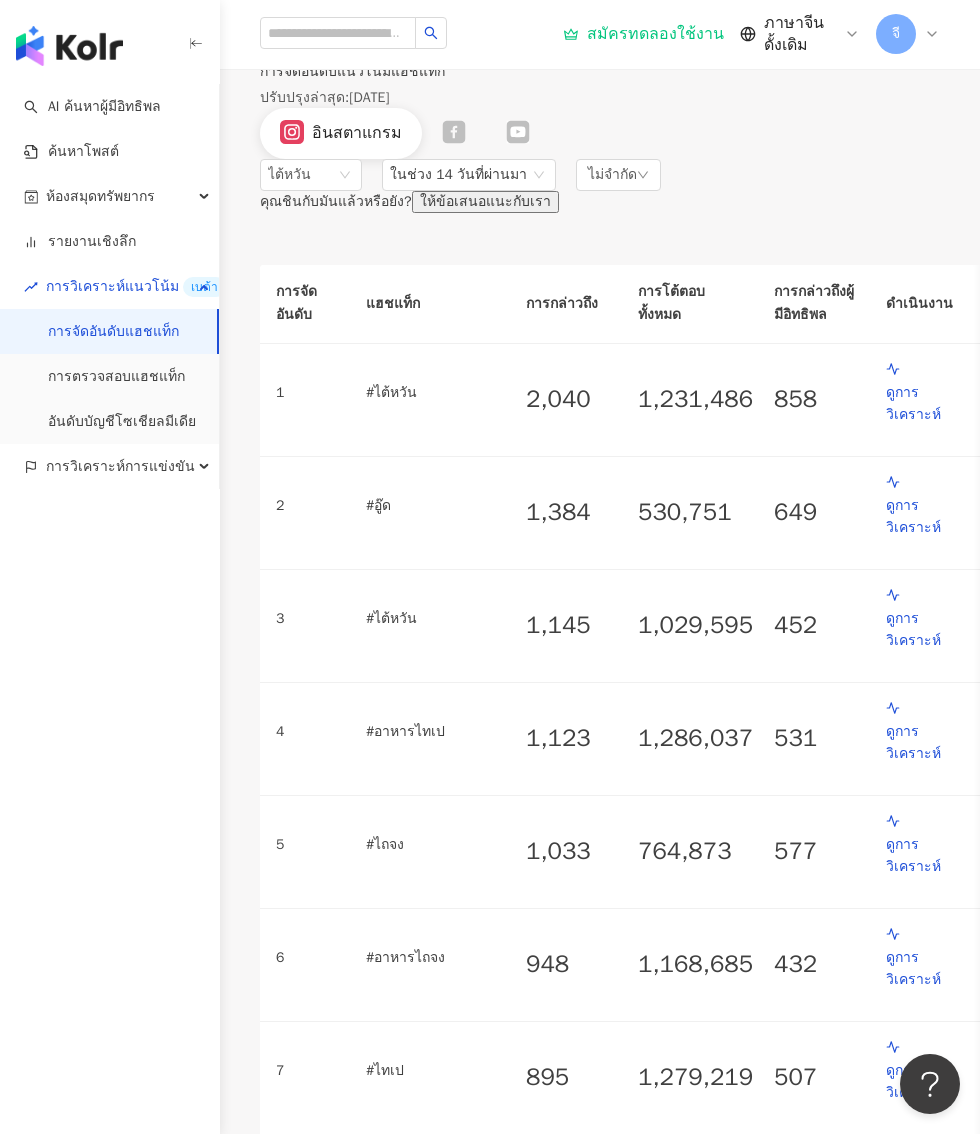 click on "ไต้หวัน" at bounding box center [300, 175] 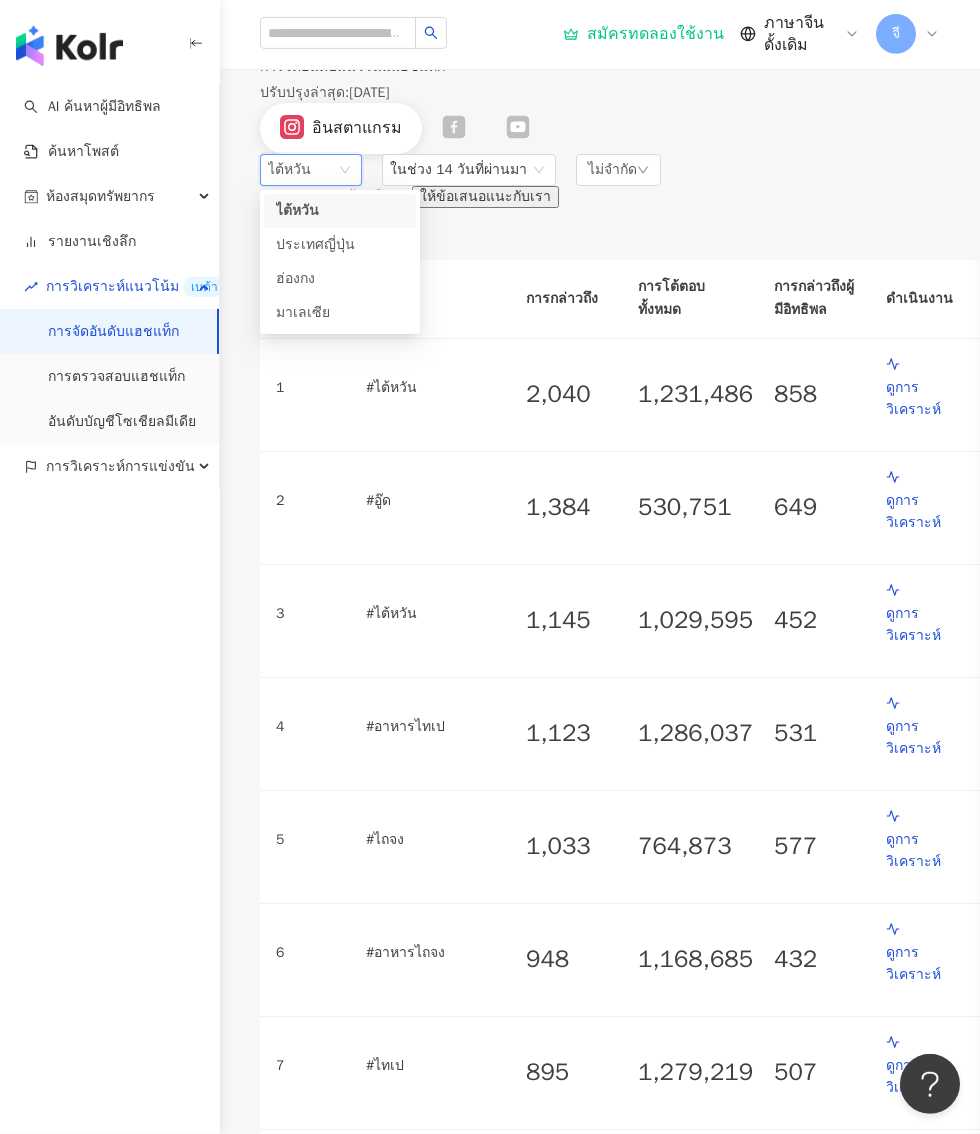 scroll, scrollTop: 6, scrollLeft: 0, axis: vertical 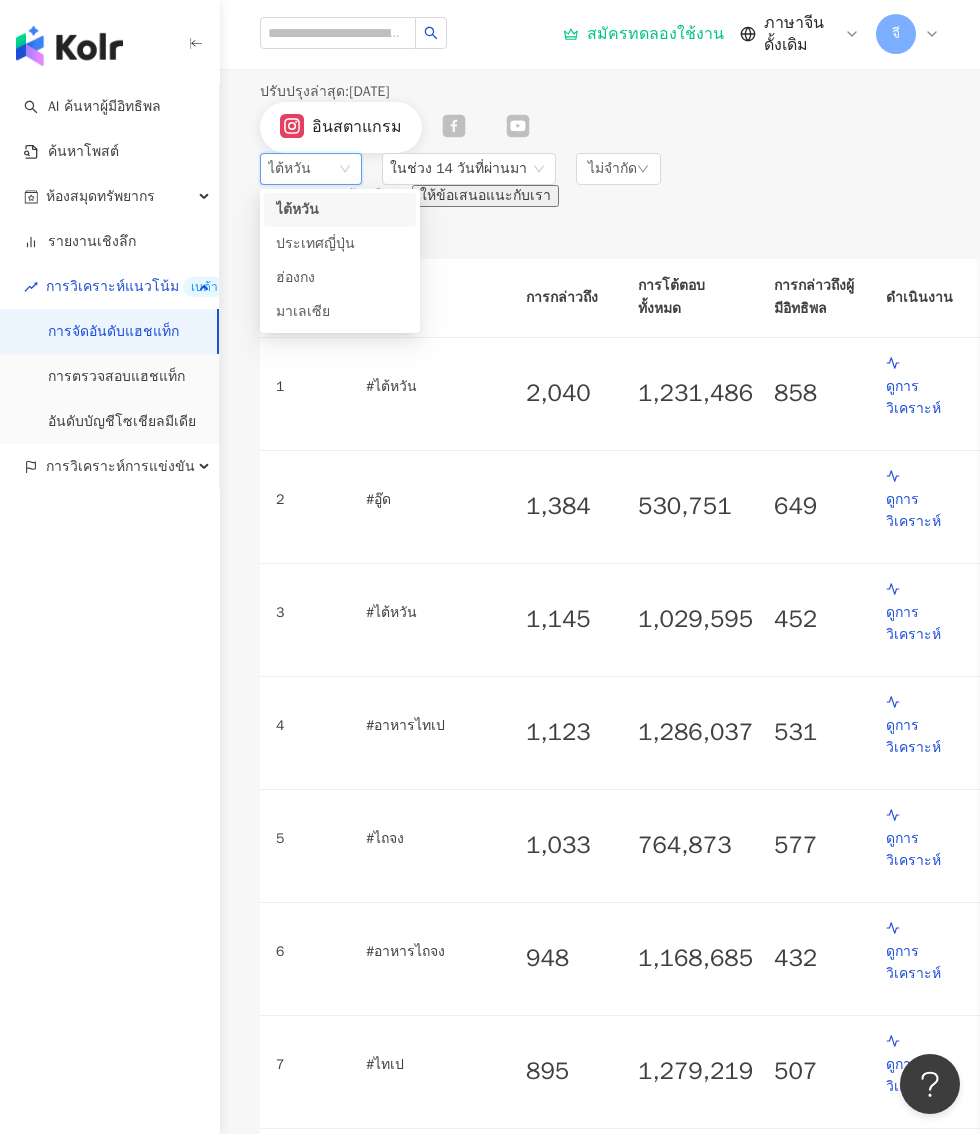 click on "การจัดอันดับแนวโน้มแฮชแท็ก ปรับปรุงล่าสุด : 6 สิงหาคม 2568 อินสตาแกรม" at bounding box center [600, 105] 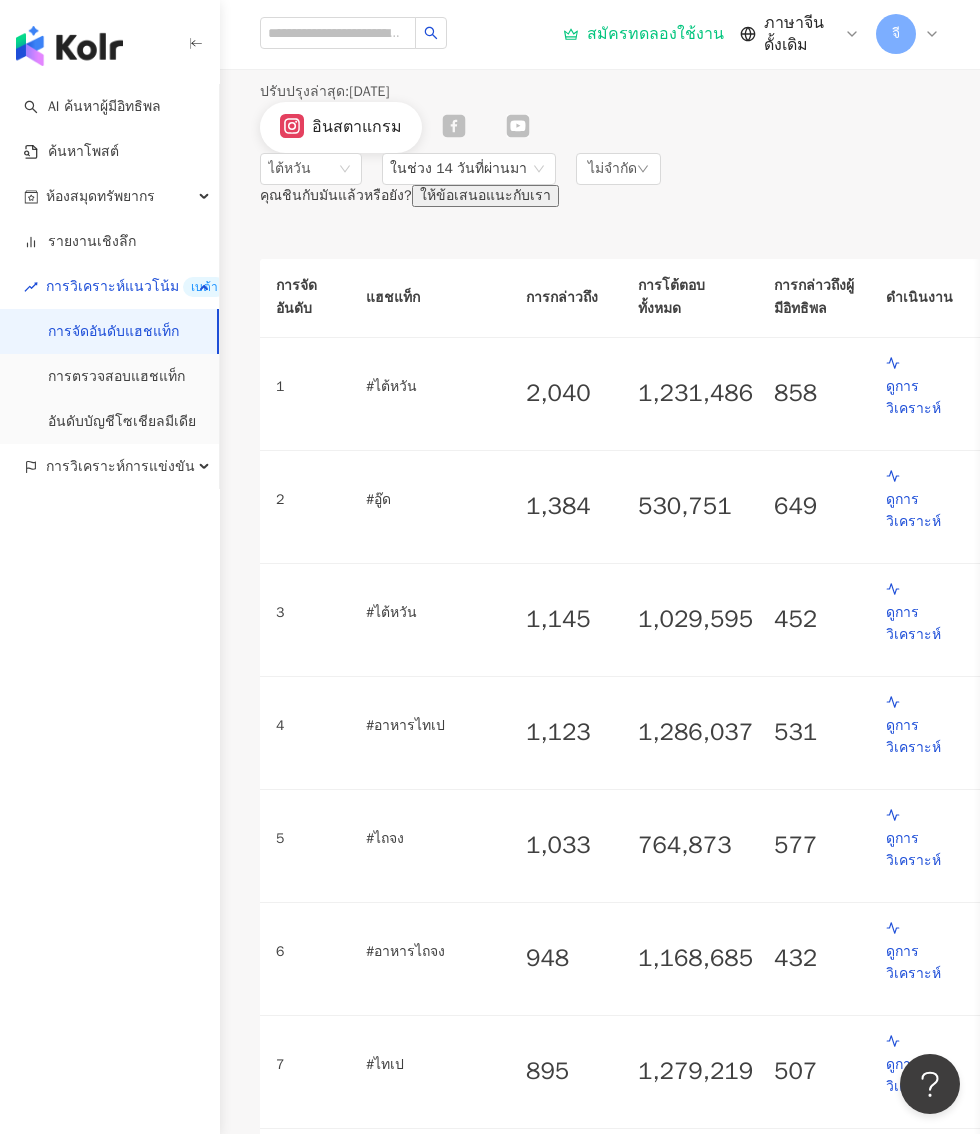click on "การตรวจสอบแฮชแท็ก" at bounding box center (116, 377) 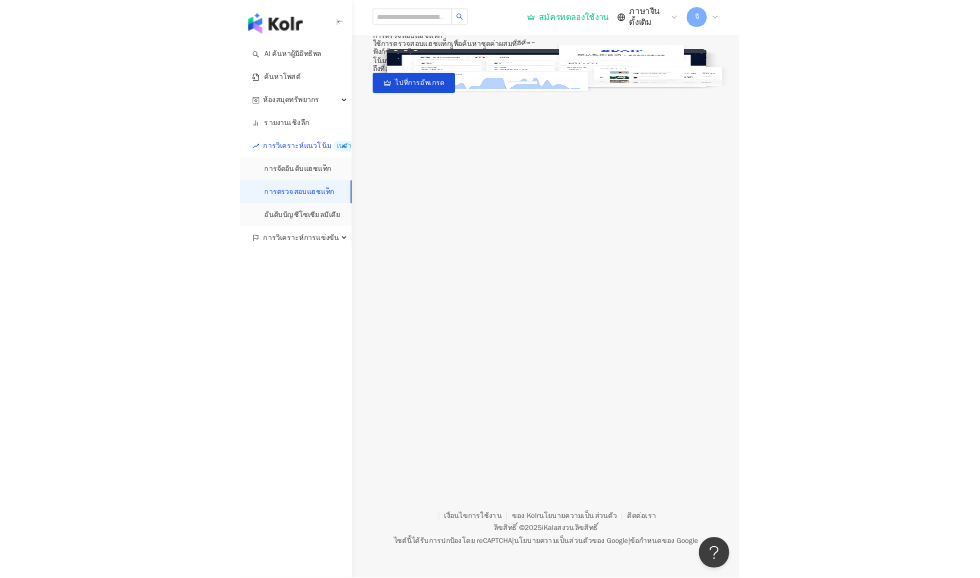 scroll, scrollTop: 0, scrollLeft: 0, axis: both 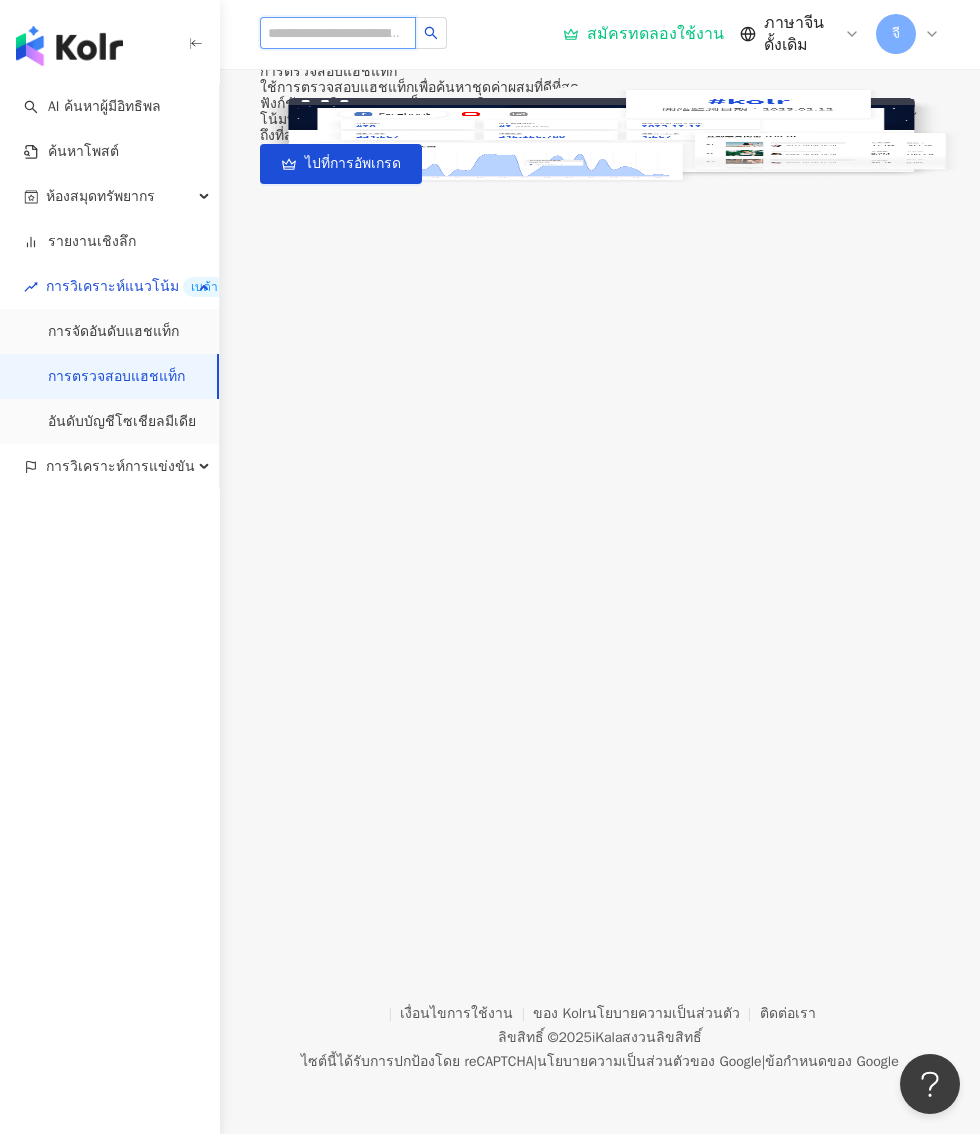 click at bounding box center [338, 33] 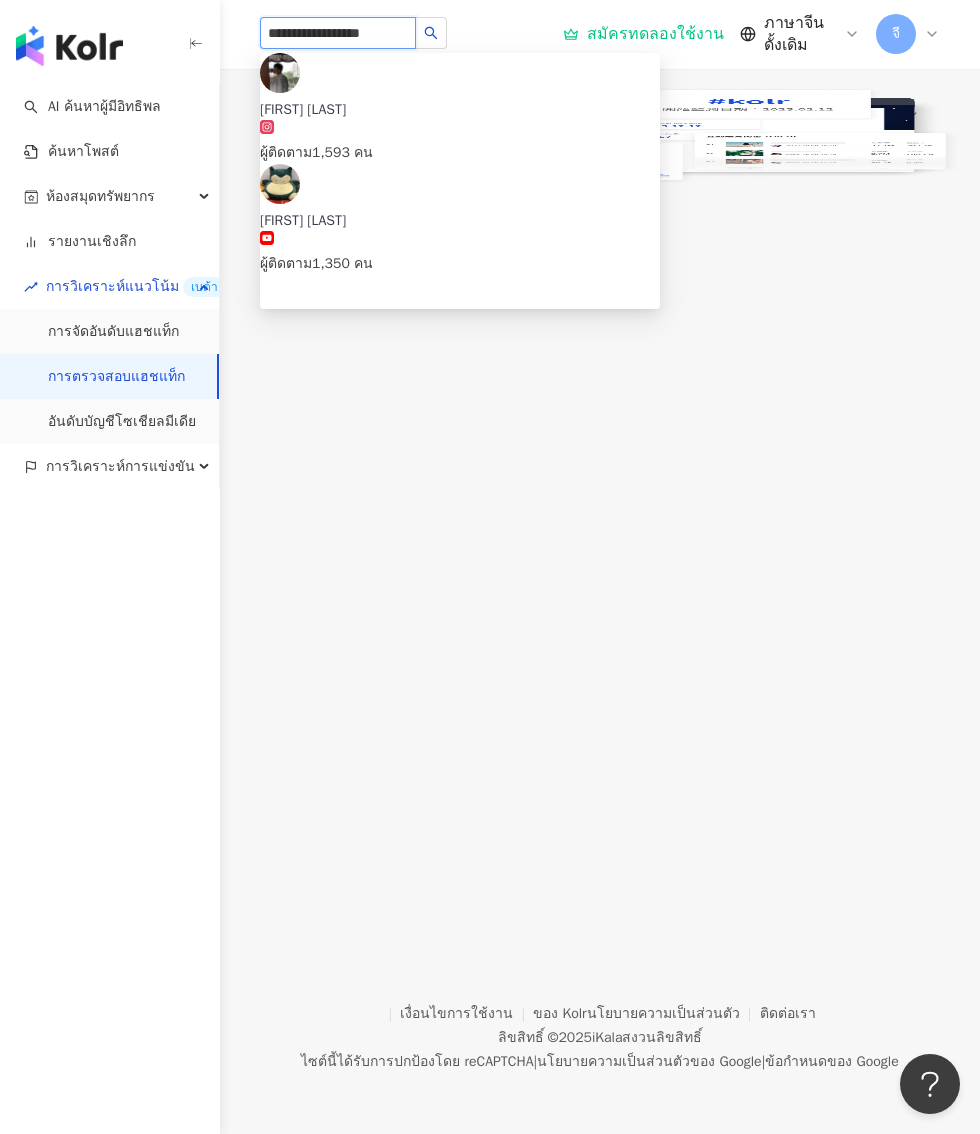 type on "**********" 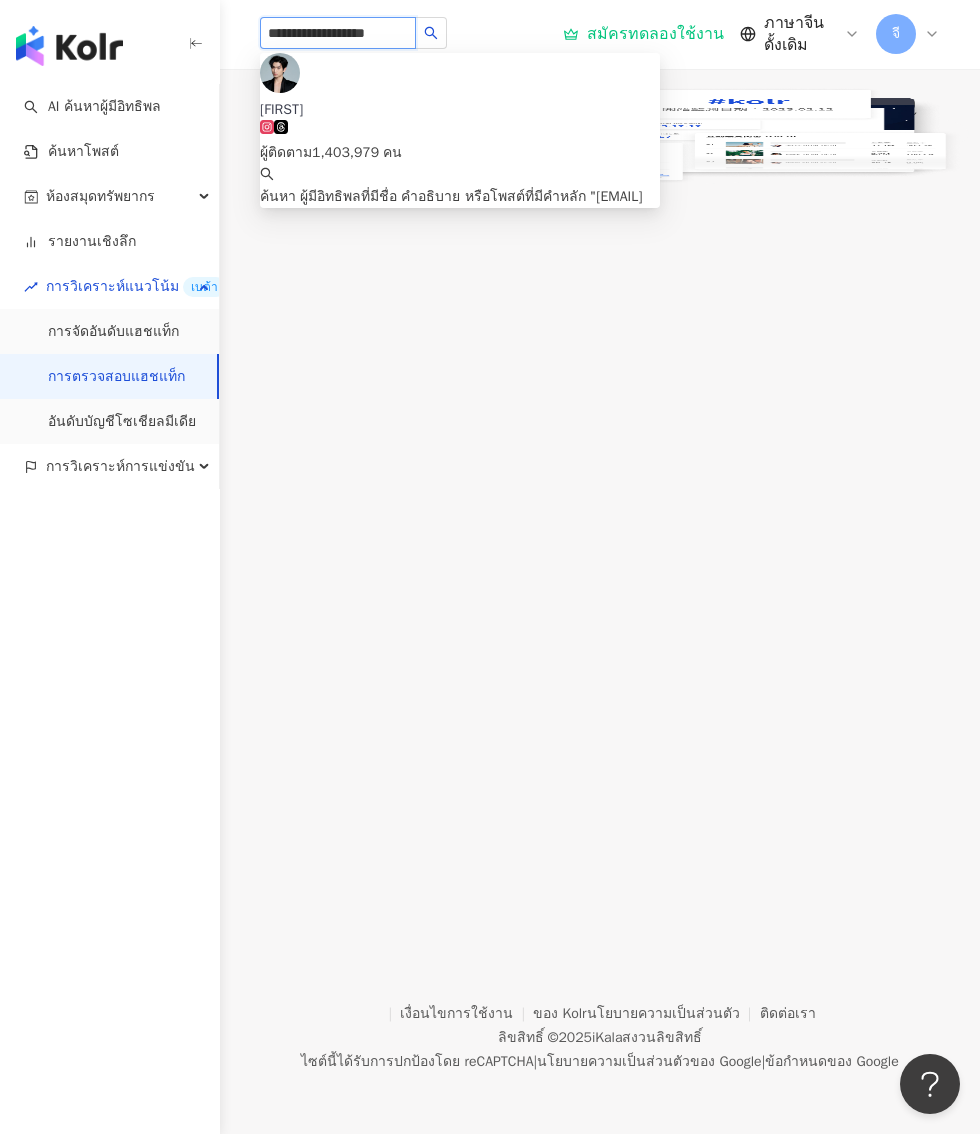 click on "โทมัส   ผู้ติดตาม 1,403,979 คน" at bounding box center [460, 132] 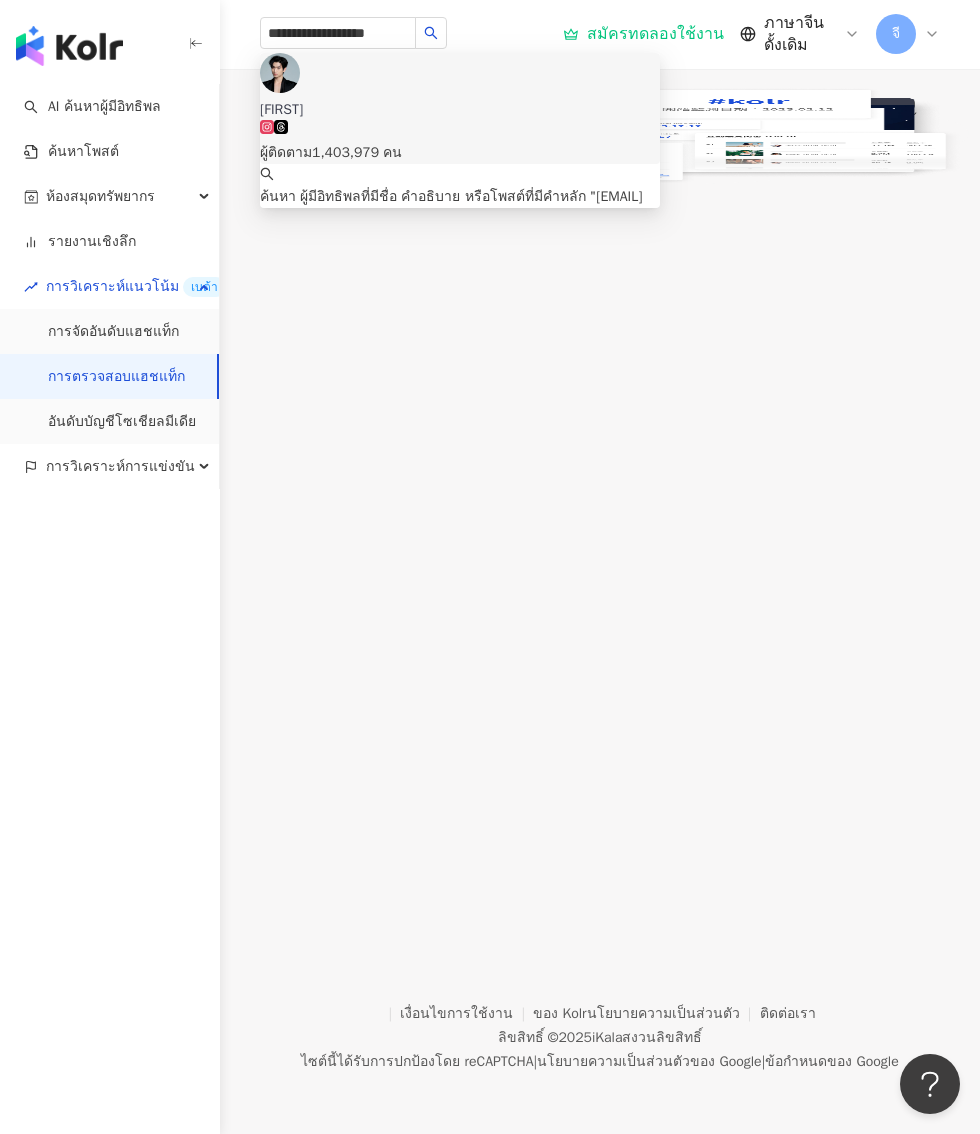 type 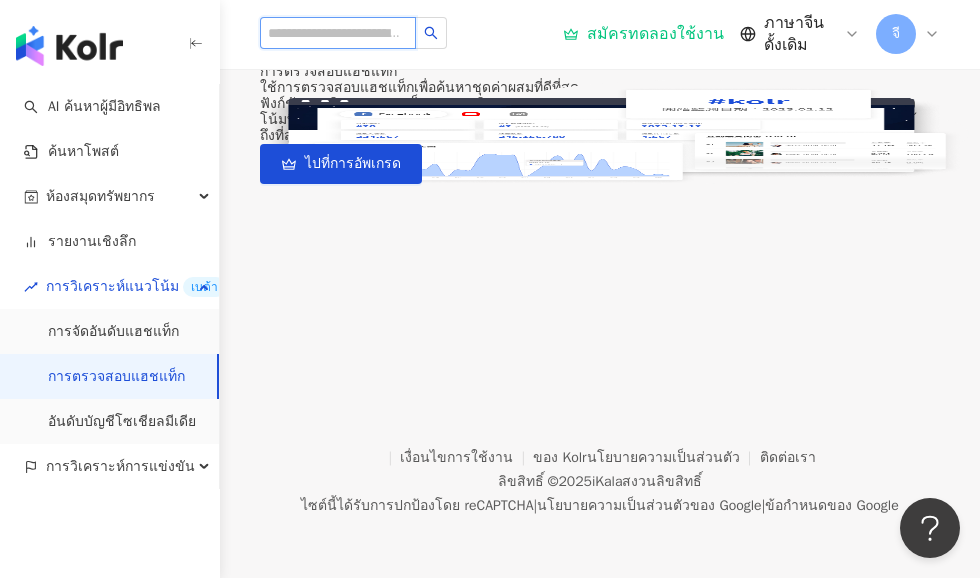click at bounding box center (338, 33) 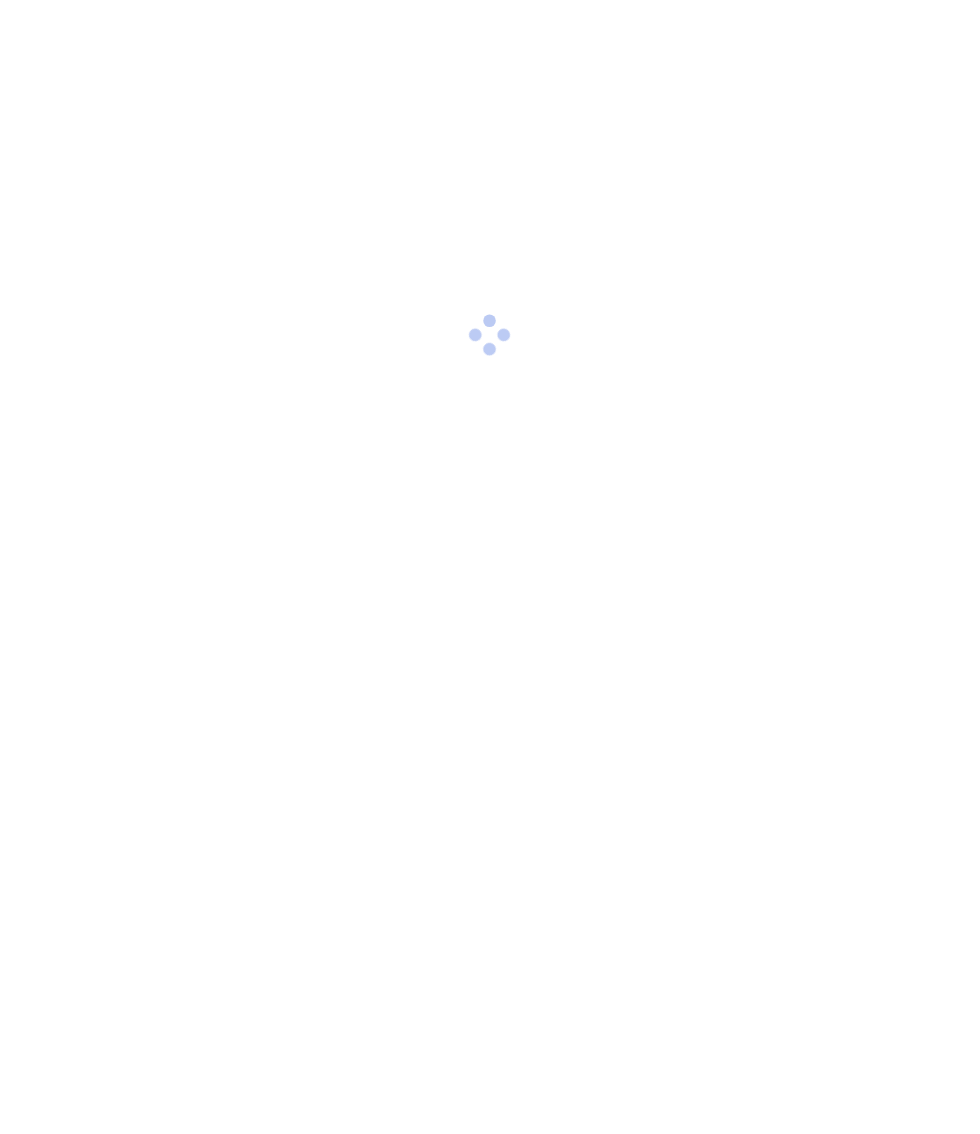 scroll, scrollTop: 50, scrollLeft: 0, axis: vertical 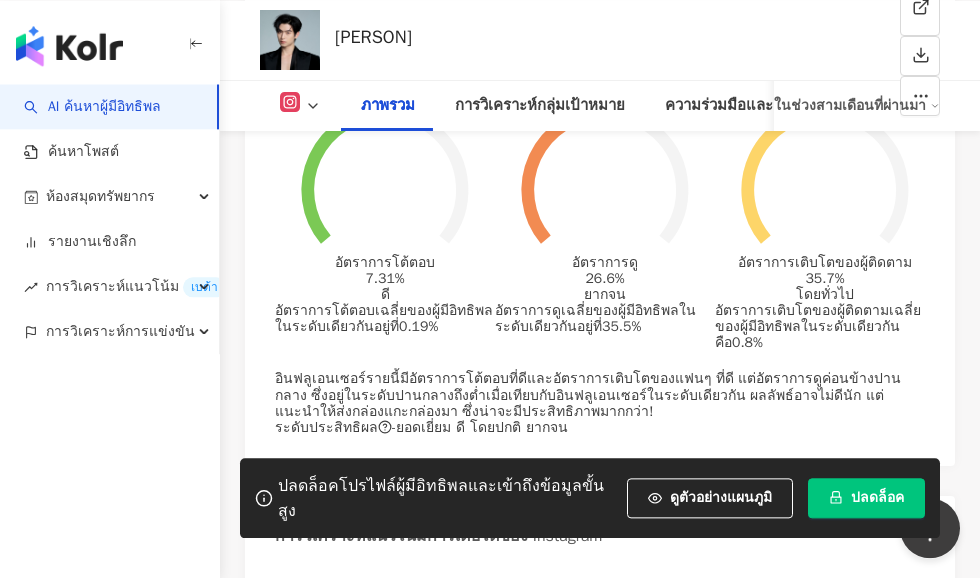 click on "ปลดล็อค" at bounding box center (877, 497) 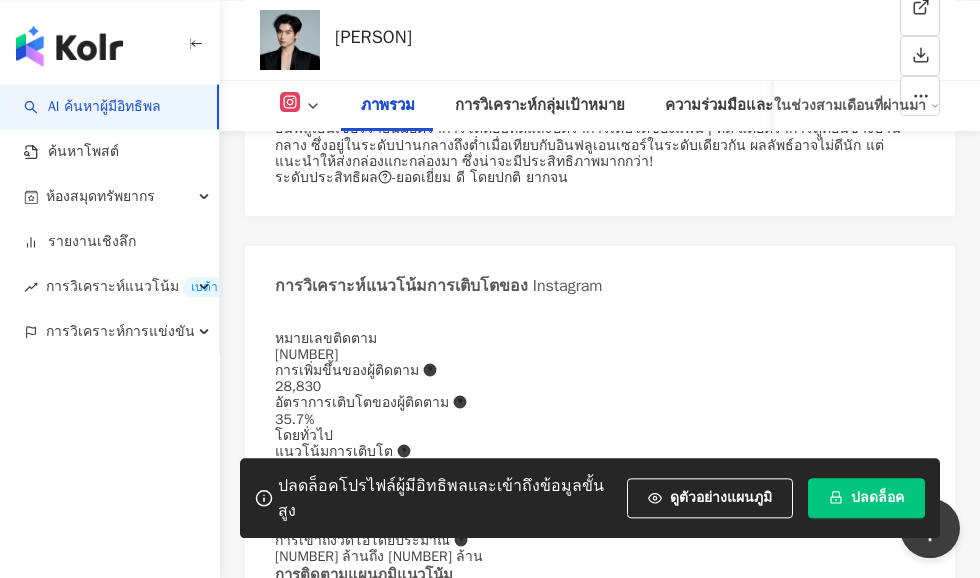 scroll, scrollTop: 1674, scrollLeft: 0, axis: vertical 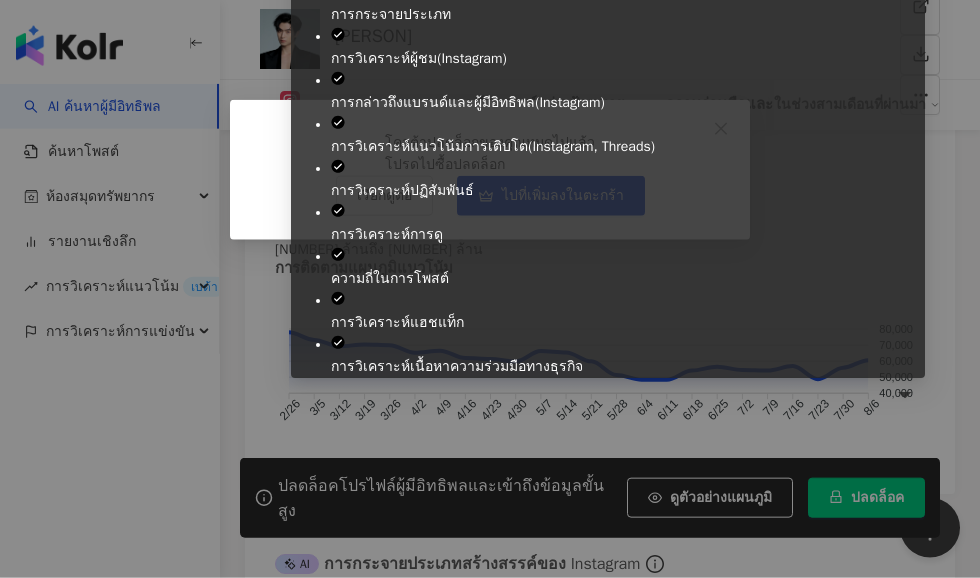 click on "ไปที่เพิ่มลงในตะกร้า" at bounding box center (563, 195) 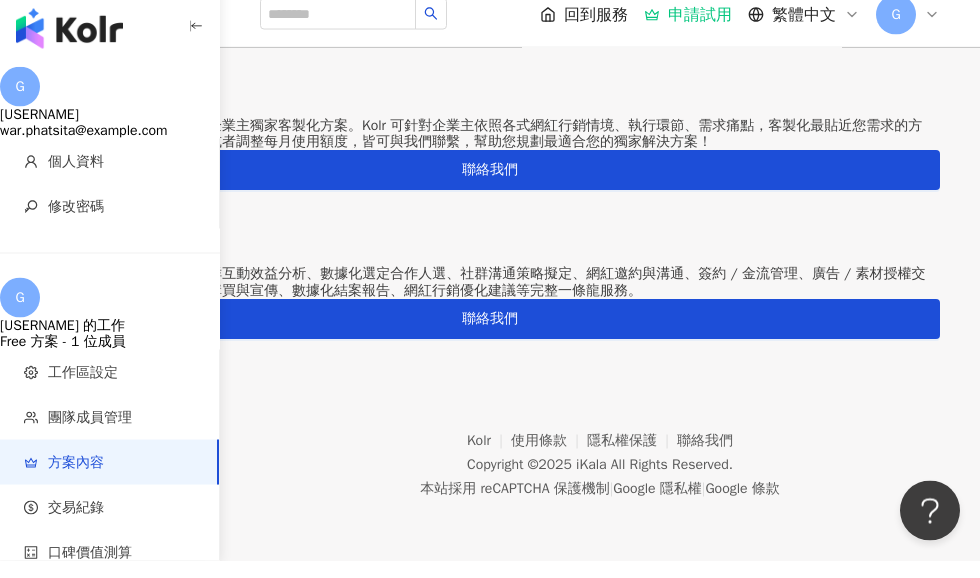 scroll, scrollTop: 0, scrollLeft: 0, axis: both 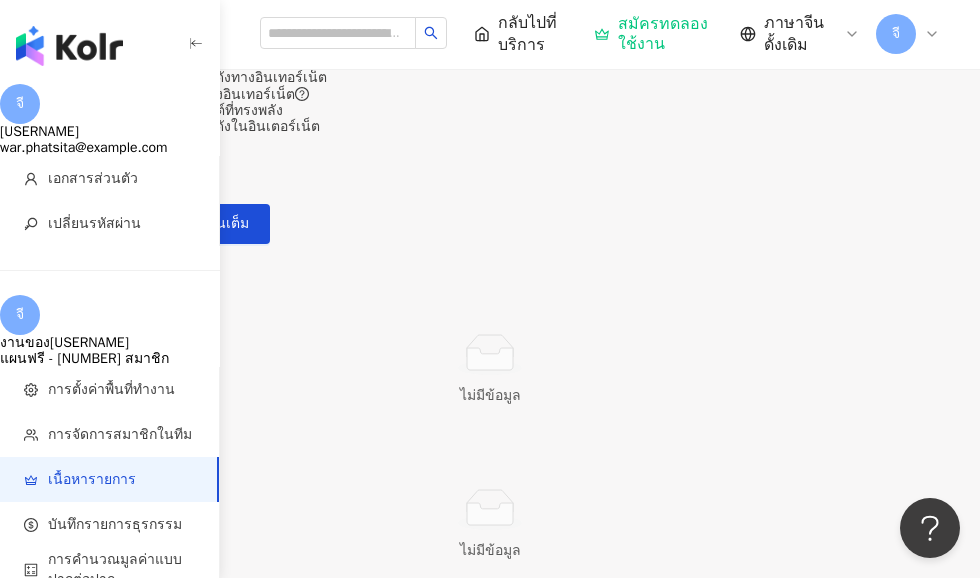 click on "สมัครทดลองใช้เวอร์ชันเต็ม" at bounding box center (166, 223) 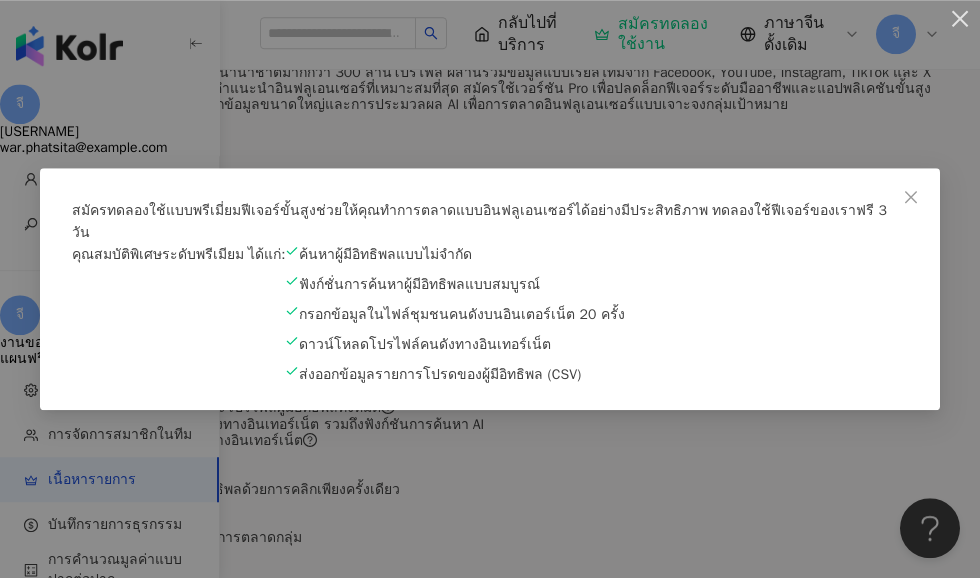 scroll, scrollTop: 584, scrollLeft: 0, axis: vertical 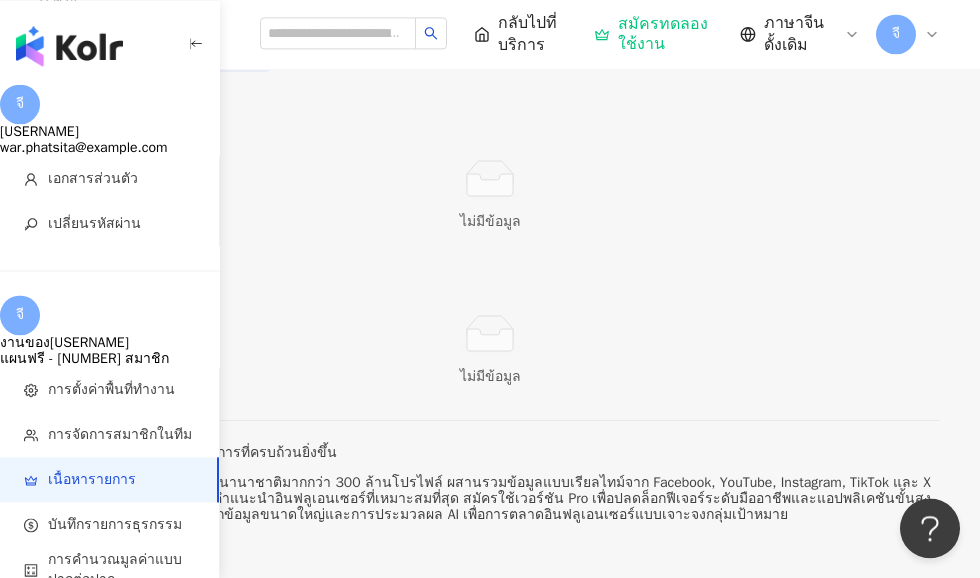 click on "สมัครทดลองใช้เวอร์ชันเต็ม" at bounding box center [166, 49] 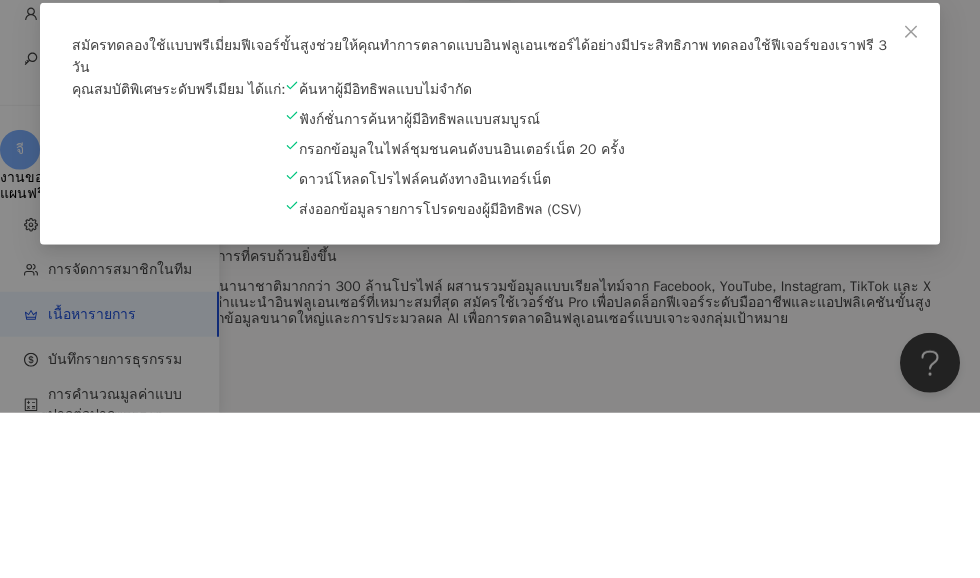 scroll, scrollTop: 370, scrollLeft: 0, axis: vertical 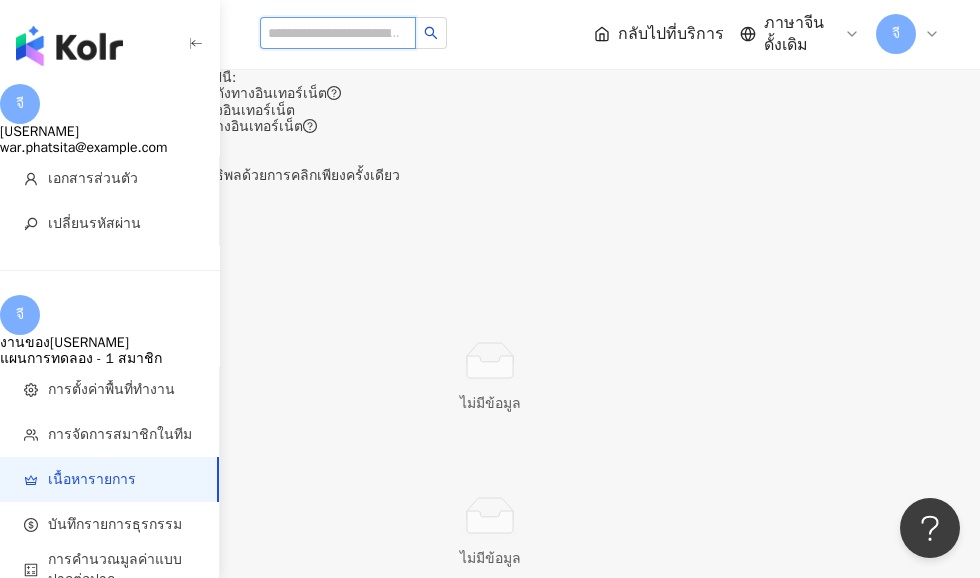 click at bounding box center [338, 33] 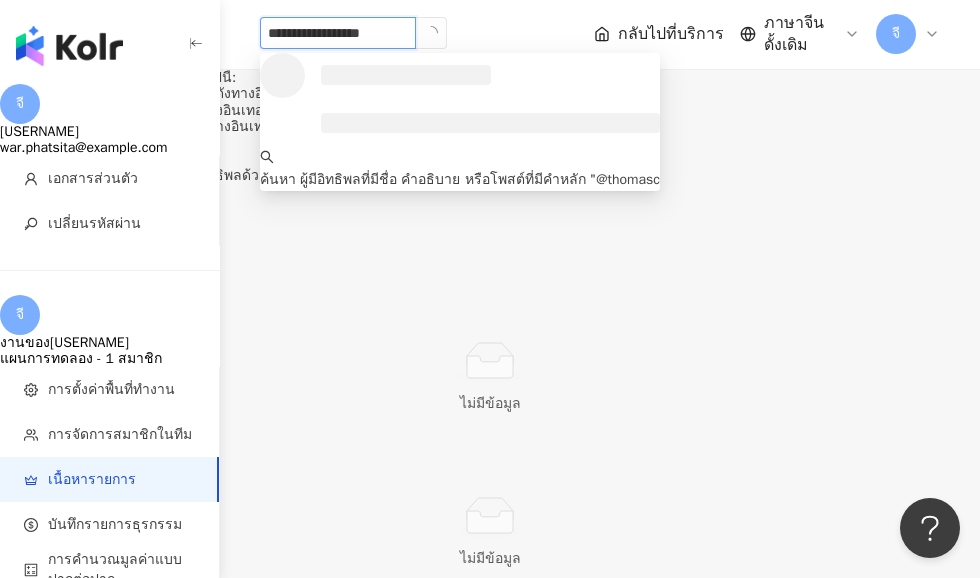 type on "**********" 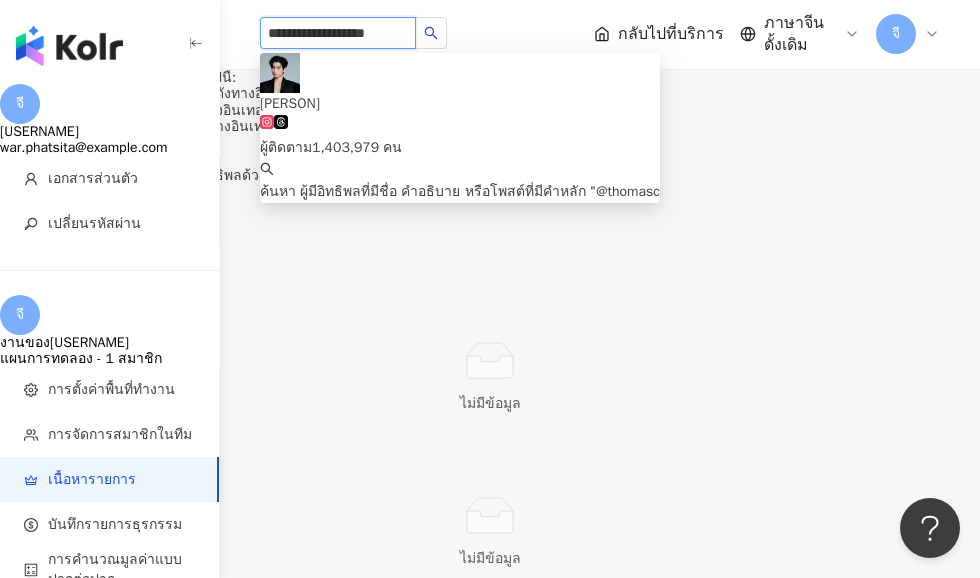 click on "[PERSON]" at bounding box center (460, 104) 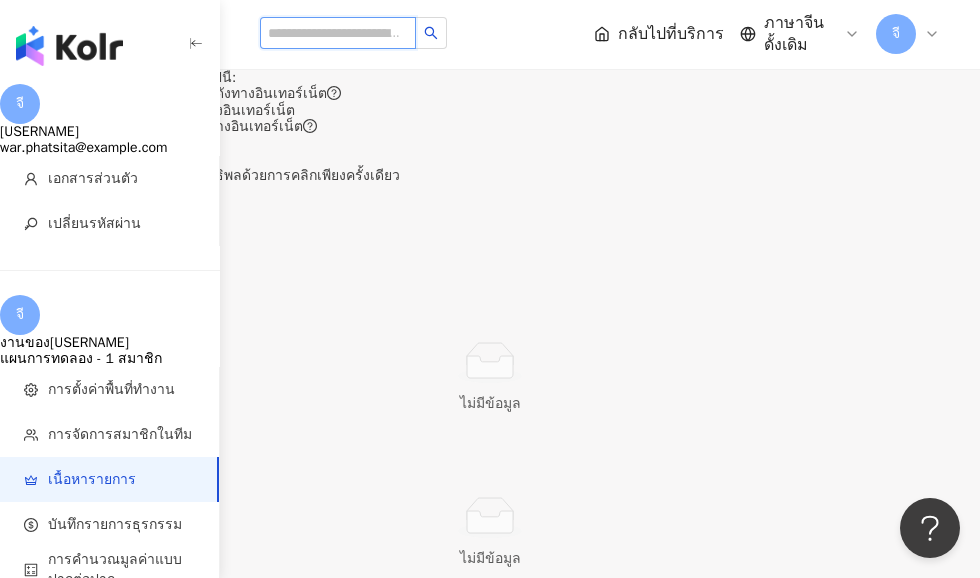 click at bounding box center (338, 33) 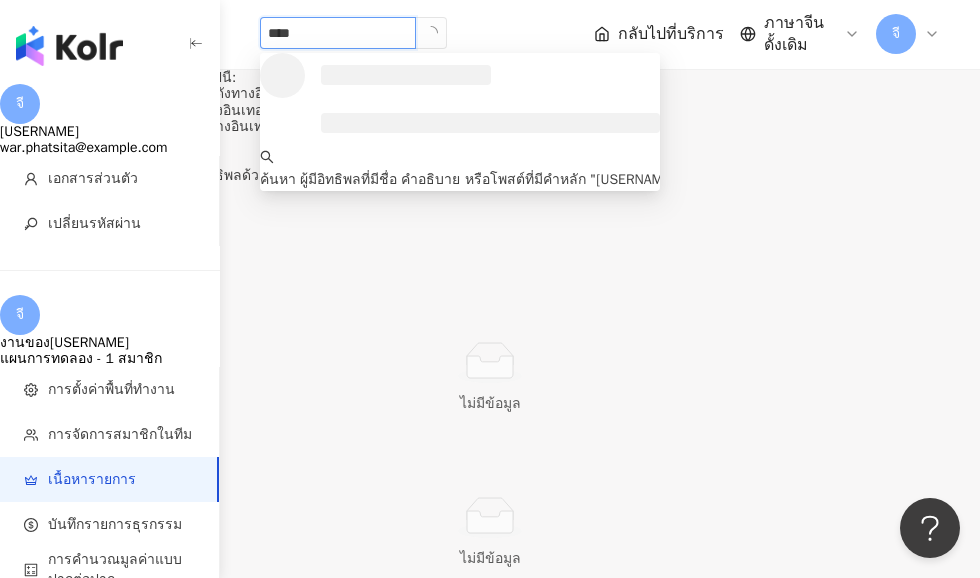 type on "*****" 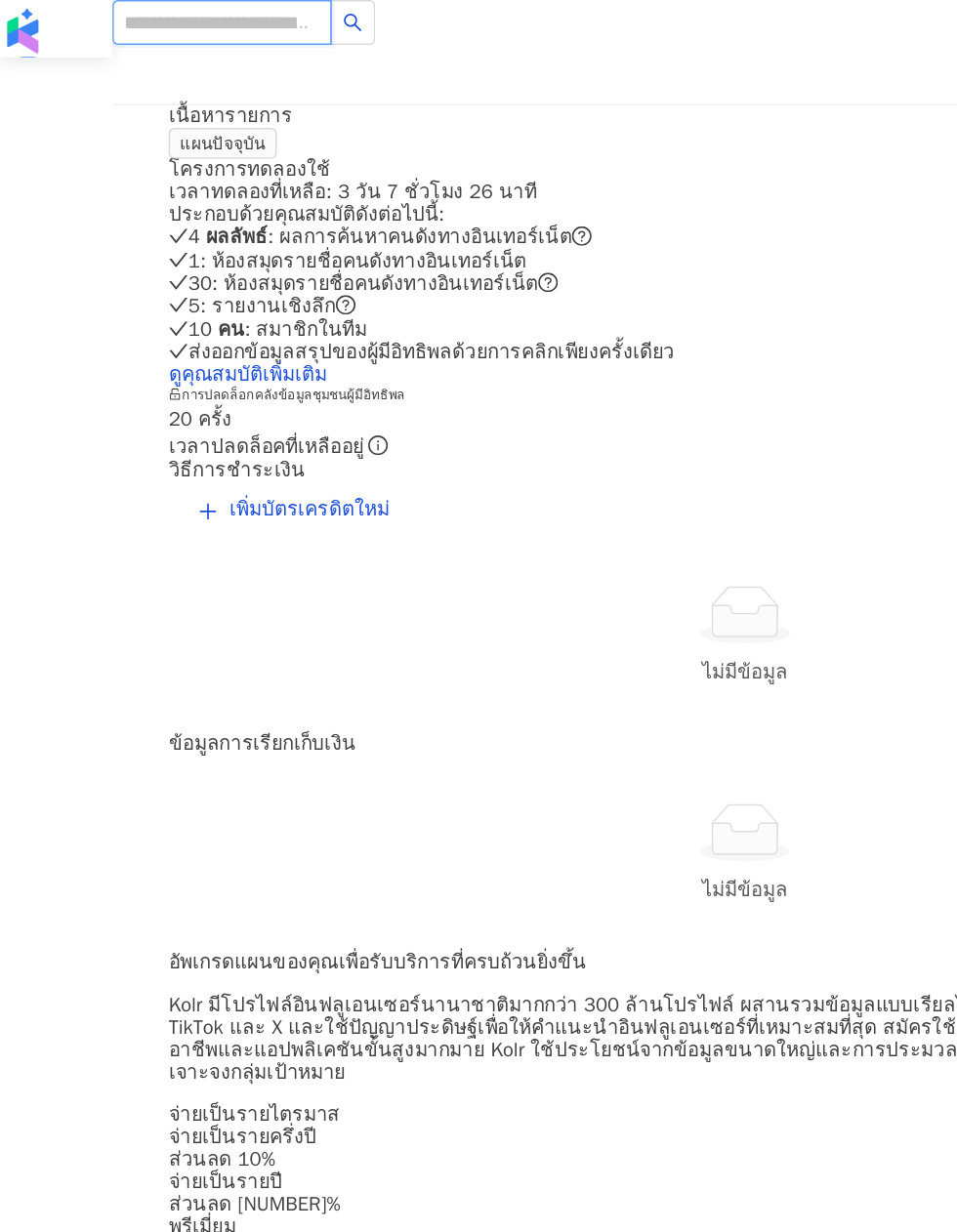 click at bounding box center [154, 16] 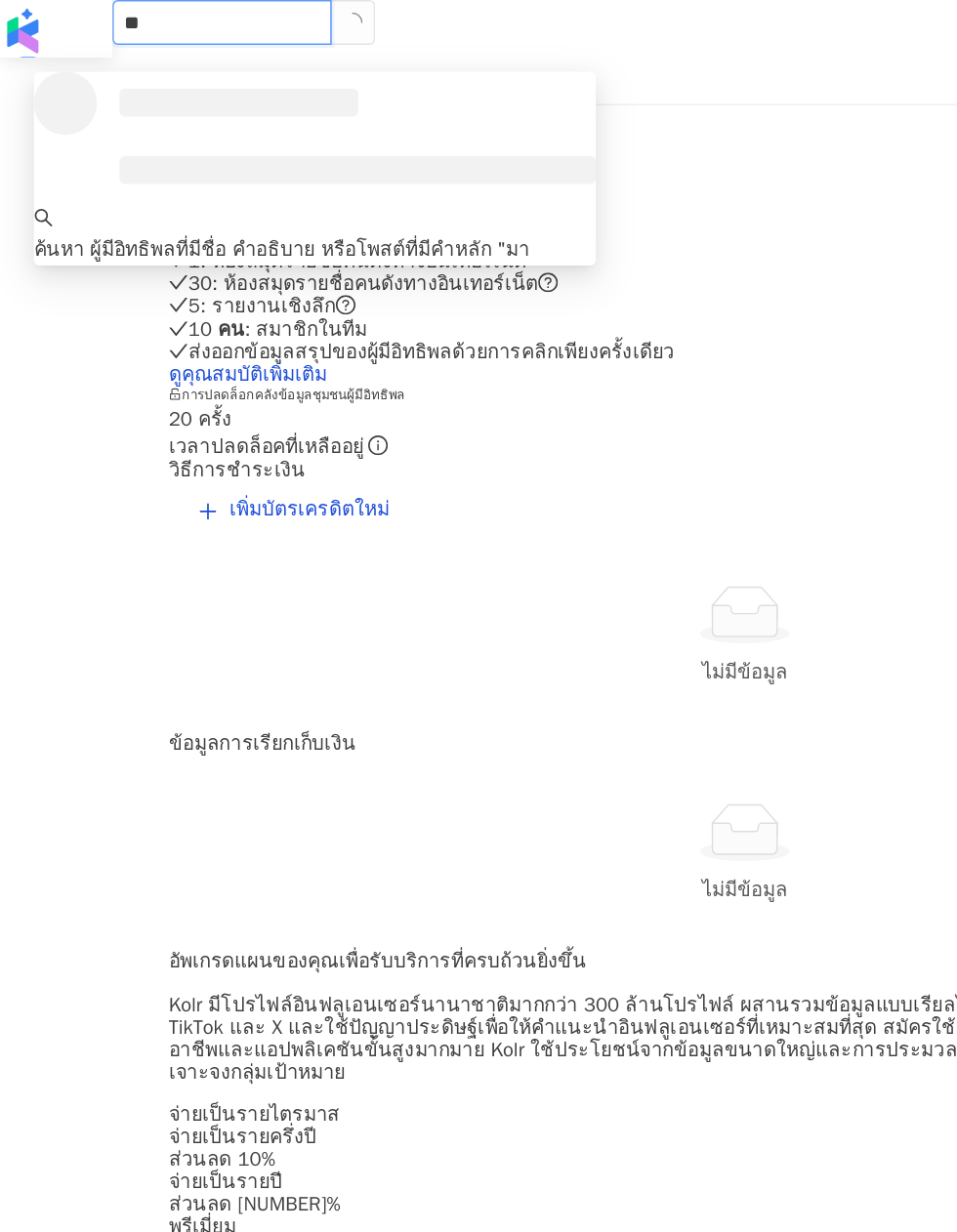 type on "*" 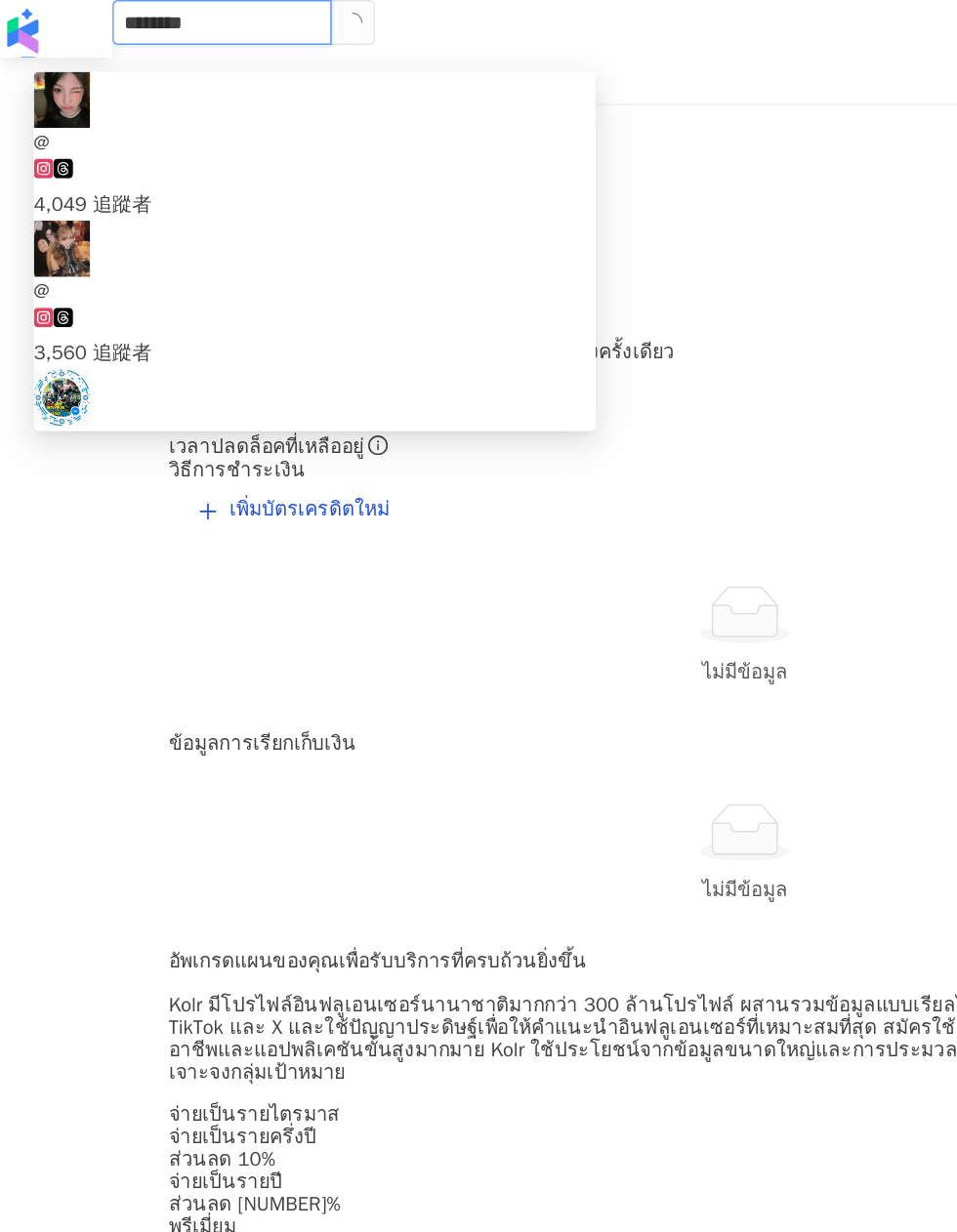 type on "*********" 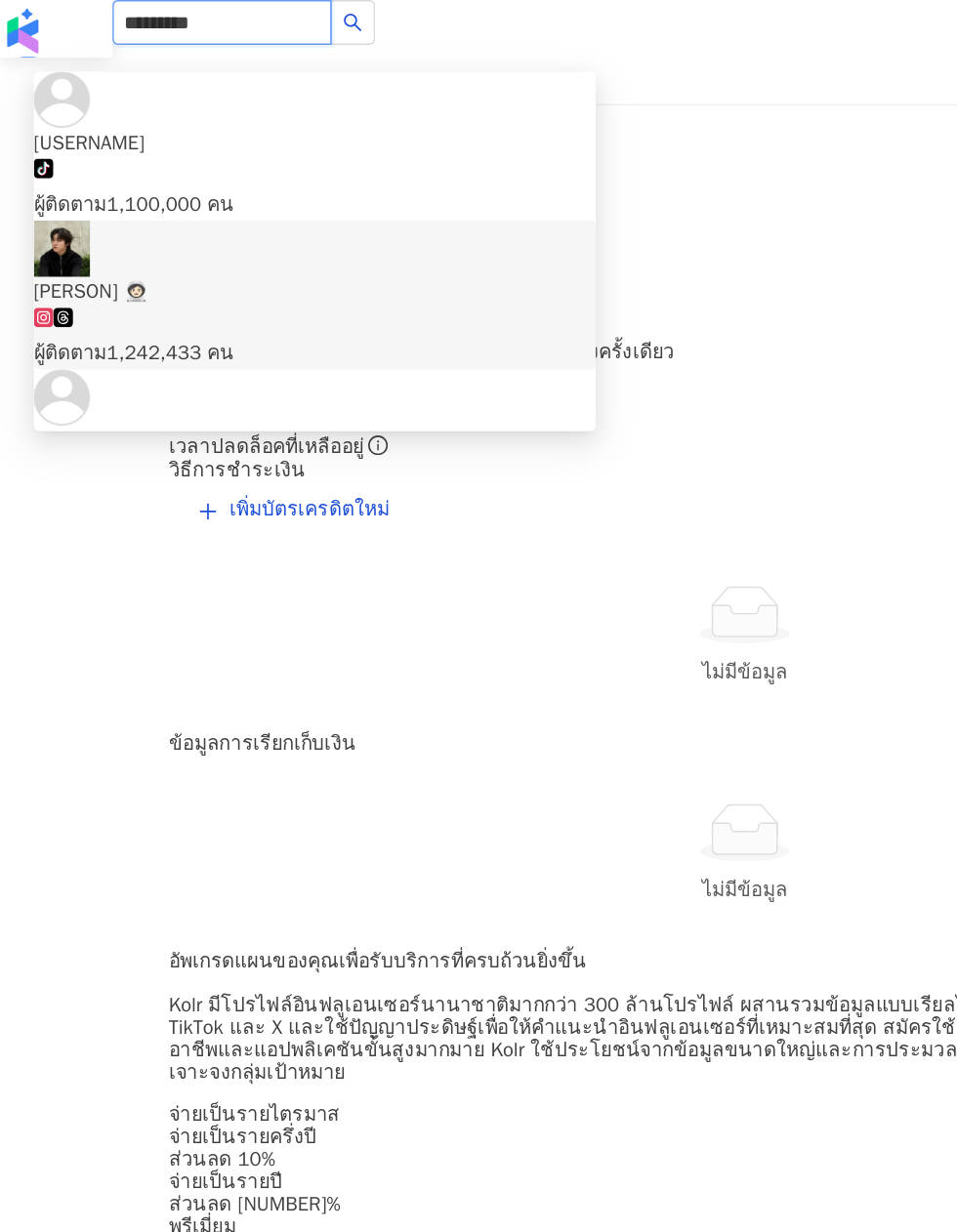 click on "1,242,433 คน" at bounding box center [118, 245] 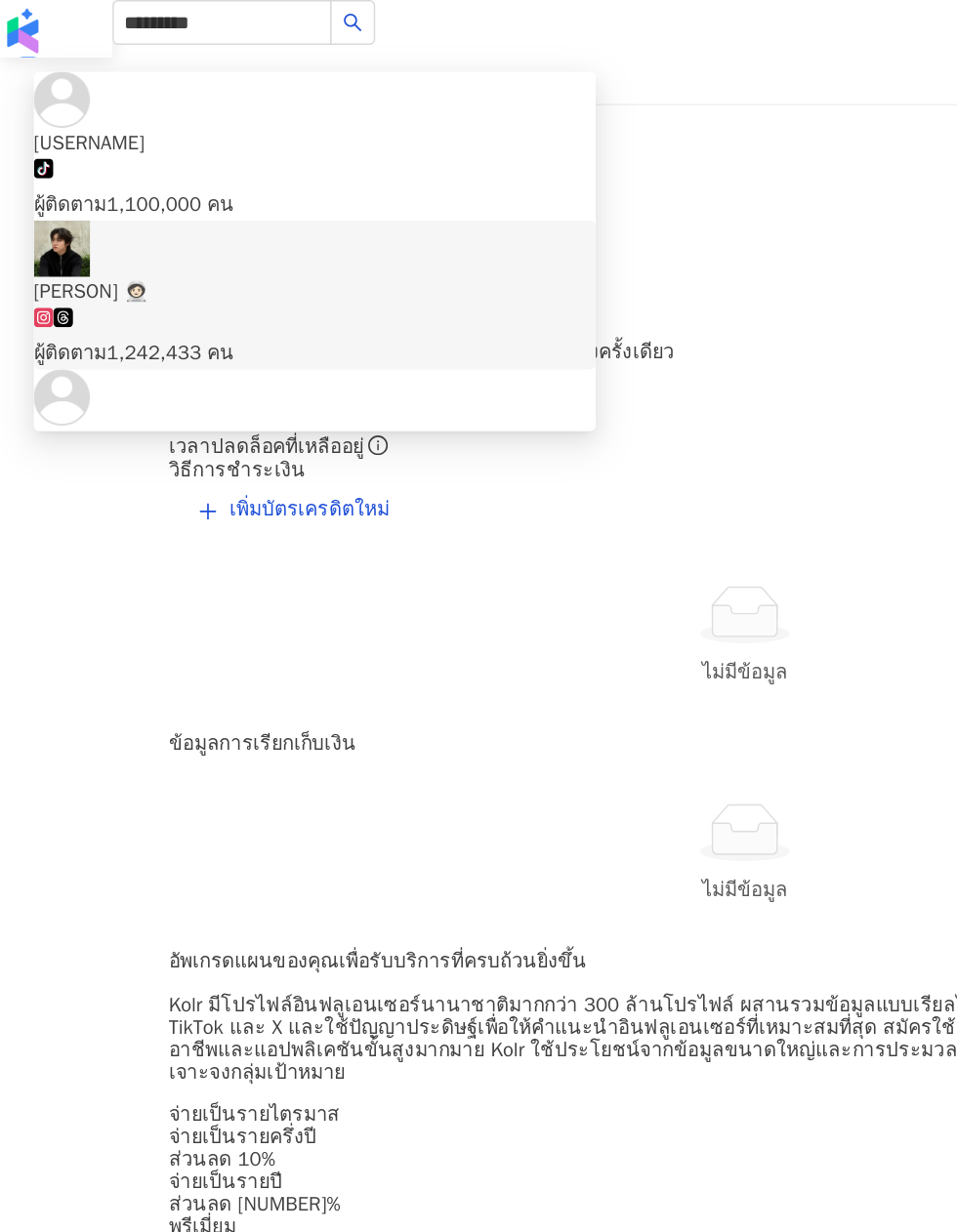 type 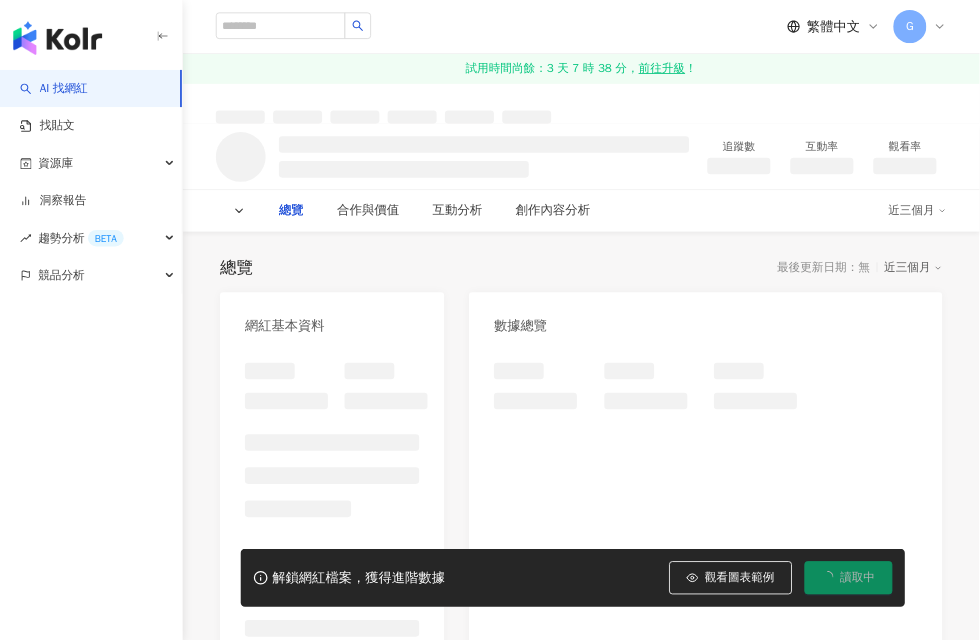 scroll, scrollTop: 0, scrollLeft: 0, axis: both 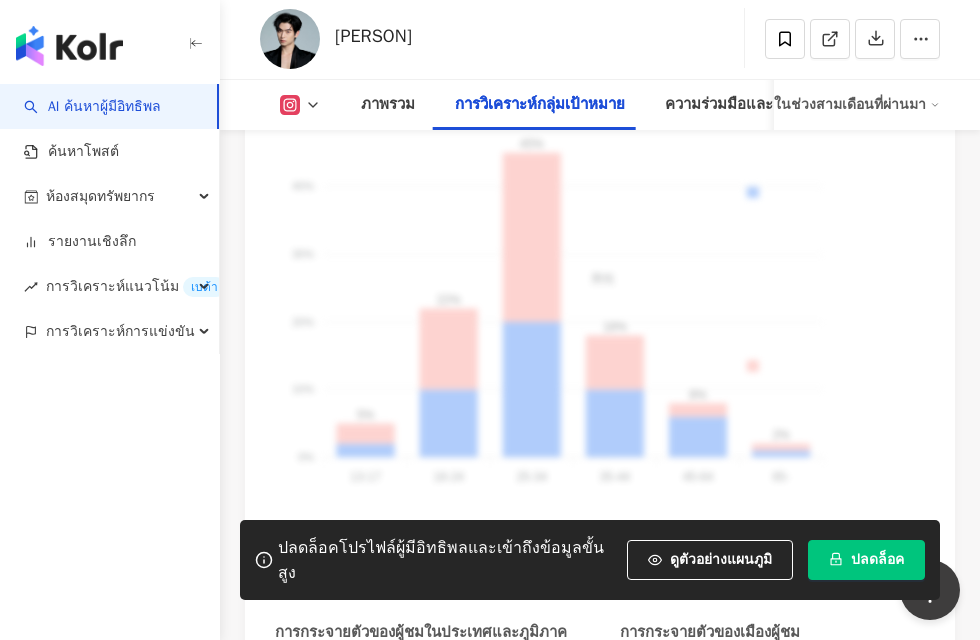 click on "ดูตัวอย่างแผนภูมิ" at bounding box center (721, 559) 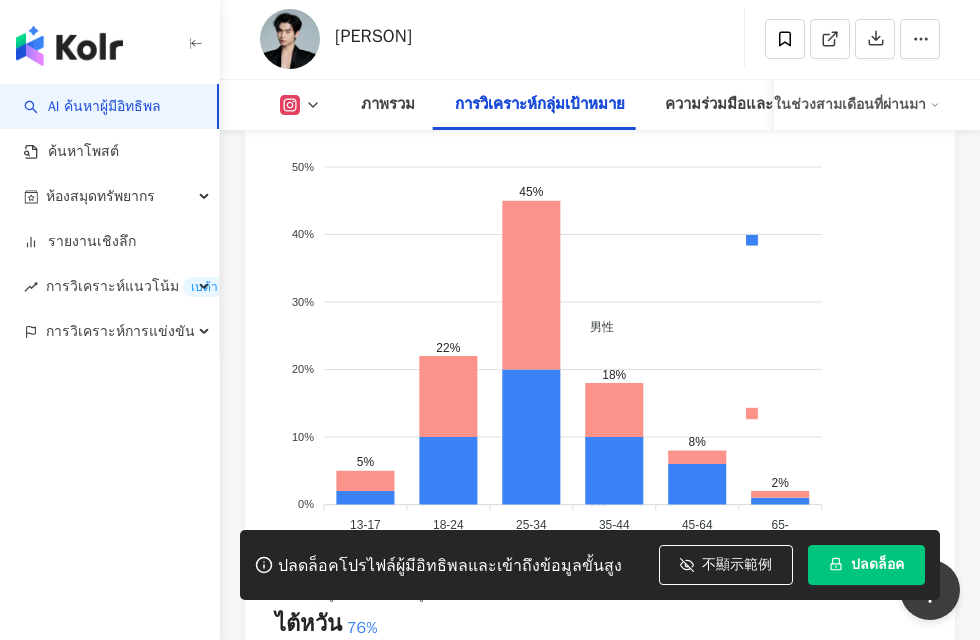 scroll, scrollTop: 4816, scrollLeft: 0, axis: vertical 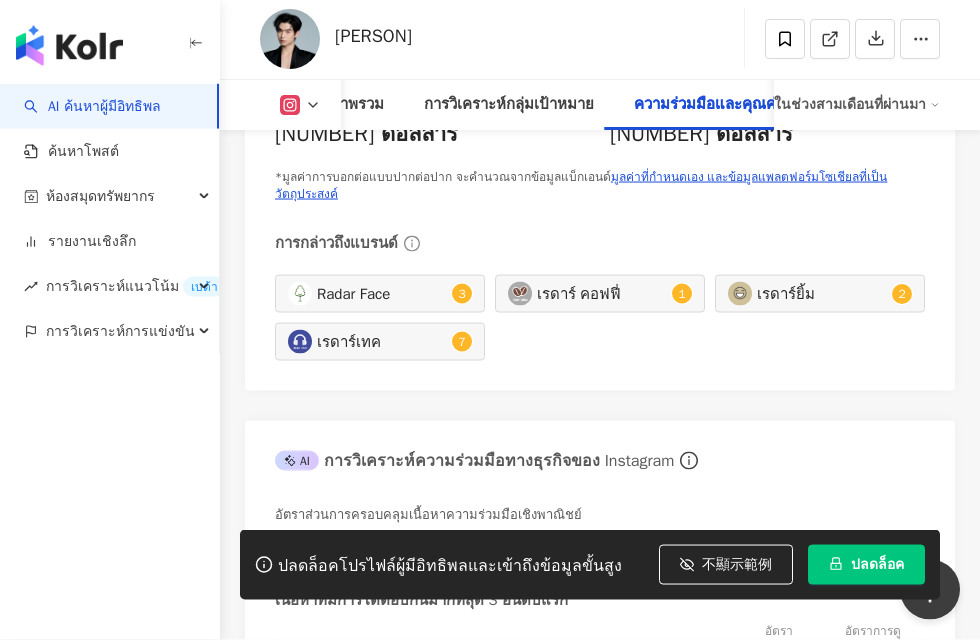 click on "ปลดล็อค" at bounding box center [877, 564] 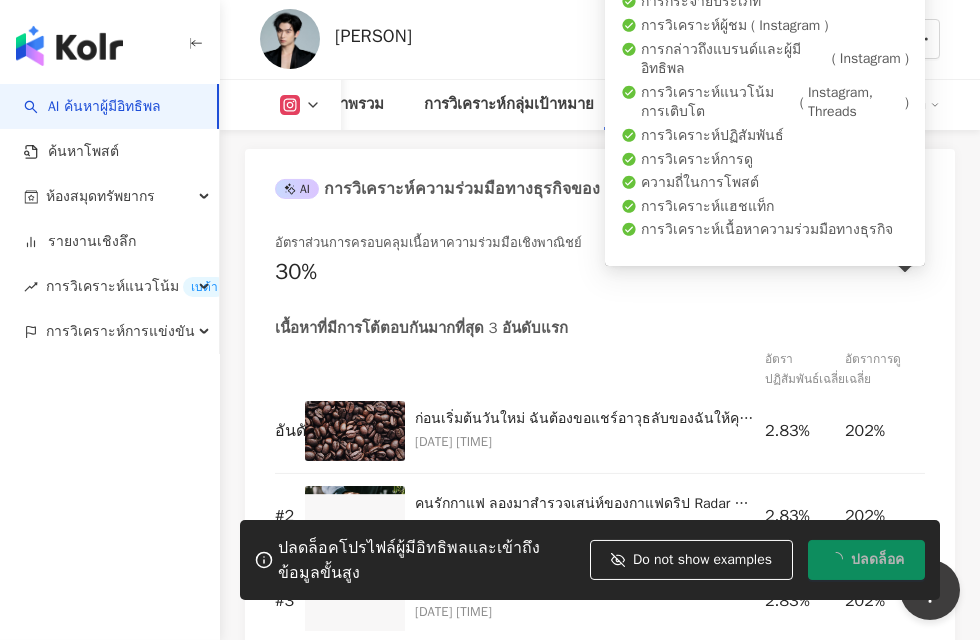 scroll, scrollTop: 5116, scrollLeft: 0, axis: vertical 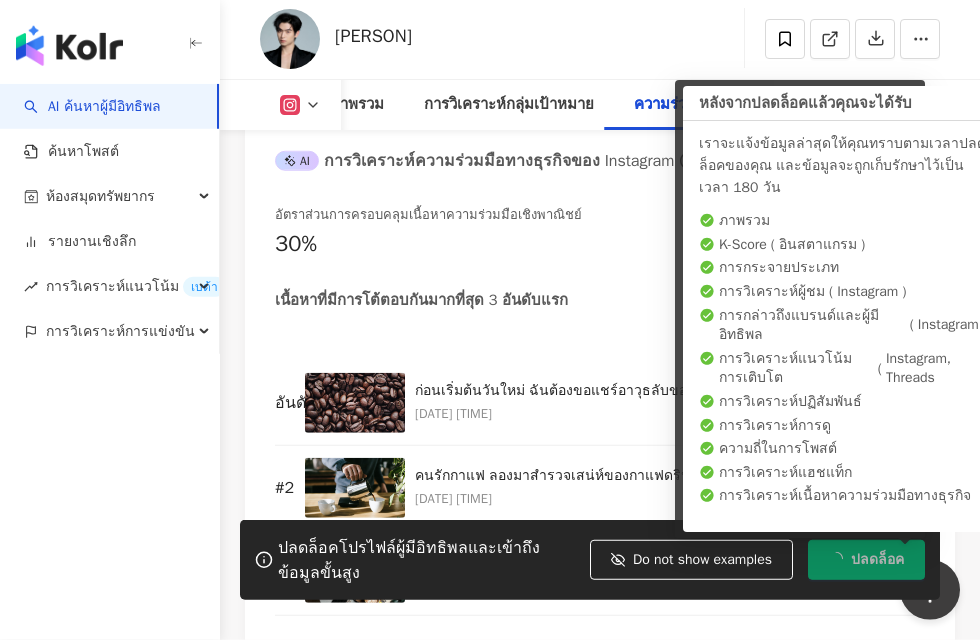 click on "อัตราส่วนการครอบคลุมเนื้อหาความร่วมมือเชิงพาณิชย์   30% เนื้อหาที่มีการโต้ตอบกันมากที่สุด 3 อันดับแรก อัตราปฏิสัมพันธ์เฉลี่ย อัตราการดูเฉลี่ย อันดับ 1 ก่อนเริ่มต้นวันใหม่ ฉันต้องขอแชร์อาวุธลับของฉันให้คุณฟัง: ชุดกาแฟ Radar Pour-Over! ชุดนี้ช่วยชีวิตฉันไว้ได้ตั้งแต่เช้าเลย! 🌟 8/10/2022 22:10 น. 2.83% 202% #  2 8/10/2022 22:10 น. 2.83% 202% #  3 8/10/2022 22:10 น. 2.83% 202%" at bounding box center [600, 416] 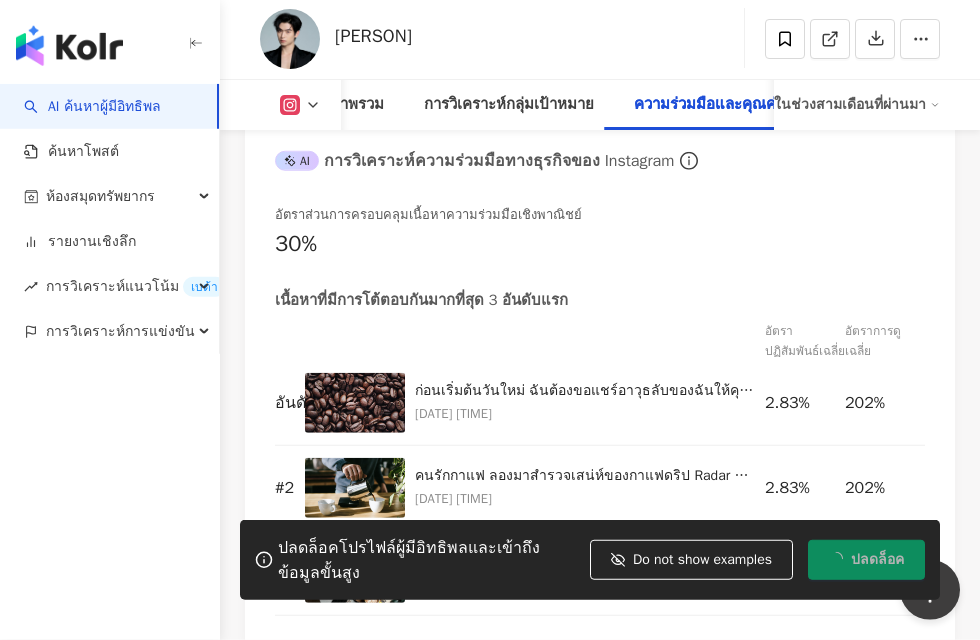click on "อัตราส่วนการครอบคลุมเนื้อหาความร่วมมือเชิงพาณิชย์   30% เนื้อหาที่มีการโต้ตอบกันมากที่สุด 3 อันดับแรก อัตราปฏิสัมพันธ์เฉลี่ย อัตราการดูเฉลี่ย อันดับ 1 ก่อนเริ่มต้นวันใหม่ ฉันต้องขอแชร์อาวุธลับของฉันให้คุณฟัง: ชุดกาแฟ Radar Pour-Over! ชุดนี้ช่วยชีวิตฉันไว้ได้ตั้งแต่เช้าเลย! 🌟 8/10/2022 22:10 น. 2.83% 202% #  2 8/10/2022 22:10 น. 2.83% 202% #  3 8/10/2022 22:10 น. 2.83% 202%" at bounding box center [600, 416] 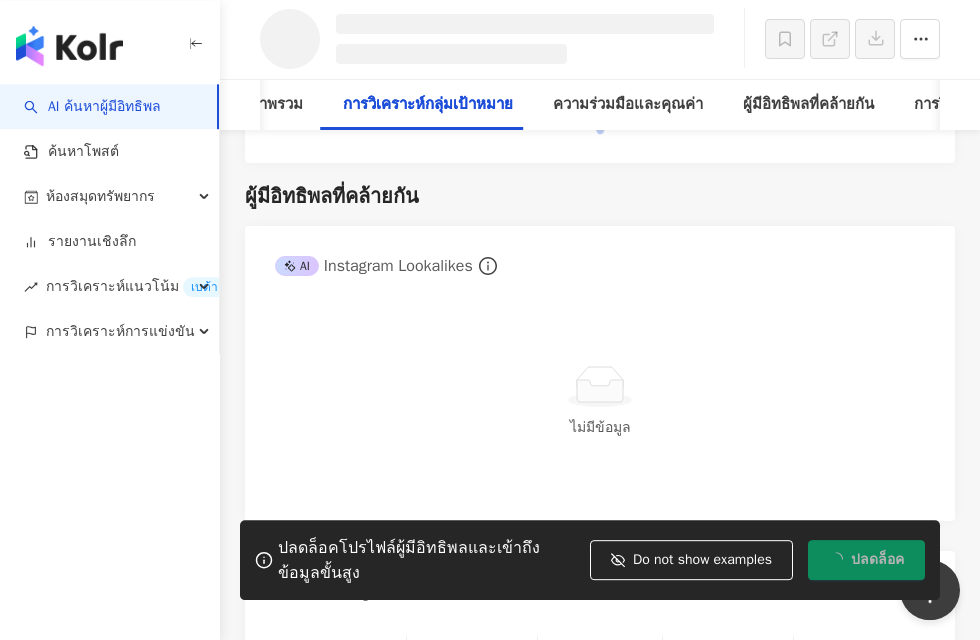 scroll, scrollTop: 0, scrollLeft: 0, axis: both 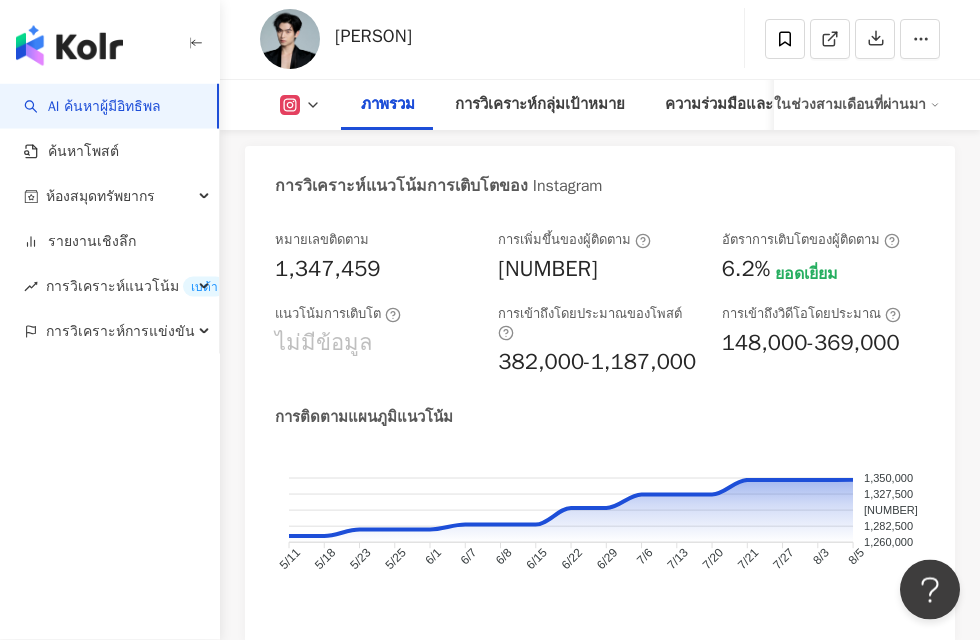 click 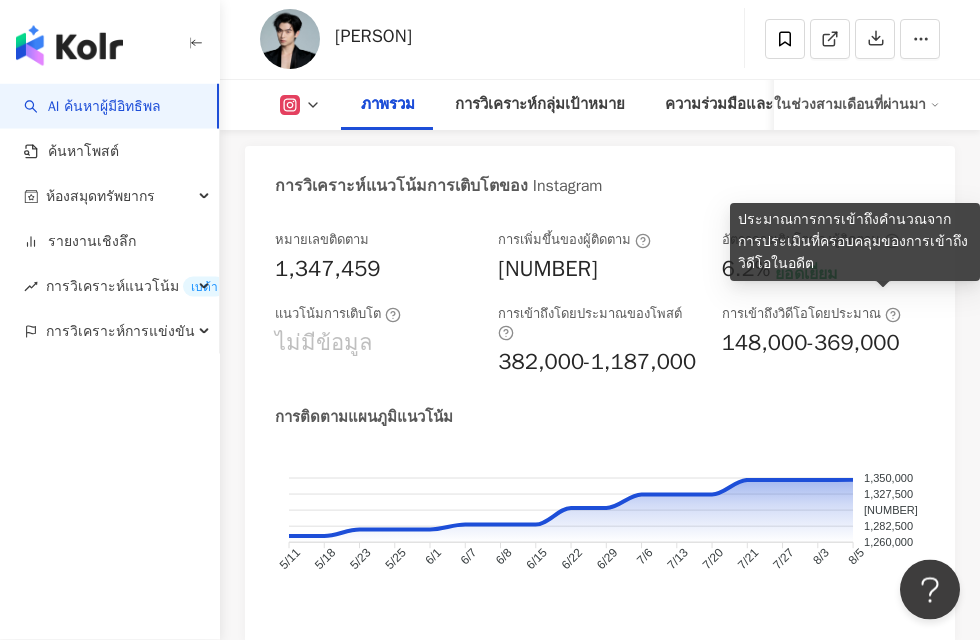 click 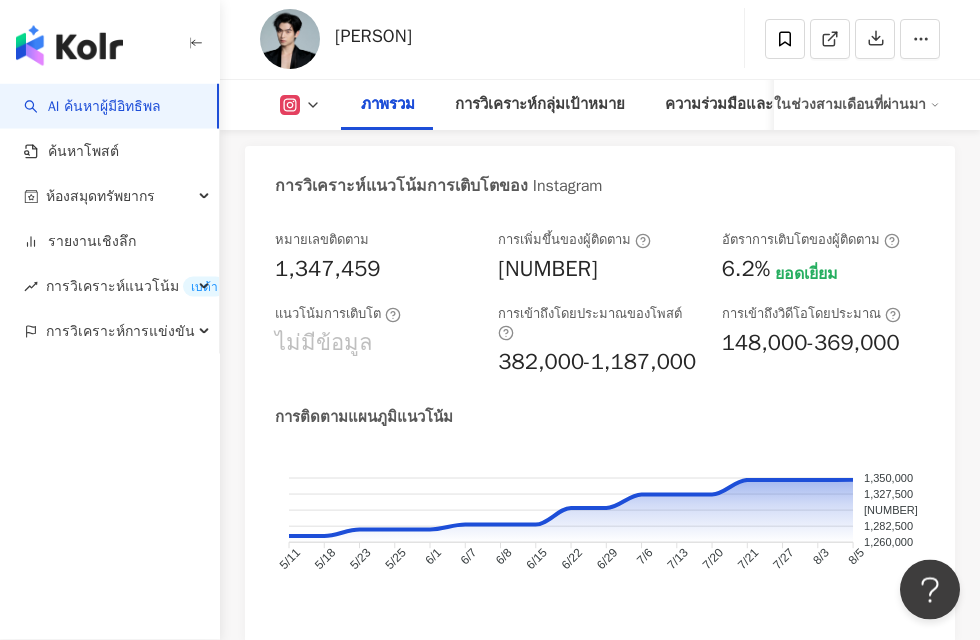 click 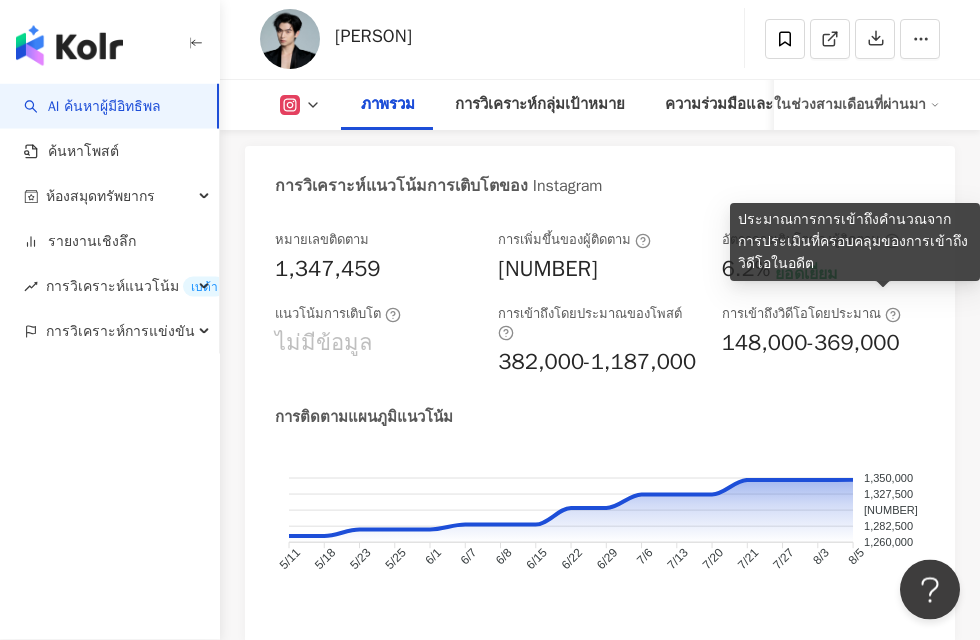 click 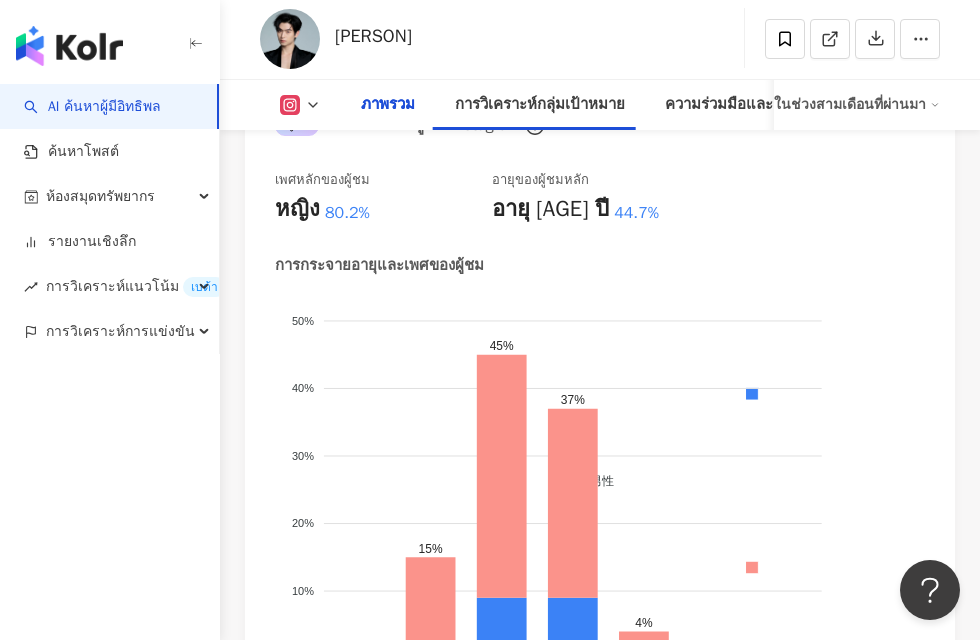 scroll, scrollTop: 3009, scrollLeft: 0, axis: vertical 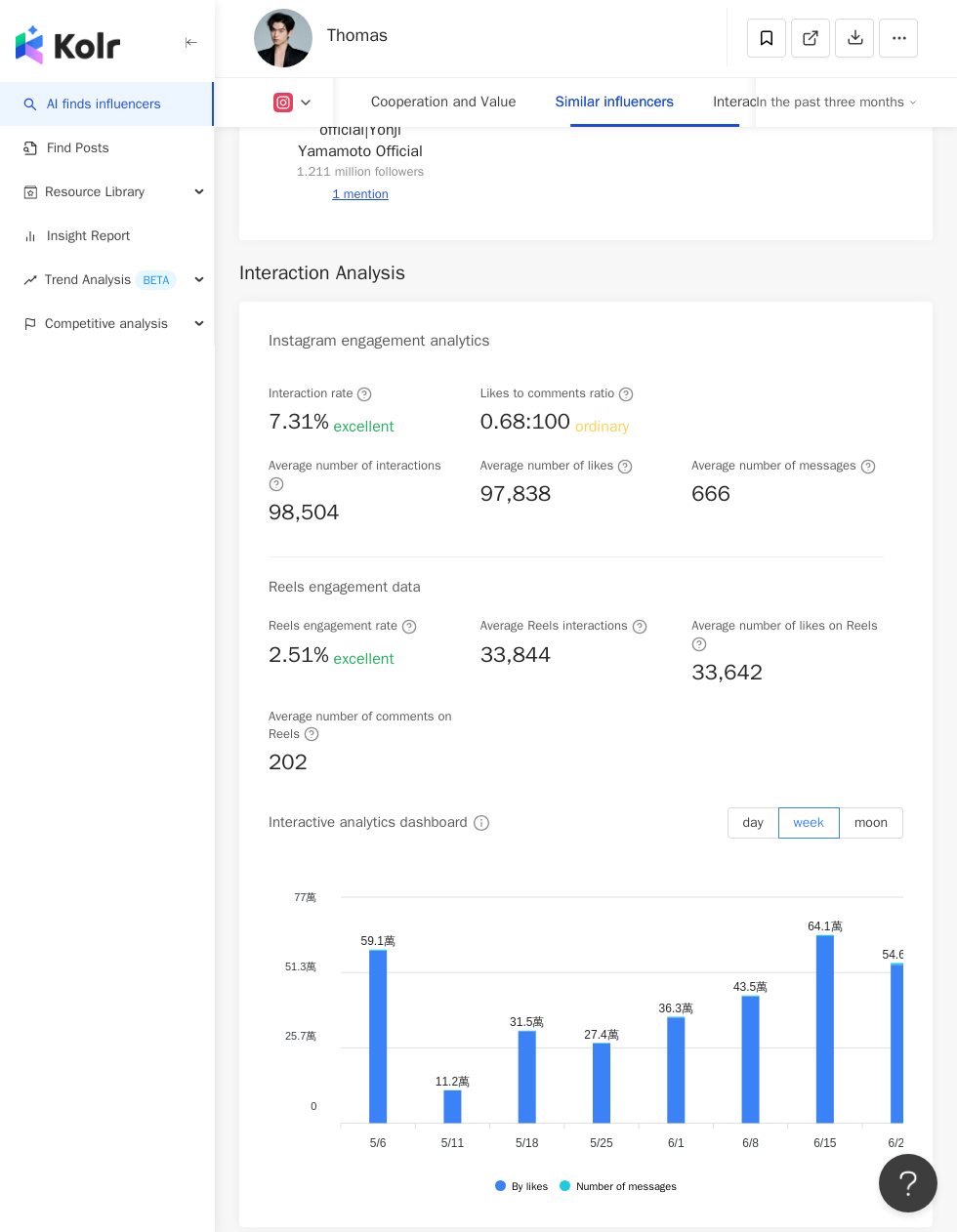 click on "moon" at bounding box center (871, 822) 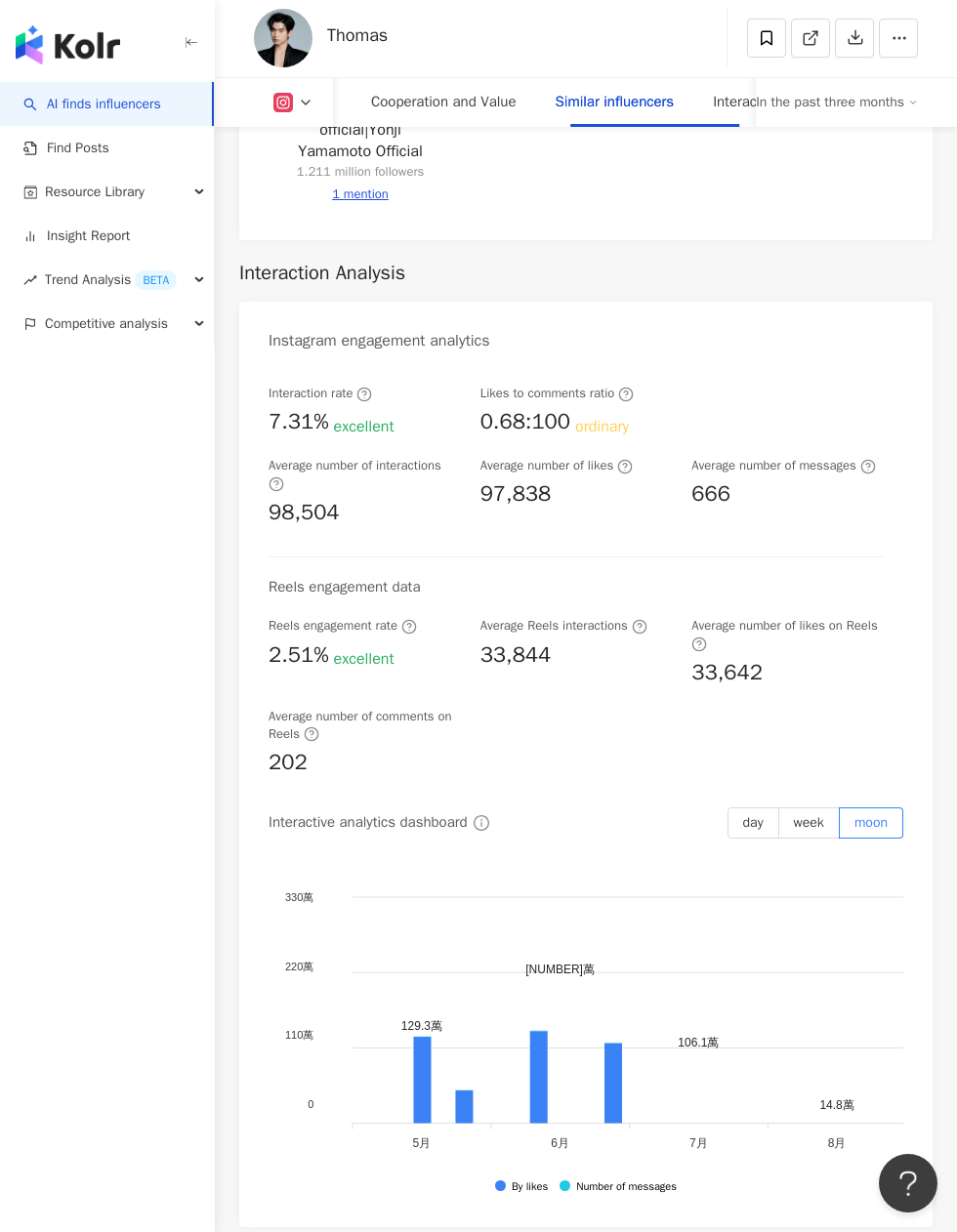 click on "moon" at bounding box center (871, 822) 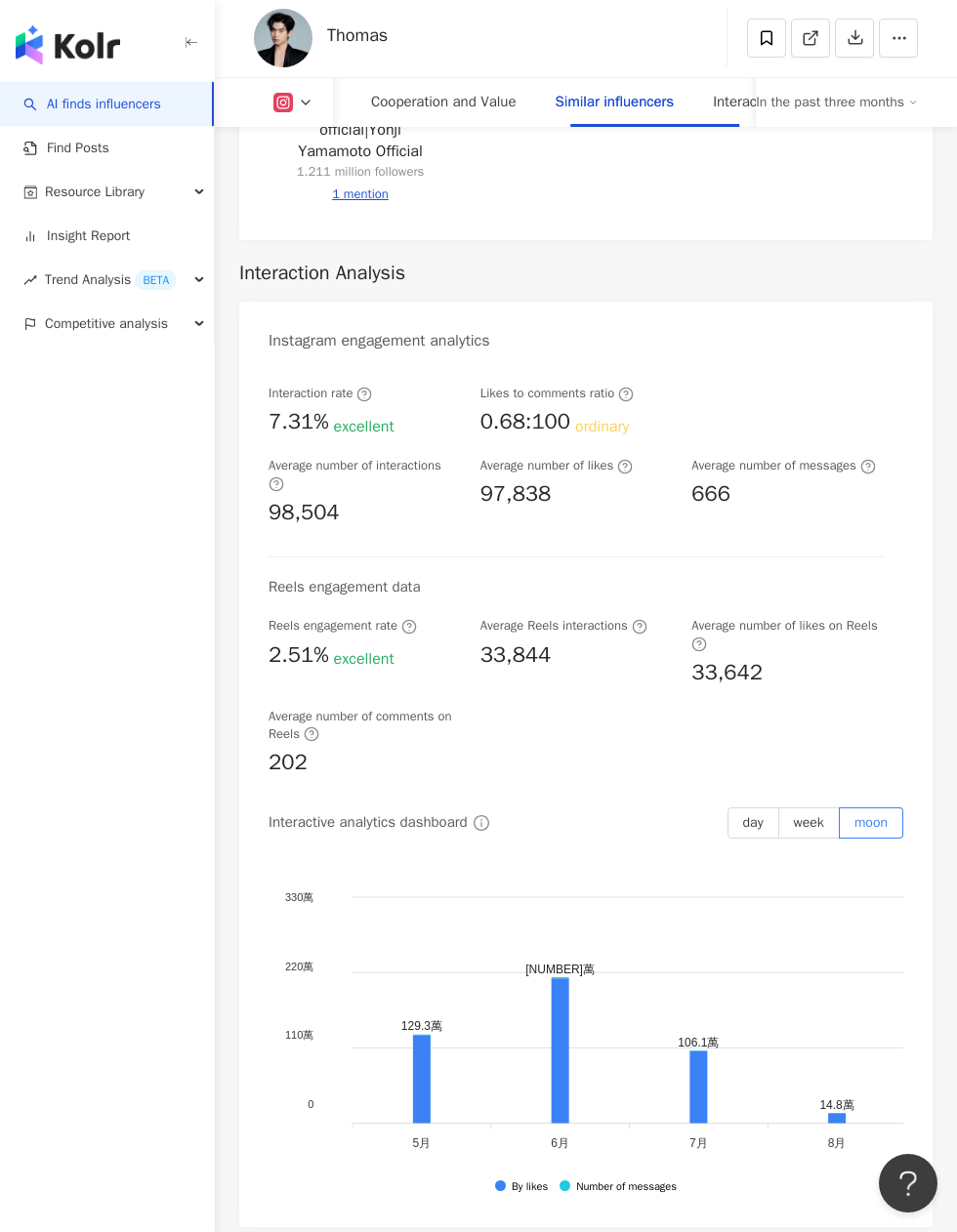 click on "Interaction rate   7.31% excellent Likes to comments ratio   0.68:100 ordinary Average number of interactions   98,504 Average number of likes   97,838 Average number of messages   666 Reels engagement data Reels engagement rate   2.51% excellent Average Reels interactions   33,844 Average number of likes on Reels   33,642 Average number of comments on Reels   202" at bounding box center [586, 581] 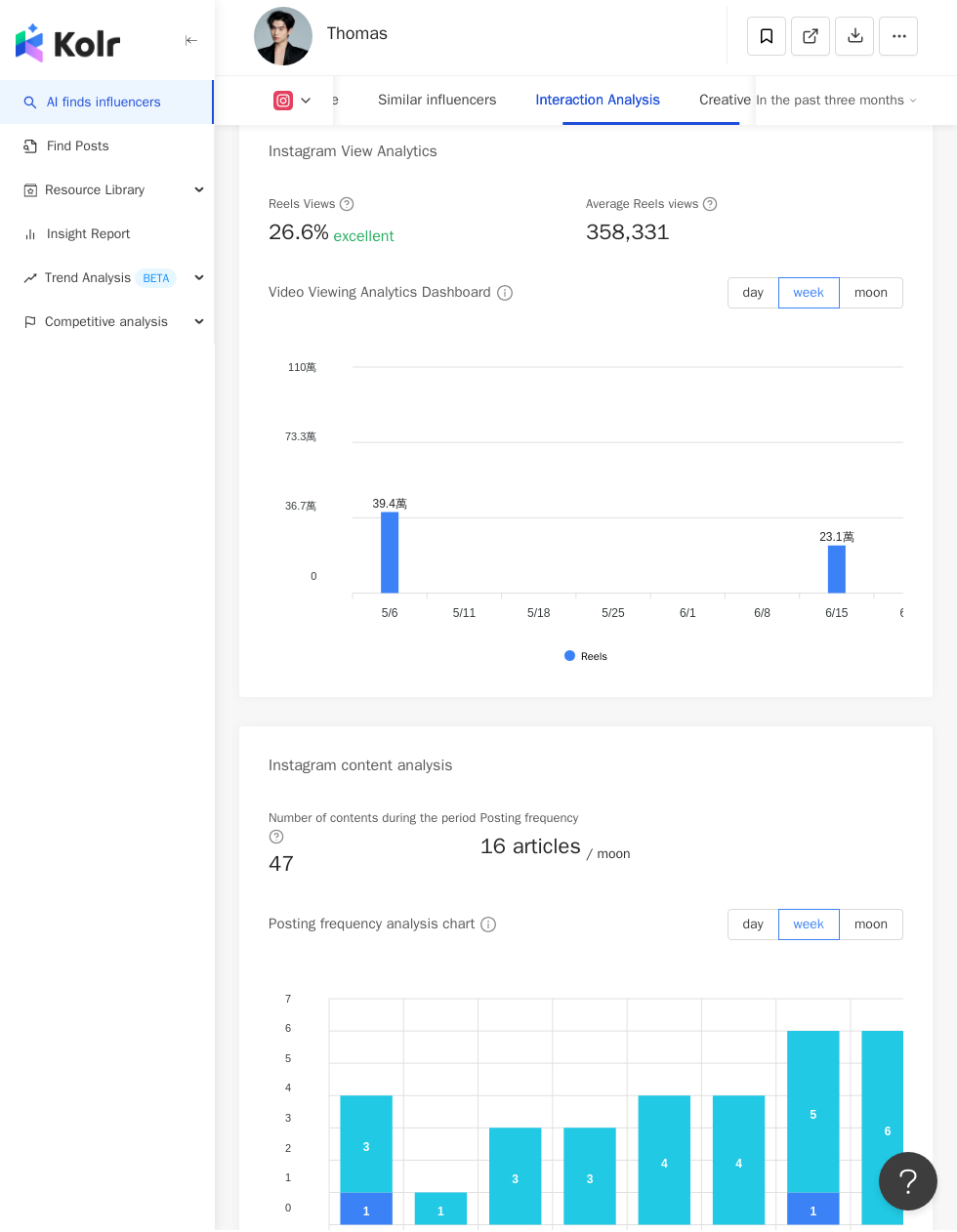 scroll, scrollTop: 7092, scrollLeft: 0, axis: vertical 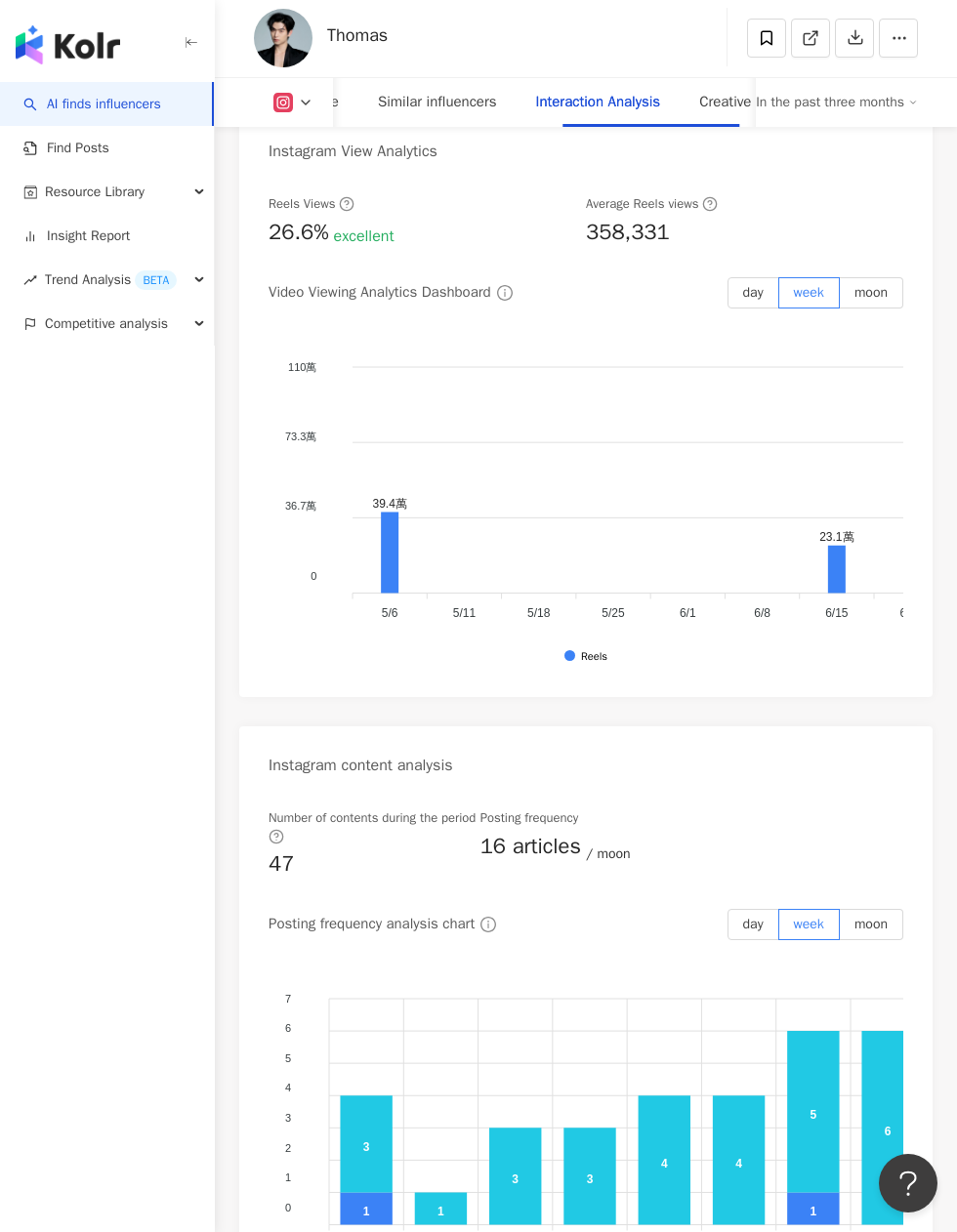click on "moon" at bounding box center [871, 292] 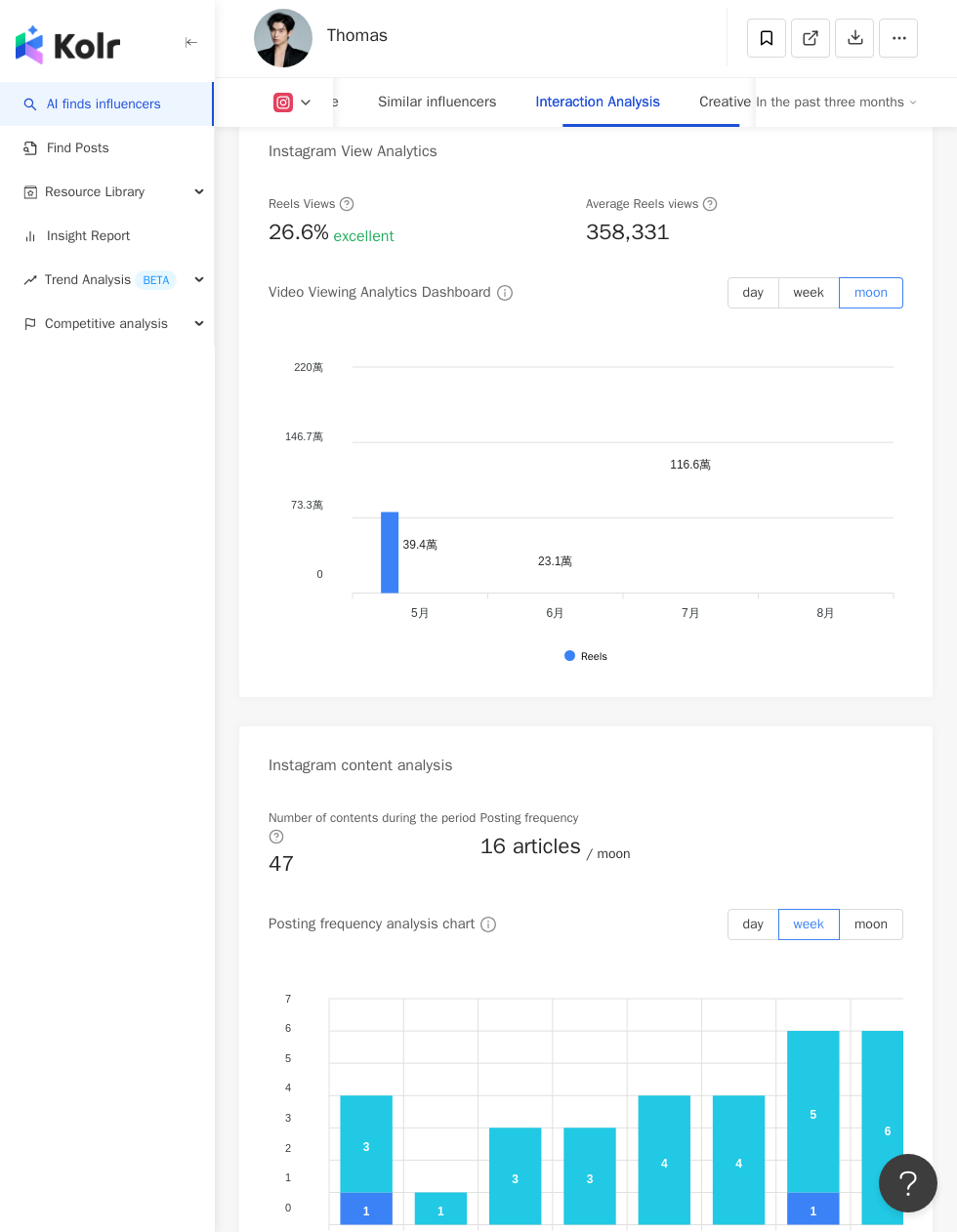 click on "moon" at bounding box center (871, 292) 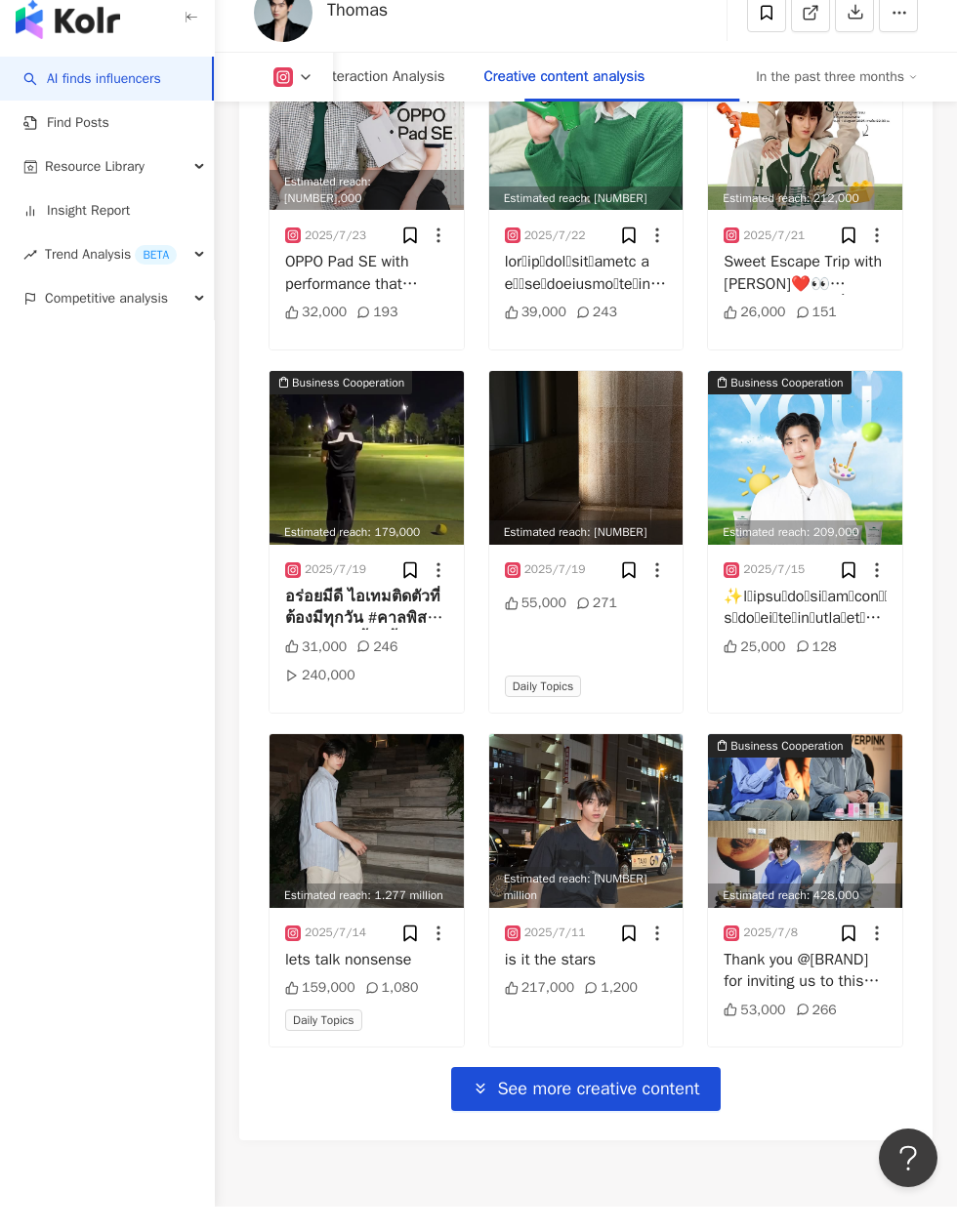 scroll, scrollTop: 9990, scrollLeft: 0, axis: vertical 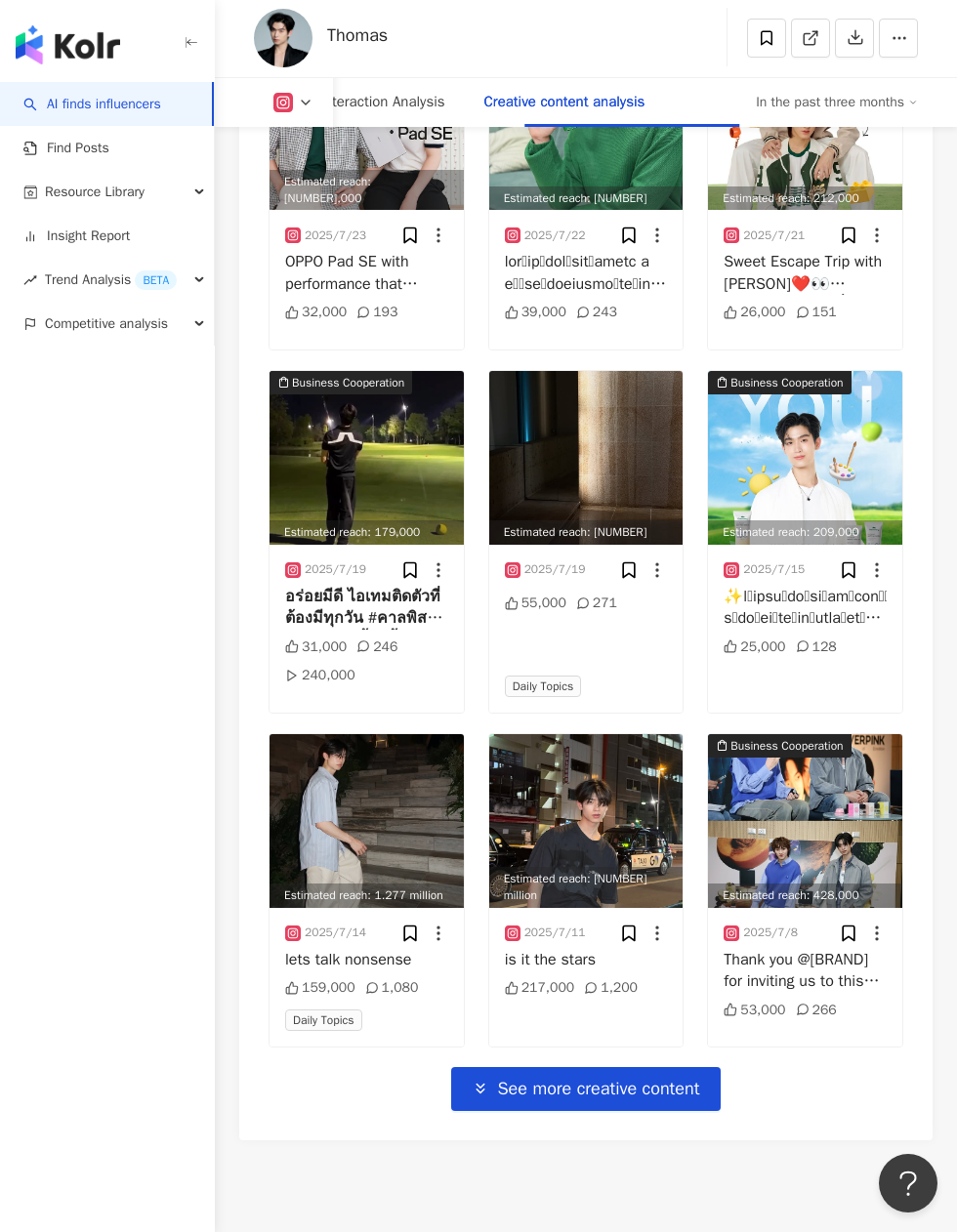 click on "See more creative content" at bounding box center [598, 1088] 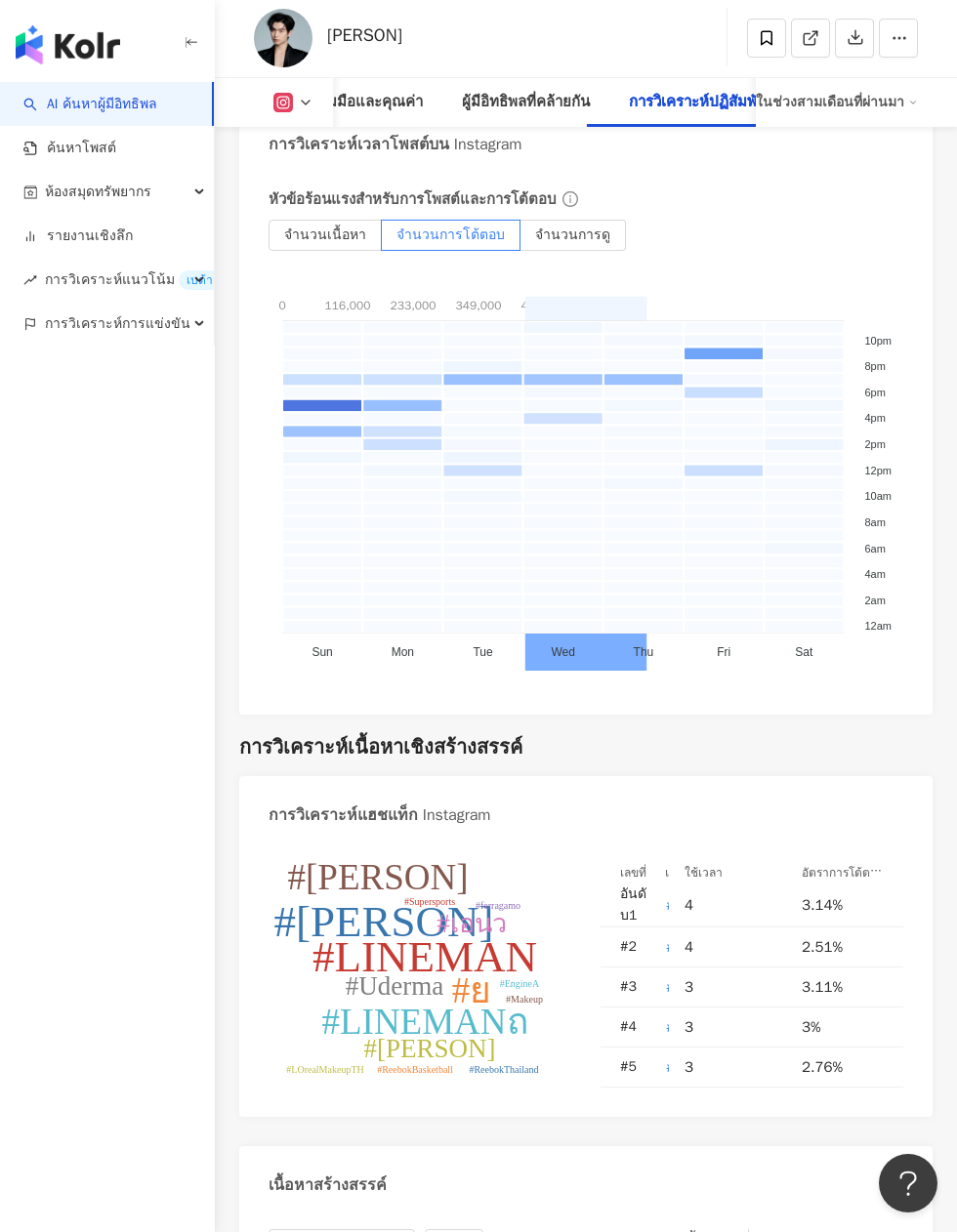 scroll, scrollTop: 9262, scrollLeft: 0, axis: vertical 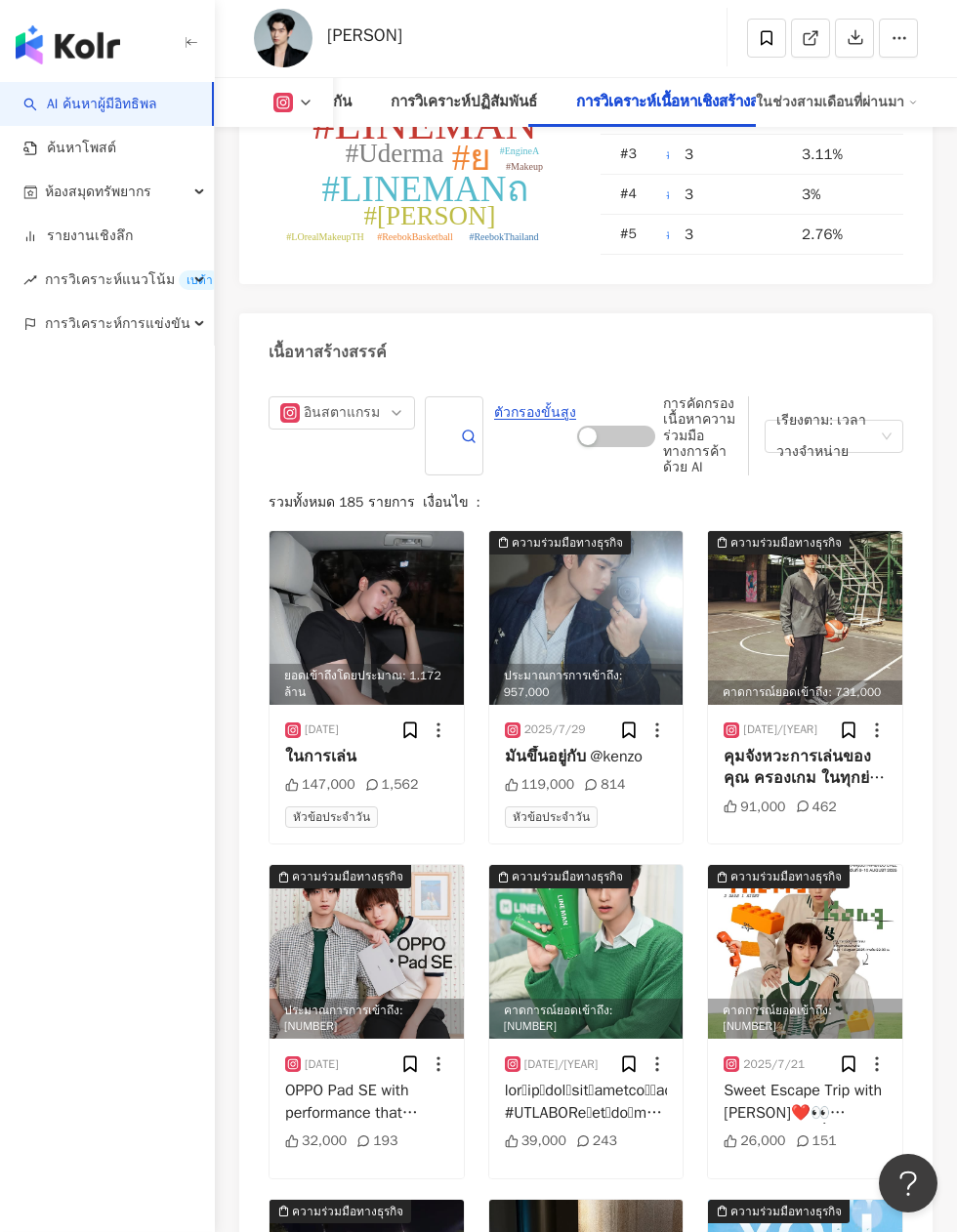 click on "เรียงตาม: เวลาวางจำหน่าย" at bounding box center [825, 436] 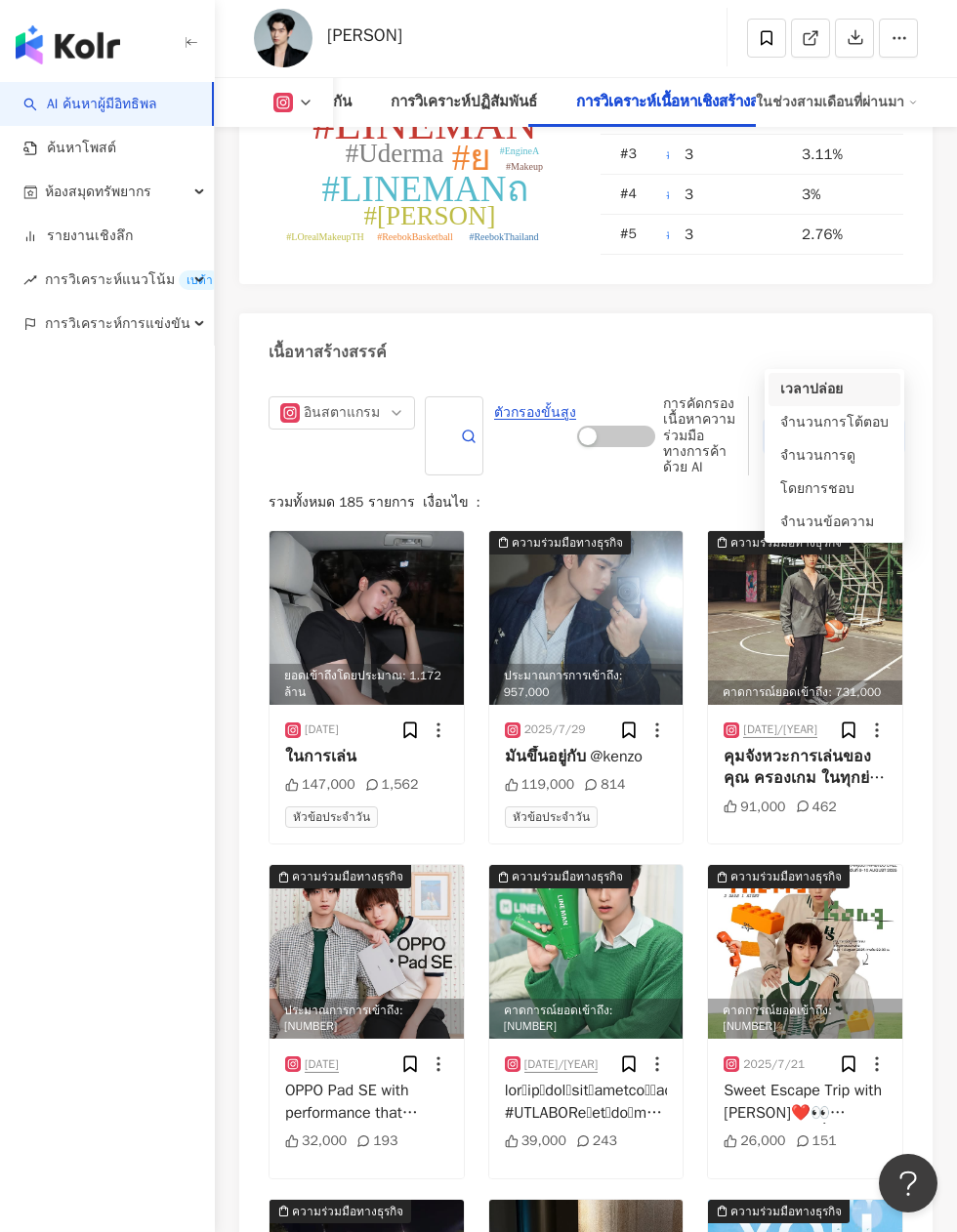 click on "เรียงตาม: เวลาวางจำหน่าย" at bounding box center (825, 436) 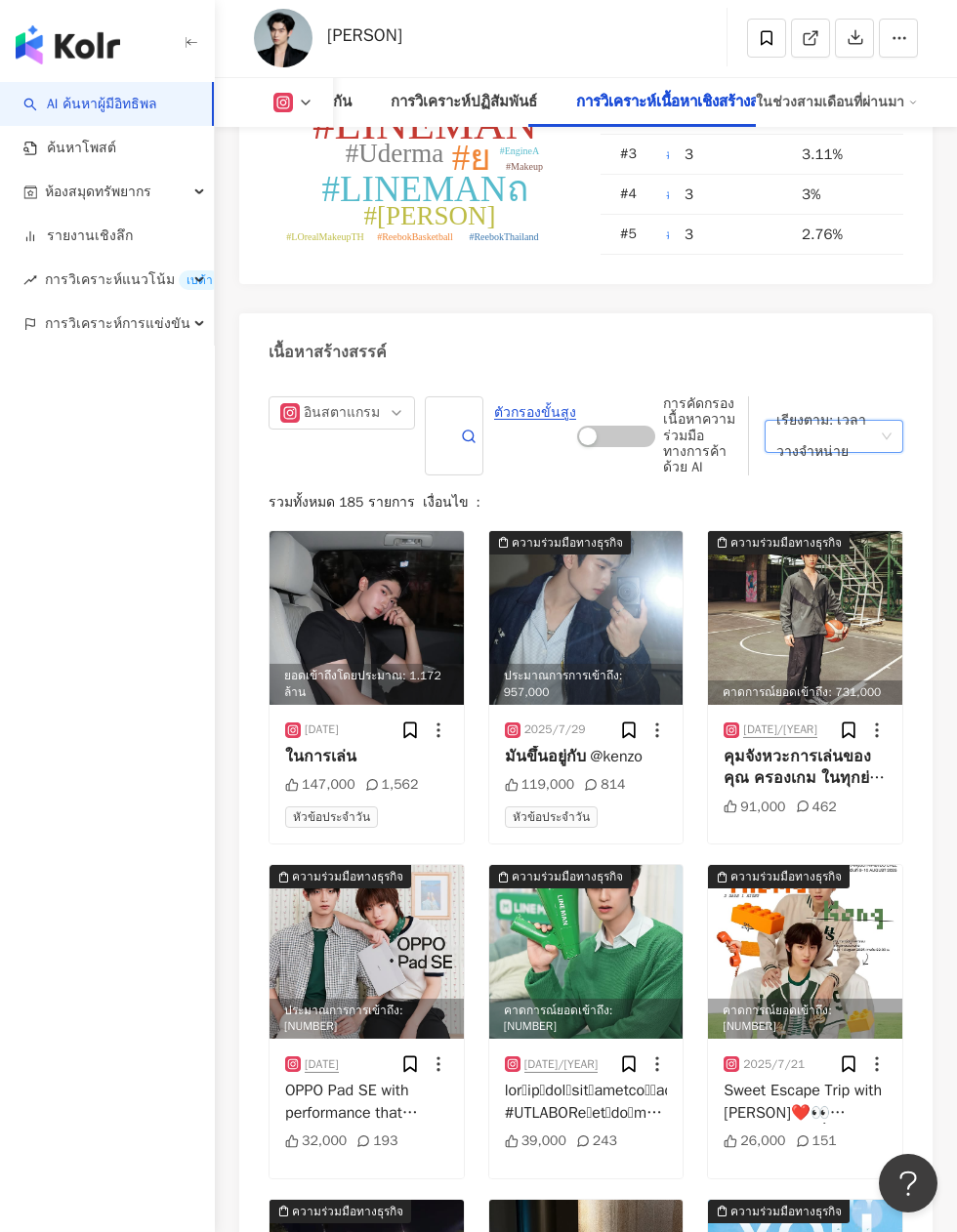 click on "เรียงตาม: เวลาวางจำหน่าย" at bounding box center (825, 436) 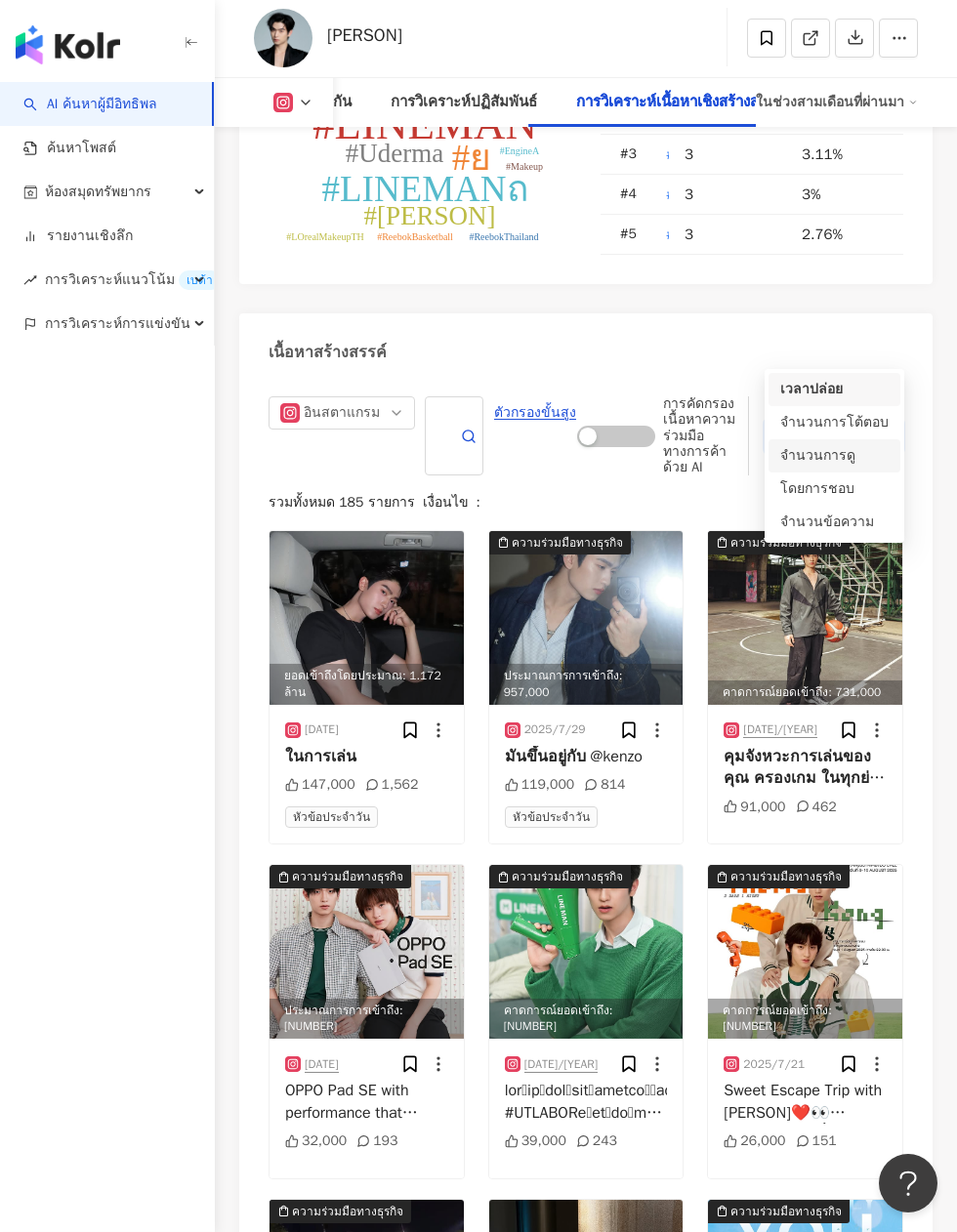 click on "จำนวนการดู" at bounding box center (817, 455) 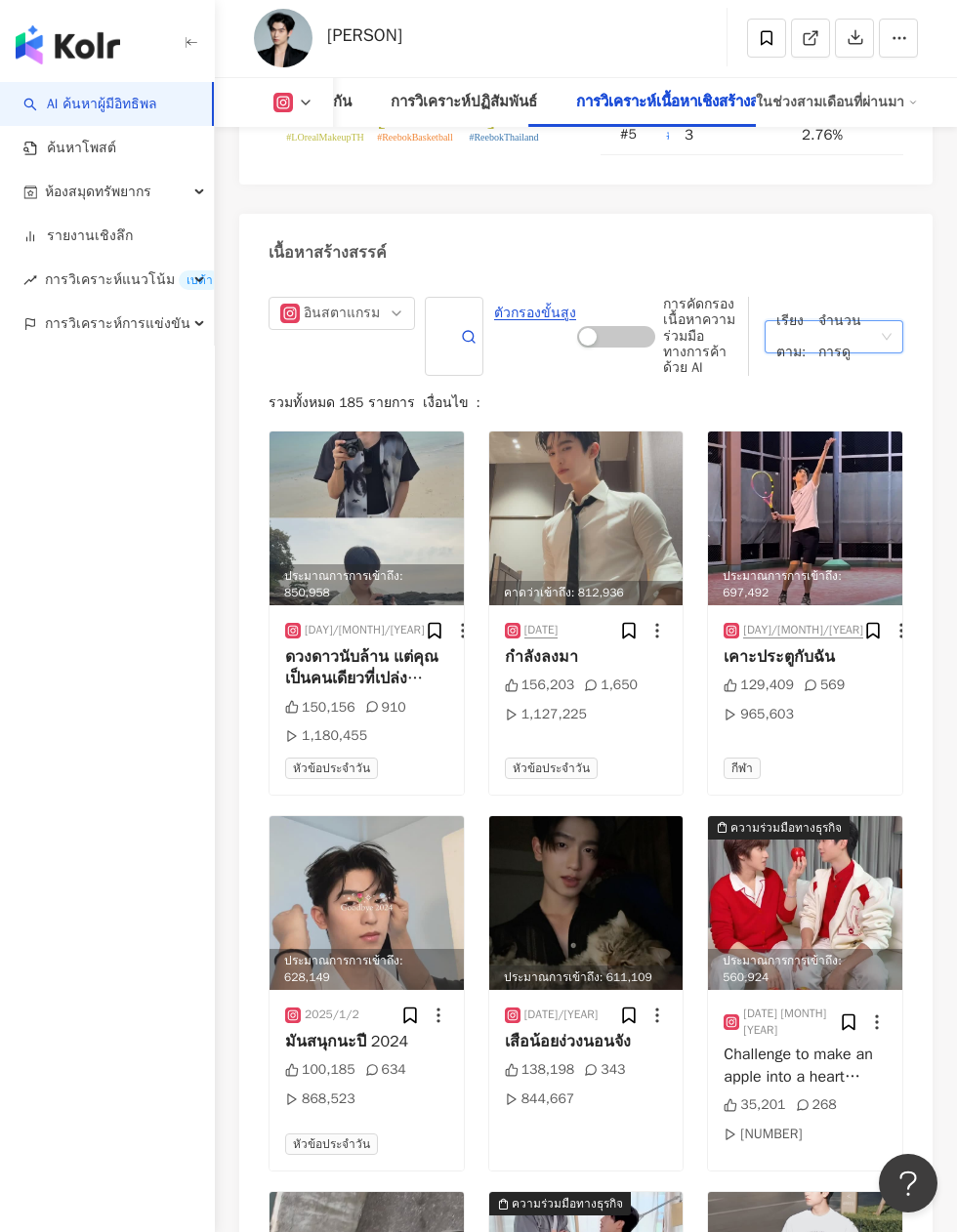 scroll, scrollTop: 9536, scrollLeft: 0, axis: vertical 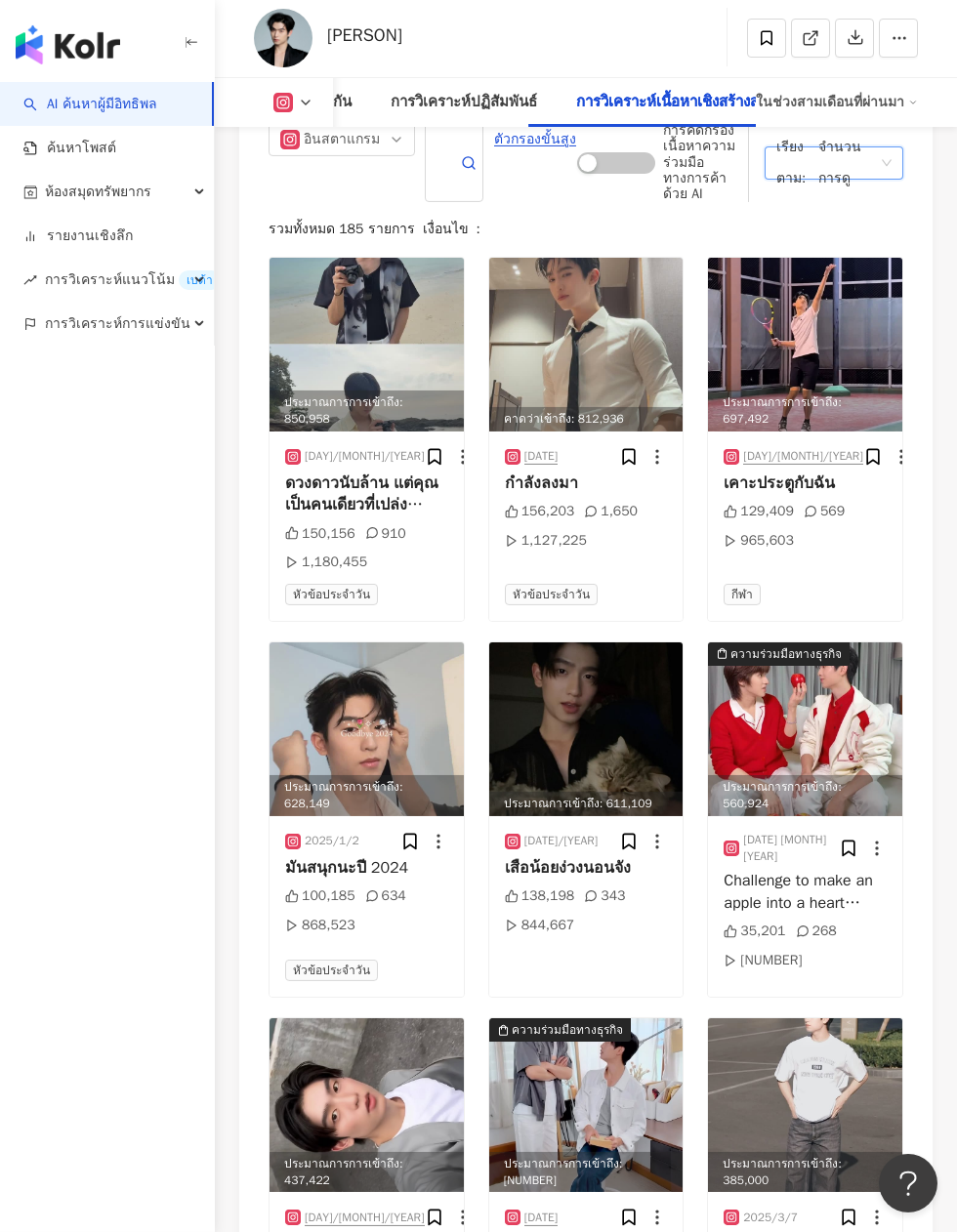 click on "เรียงตาม: จำนวนการดู" at bounding box center [834, 163] 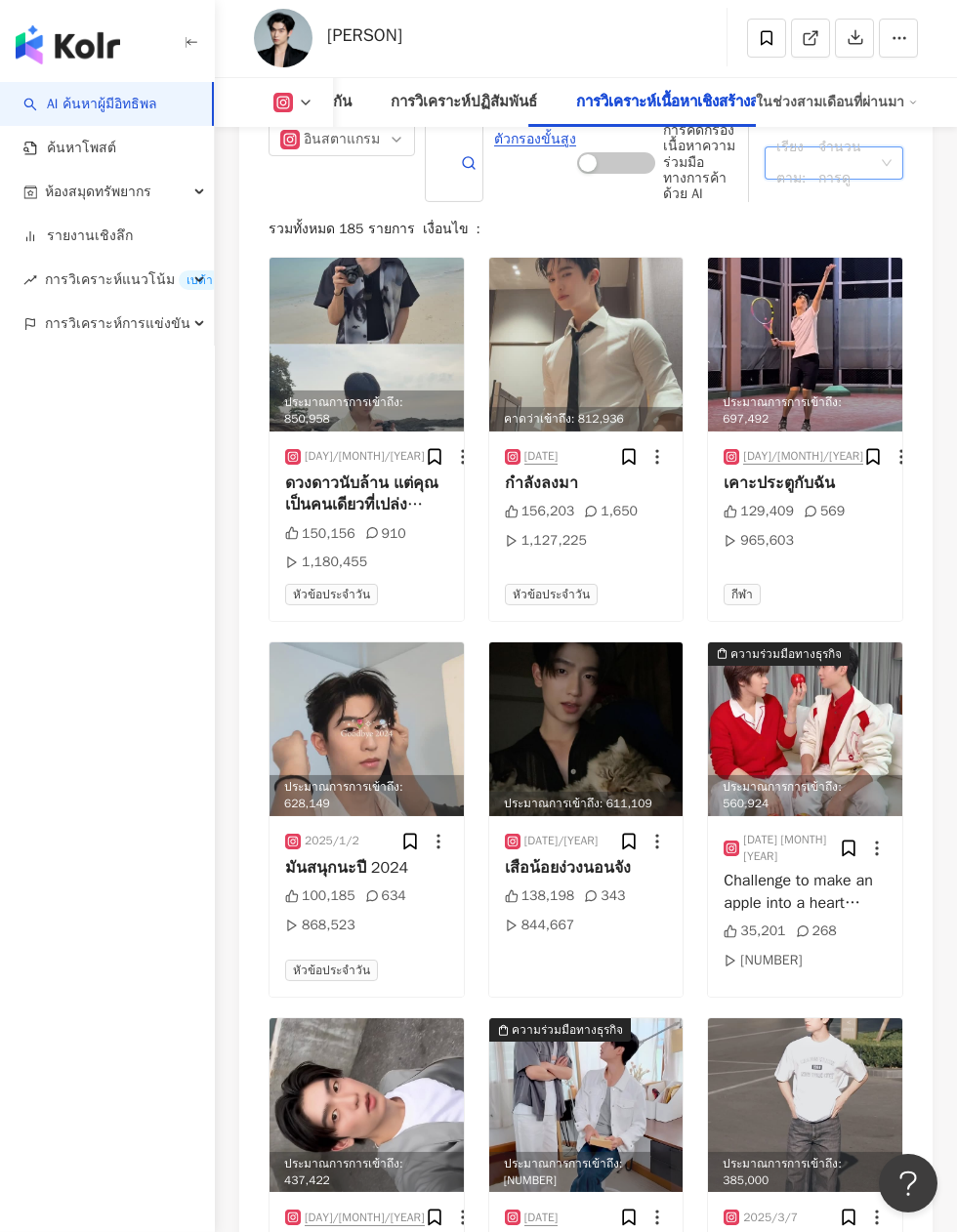 scroll, scrollTop: 9288, scrollLeft: 0, axis: vertical 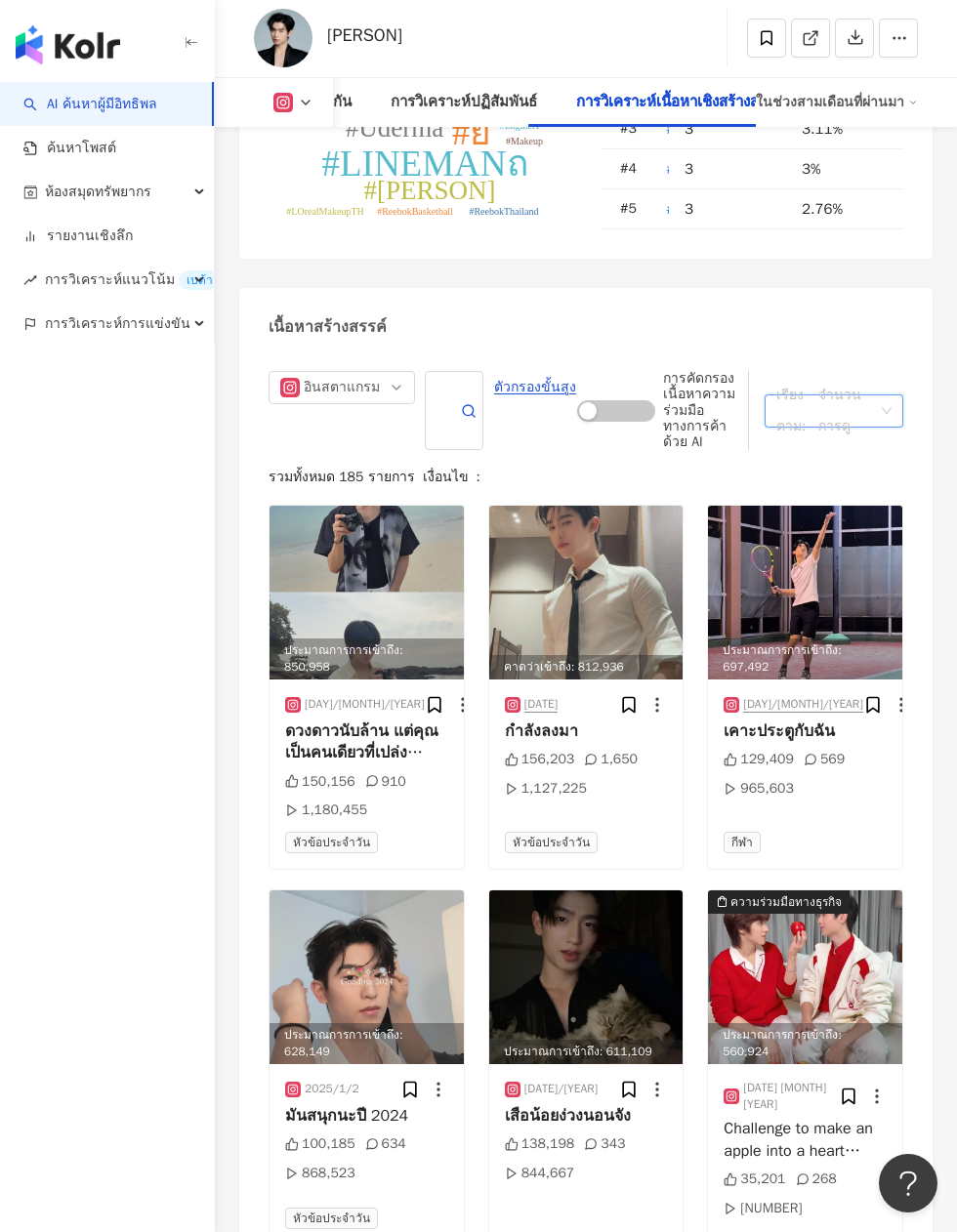 click on "ตัวกรองขั้นสูง" at bounding box center (535, 387) 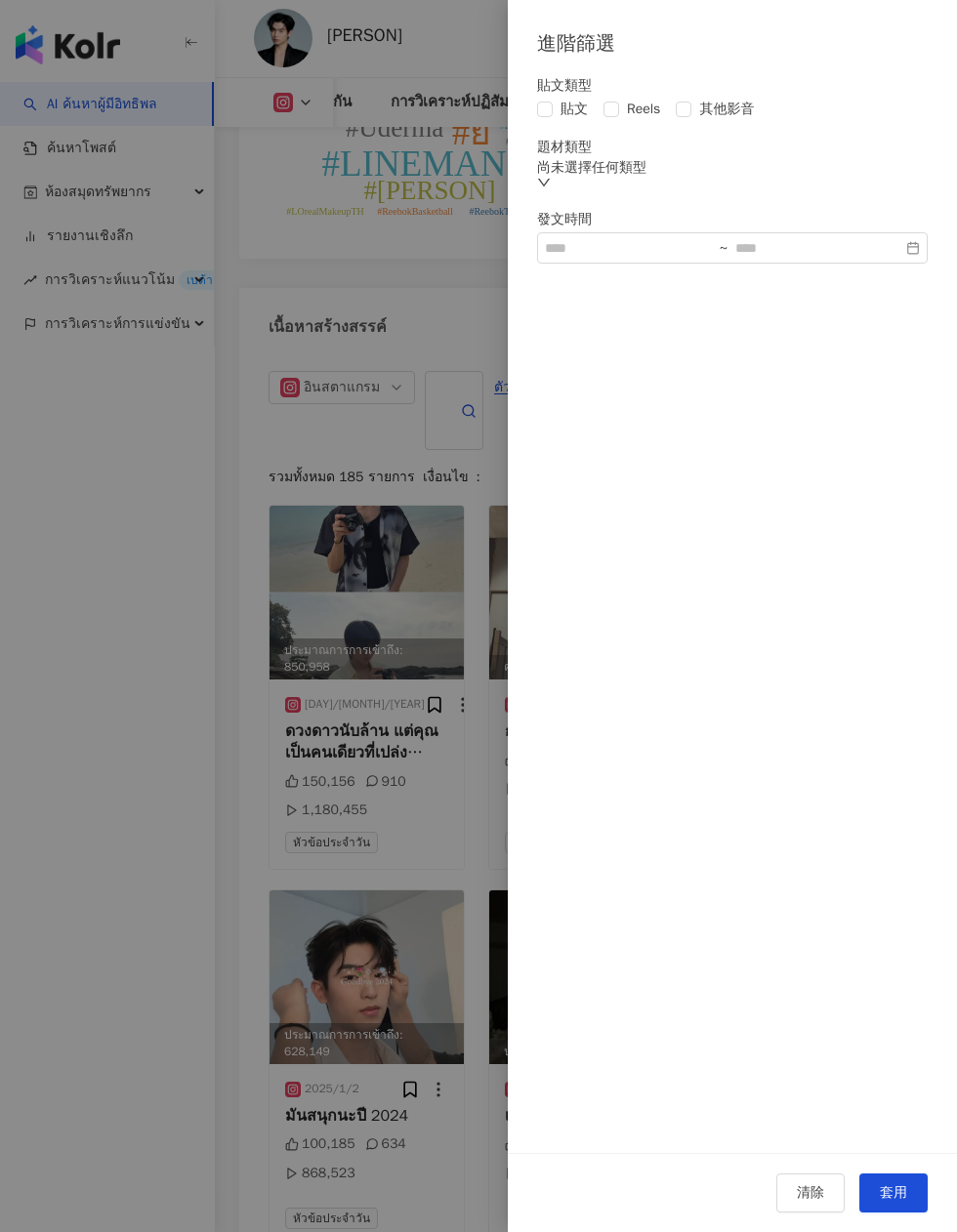 scroll, scrollTop: 9312, scrollLeft: 0, axis: vertical 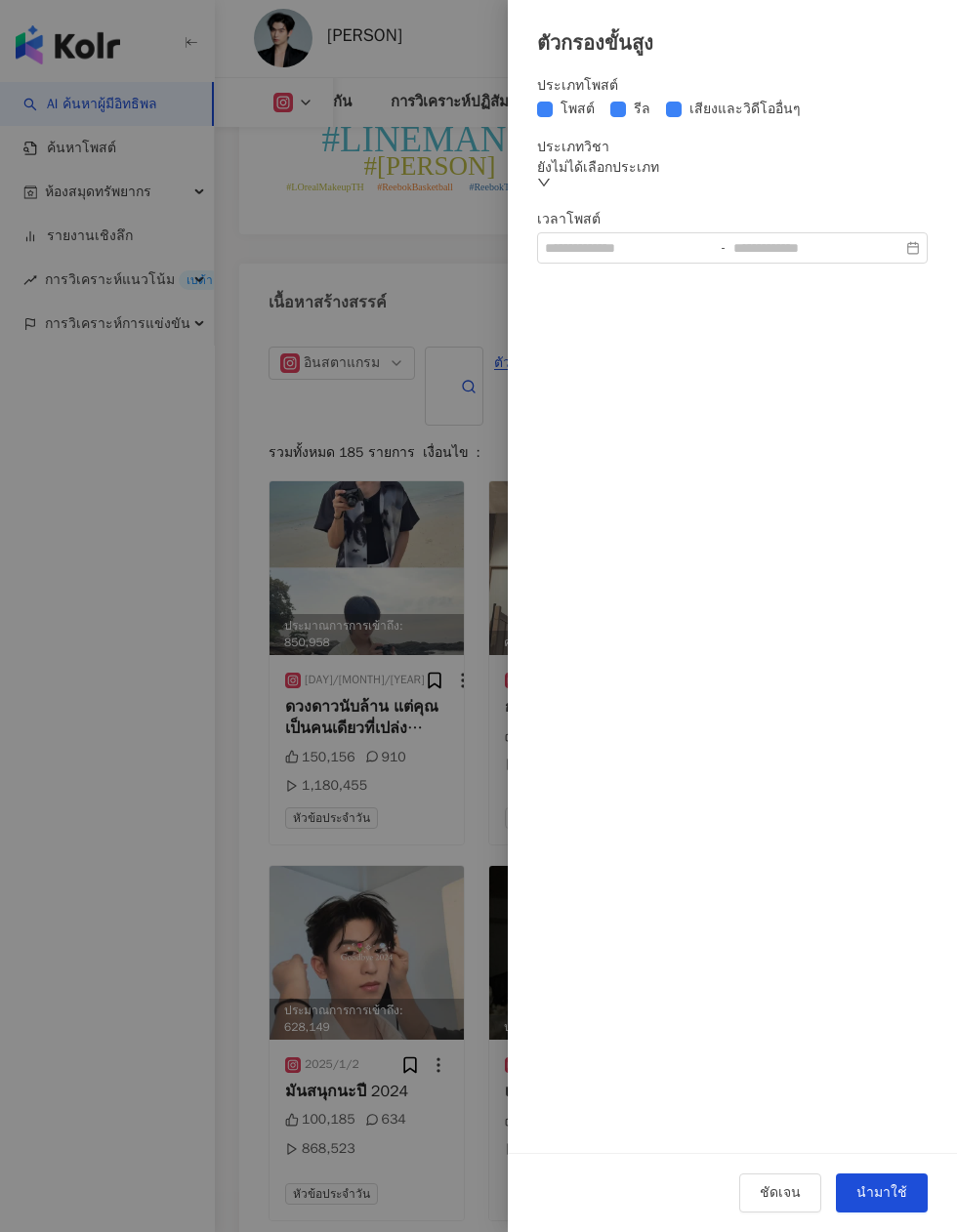 click on "ยังไม่ได้เลือกประเภท" at bounding box center [732, 176] 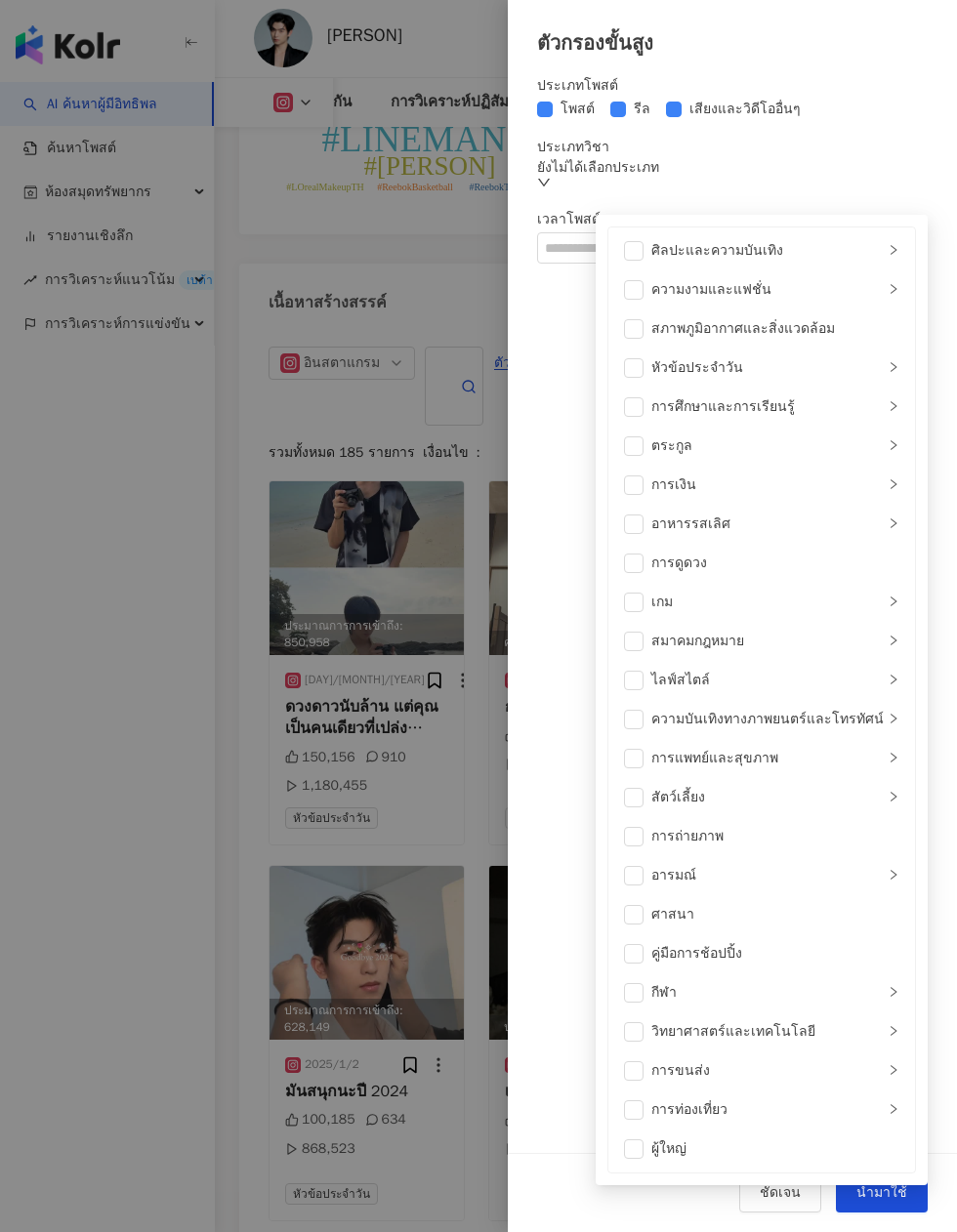 click 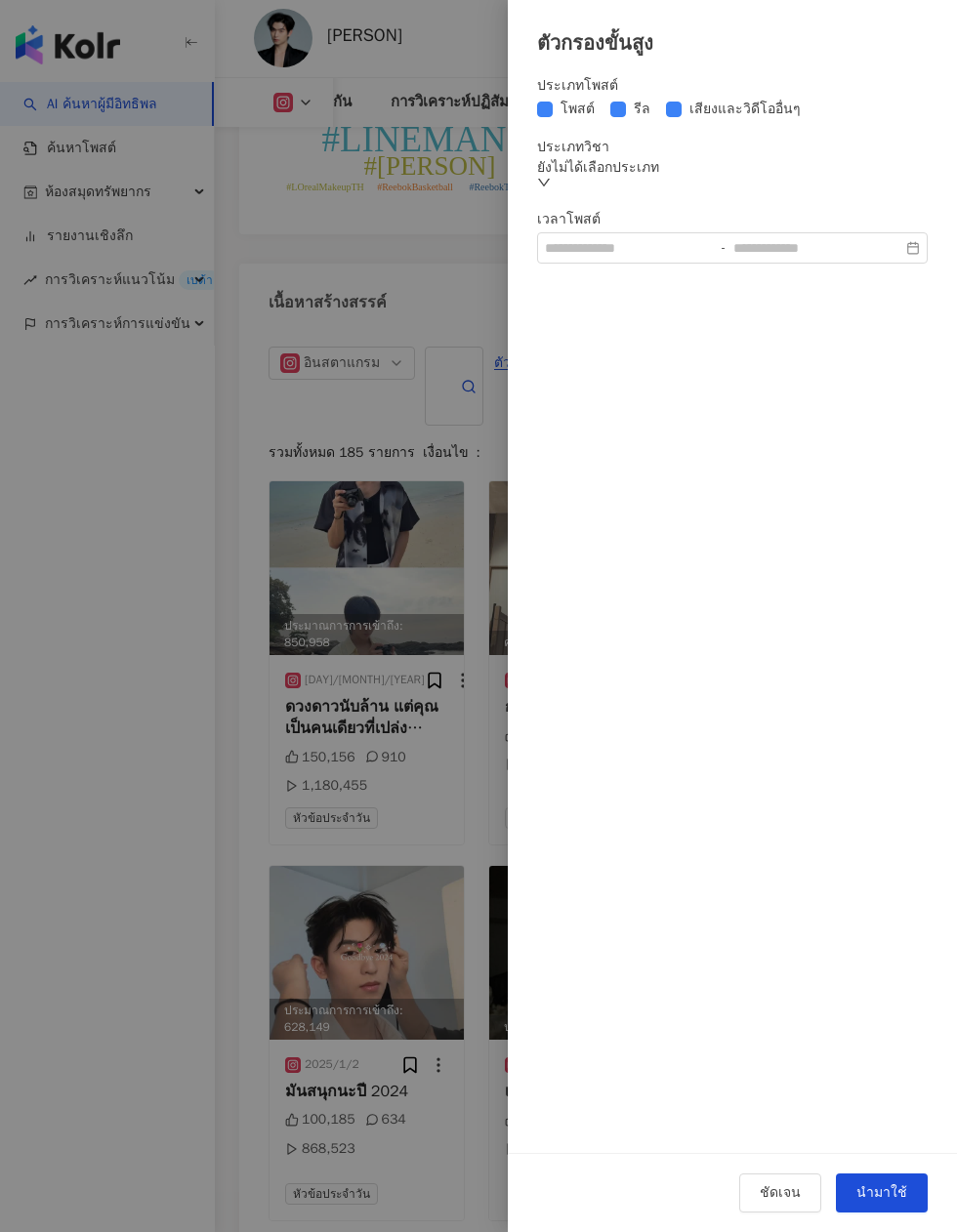 click at bounding box center (478, 616) 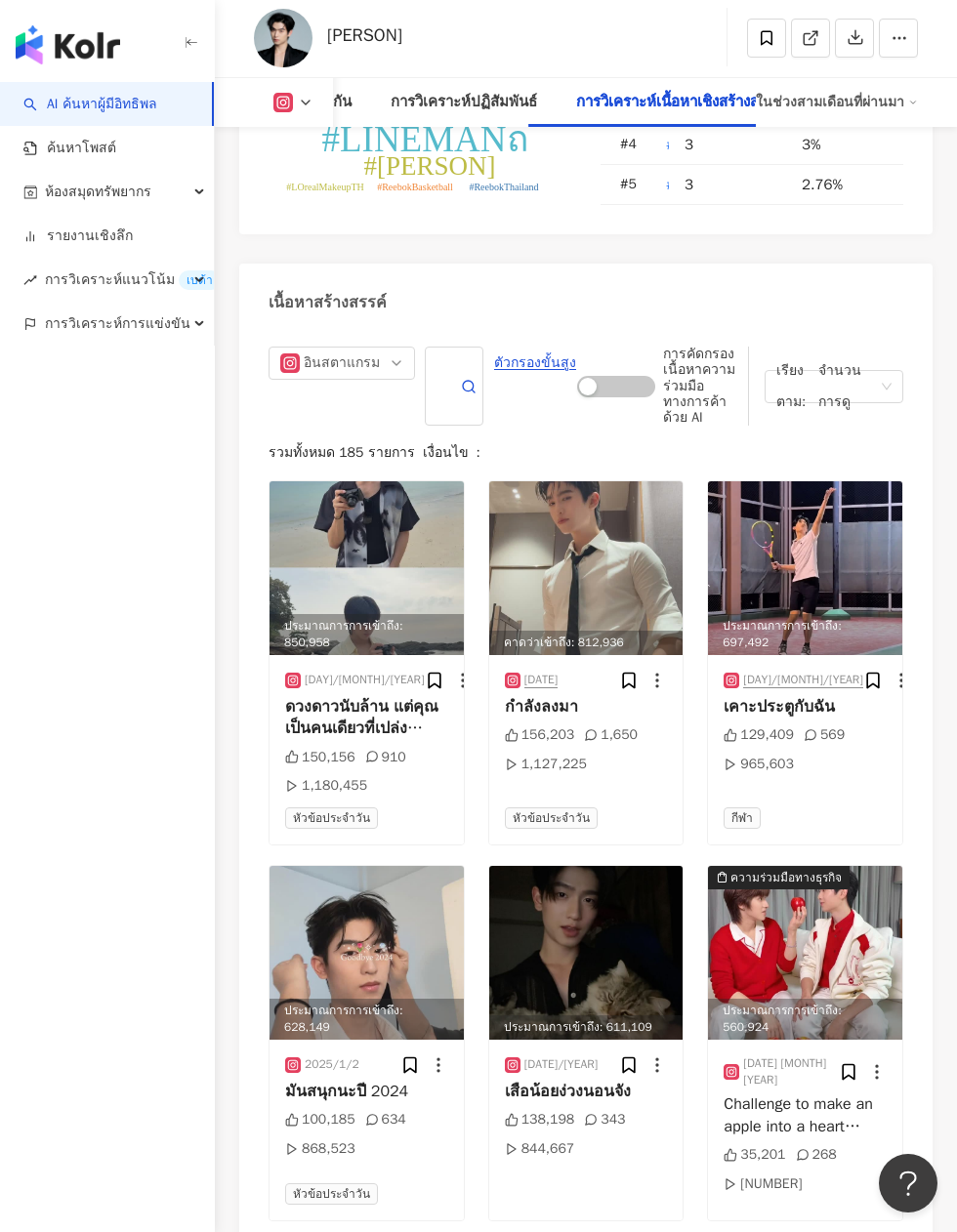 click on "จำนวนการดู" at bounding box center [846, 387] 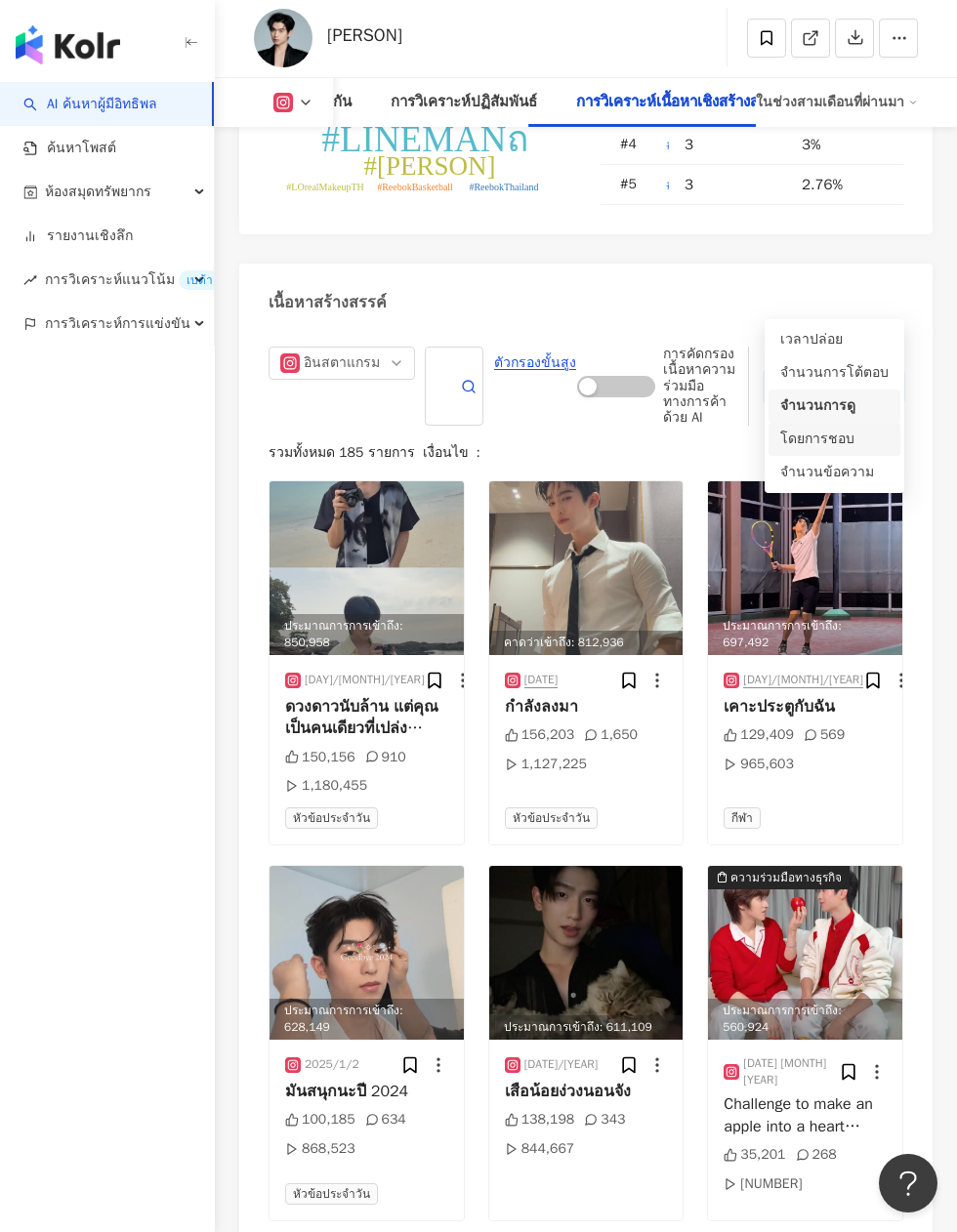 click on "โดยการชอบ" at bounding box center [817, 438] 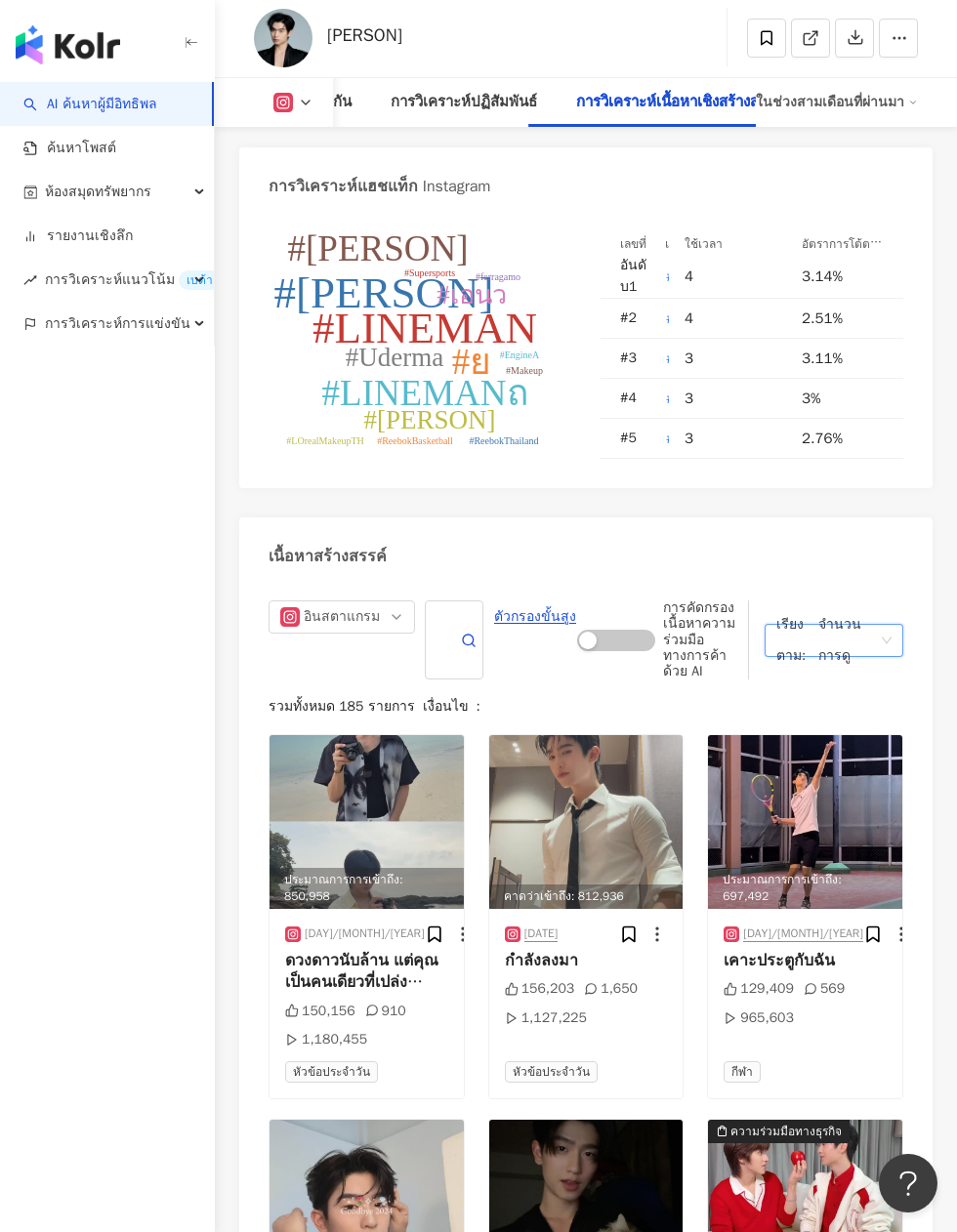 click on "เรียงตาม: จำนวนการดู" at bounding box center [834, 640] 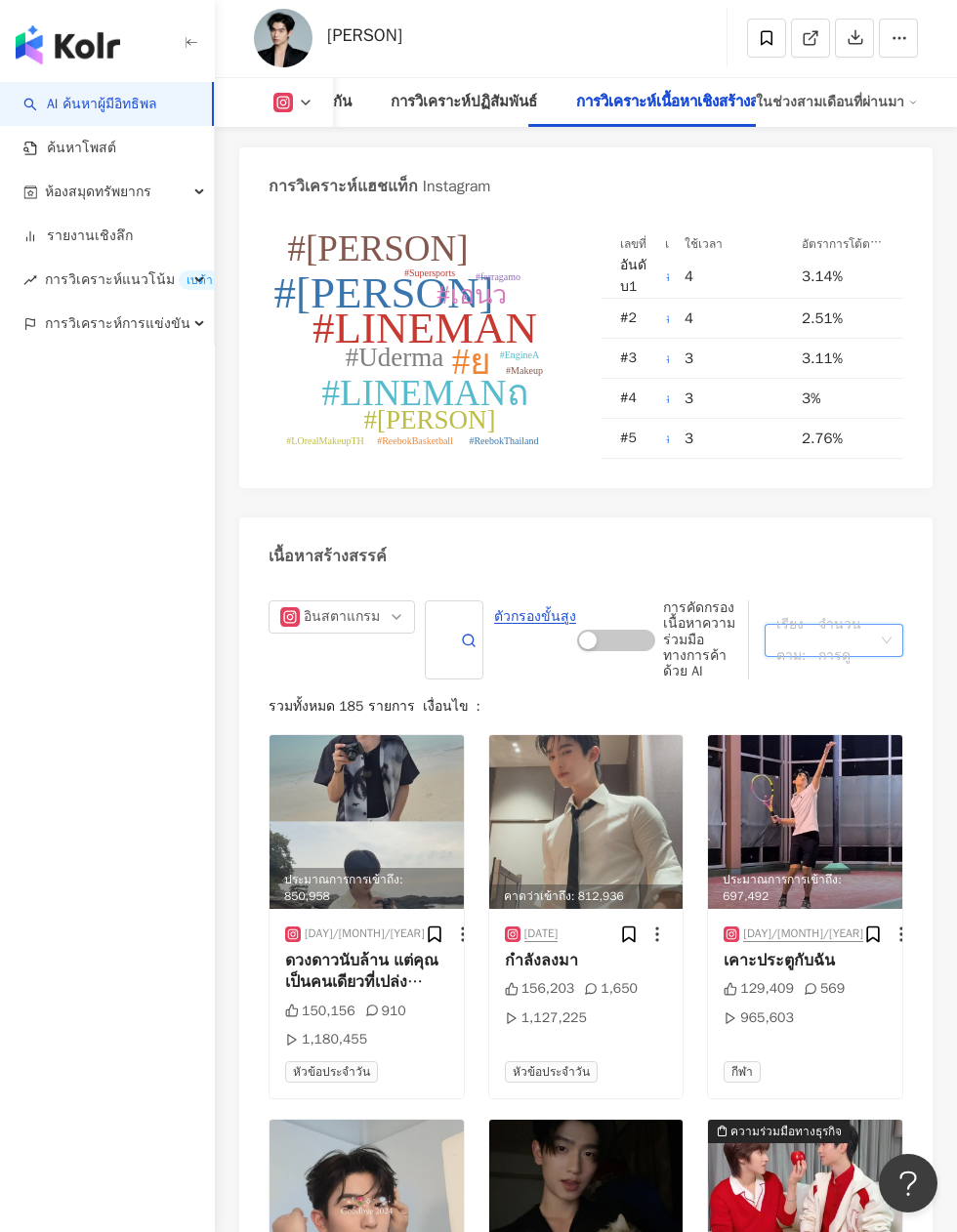 scroll, scrollTop: 9362, scrollLeft: 0, axis: vertical 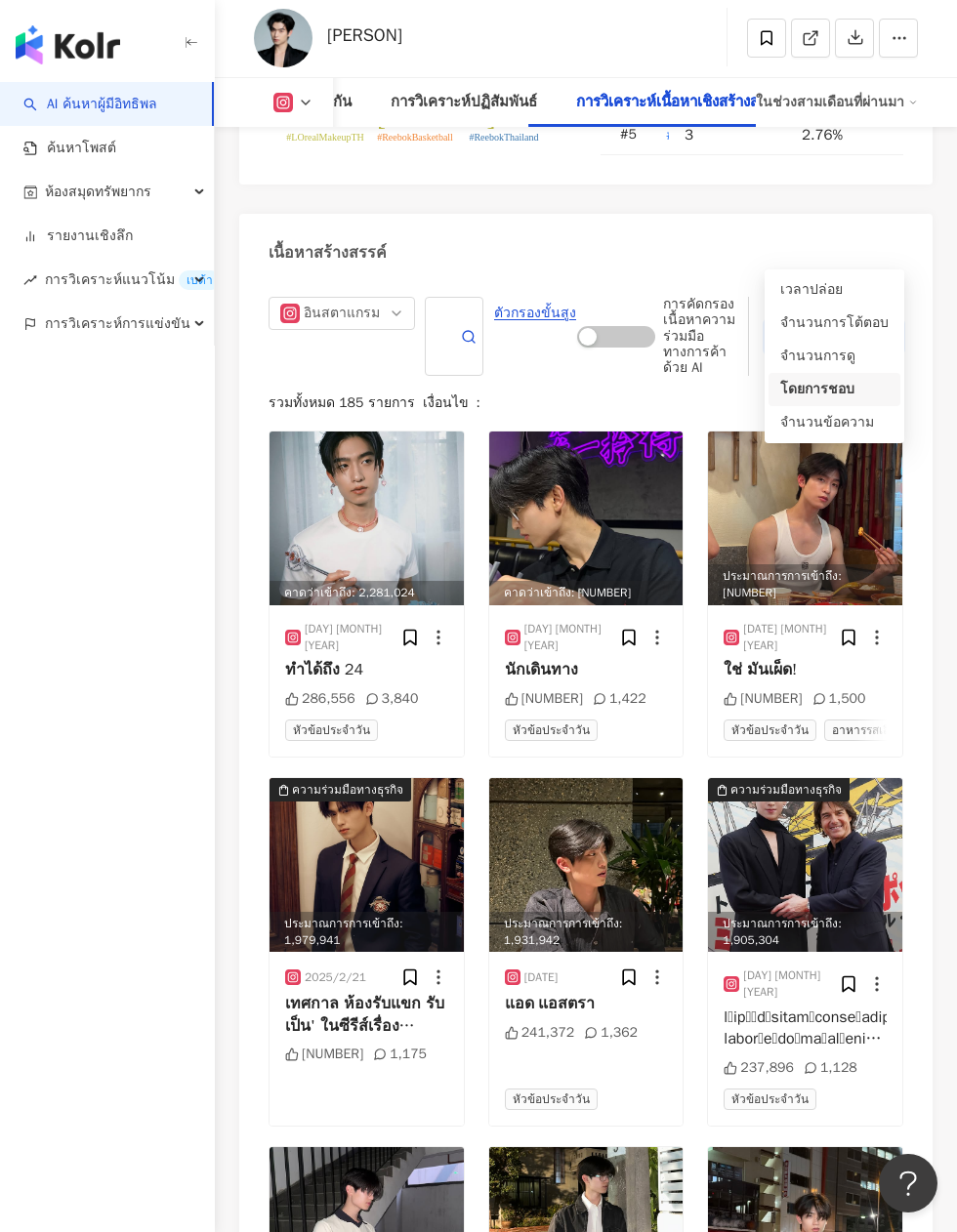 click on "อินสตาแกรม ตัวกรองขั้นสูง เริ่มต้น การปิด การคัดกรองเนื้อหาความร่วมมือทางการค้าด้วย AI เรียงตาม: จำนวนการดู รวมทั้งหมด 185 รายการ เงื่อนไข   : คาดว่าเข้าถึง: 2,281,024 9 เมษายน 2568 ทำได้ถึง 24 286,556 3,840 หัวข้อประจำวัน คาดว่าเข้าถึง: 2,180,906 8 มิถุนายน 2568 นักเดินทาง 272,530 1,422 หัวข้อประจำวัน ประมาณการการเข้าถึง: 2,033,220 15 มิถุนายน 2568 ใช่ มันเผ็ด! 254,118 1,500 หัวข้อประจำวัน อาหารรสเลิศ ความร่วมมือทางธุรกิจ 2025/2/21 247,255" at bounding box center [586, 1092] 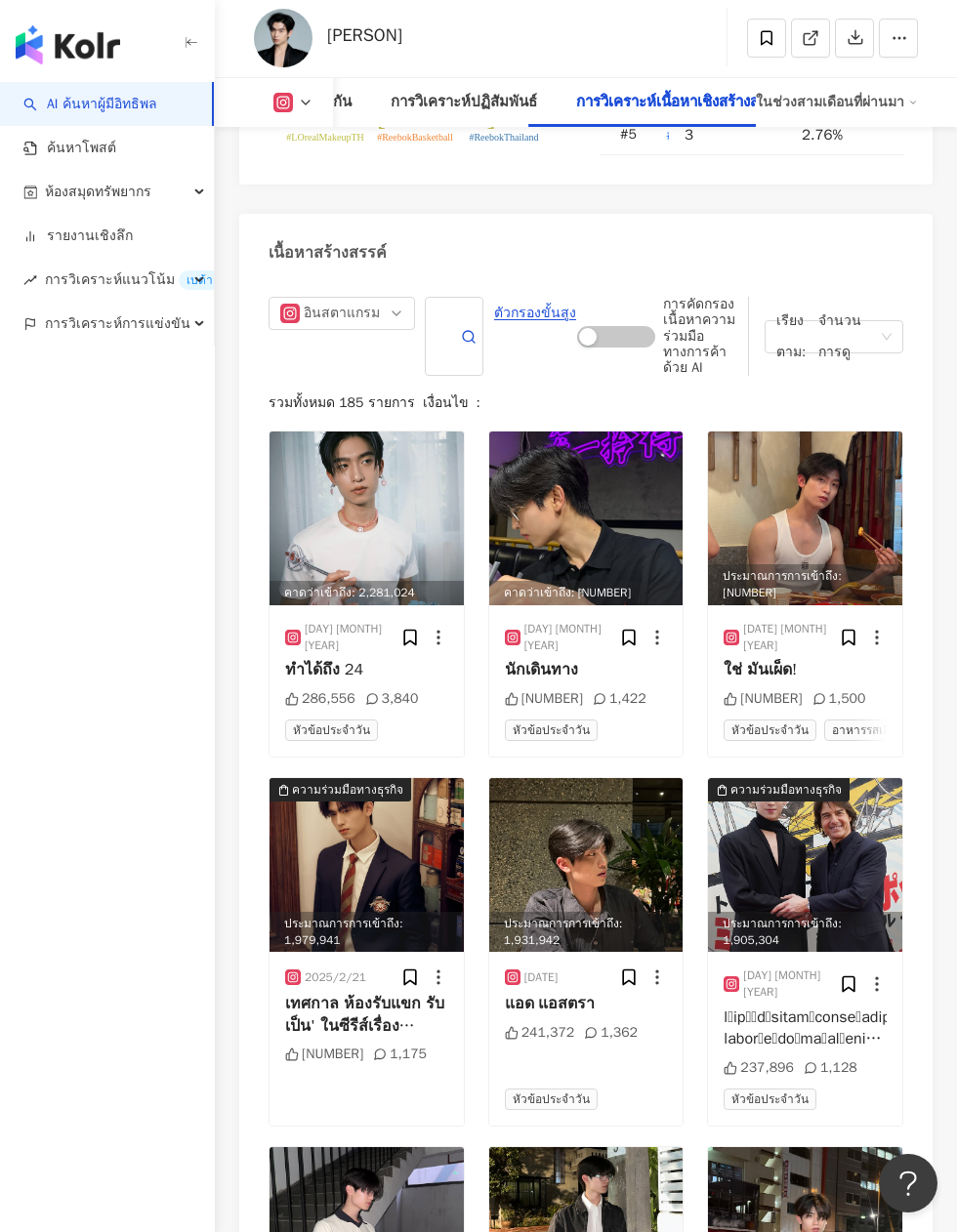 scroll, scrollTop: 10136, scrollLeft: 0, axis: vertical 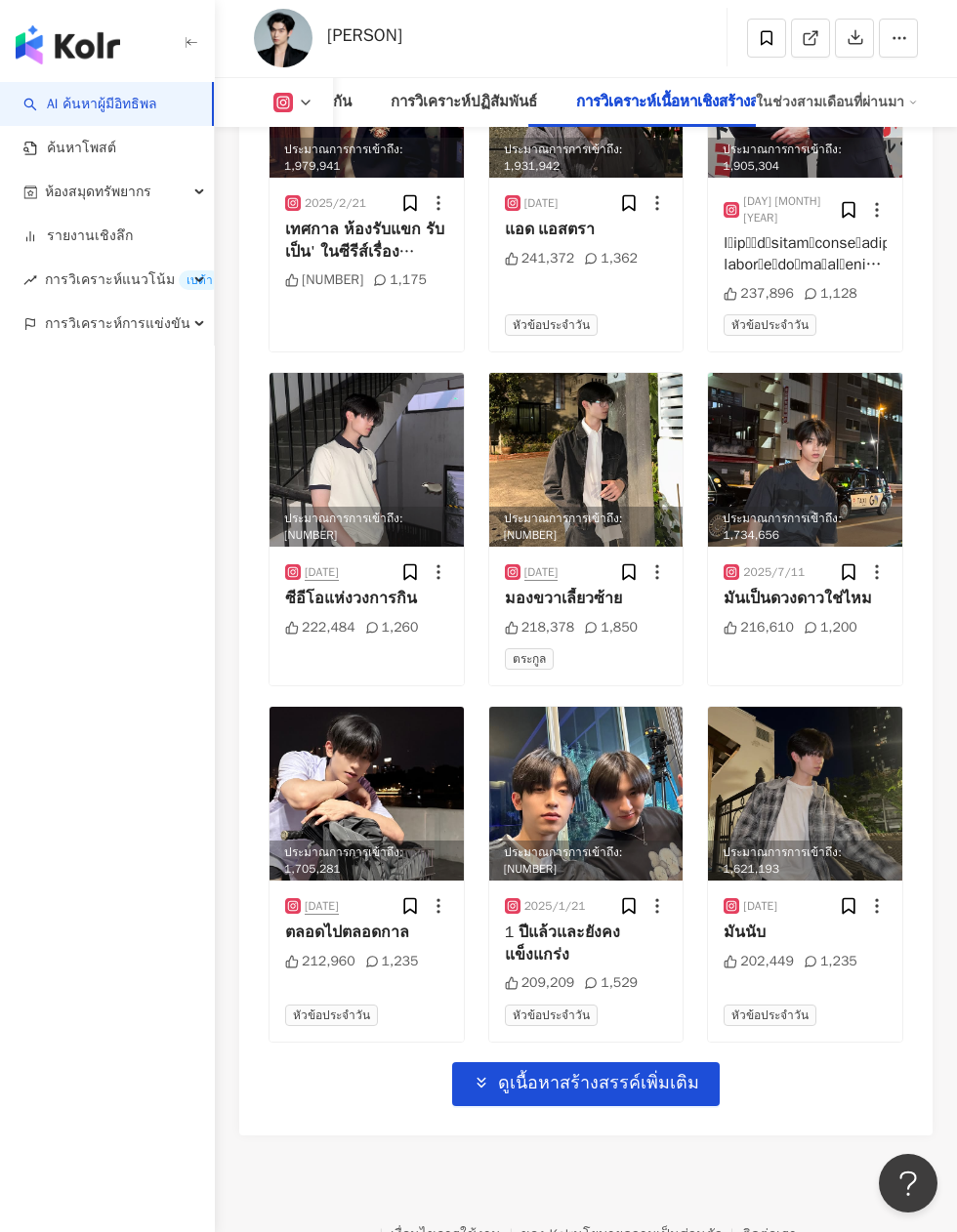 click on "ดูเนื้อหาสร้างสรรค์เพิ่มเติม" at bounding box center (599, 1083) 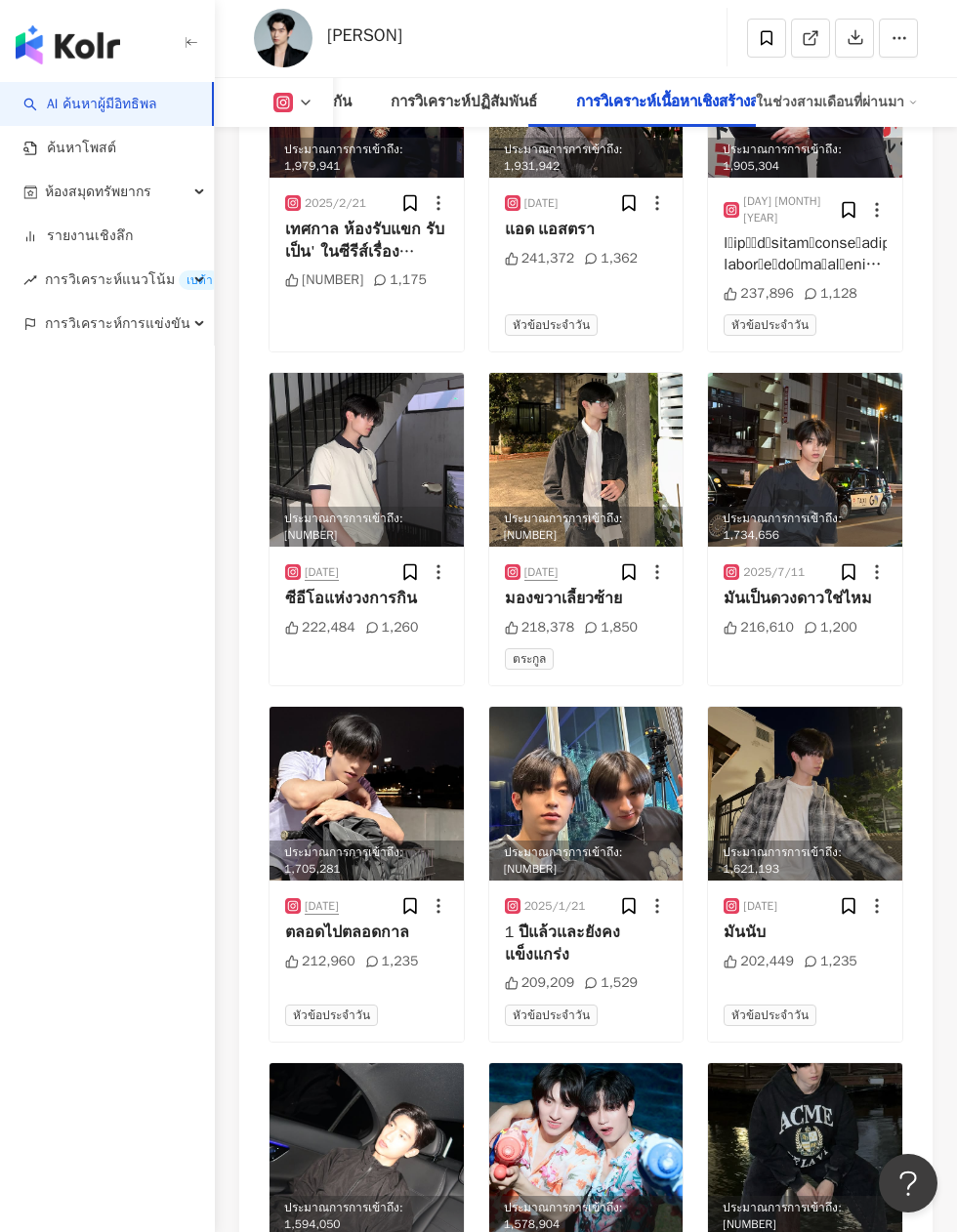 click on "ในช่วงสามเดือนที่ผ่านมา" at bounding box center [830, 102] 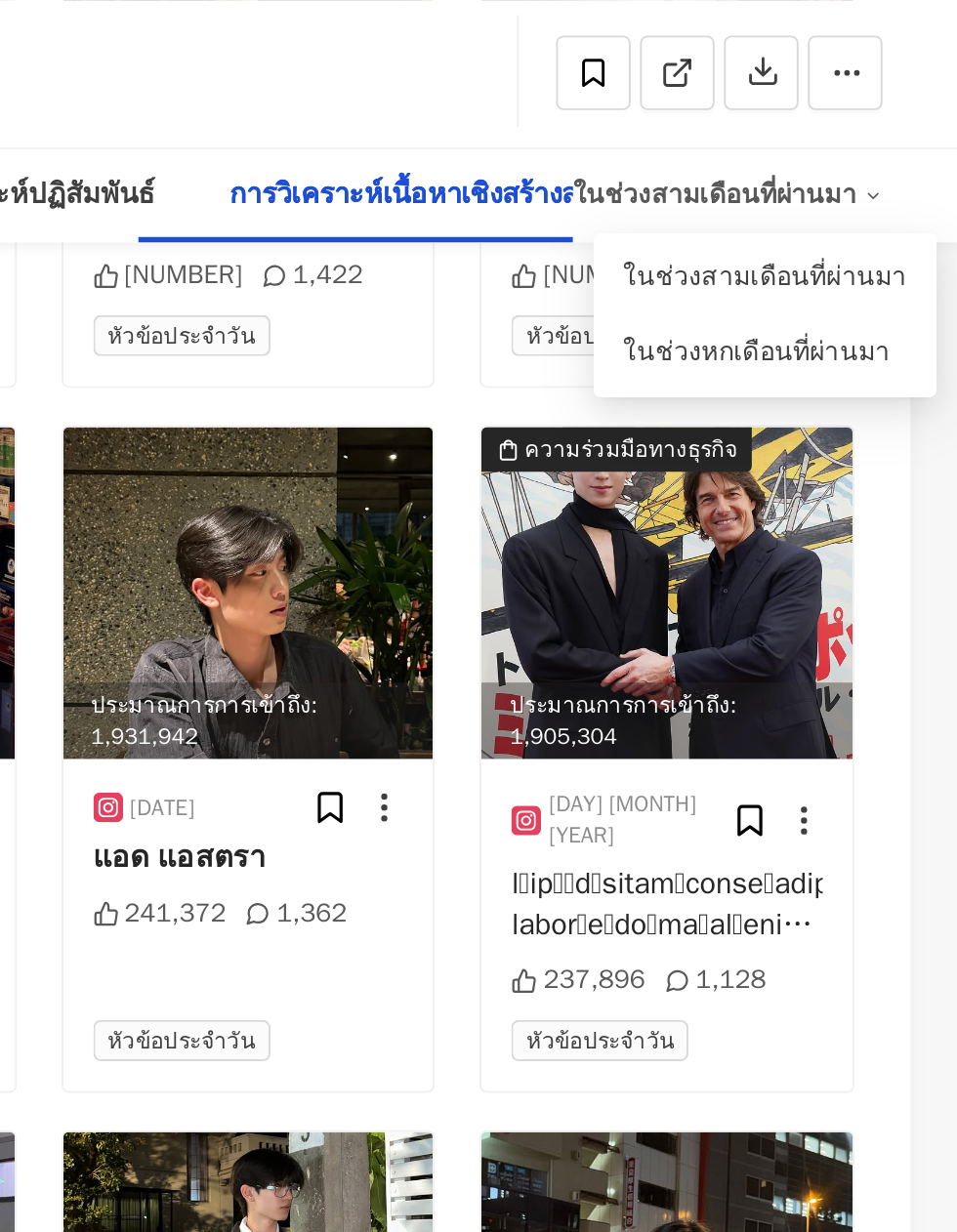 click on "ในช่วงหกเดือนที่ผ่านมา" at bounding box center [852, 184] 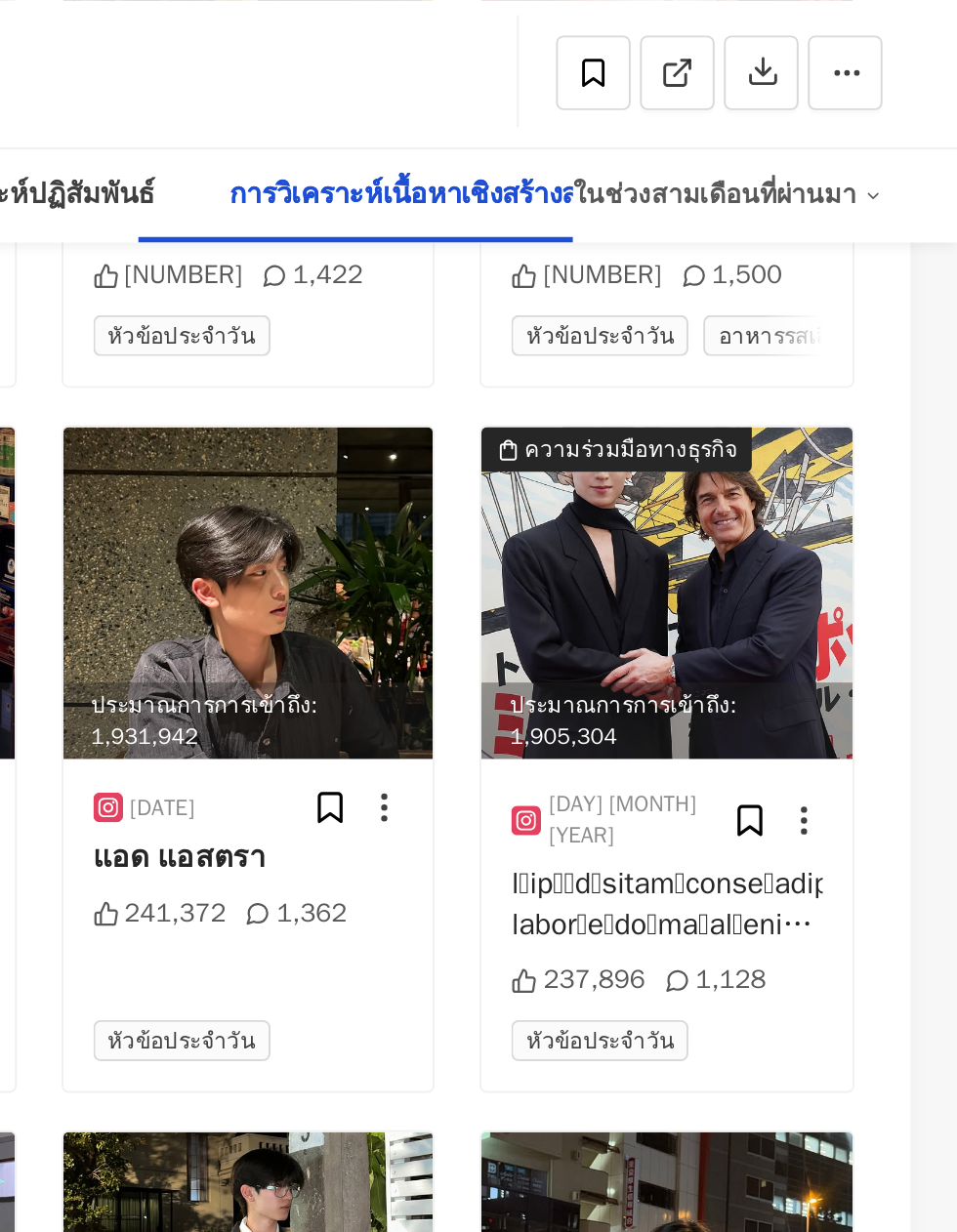 click on "ในช่วงสามเดือนที่ผ่านมา" at bounding box center (830, 102) 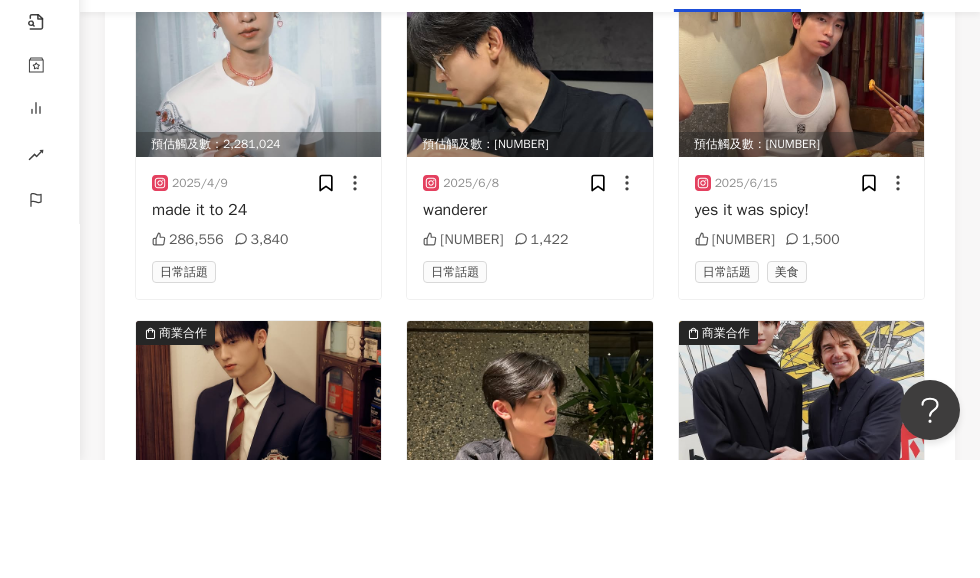 scroll, scrollTop: 9844, scrollLeft: 0, axis: vertical 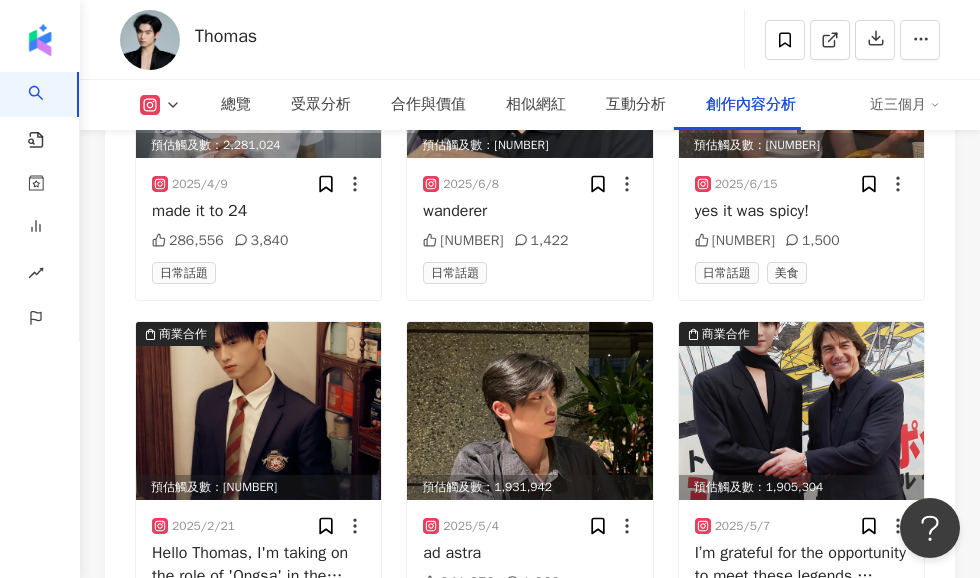 click on "近三個月" at bounding box center [905, 105] 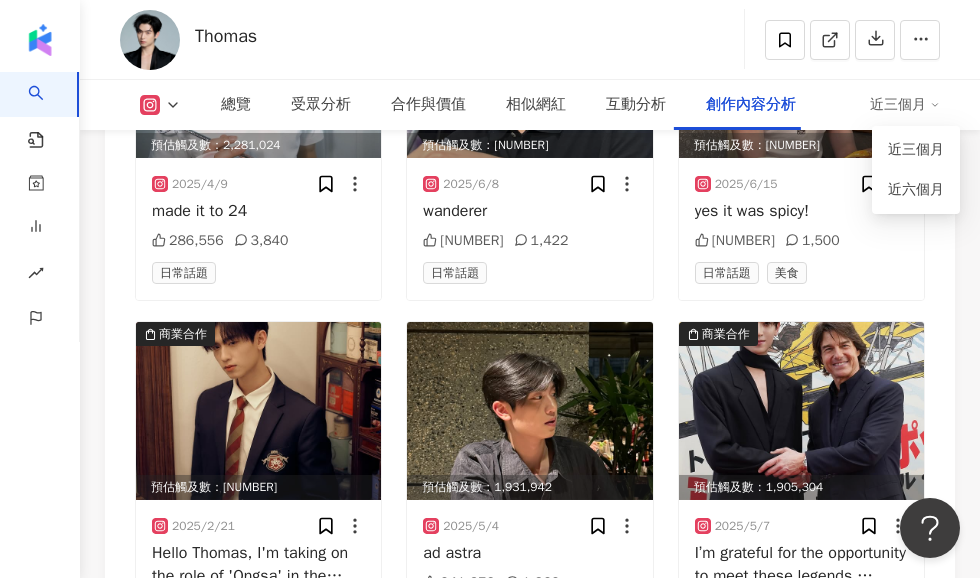 click on "近六個月" at bounding box center [916, 189] 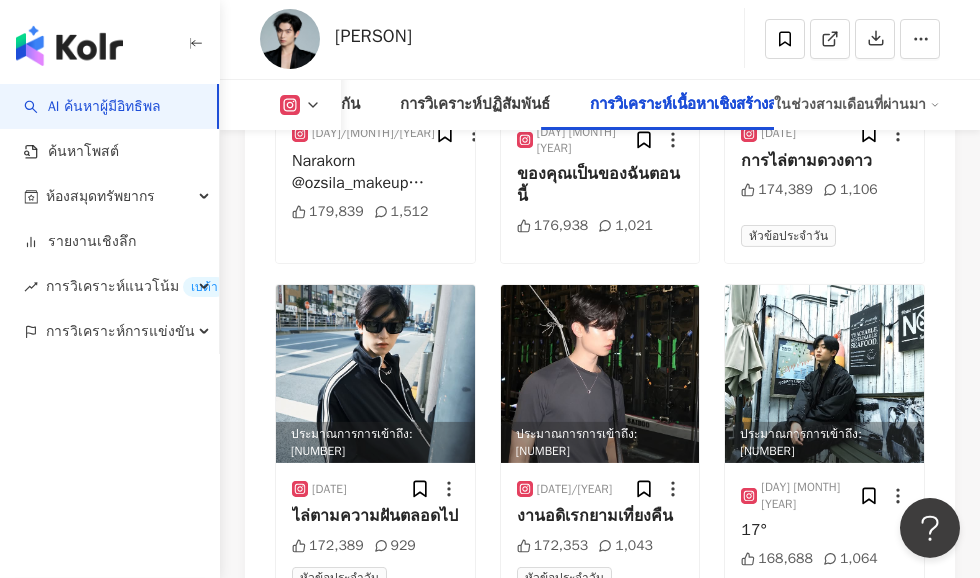 scroll, scrollTop: 12274, scrollLeft: 0, axis: vertical 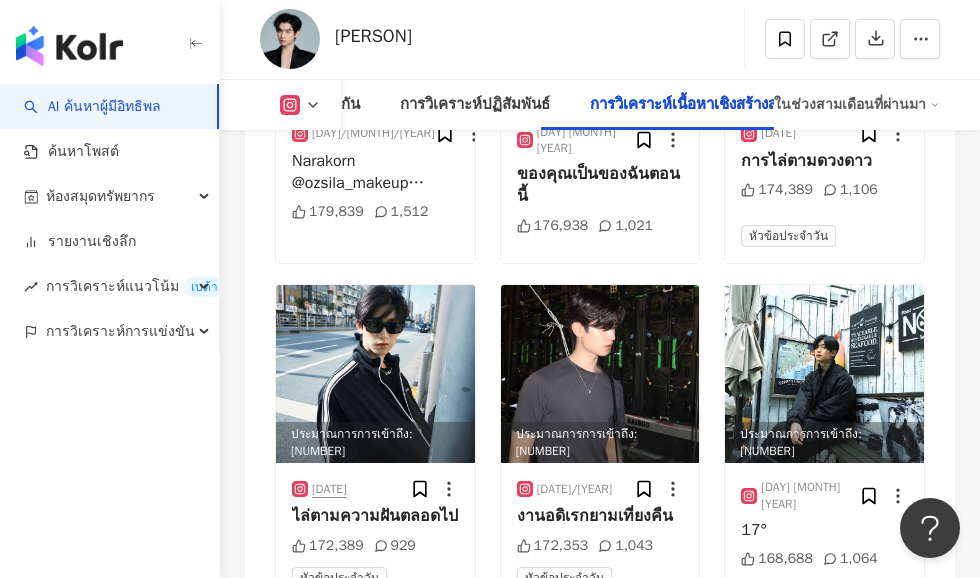 click on "เบต้า" at bounding box center (204, 287) 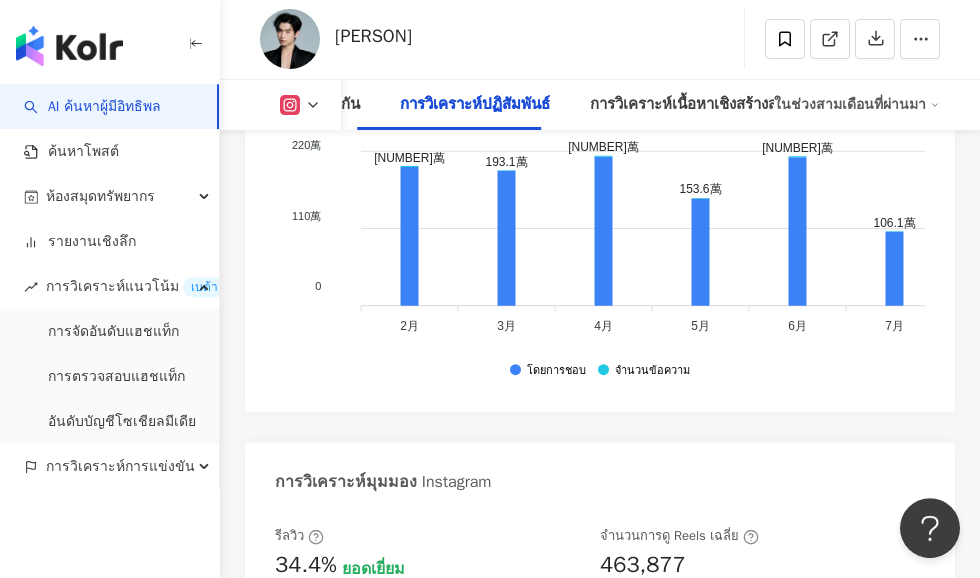 scroll, scrollTop: 6992, scrollLeft: 0, axis: vertical 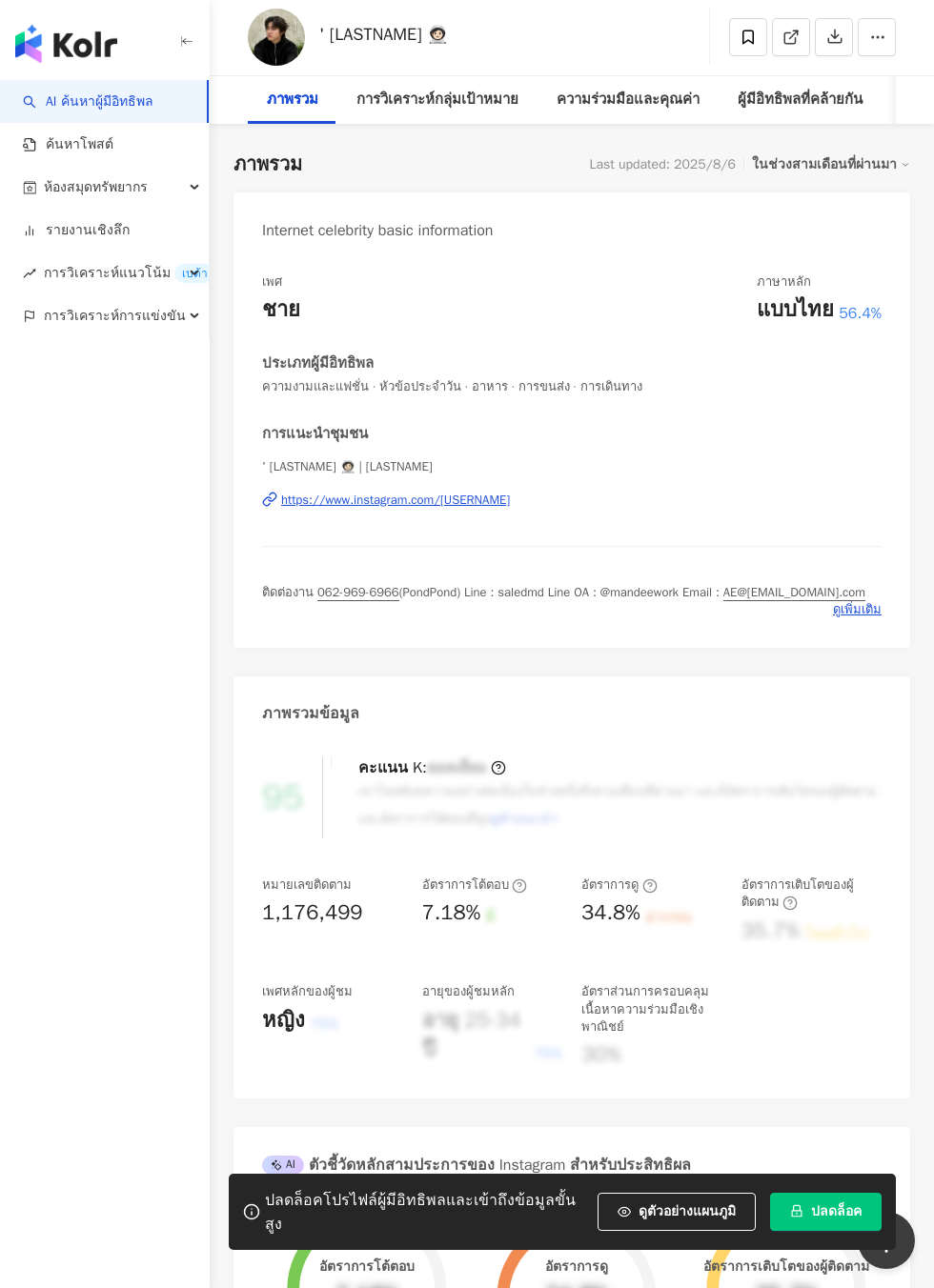 click on "ปลดล็อค" at bounding box center (836, 1211) 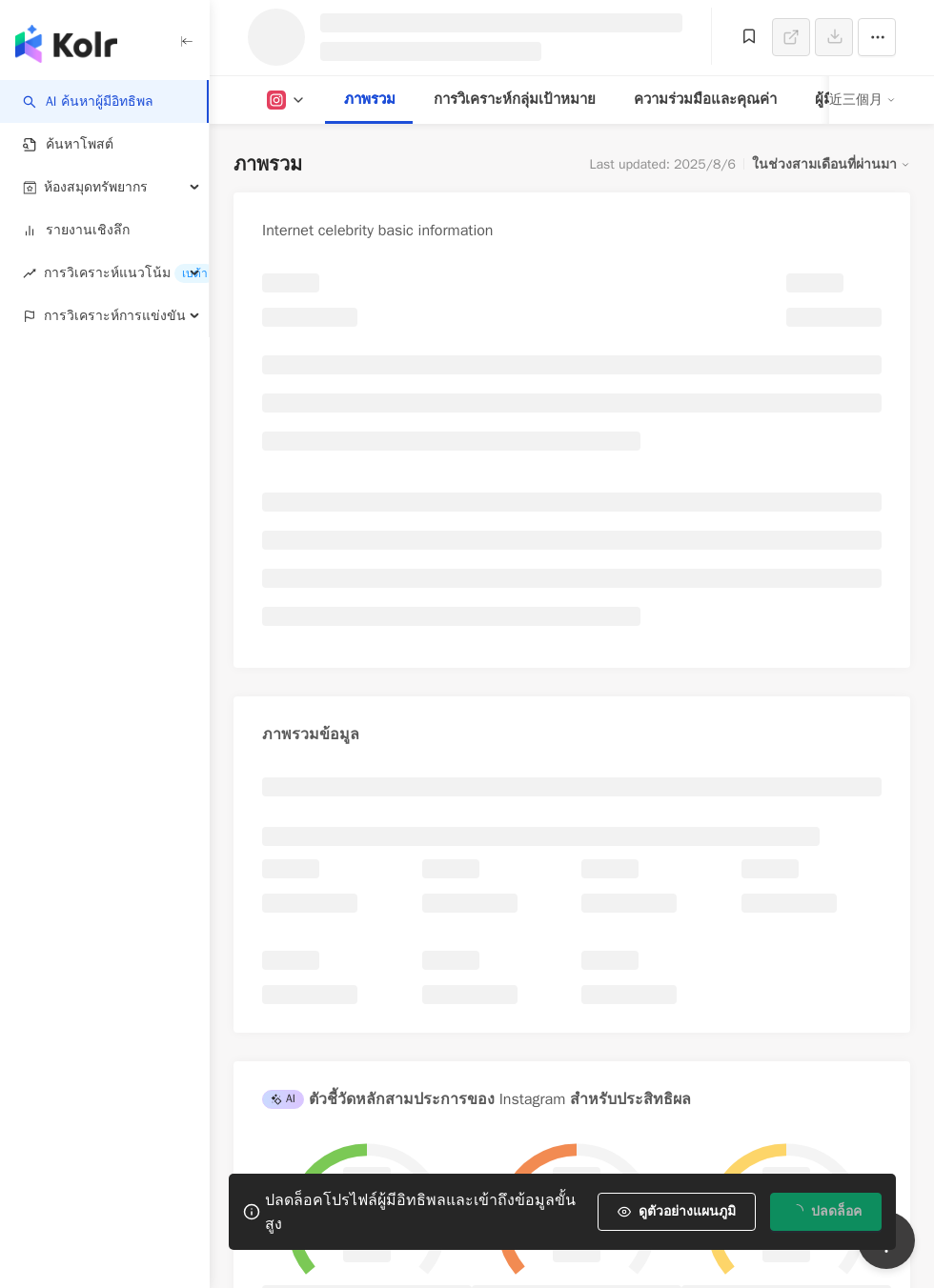 click on "ปลดล็อค" at bounding box center [836, 1211] 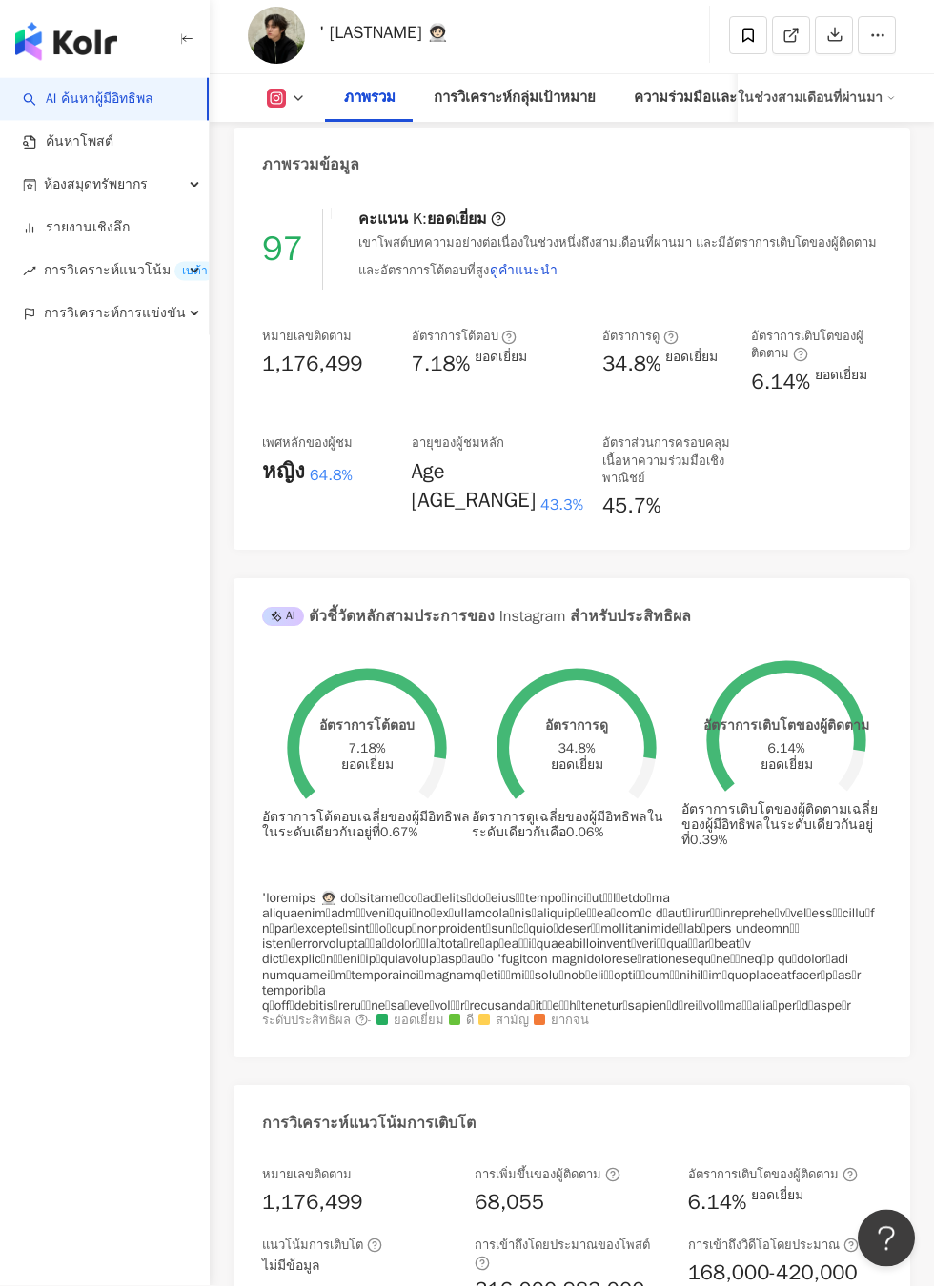scroll, scrollTop: 1646, scrollLeft: 0, axis: vertical 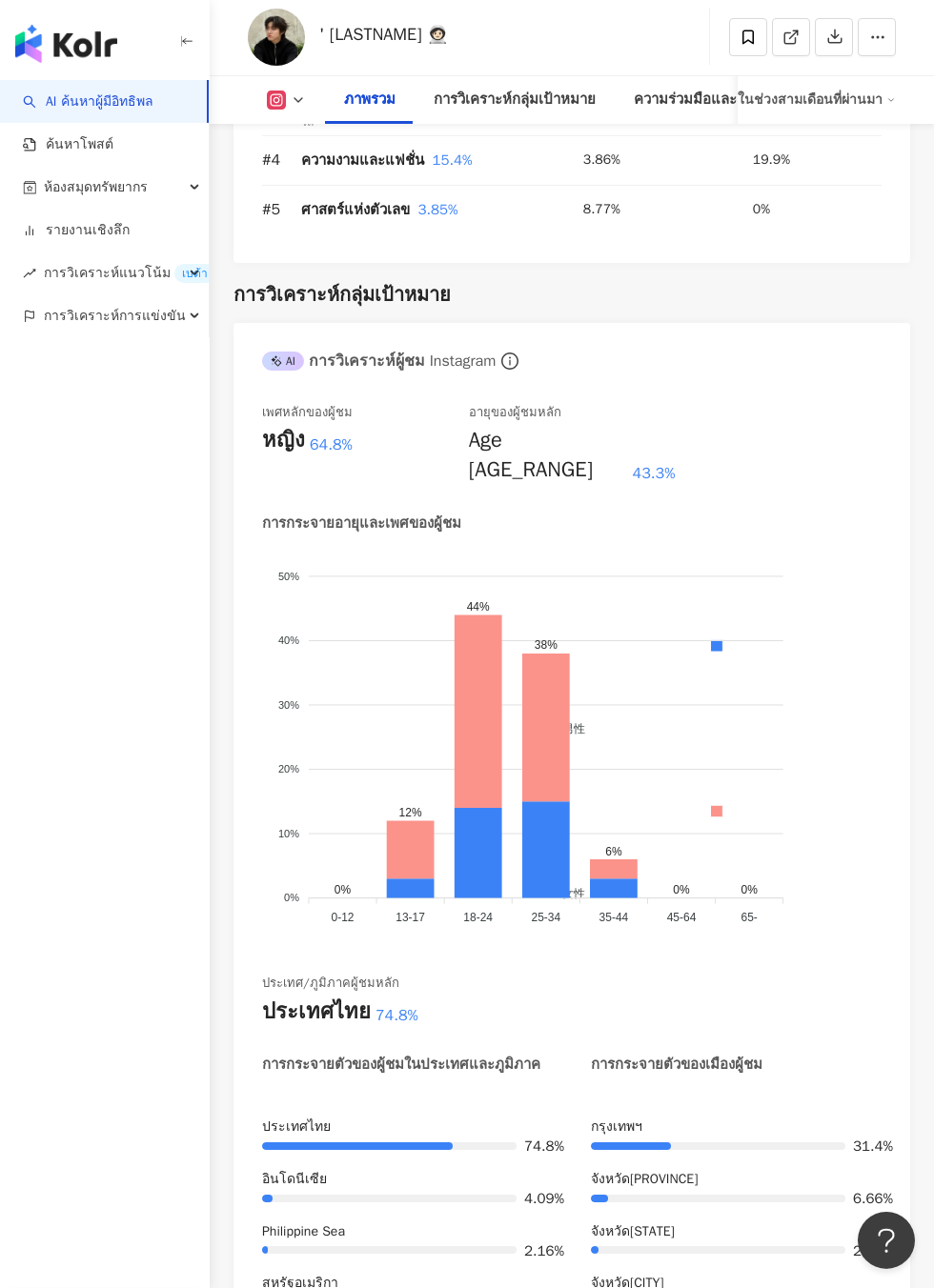 click on "男性 女性" 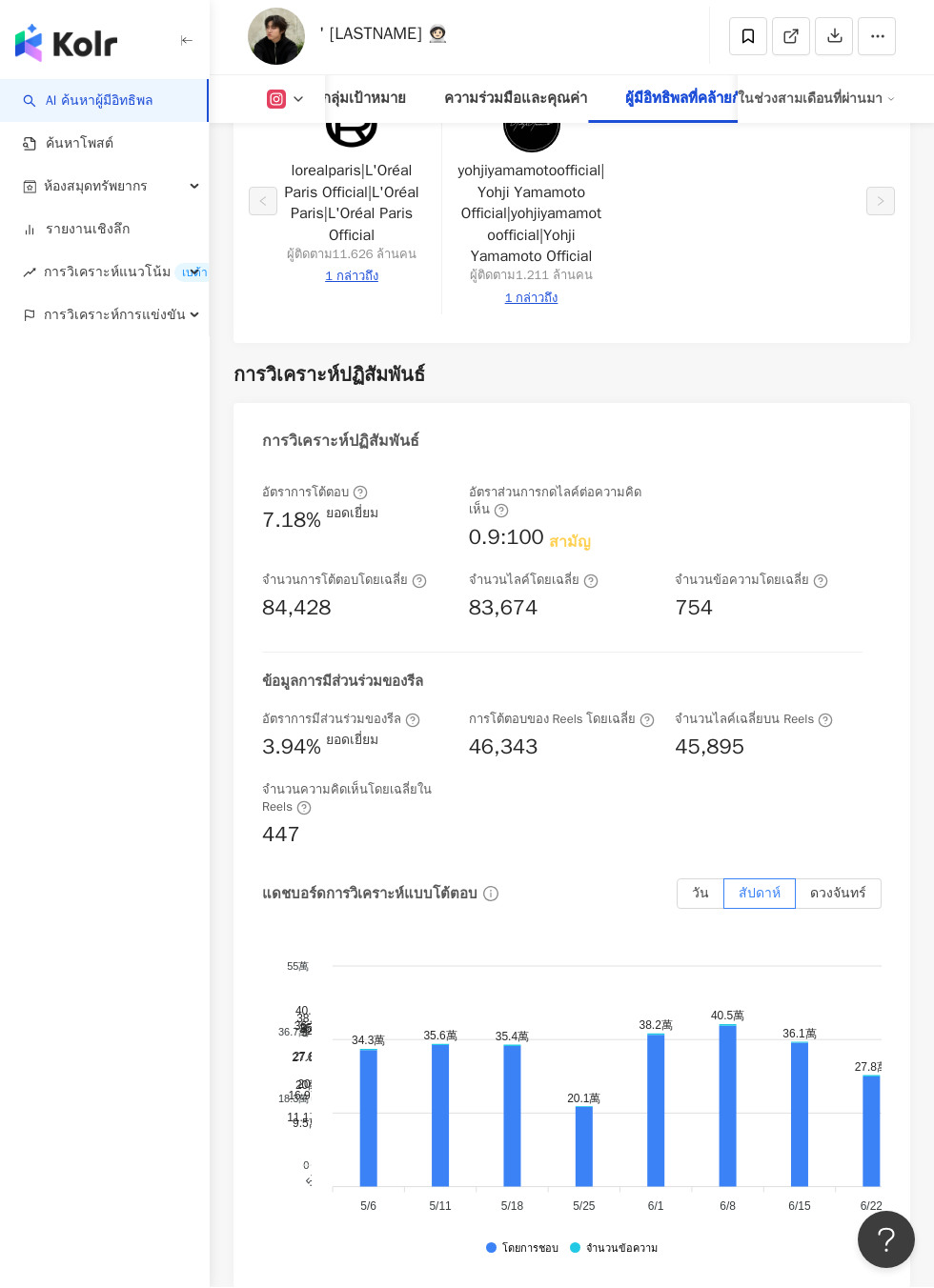 scroll, scrollTop: 5832, scrollLeft: 0, axis: vertical 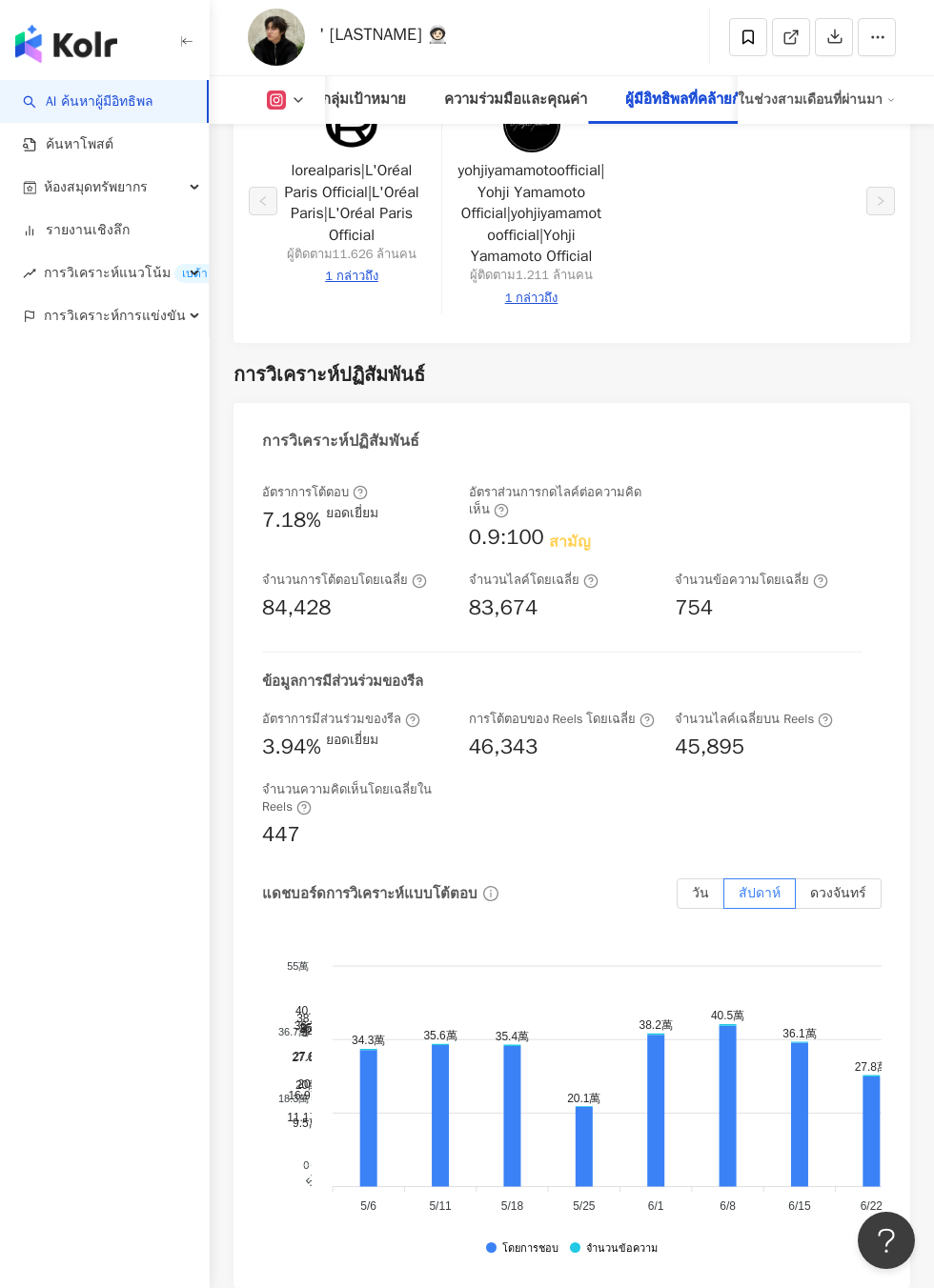 click on "ดวงจันทร์" at bounding box center [839, 894] 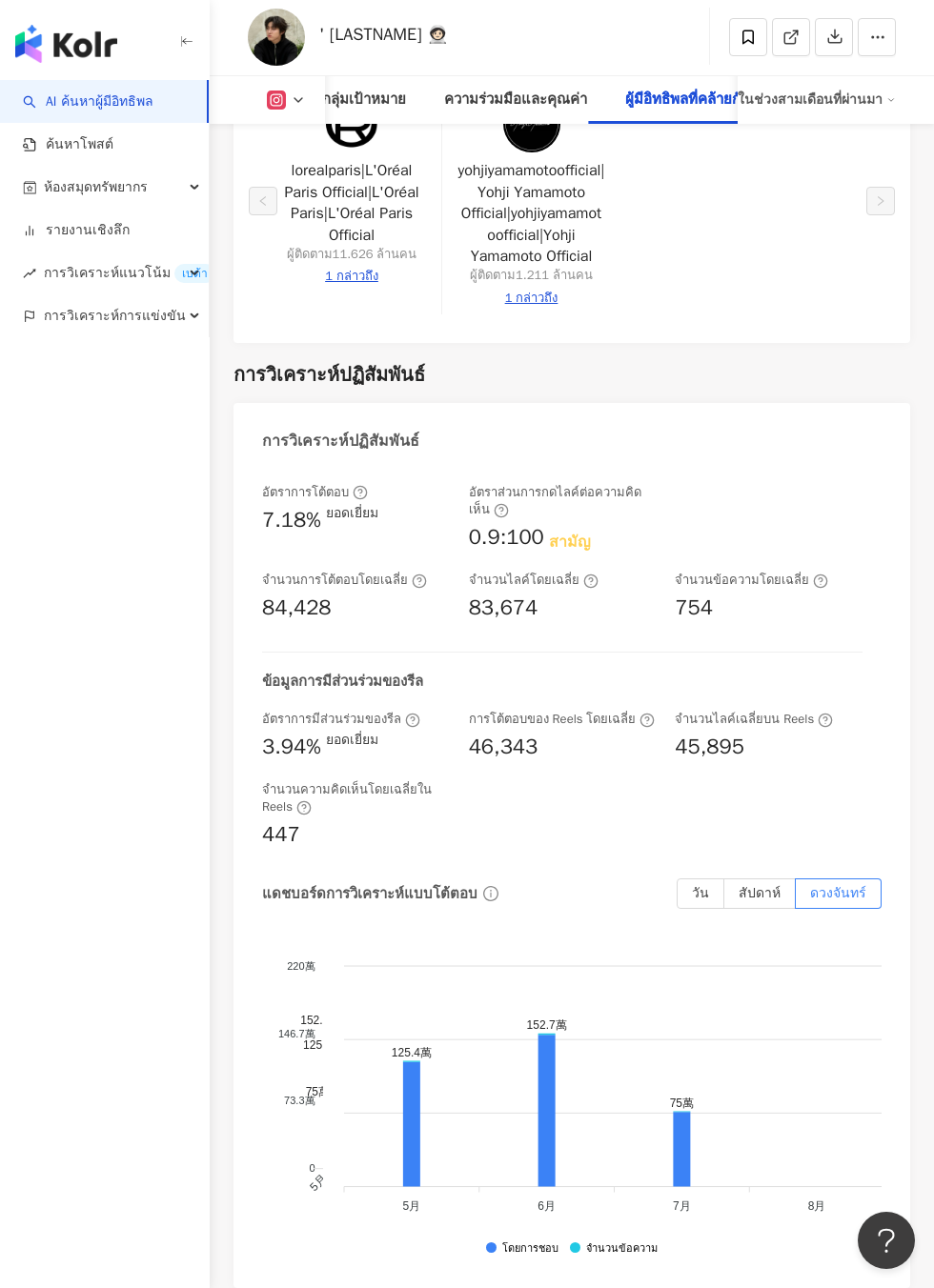 click 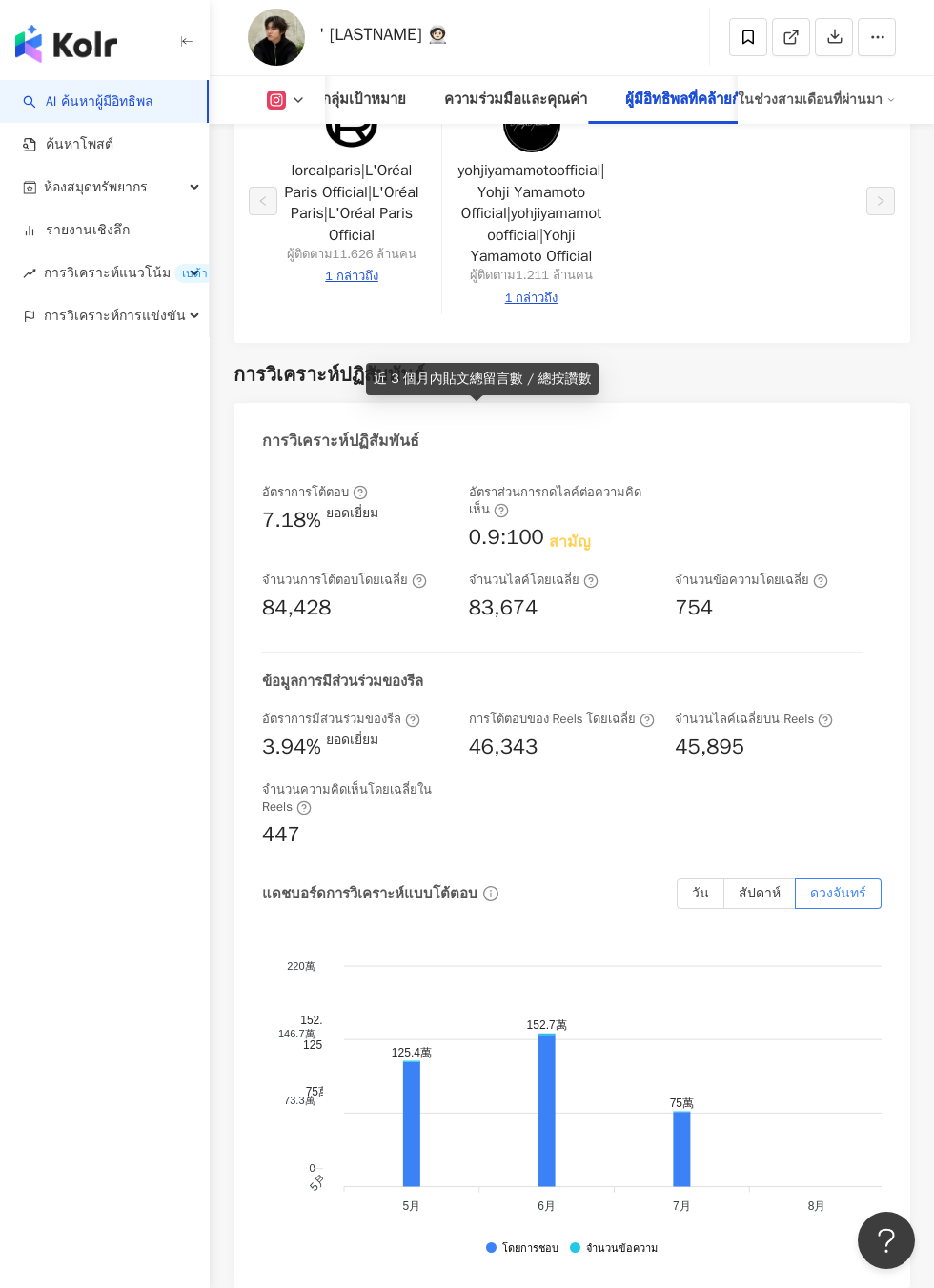 click 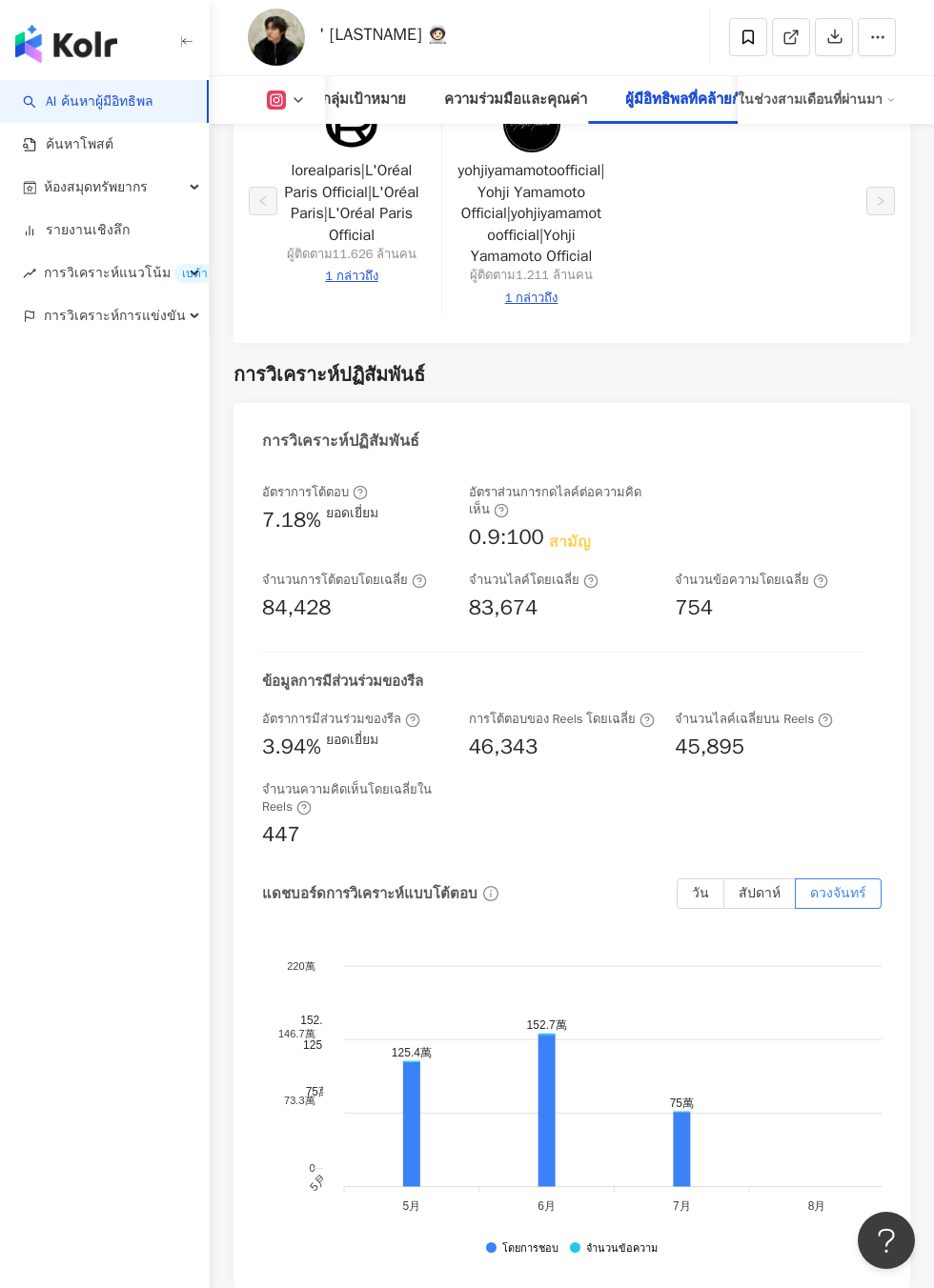 click 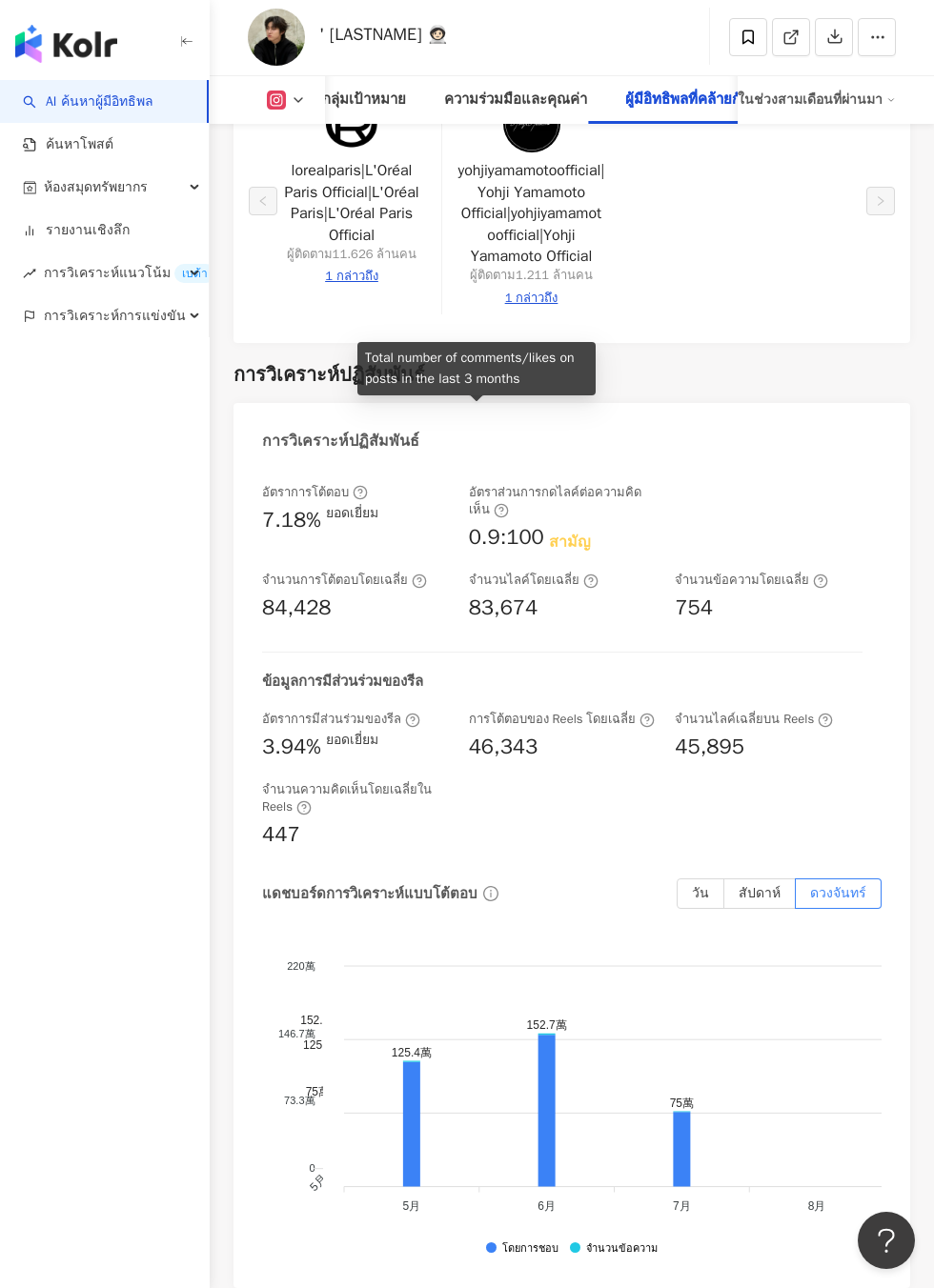 click on "อัตราการโต้ตอบ   7.18% ยอดเยี่ยม อัตราส่วนการกดไลค์ต่อความคิดเห็น   0.9:100 สามัญ จำนวนการโต้ตอบโดยเฉลี่ย   84,428 จำนวนไลค์โดยเฉลี่ย   83,674 จำนวนข้อความโดยเฉลี่ย   754 ข้อมูลการมีส่วนร่วมของรีล อัตราการมีส่วนร่วมของรีล   3.94% ยอดเยี่ยม การโต้ตอบของ Reels โดยเฉลี่ย   46,343 จำนวนไลค์เฉลี่ยบน Reels   45,895 จำนวนความคิดเห็นโดยเฉลี่ยใน Reels   447 แดชบอร์ดการวิเคราะห์แบบโต้ตอบ วัน สัปดาห์ ดวงจันทร์ 220萬 220萬 146.7萬 146.7萬 0 0" at bounding box center [572, 876] 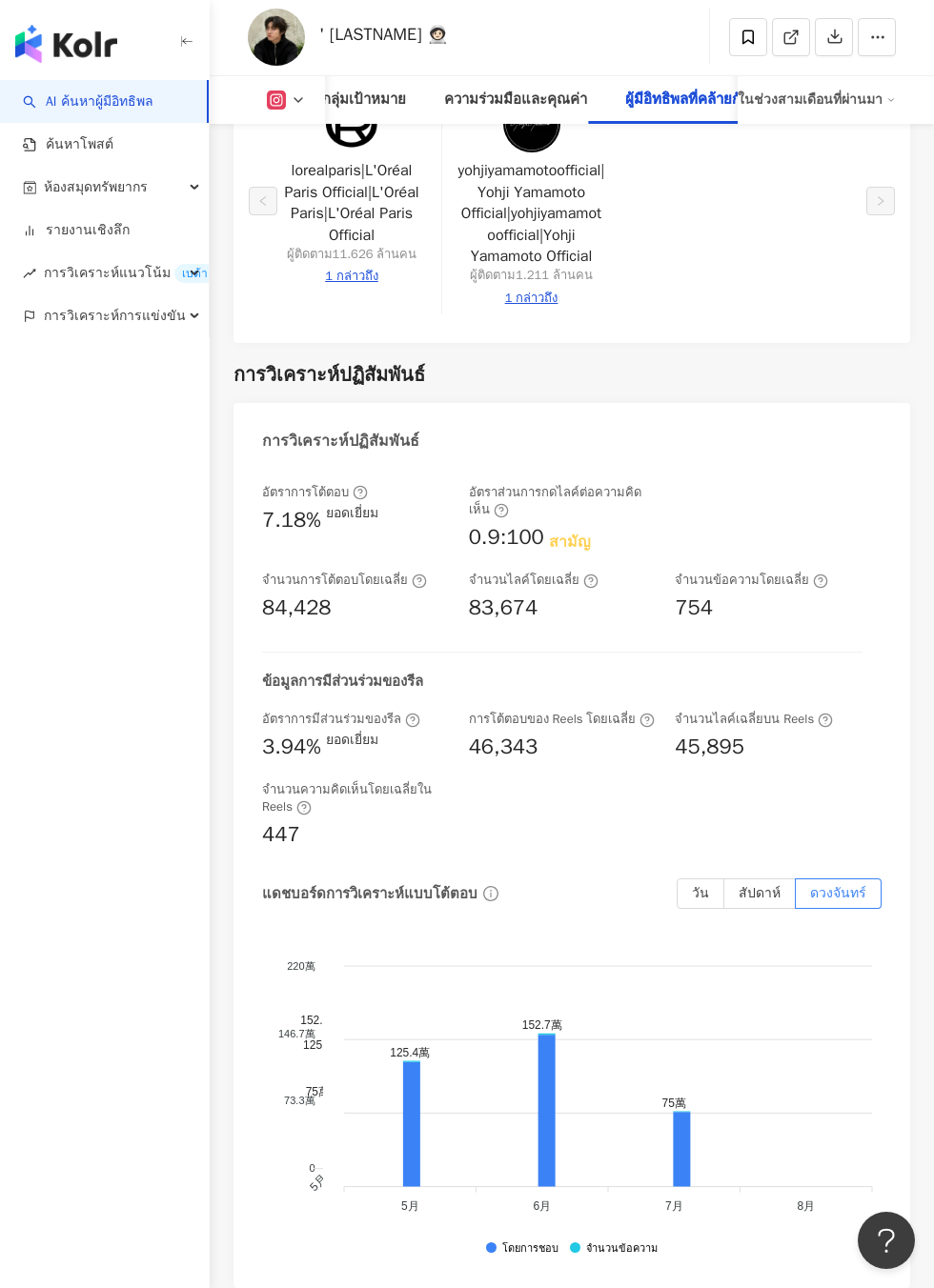 click on "ในช่วงสามเดือนที่ผ่านมา" at bounding box center [810, 99] 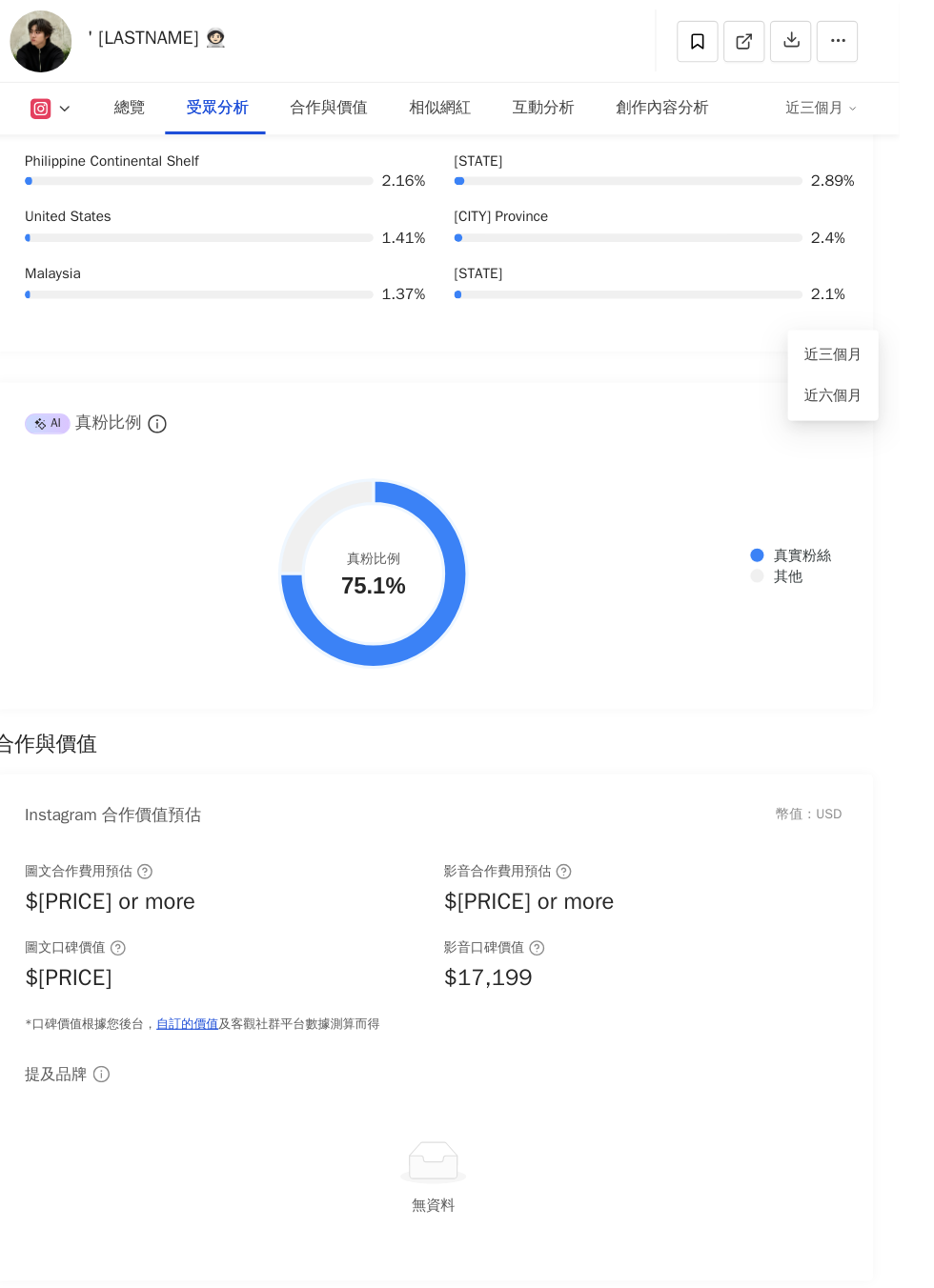 scroll, scrollTop: 3472, scrollLeft: 0, axis: vertical 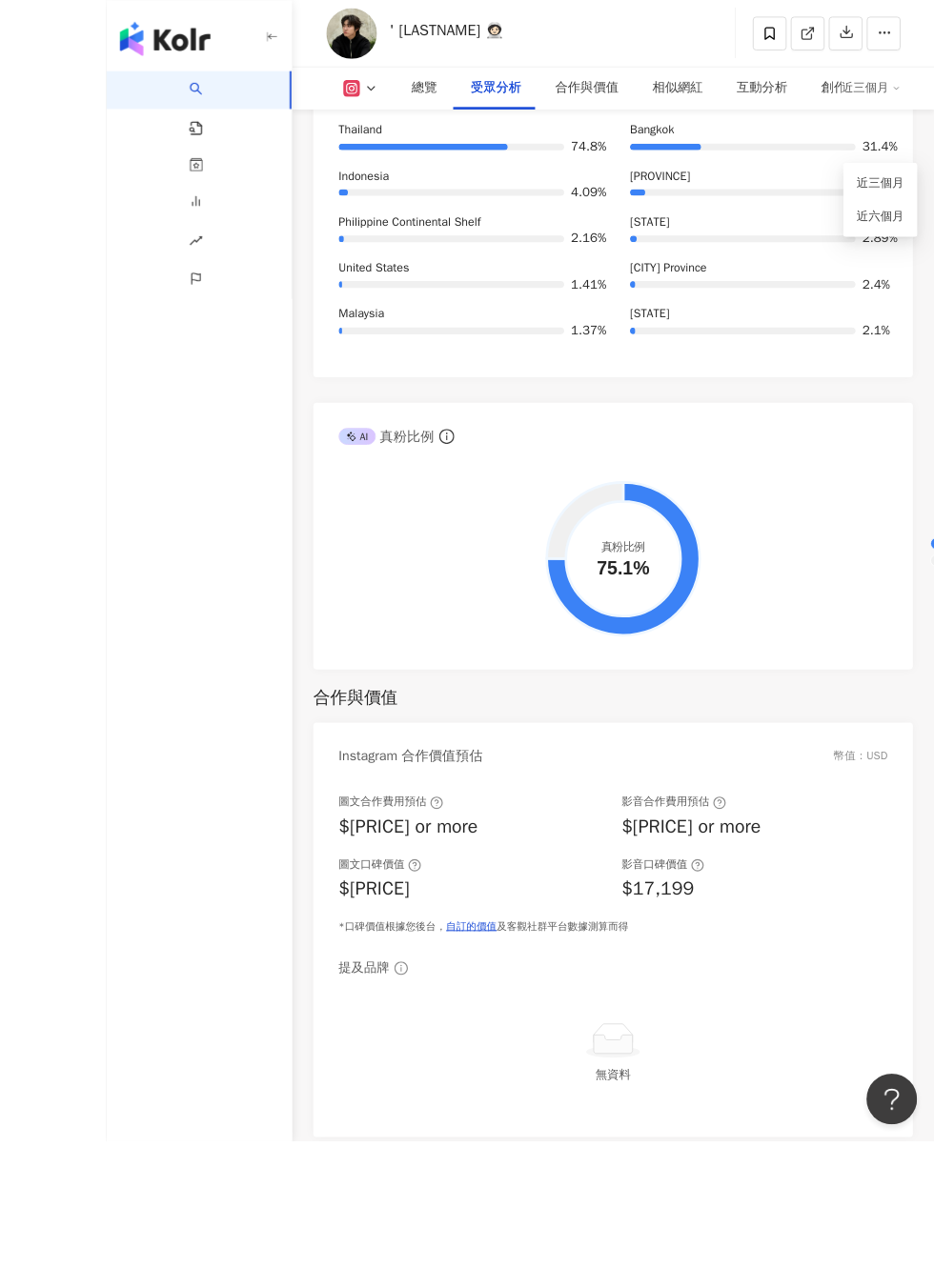 click on "近六個月" at bounding box center (873, 244) 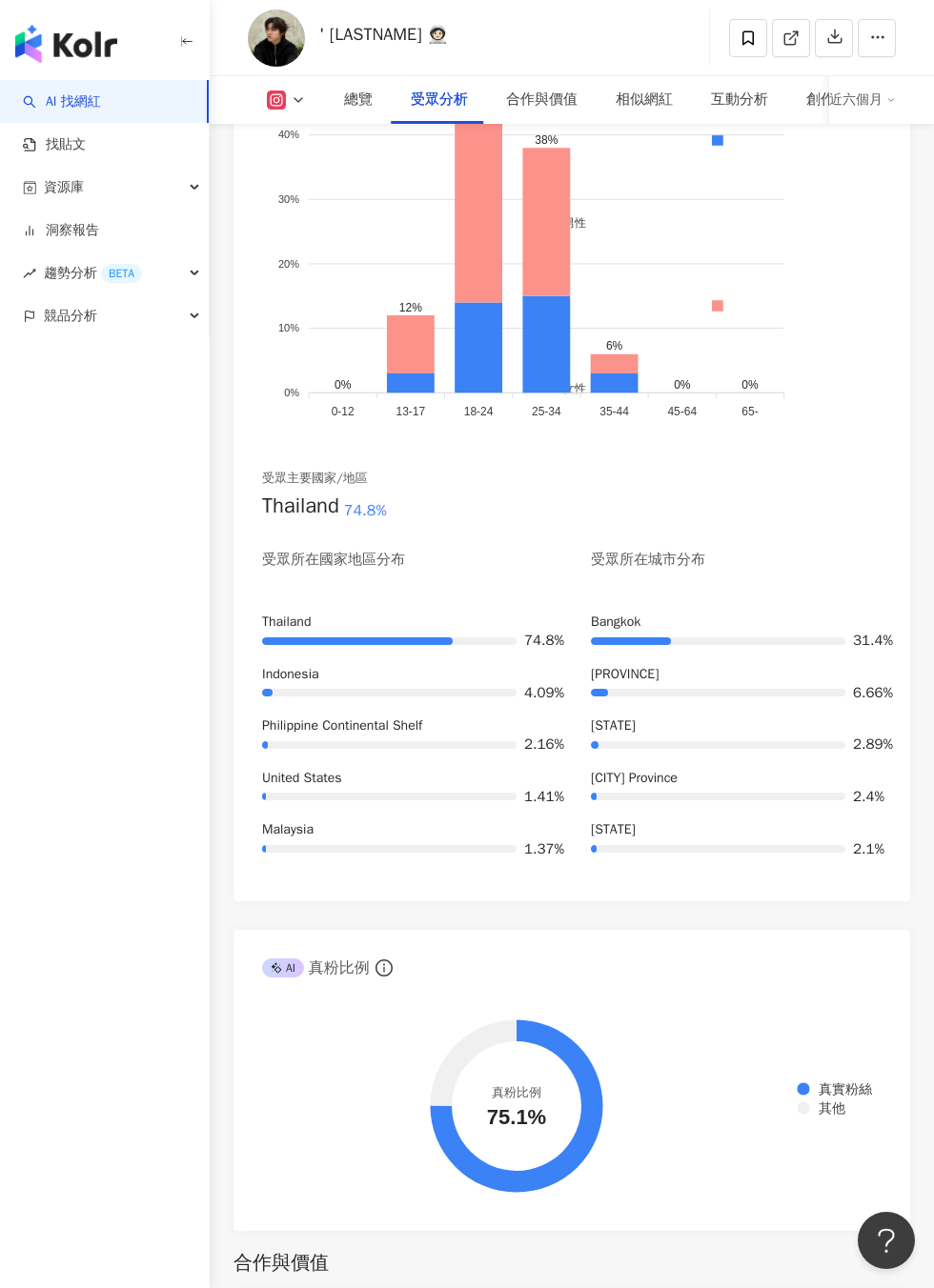 scroll, scrollTop: 2664, scrollLeft: 0, axis: vertical 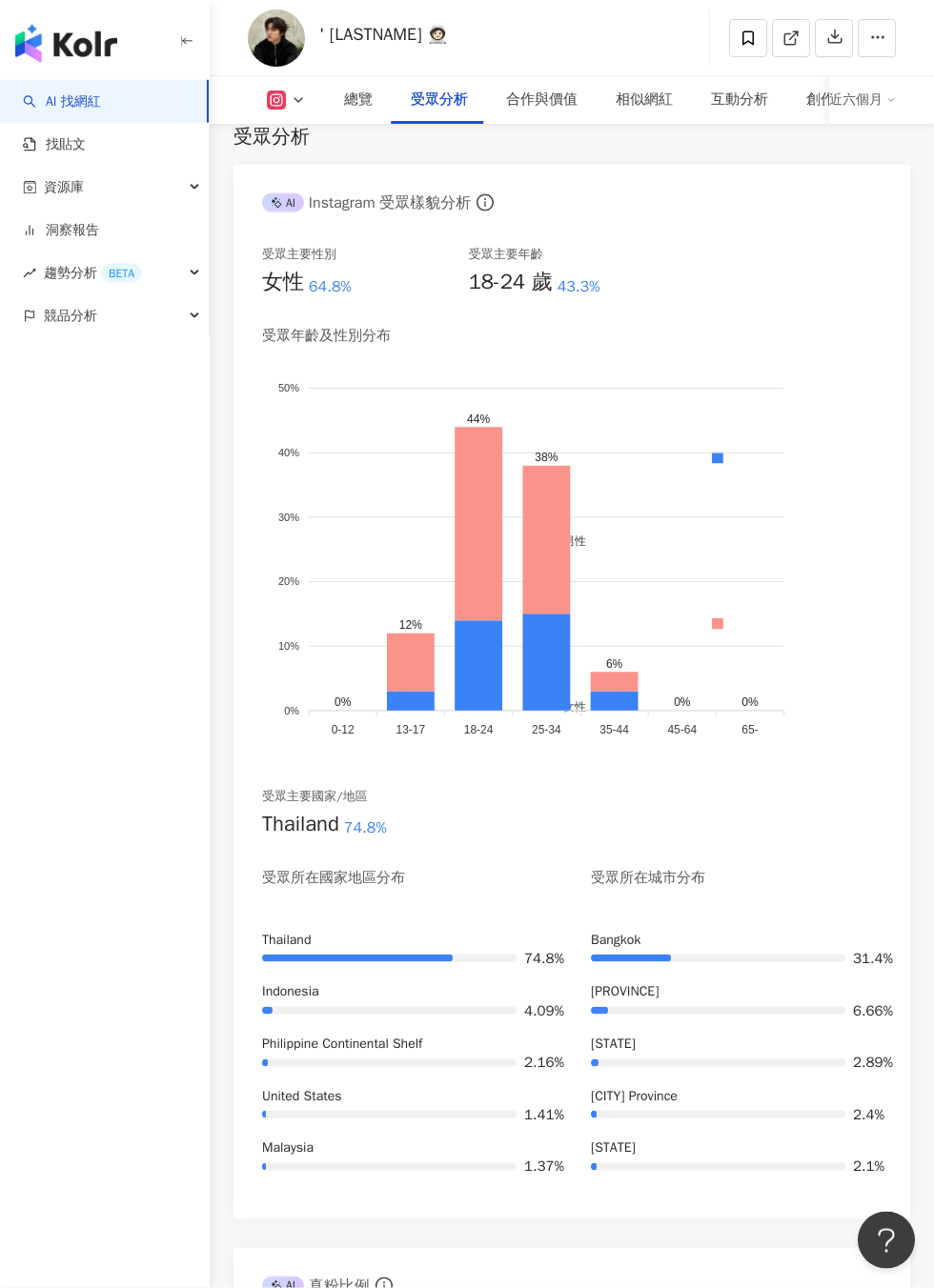 click 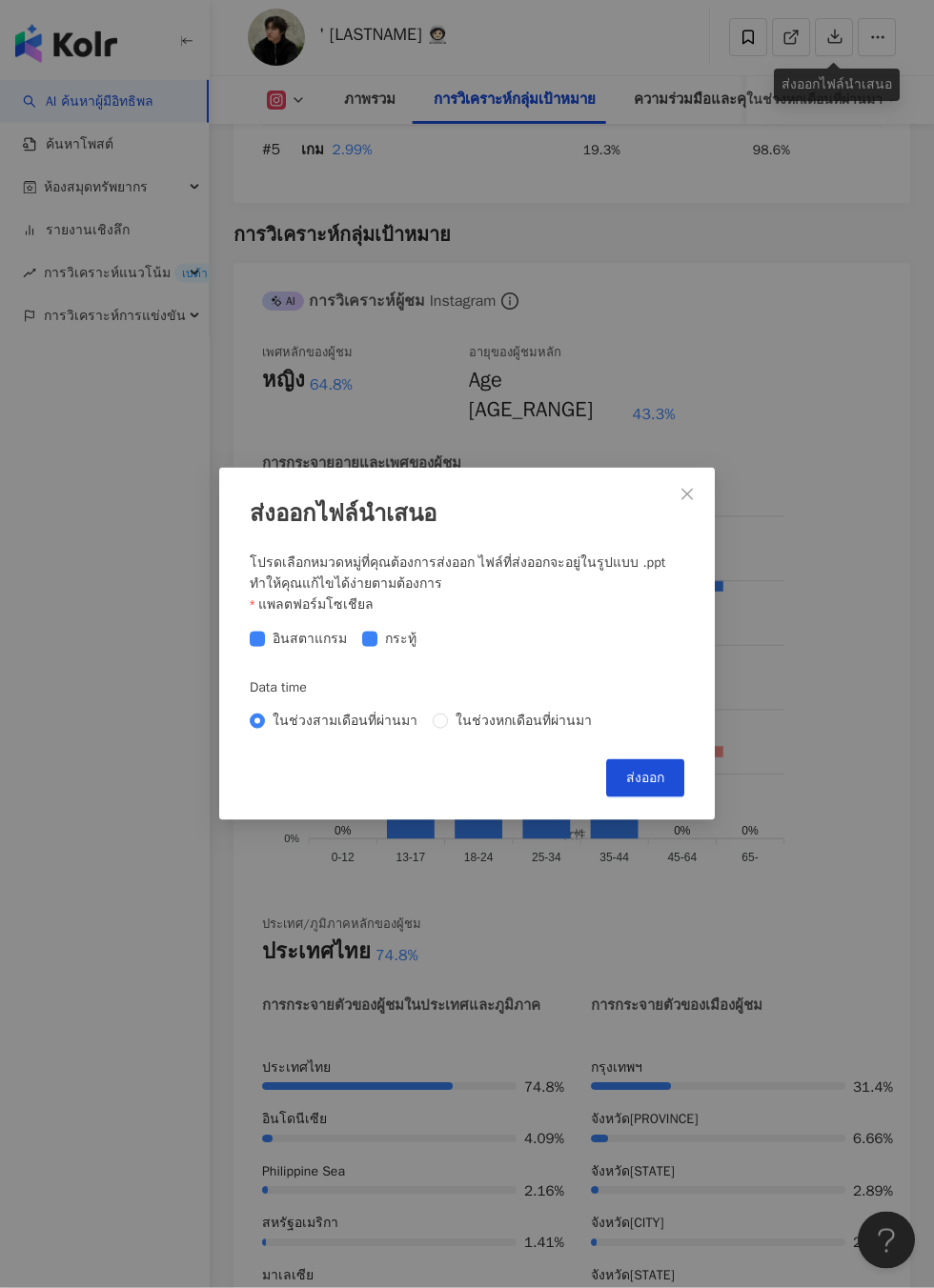 click on "ในช่วงหกเดือนที่ผ่านมา" at bounding box center (523, 721) 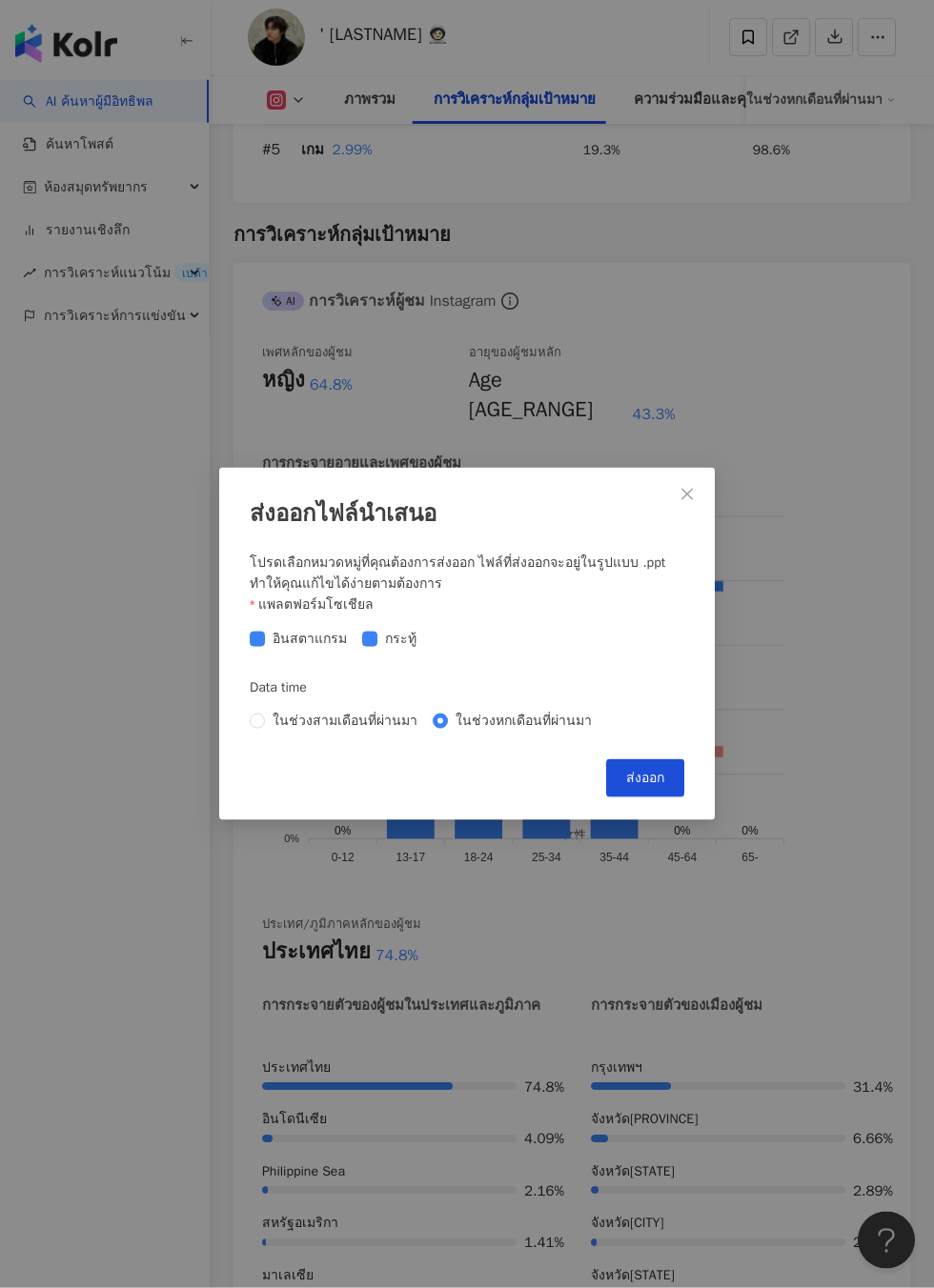 click on "ส่งออก" at bounding box center [645, 777] 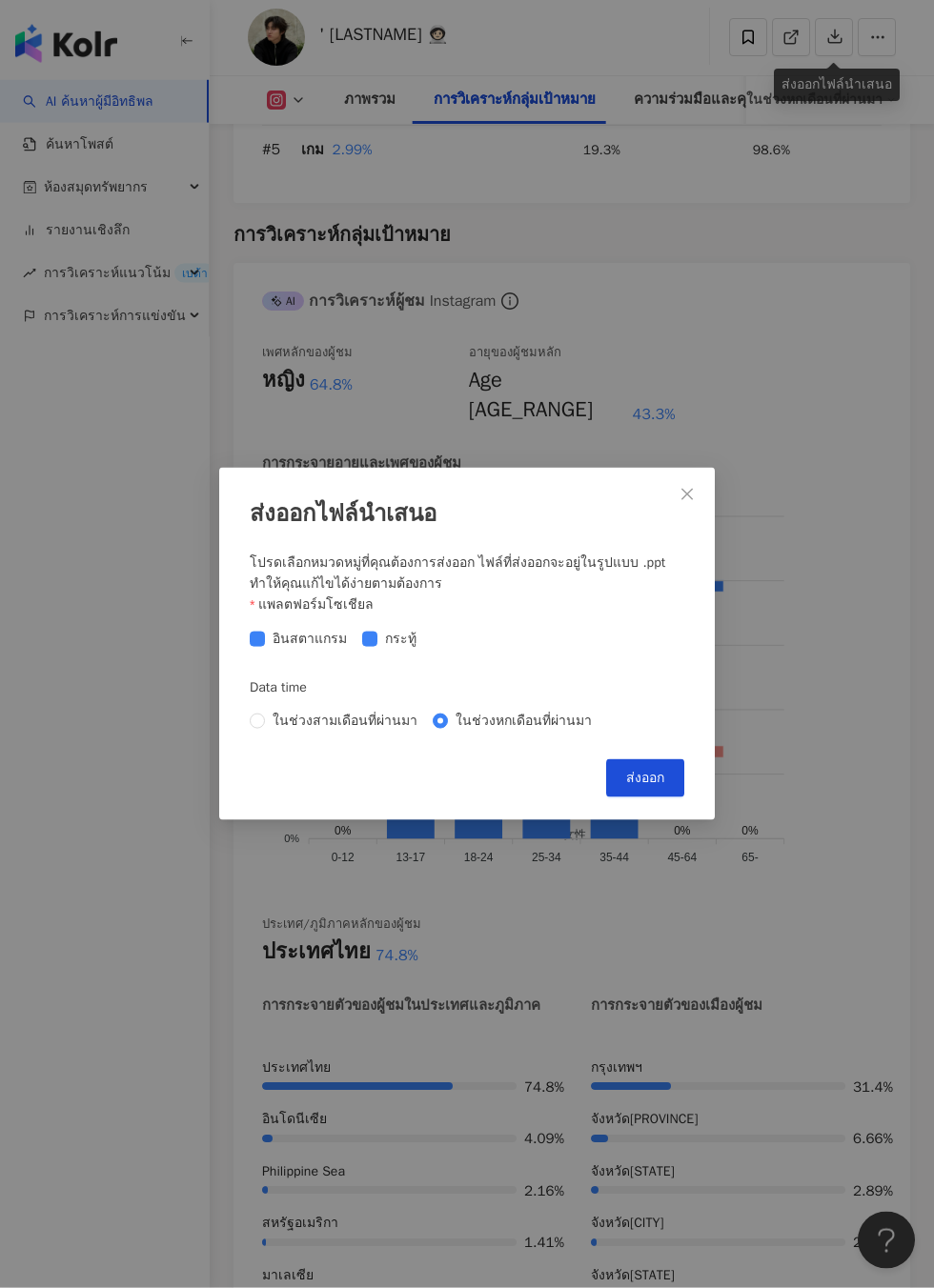 click 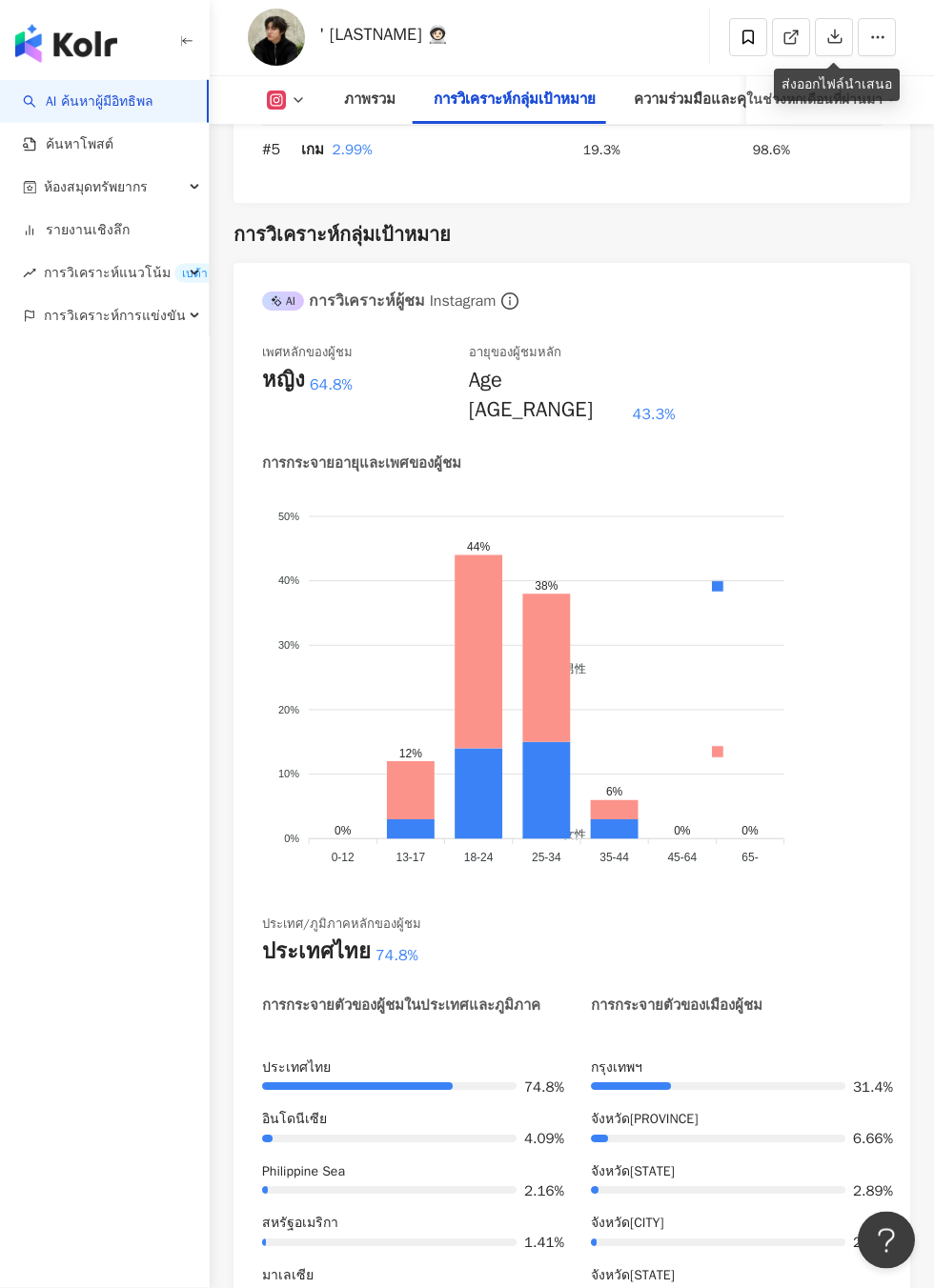 click on "ส่งออกไฟล์นำเสนอ" at bounding box center [837, 85] 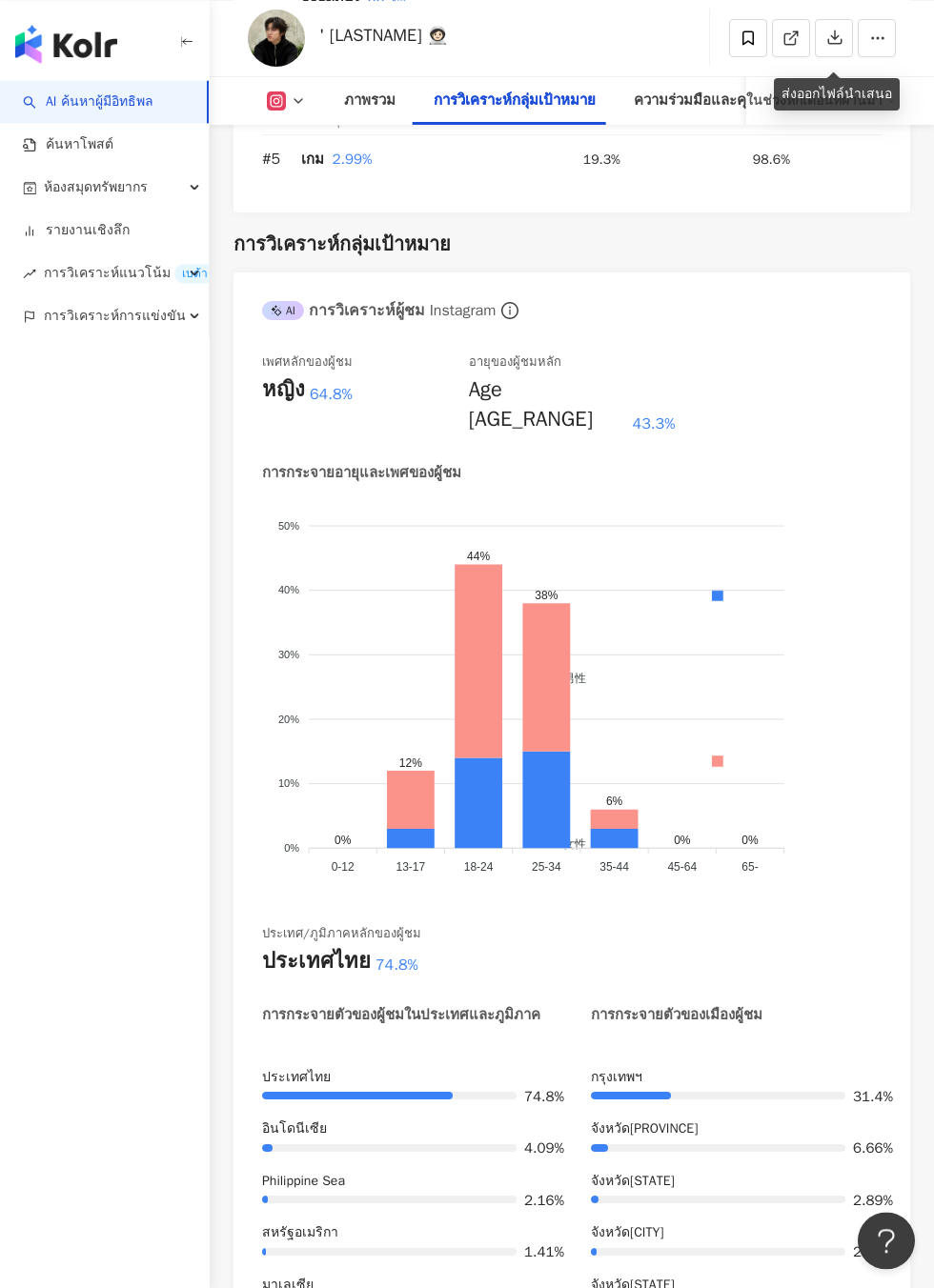 scroll, scrollTop: 2652, scrollLeft: 0, axis: vertical 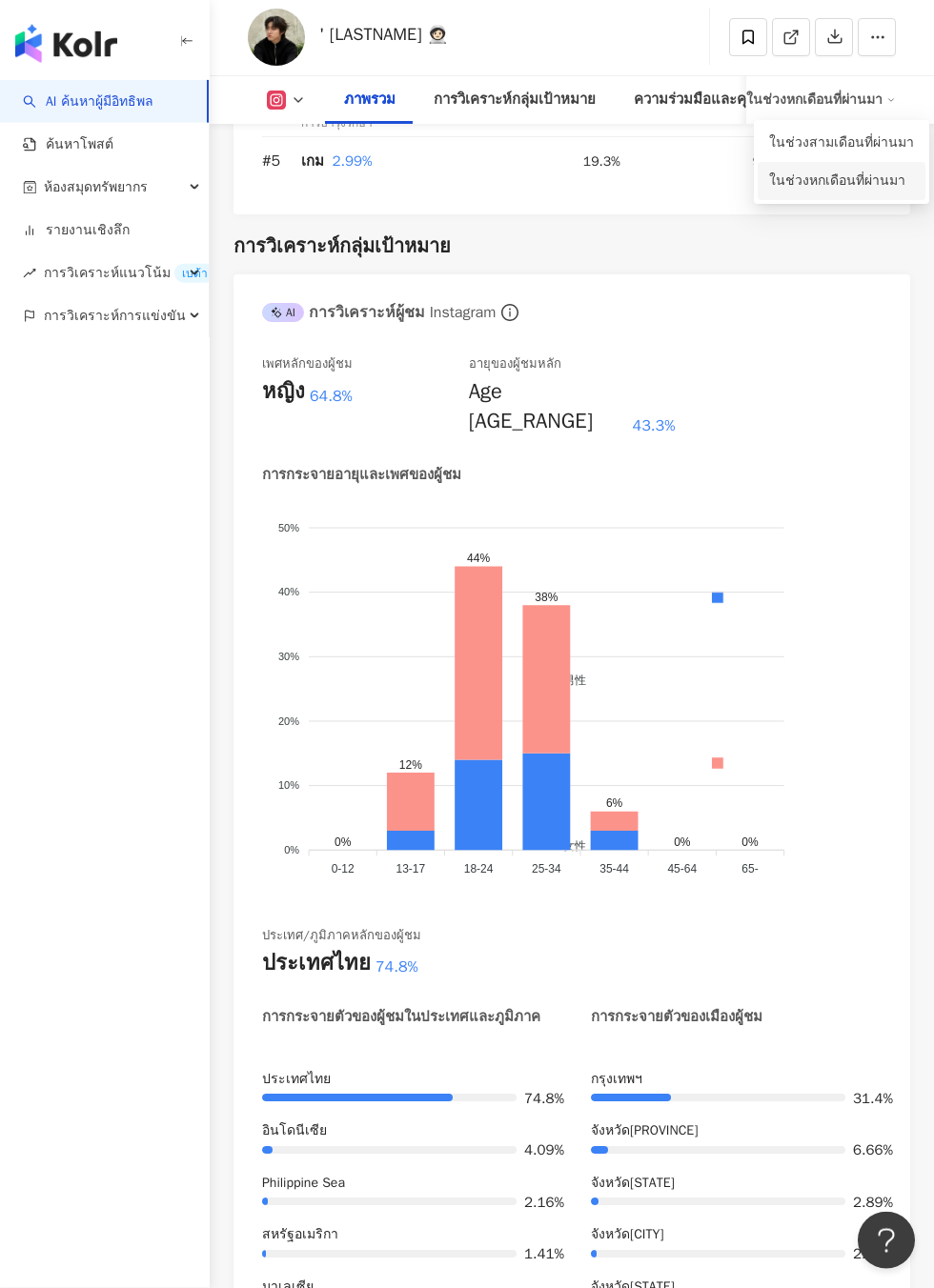 click on "ในช่วงหกเดือนที่ผ่านมา" at bounding box center [837, 180] 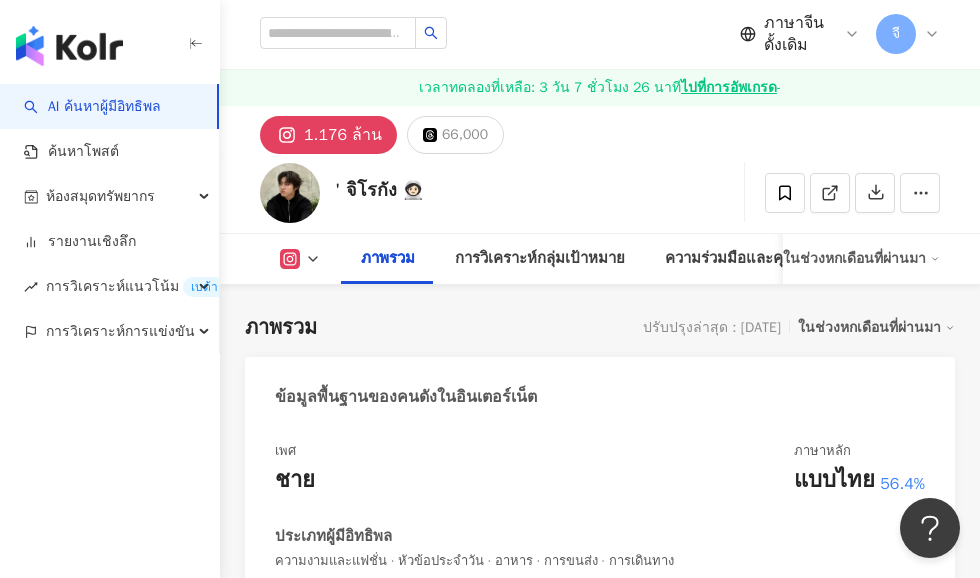 scroll, scrollTop: 2739, scrollLeft: 0, axis: vertical 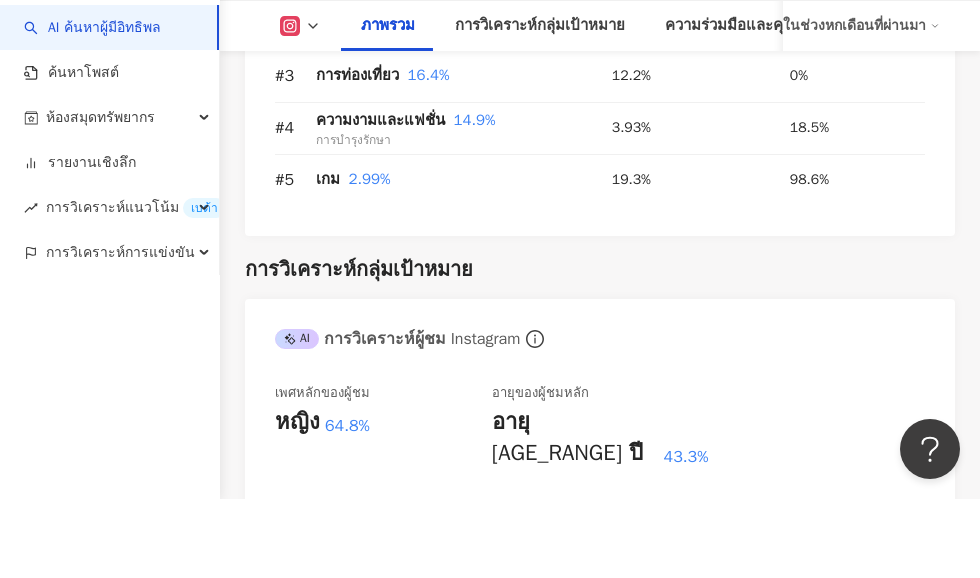 click on "ไปสมัครแผนทดลองใช้ปลดล็อค - ลงทะเบียนตอนนี้ - 日常話題 交通工具 旅遊 美妝時尚 遊戲 40 32 24 16 8 0 (หน่วย: เปอร์เซ็นต์ %) อัตราปฏิสัมพันธ์เฉลี่ย อัตราการดูเฉลี่ย อันดับ 1 หัวข้อรายวัน    35.8% 9.83% 91.4% #2 การขนส่ง    22.4% รถ 8.06% 0% #3 การท่องเที่ยว    16.4% 12.2% 0% #4 ความงามและแฟชั่น    14.9% การบำรุงรักษา 3.93% 18.5% #5 เกม    2.99% 19.3% 98.6%" at bounding box center (600, 50) 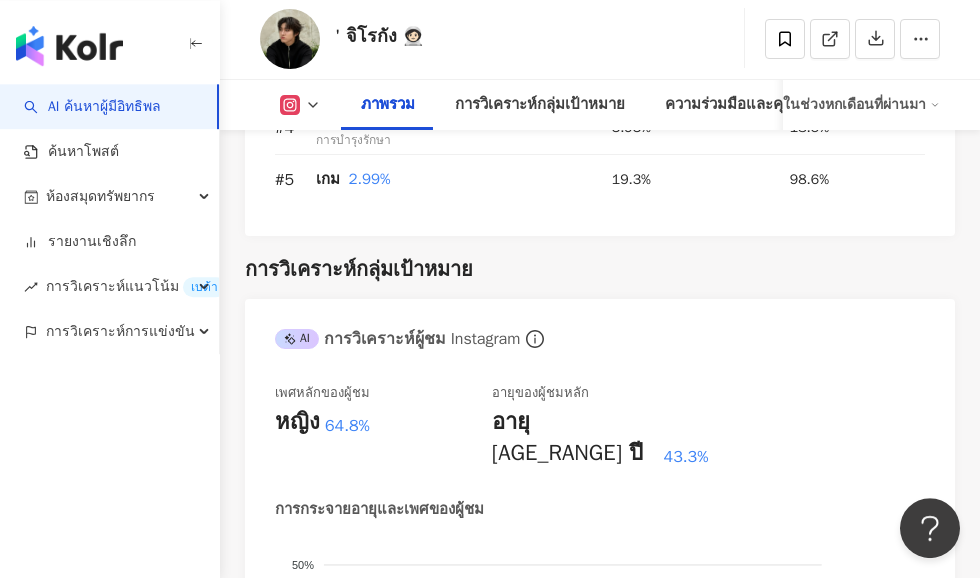 scroll, scrollTop: 2743, scrollLeft: 0, axis: vertical 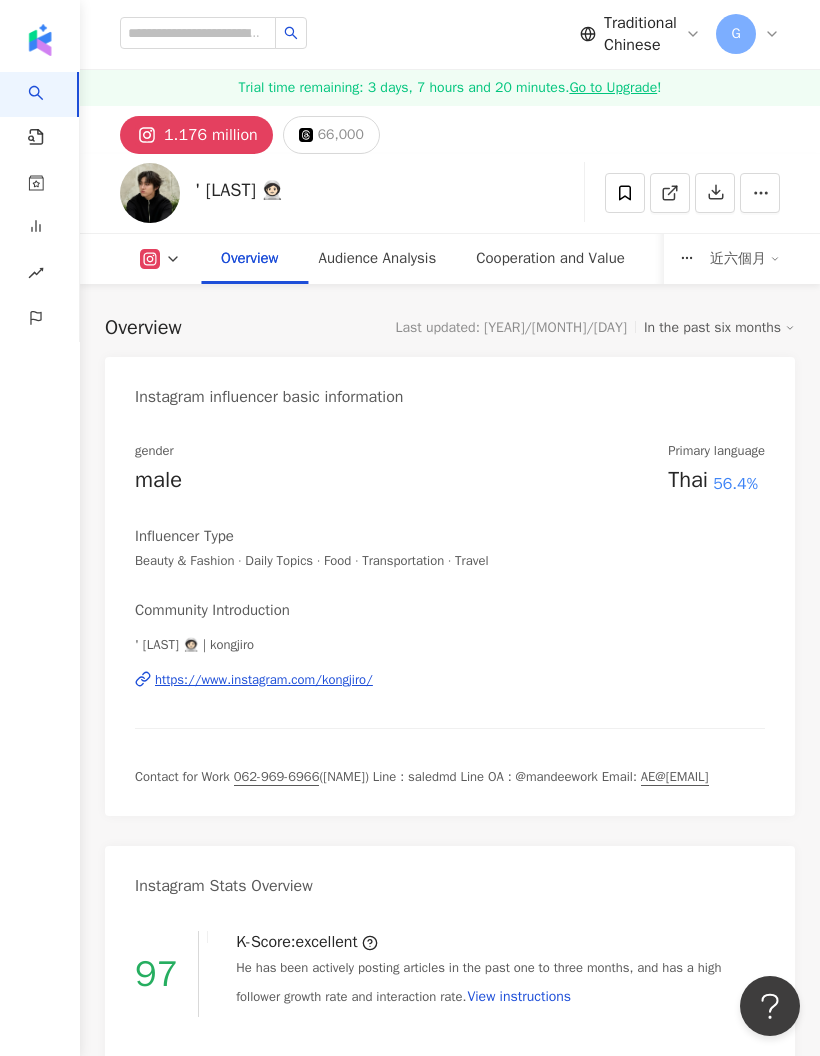 click 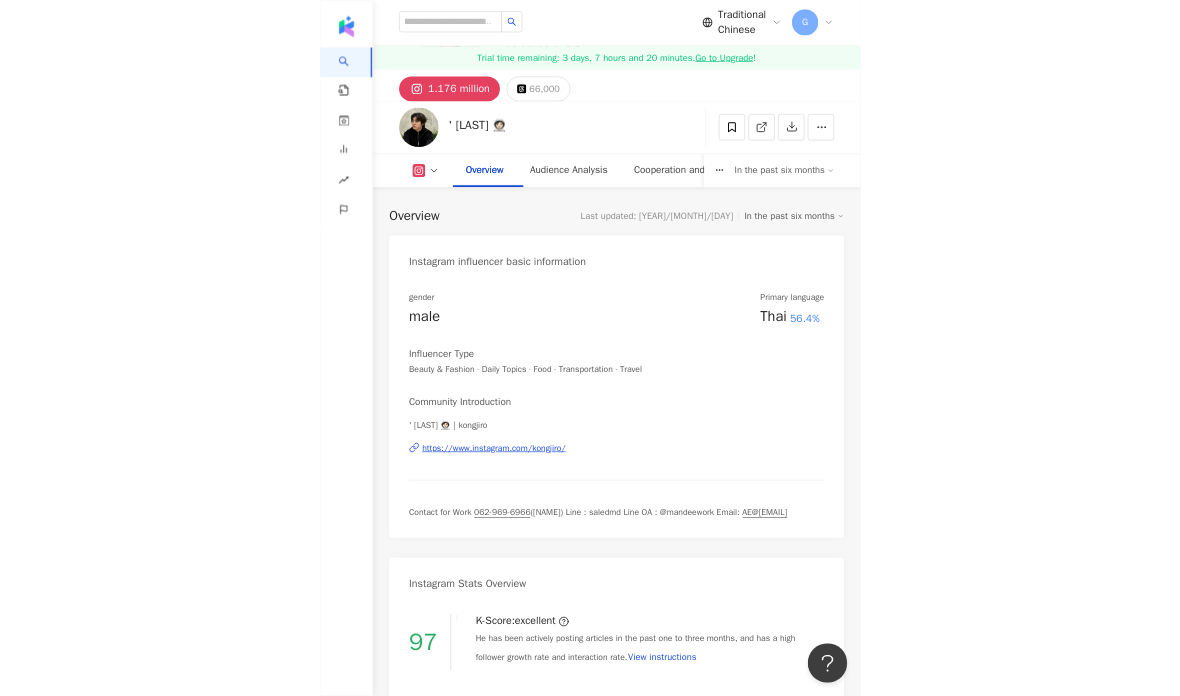 scroll, scrollTop: 0, scrollLeft: 0, axis: both 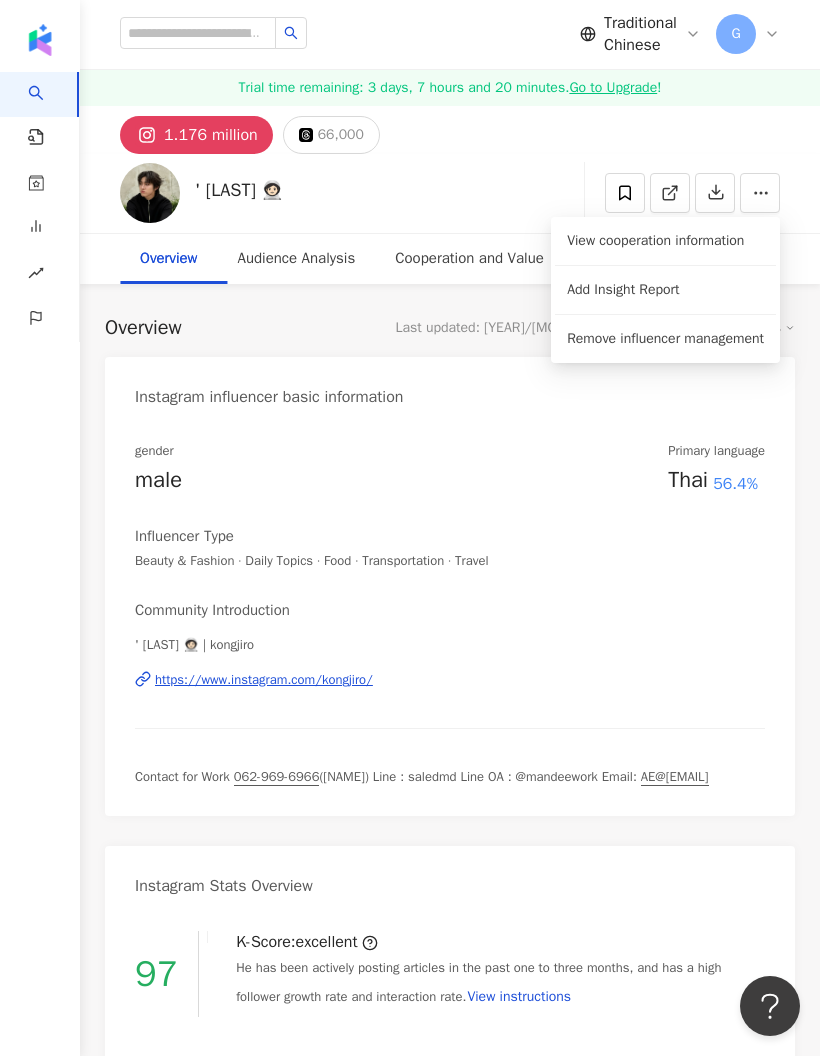 click on "Overview Last updated: [YEAR]/[MONTH]/[DAY] In the past six months" at bounding box center [450, 328] 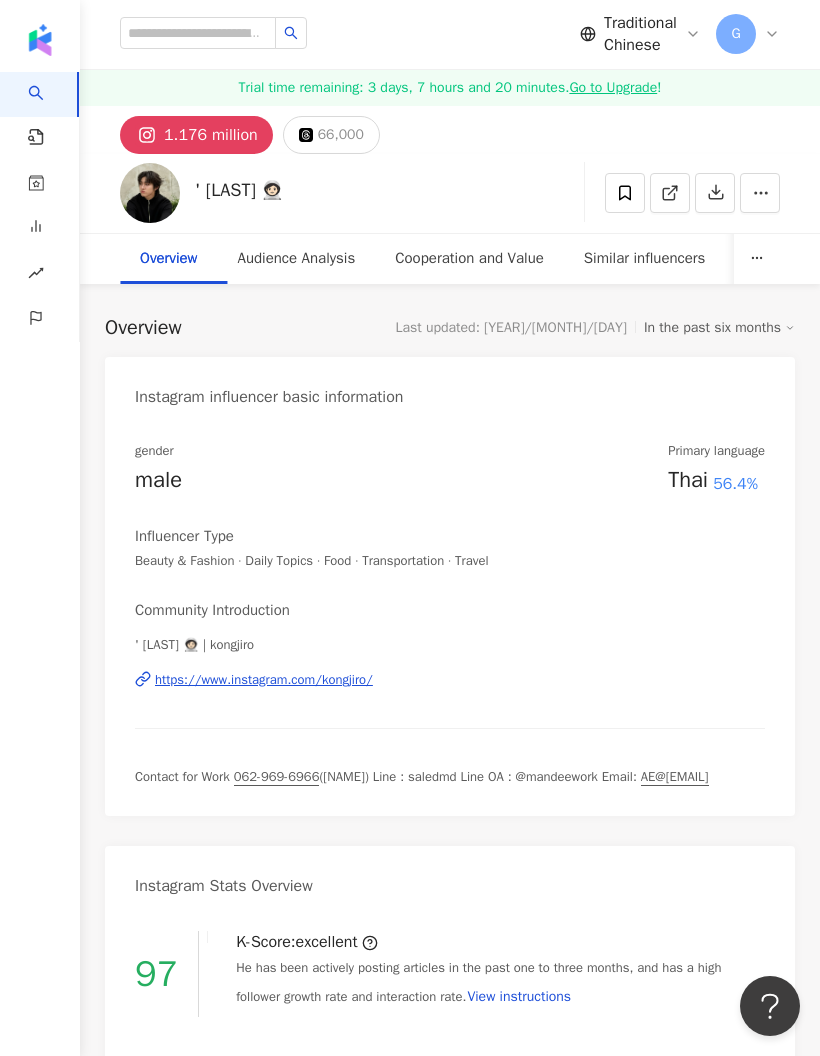 click on "Overview Last updated: [YEAR]/[MONTH]/[DAY] In the past six months" at bounding box center (450, 328) 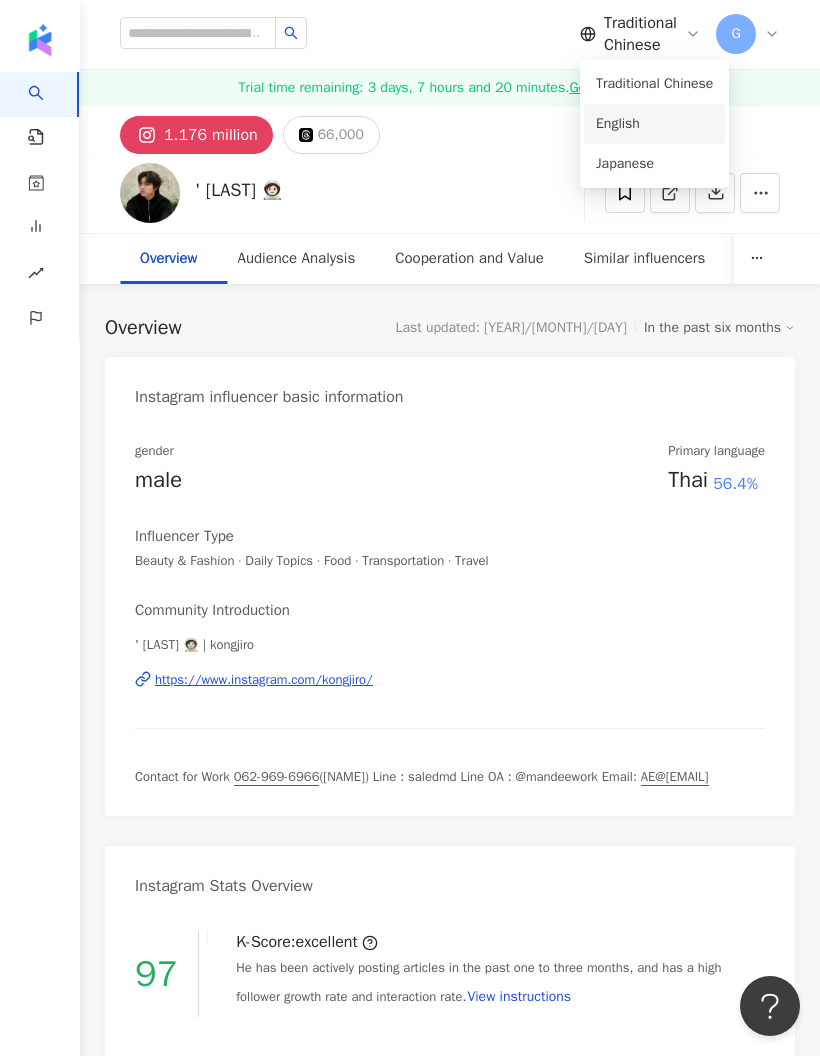 click on "English" at bounding box center [654, 124] 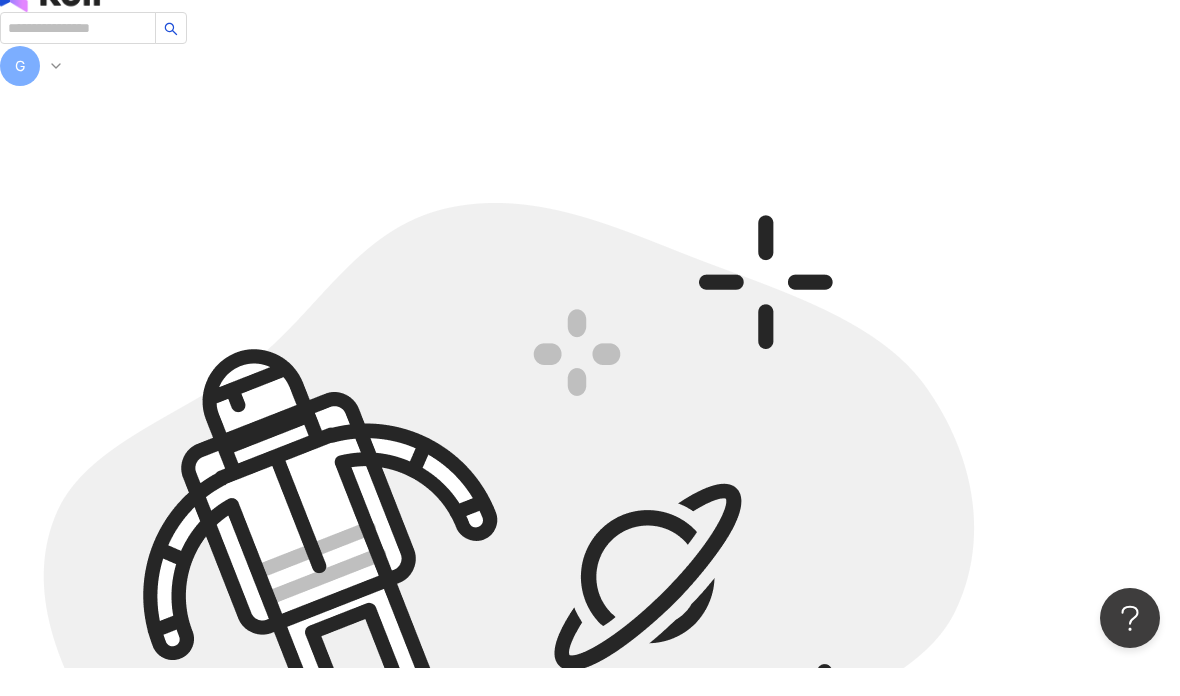 click on "Refresh" at bounding box center [46, 1111] 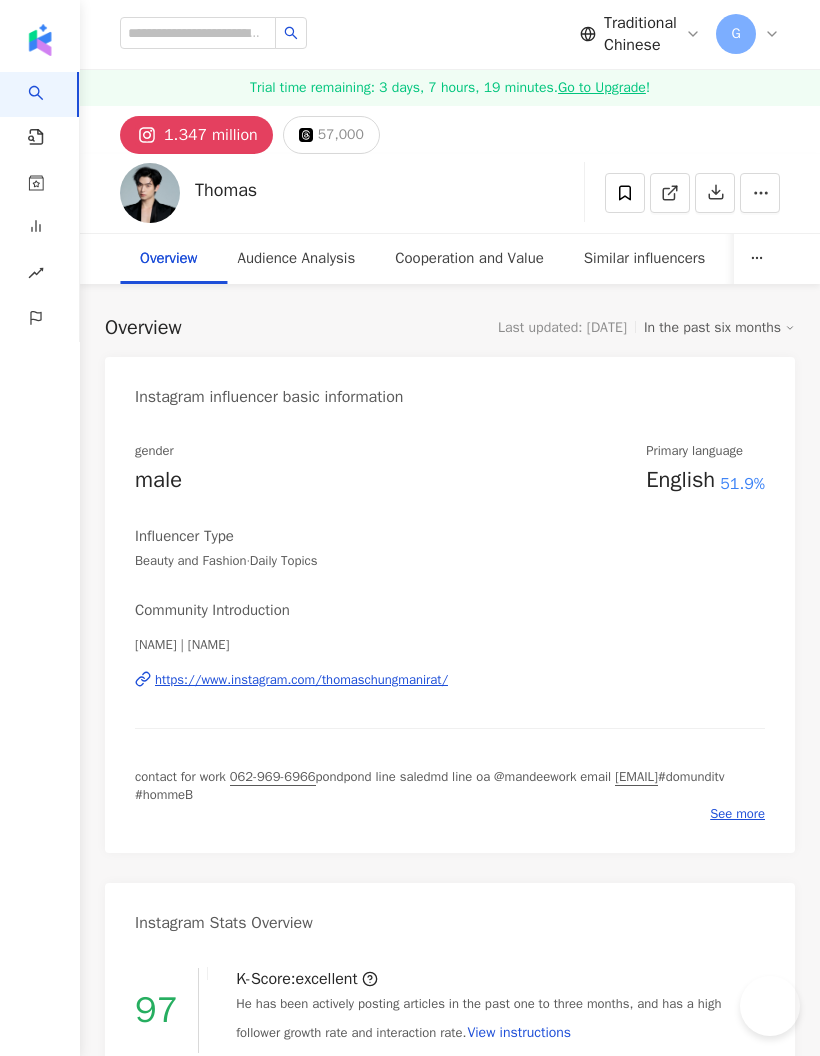 scroll, scrollTop: 0, scrollLeft: 0, axis: both 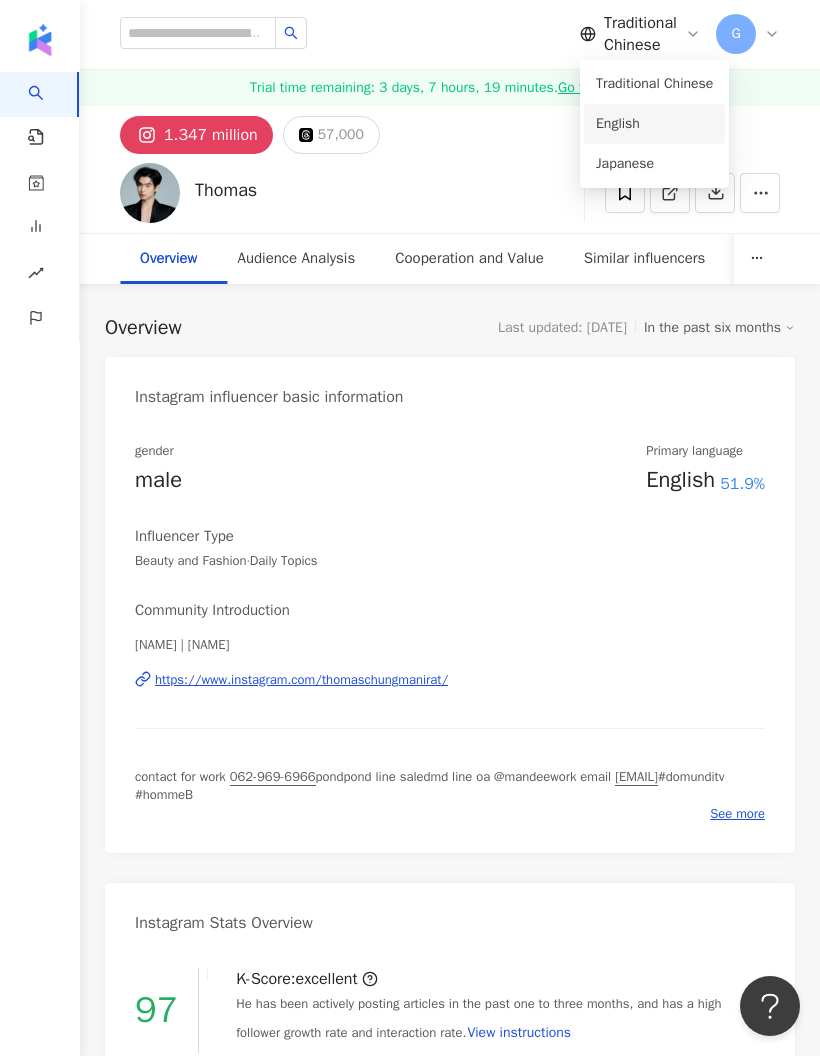 click on "English" at bounding box center [654, 124] 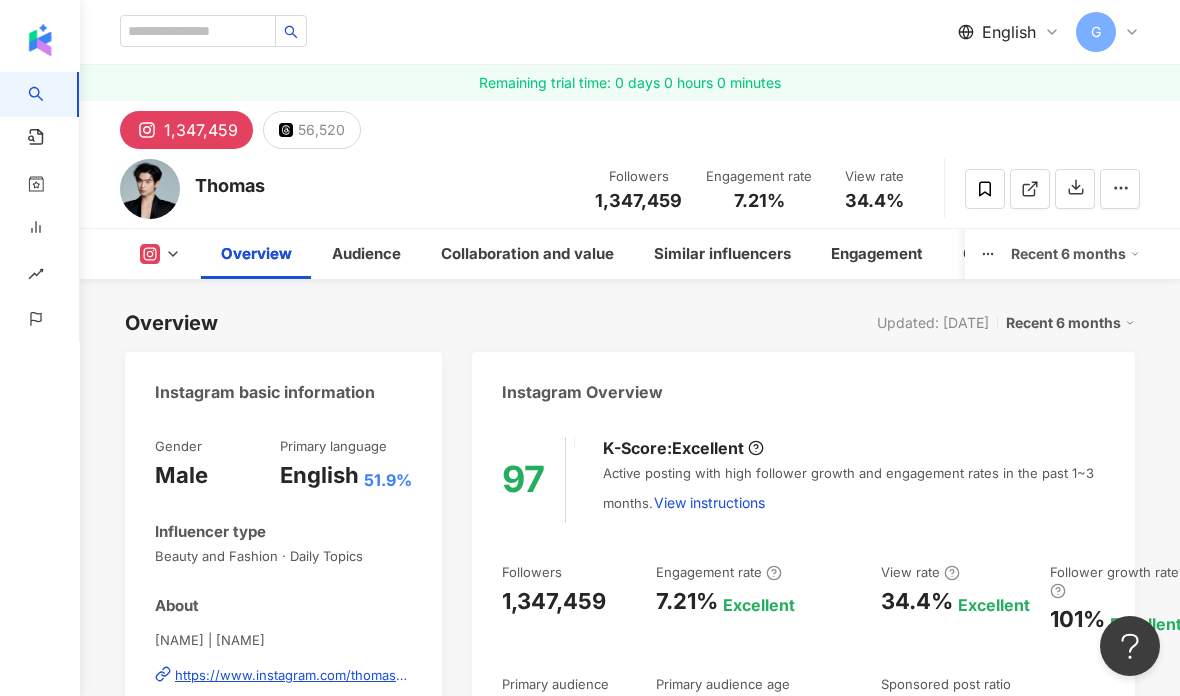 click 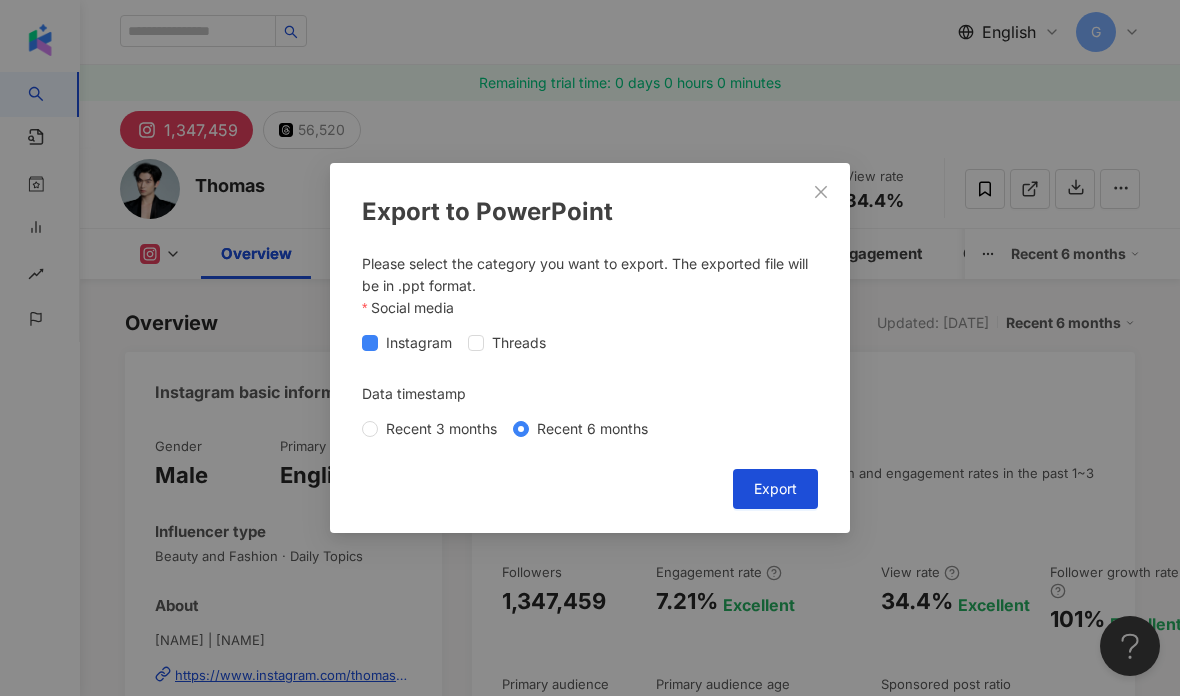 click on "Export" at bounding box center [775, 488] 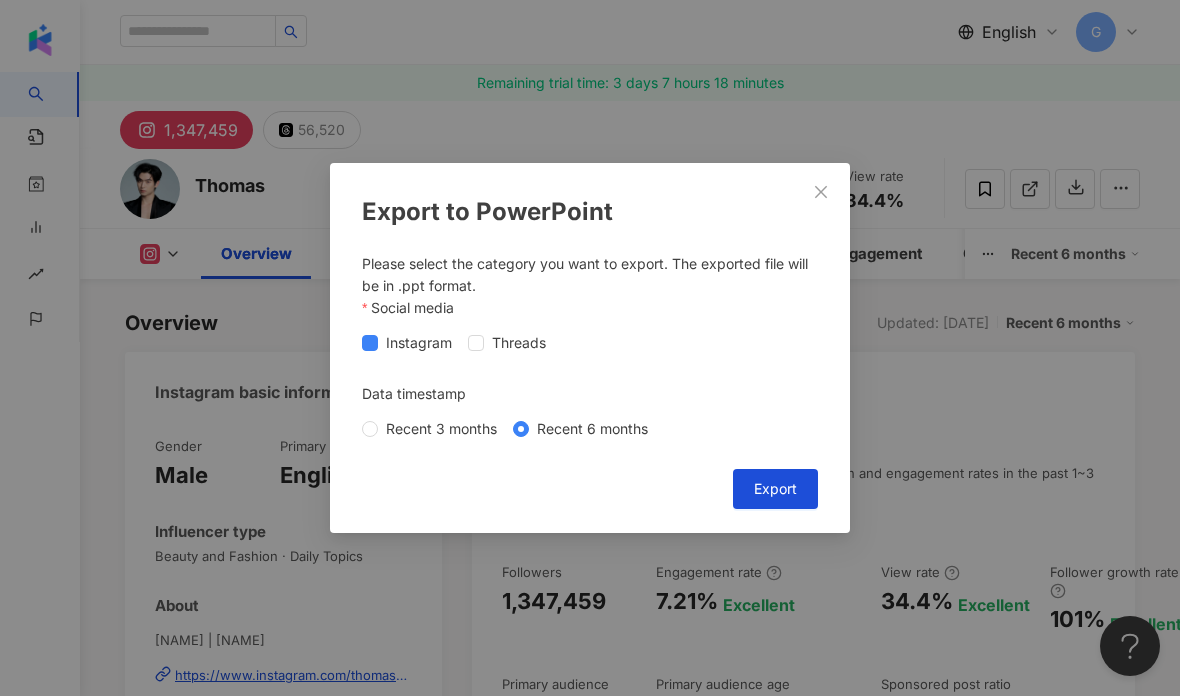 click at bounding box center (821, 192) 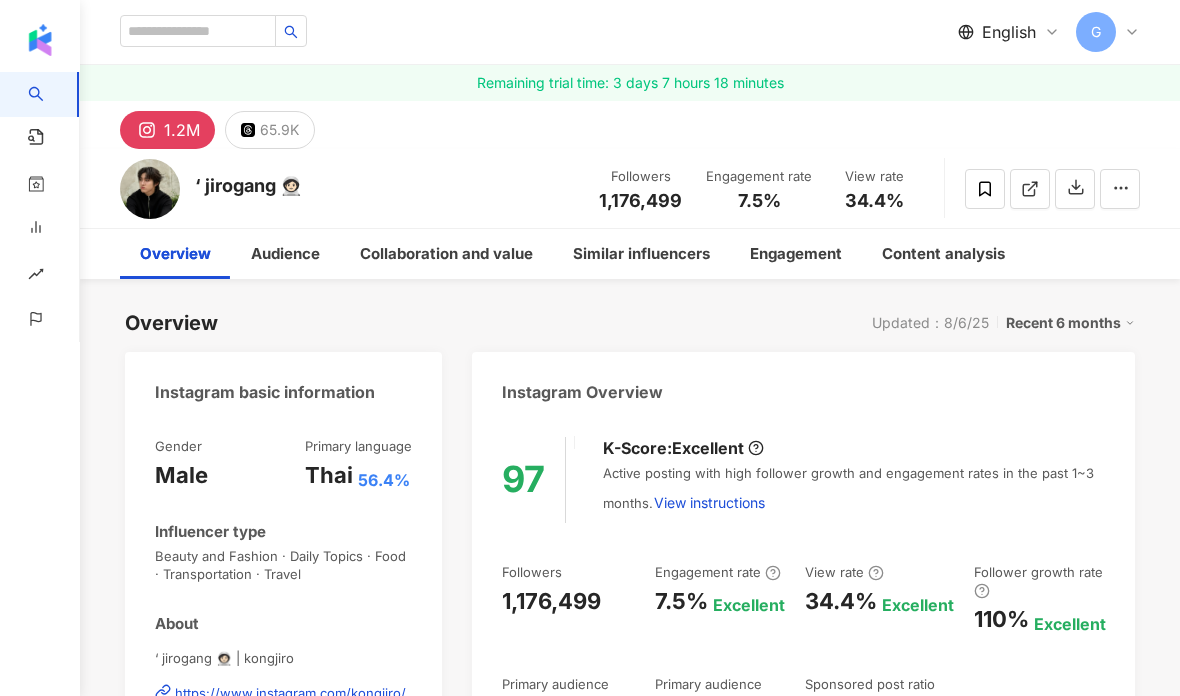 scroll, scrollTop: 0, scrollLeft: 0, axis: both 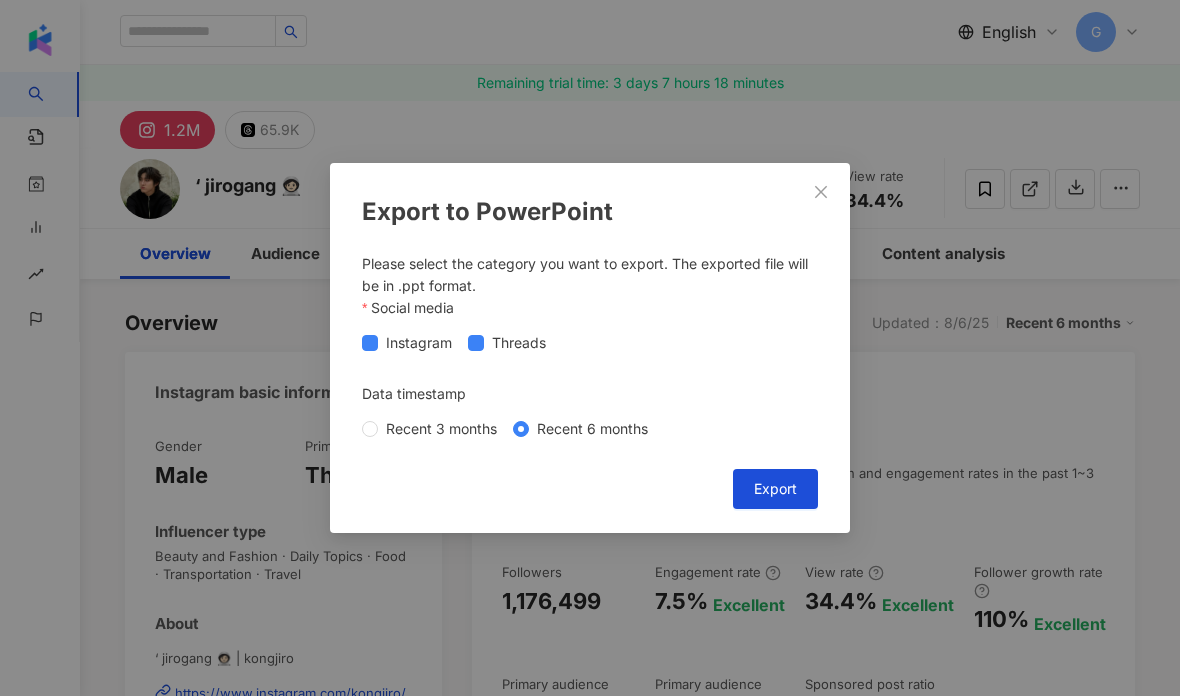 click on "Threads" at bounding box center (511, 343) 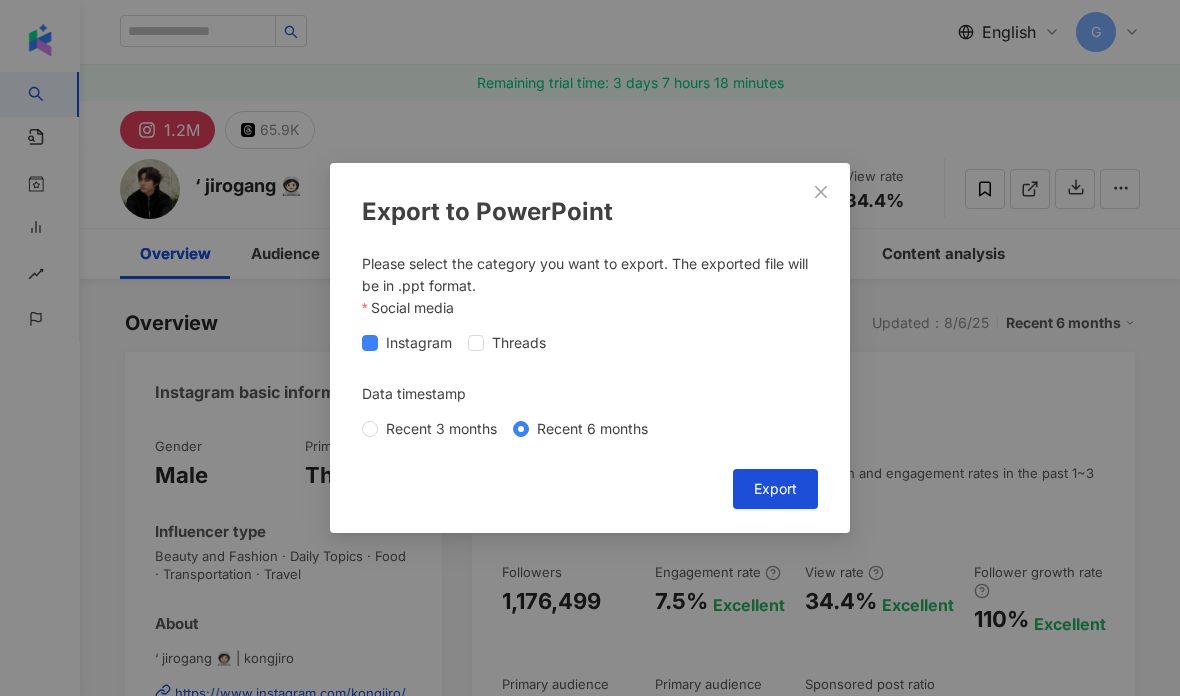 click on "Export" at bounding box center (775, 489) 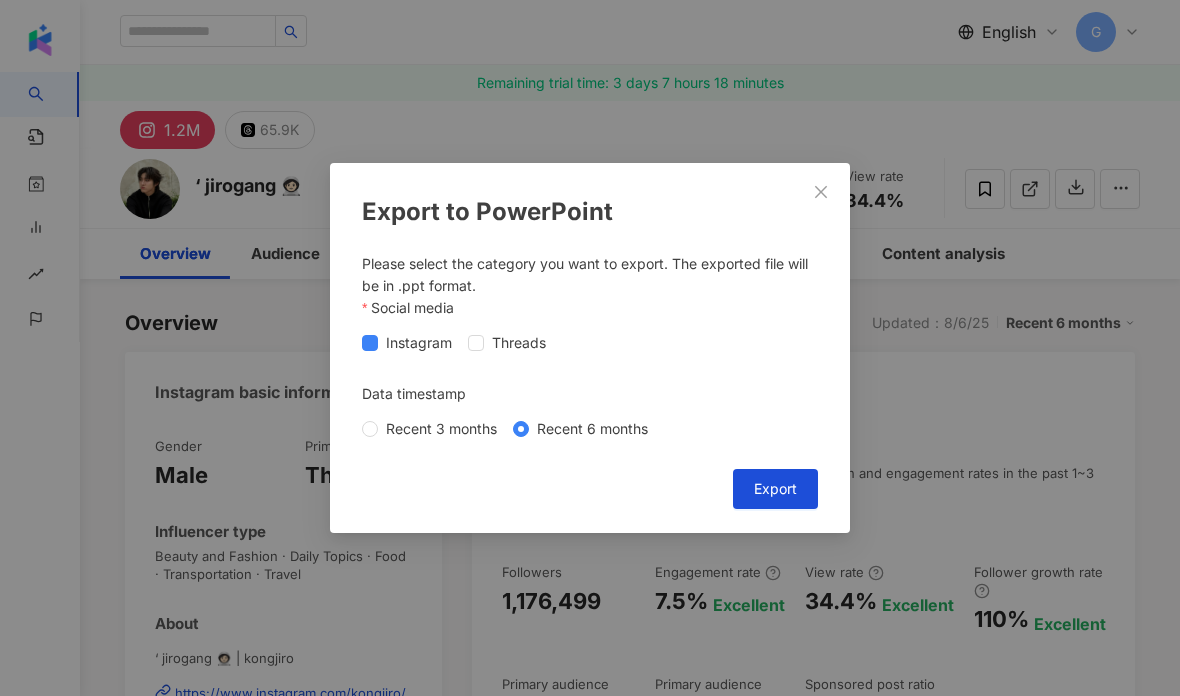 click 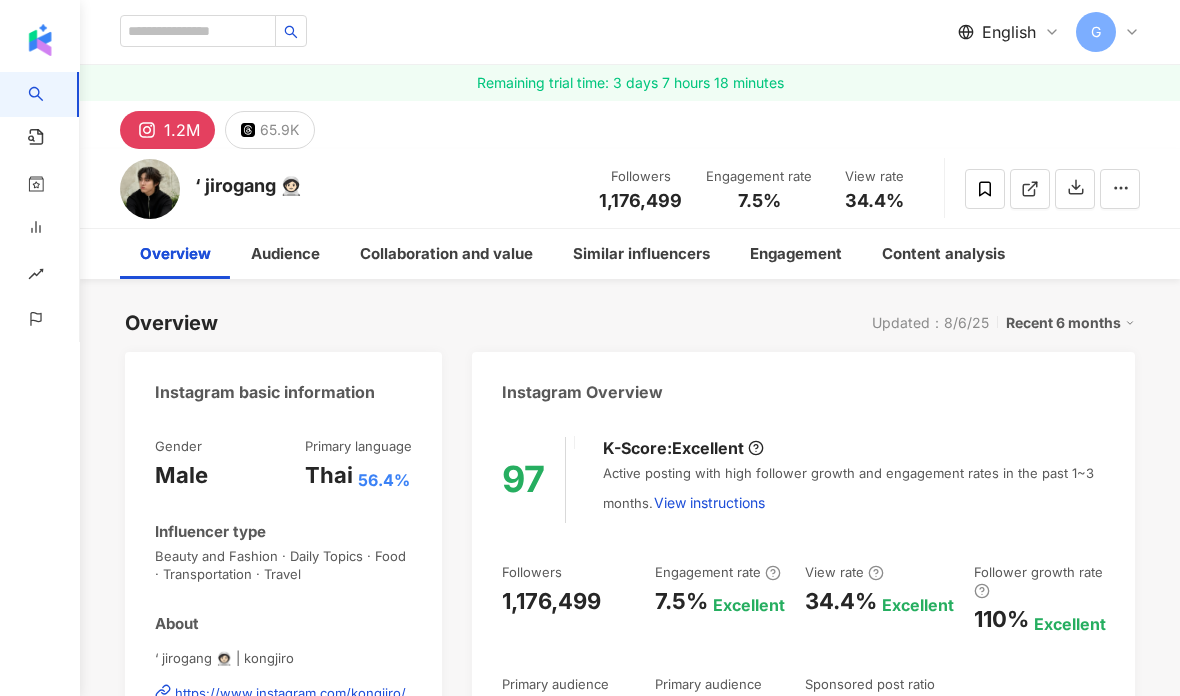 click 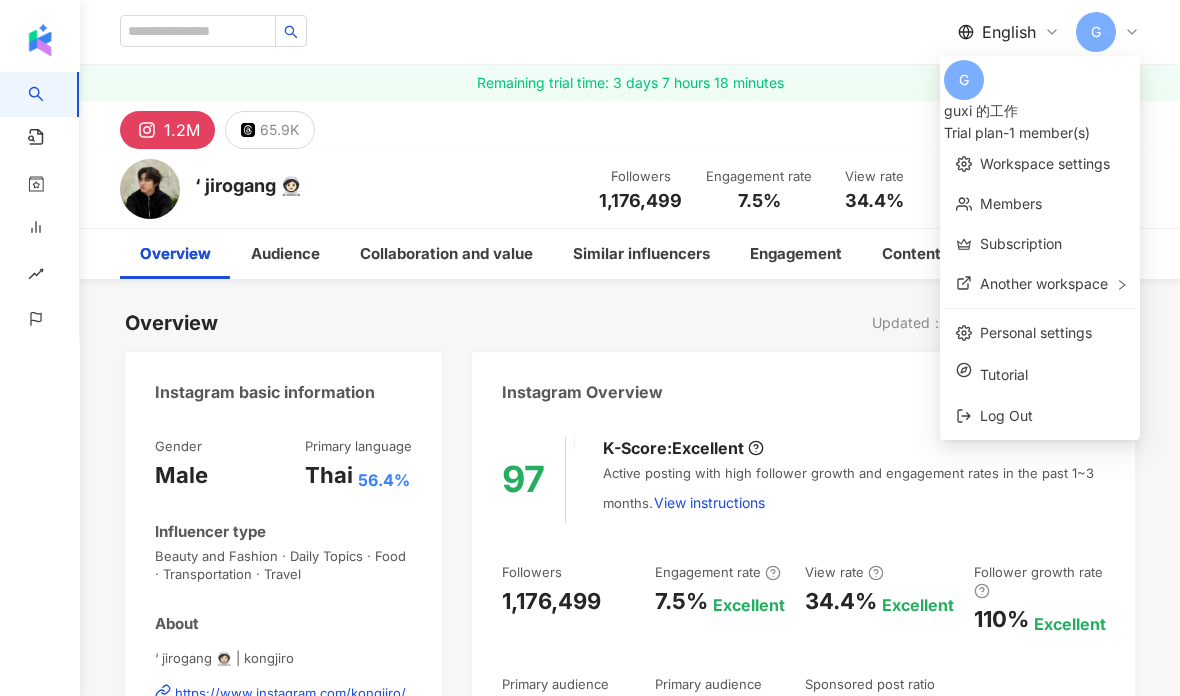 click on "Overview Updated：8/6/25 Recent 6 months Instagram basic information Gender   Male Primary language   Thai 56.4% Influencer type Beauty and Fashion · Daily Topics · Food · Transportation · Travel About ‘ jirogang 🧑🏻‍🚀 | kongjiro https://www.instagram.com/kongjiro/ Contact for Work
062-969-6966  (PondPond)
Line : saledmd
Line OA : @mandeework
Email:   AE@domundiofficial.com Show more Instagram Overview 97 K-Score :   Excellent Active posting with high follower growth and engagement rates in the past 1~3 months. View instructions Followers   1,176,499 Engagement rate   7.5% Excellent View rate   34.4% Excellent Follower growth rate   110% Excellent Primary audience gender   Female 64.8% Primary audience age   18-24 y 43.3% Sponsored post ratio   51.2% AI 3 Key performance indicators on Instagram Engagement 7.5% Excellent The median engagement rate of similar accounts is  0.81% . View 34.4% Excellent The median view rate of similar accounts is  2.49% . Follower growth 110% Excellent 0.58% . :" at bounding box center [630, 4195] 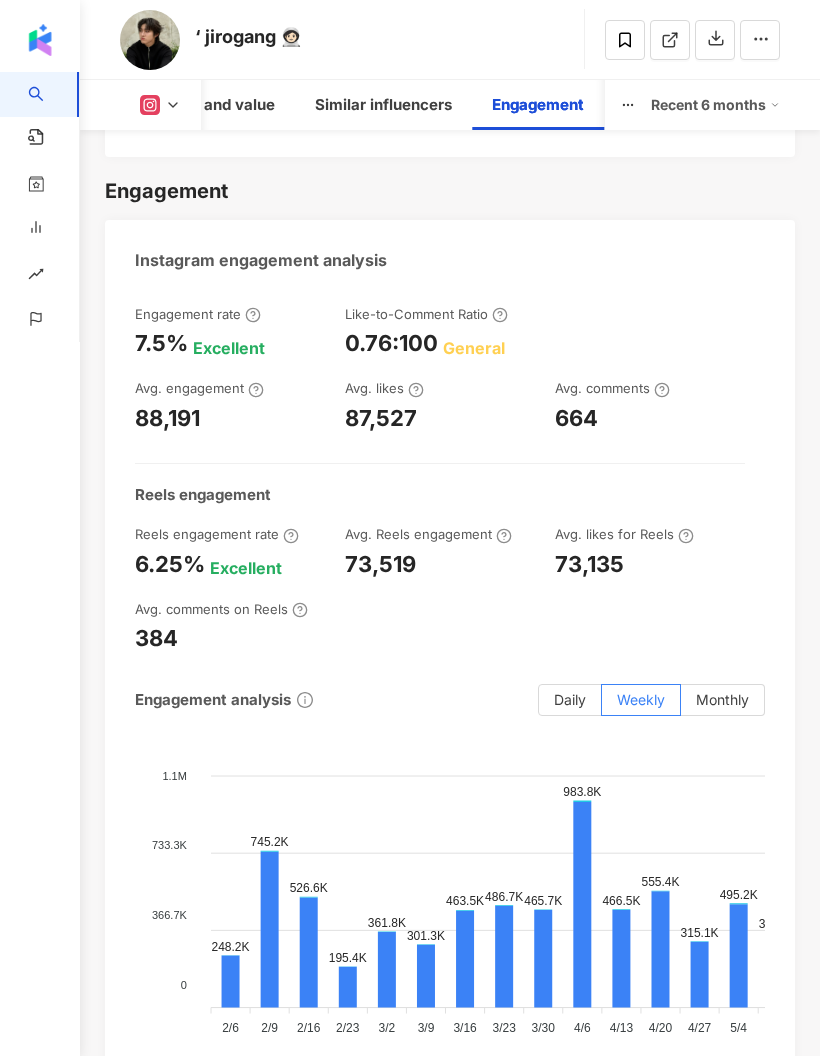 scroll, scrollTop: 6288, scrollLeft: 0, axis: vertical 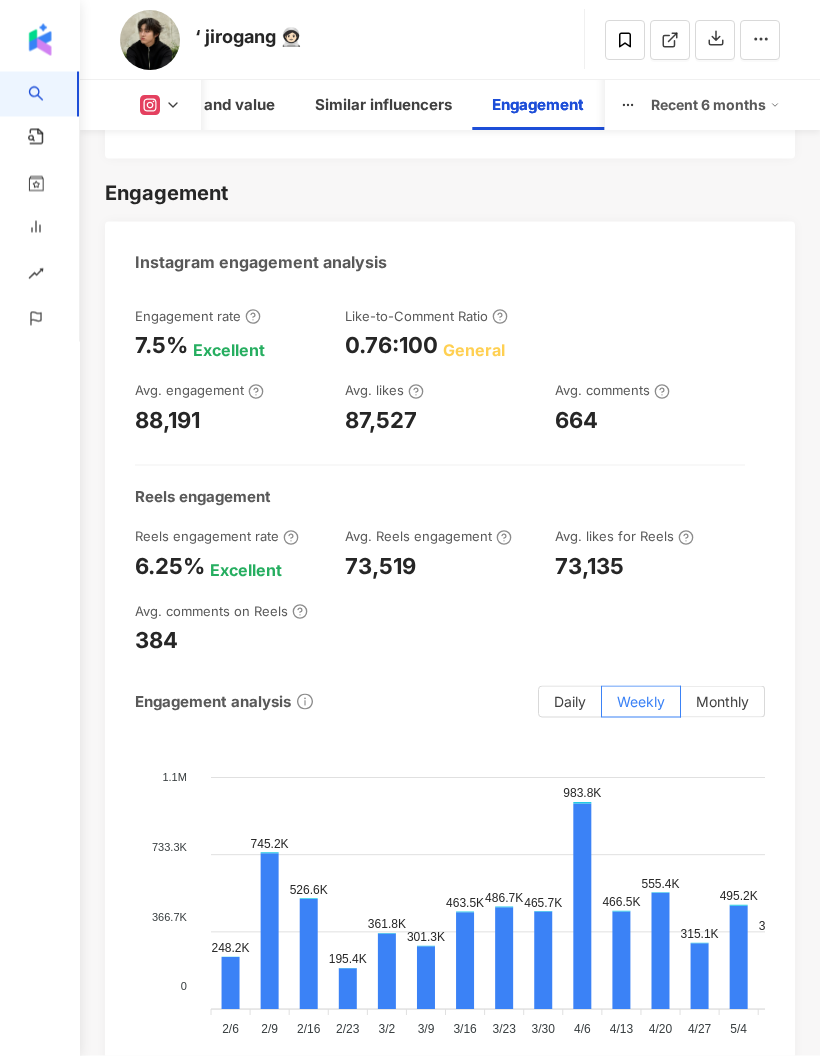 click on "Monthly" at bounding box center (722, 701) 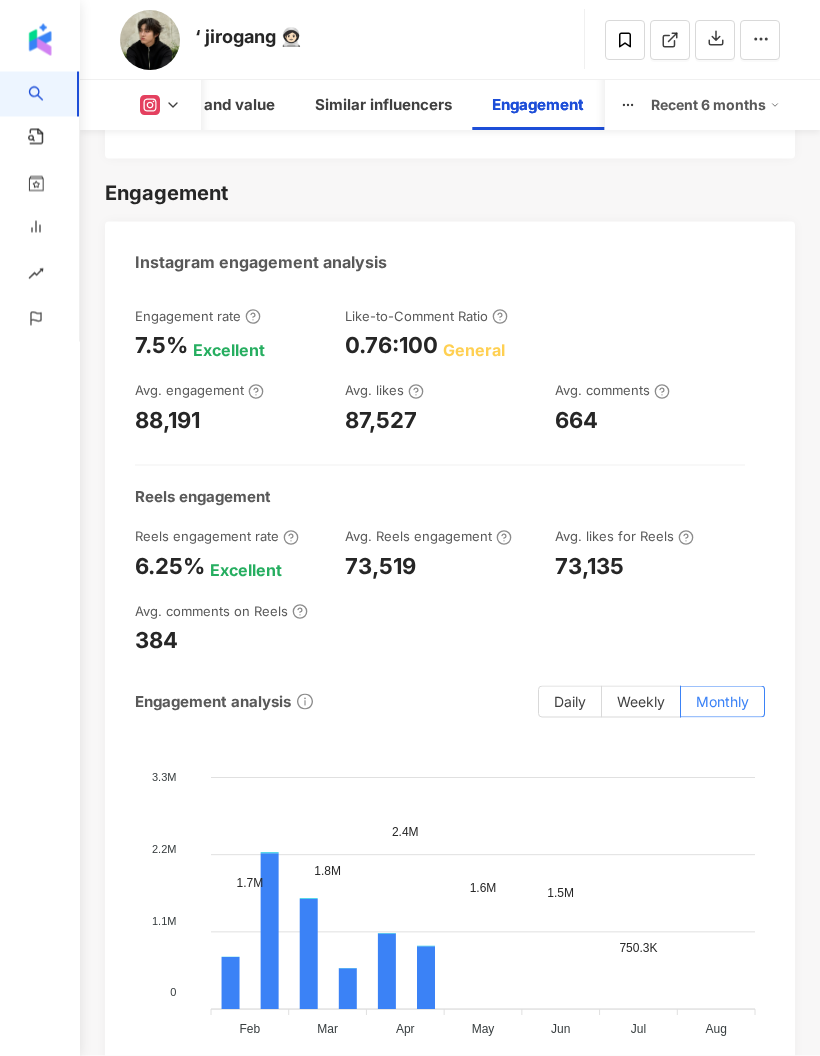 click on "Monthly" at bounding box center [722, 701] 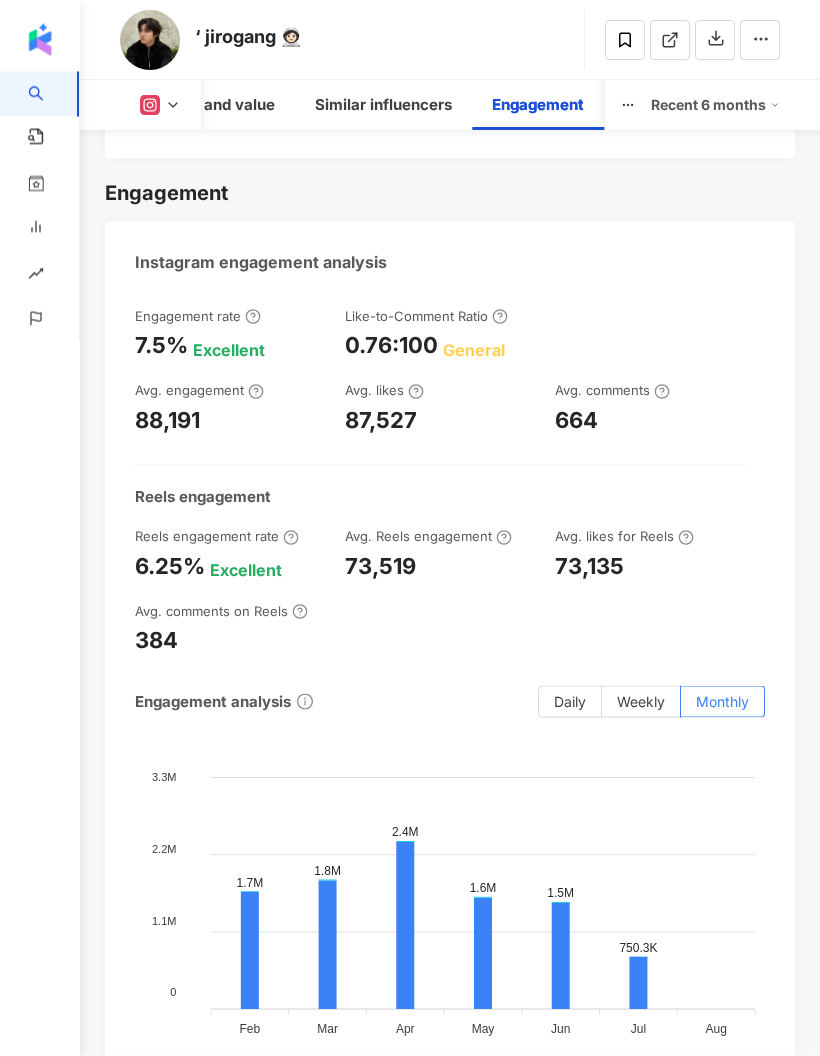 scroll, scrollTop: 6327, scrollLeft: 0, axis: vertical 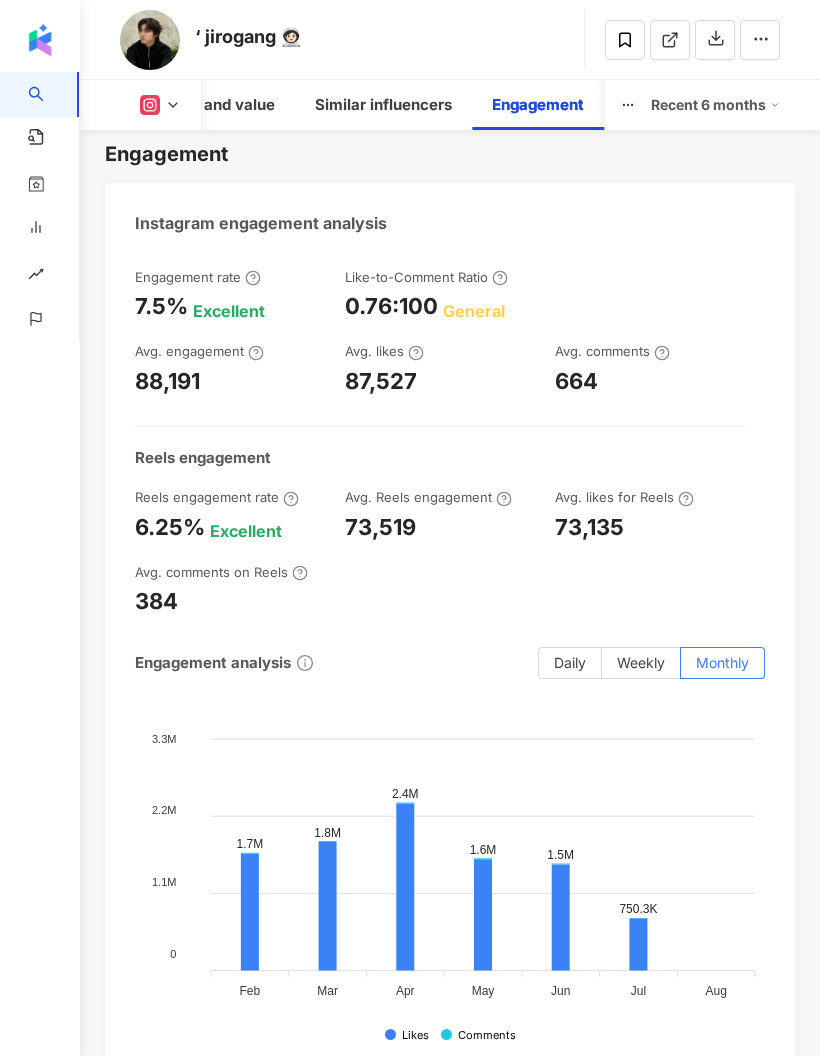 click on "Monthly" at bounding box center (722, 1291) 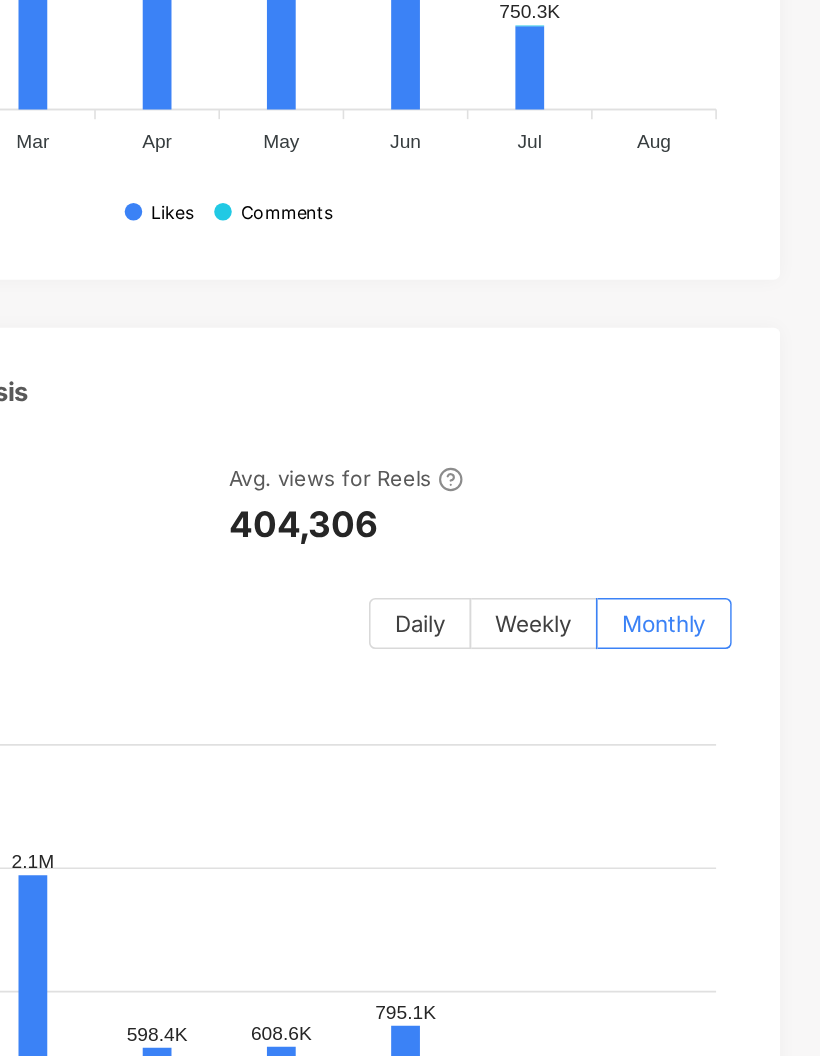 scroll, scrollTop: 7292, scrollLeft: 0, axis: vertical 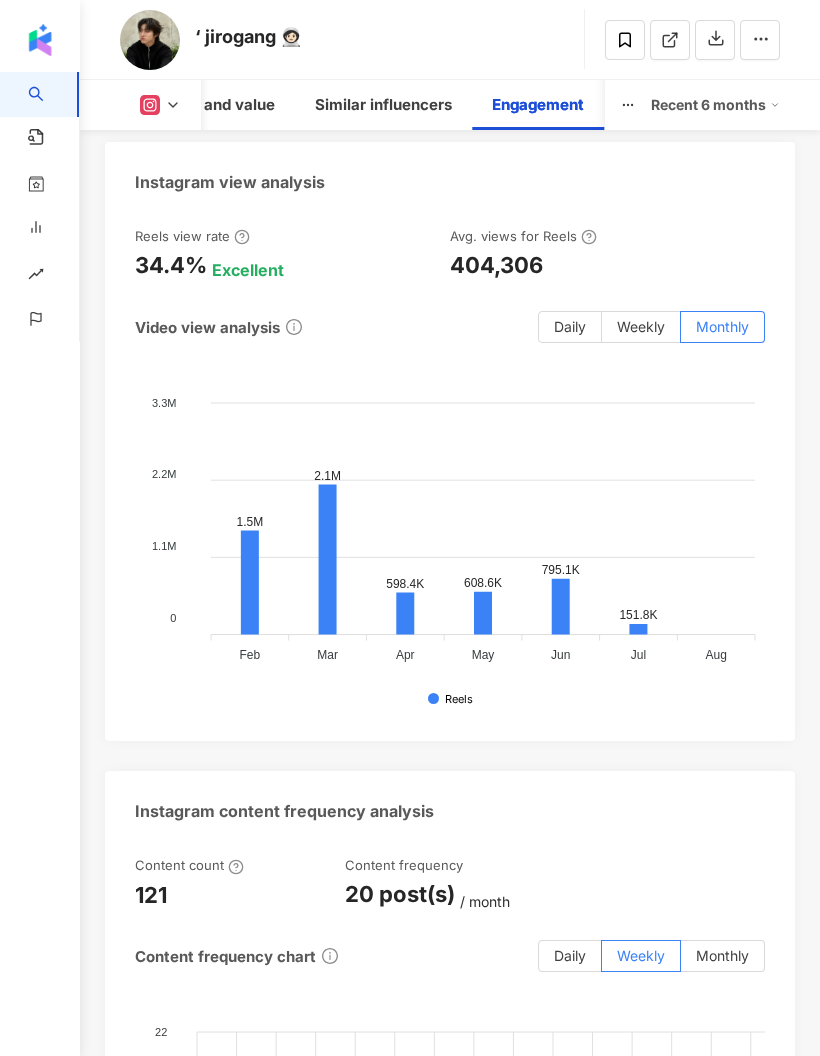 click on "Monthly" at bounding box center [722, 955] 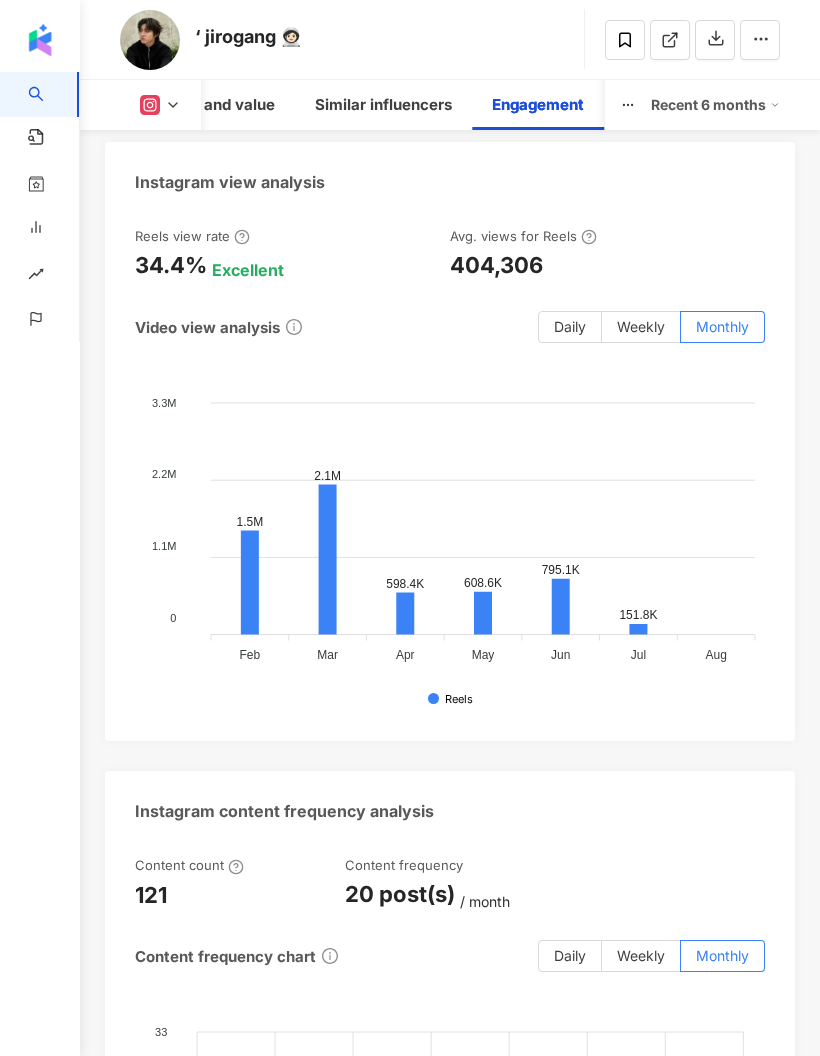 scroll, scrollTop: 6975, scrollLeft: 0, axis: vertical 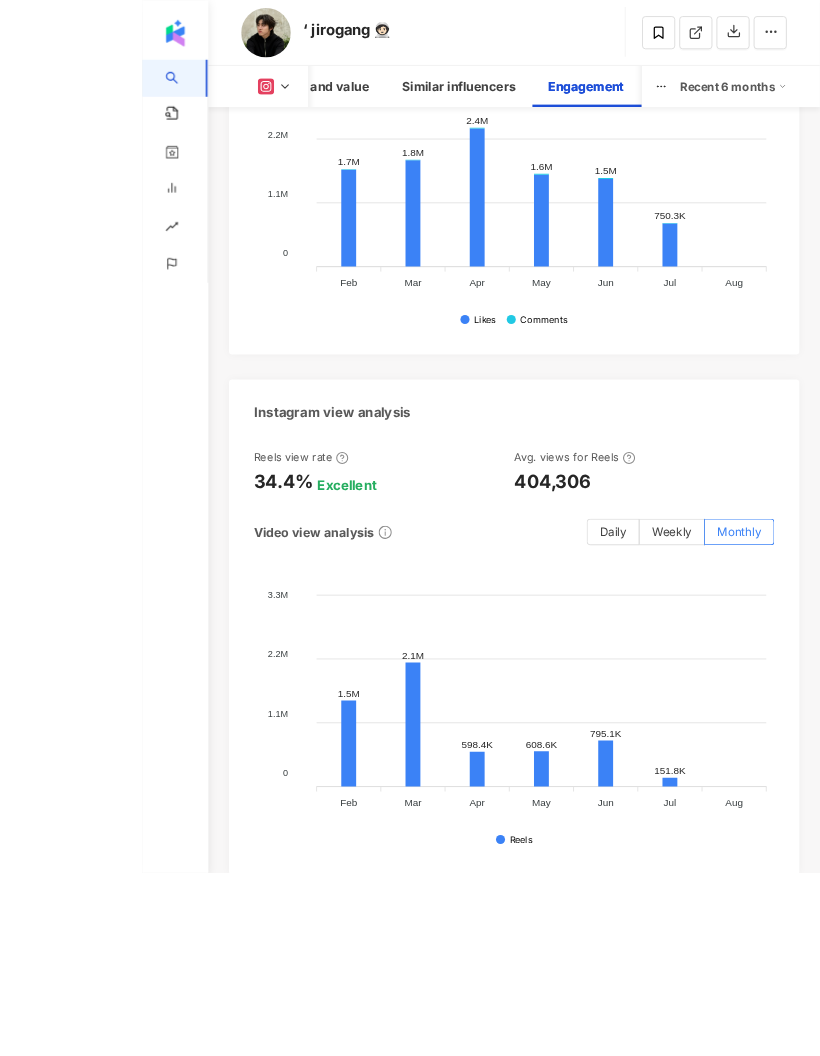 click on "3.3M 3.3M 2.2M 2.2M 1.1M 1.1M 0 0 1.5M 2.1M 598.4K 608.6K 795.1K 151.8K Feb Feb 1.5M 2.1M 598.4K 608.6K 795.1K 151.8K Feb Feb Mar Mar Apr Apr May May Jun Jun Jul Jul Aug Aug   Reels" at bounding box center [450, 859] 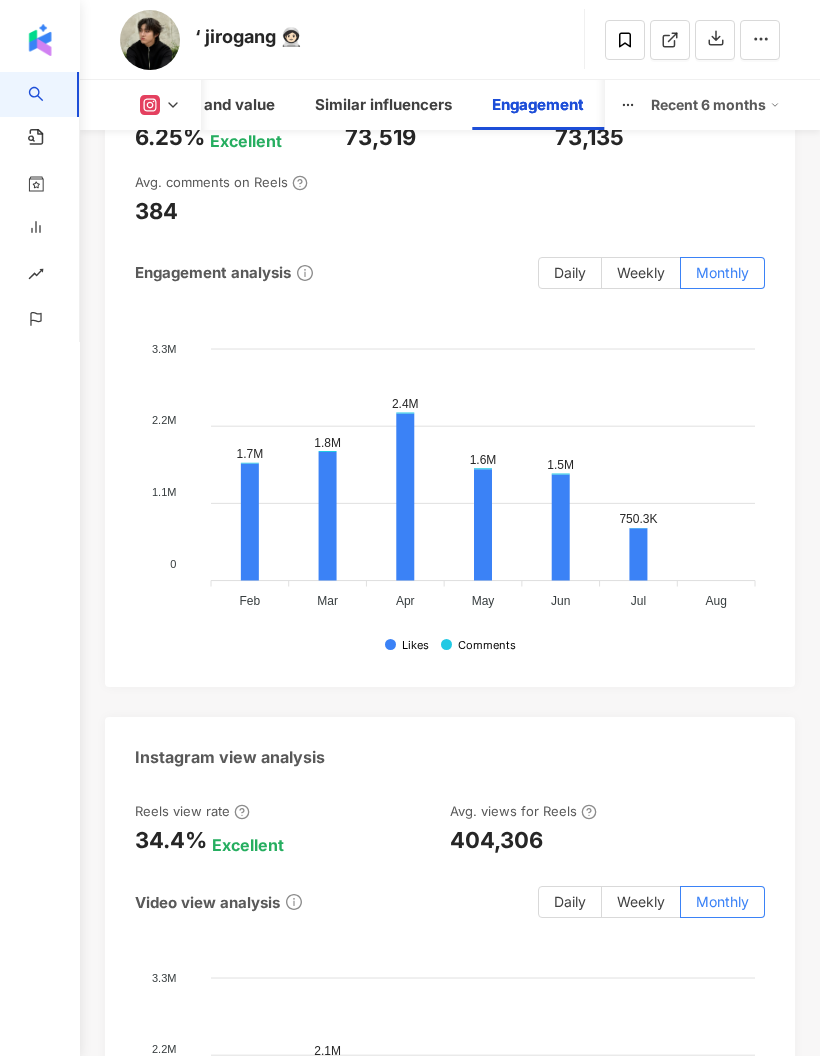 scroll, scrollTop: 6676, scrollLeft: 0, axis: vertical 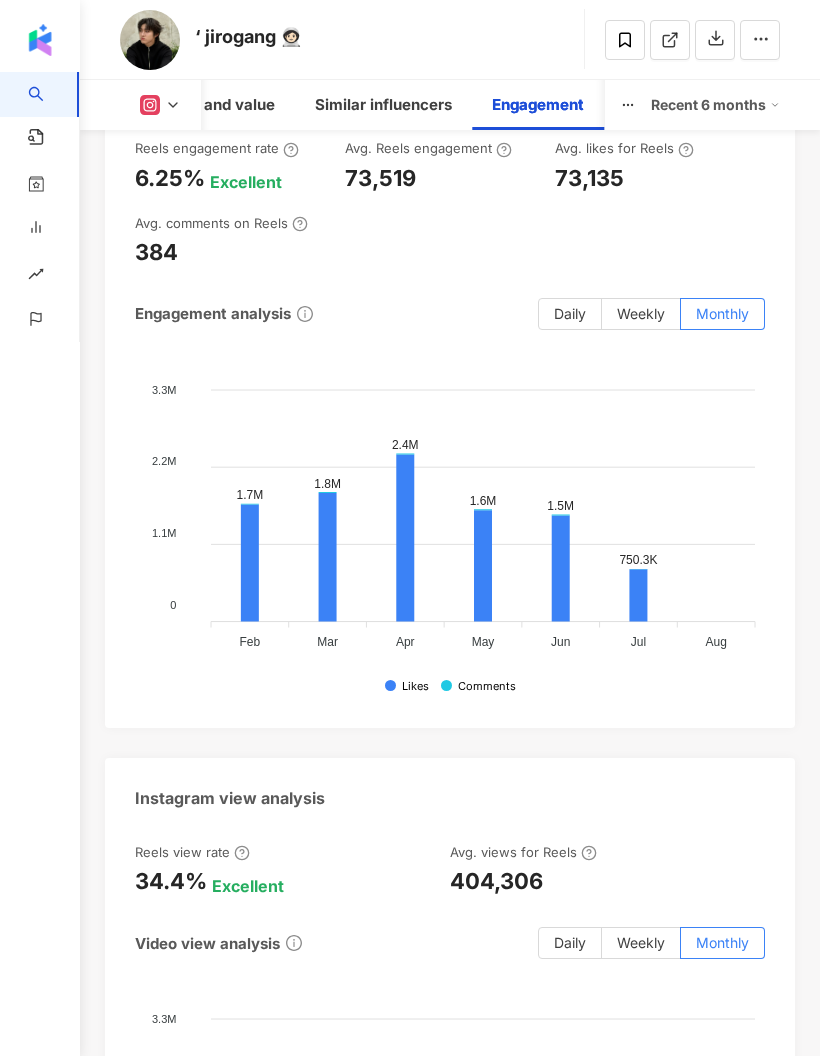 click on "Daily" at bounding box center [570, 313] 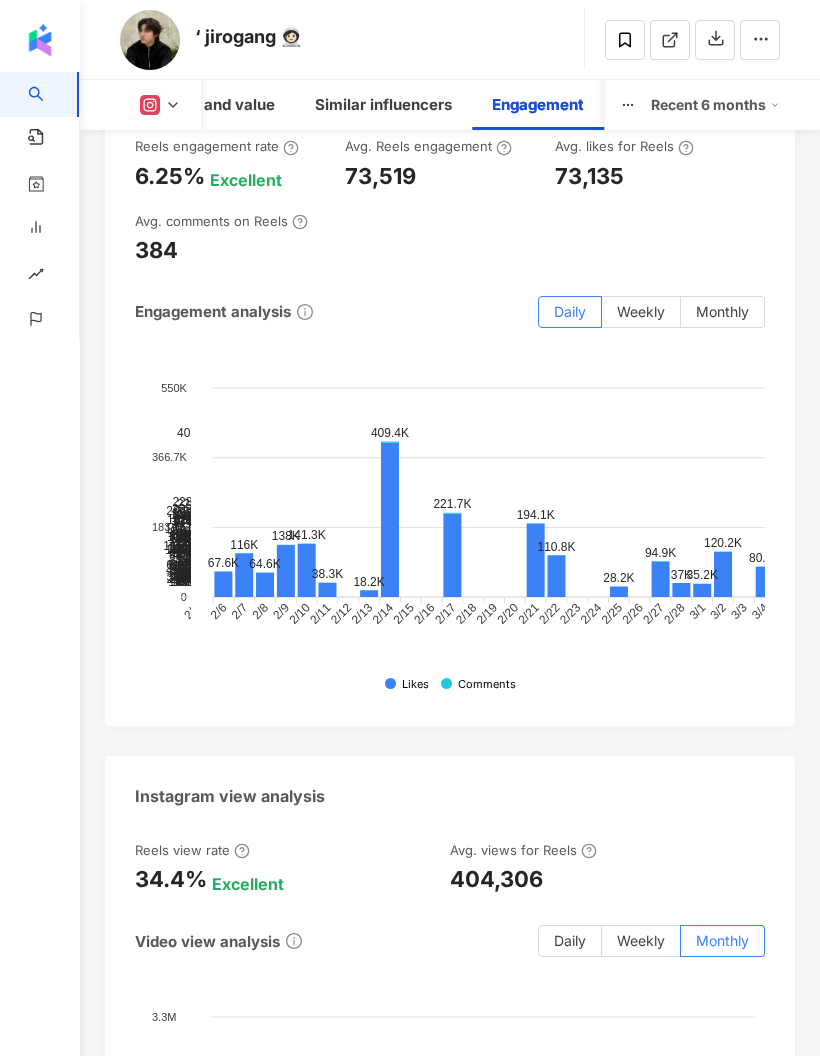 scroll, scrollTop: 9073, scrollLeft: 0, axis: vertical 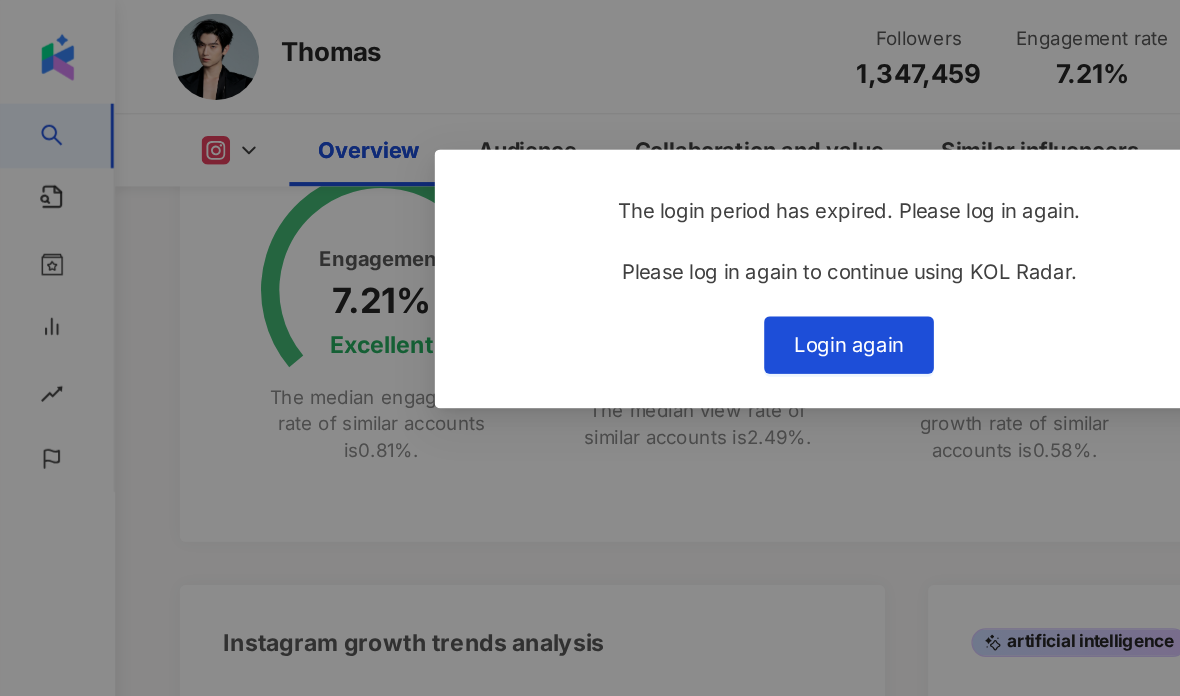 click on "Login again" at bounding box center (590, 240) 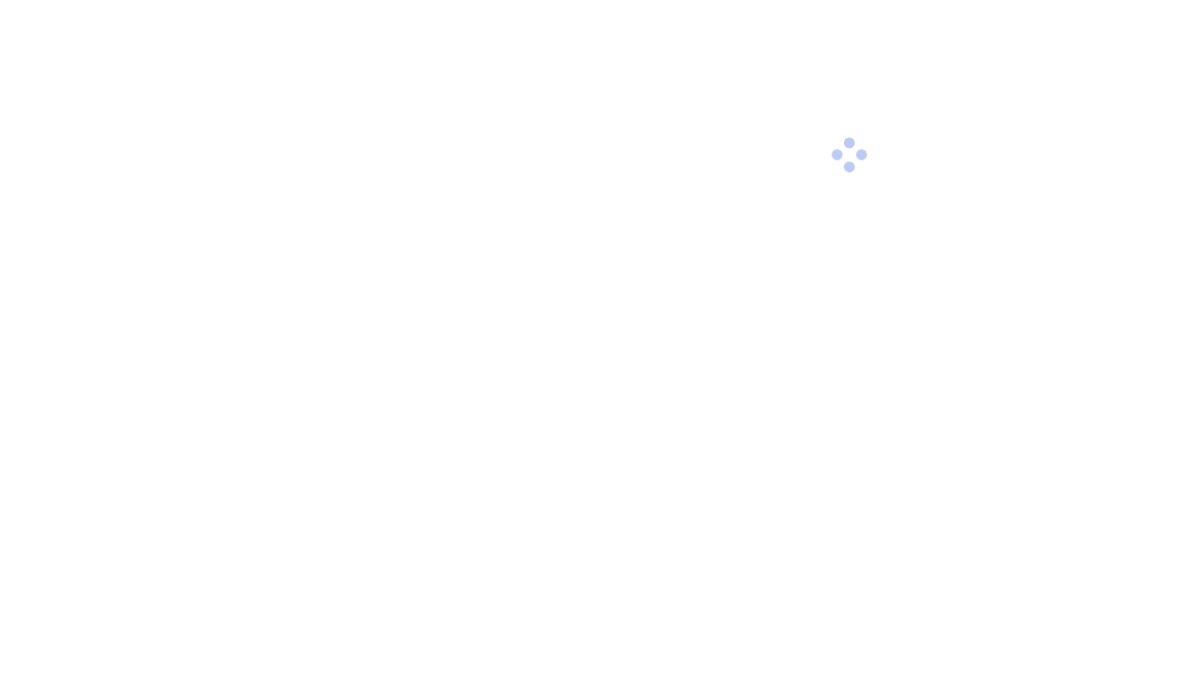 scroll, scrollTop: 0, scrollLeft: 0, axis: both 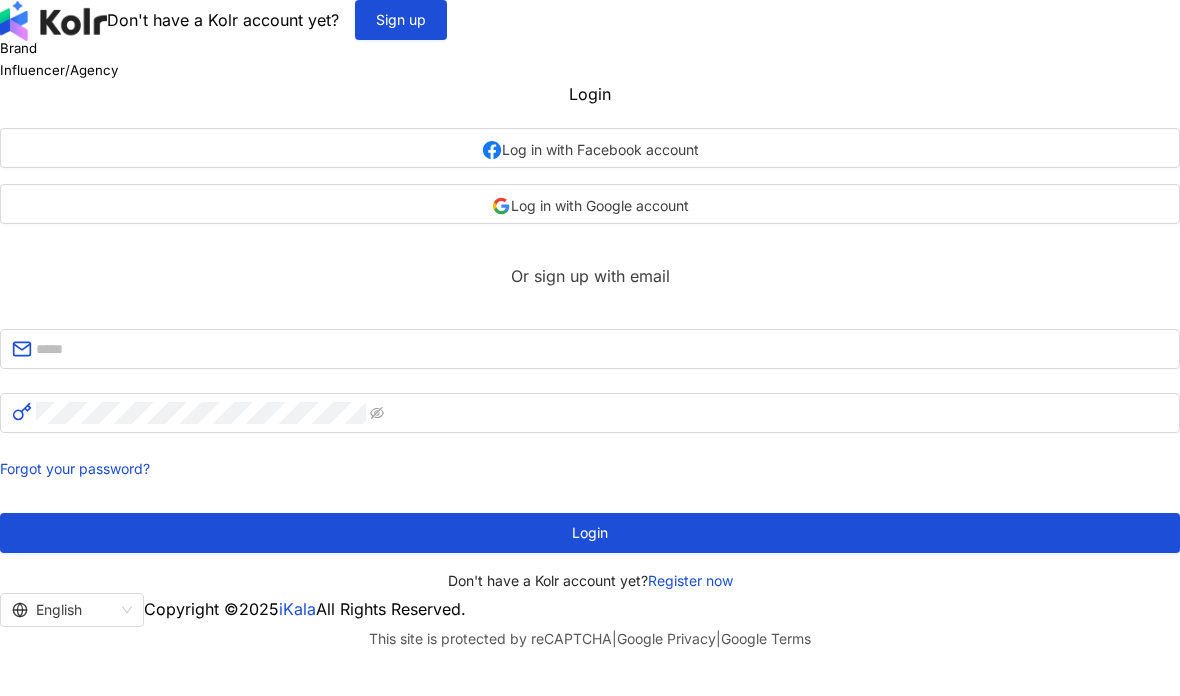 click on "Influencer/Agency" at bounding box center (59, 70) 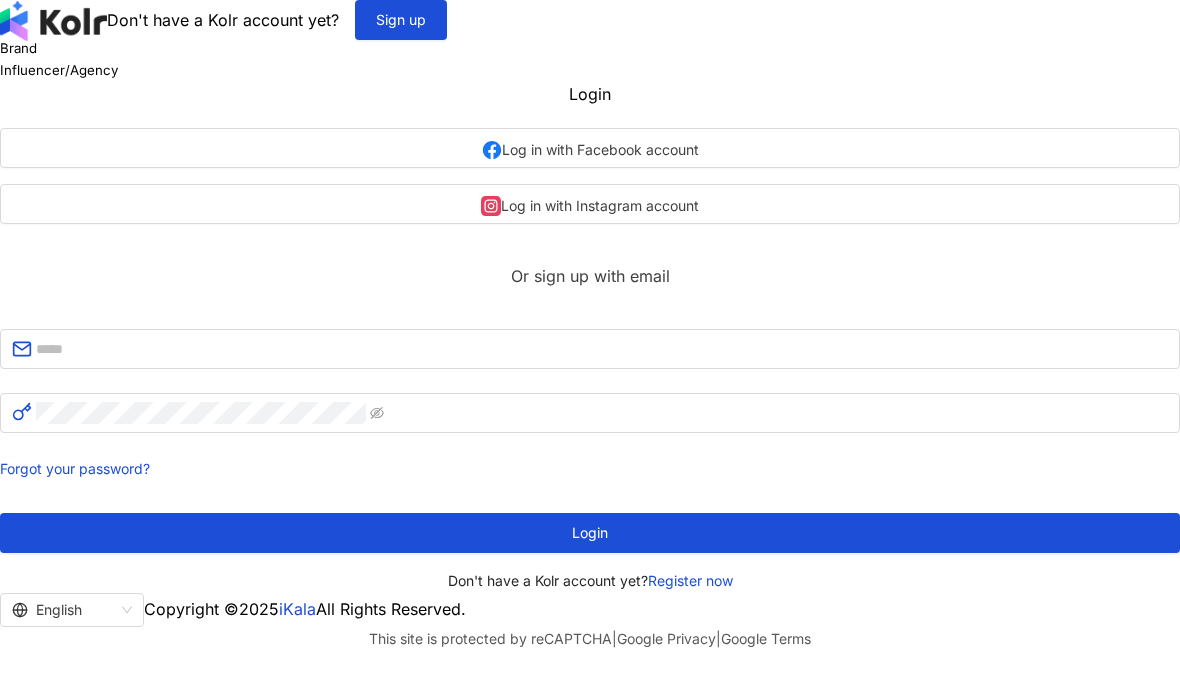 click on "Influencer/Agency" at bounding box center [59, 70] 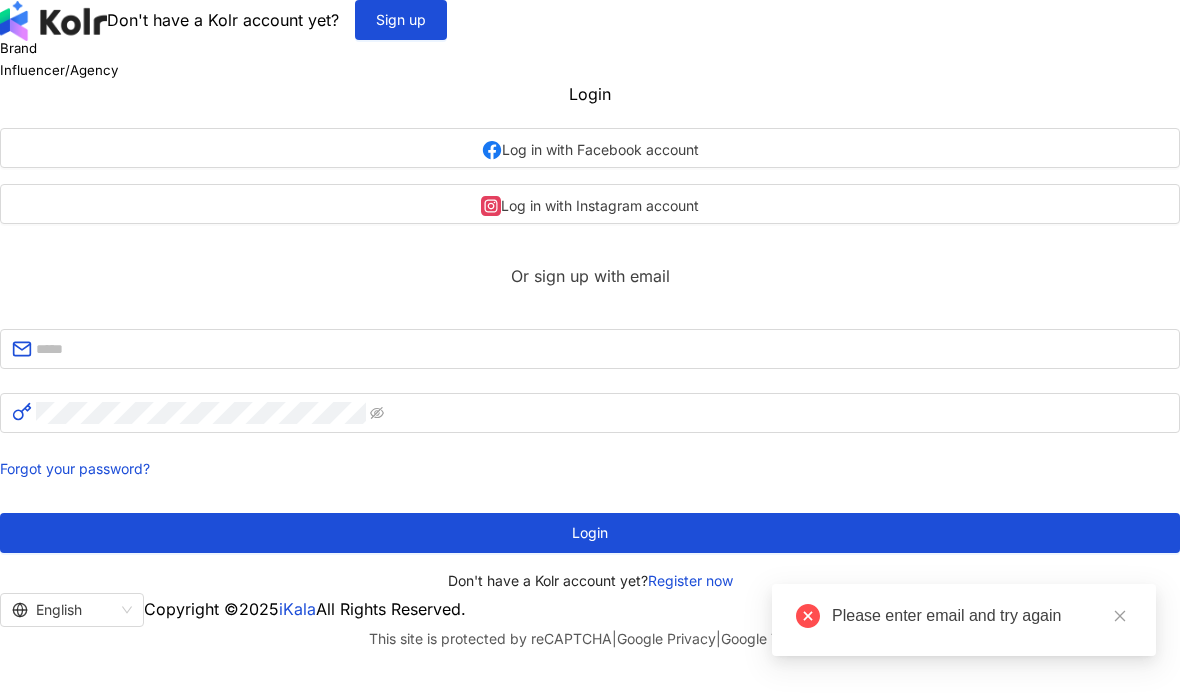 click on "Please enter email and try again" at bounding box center (964, 620) 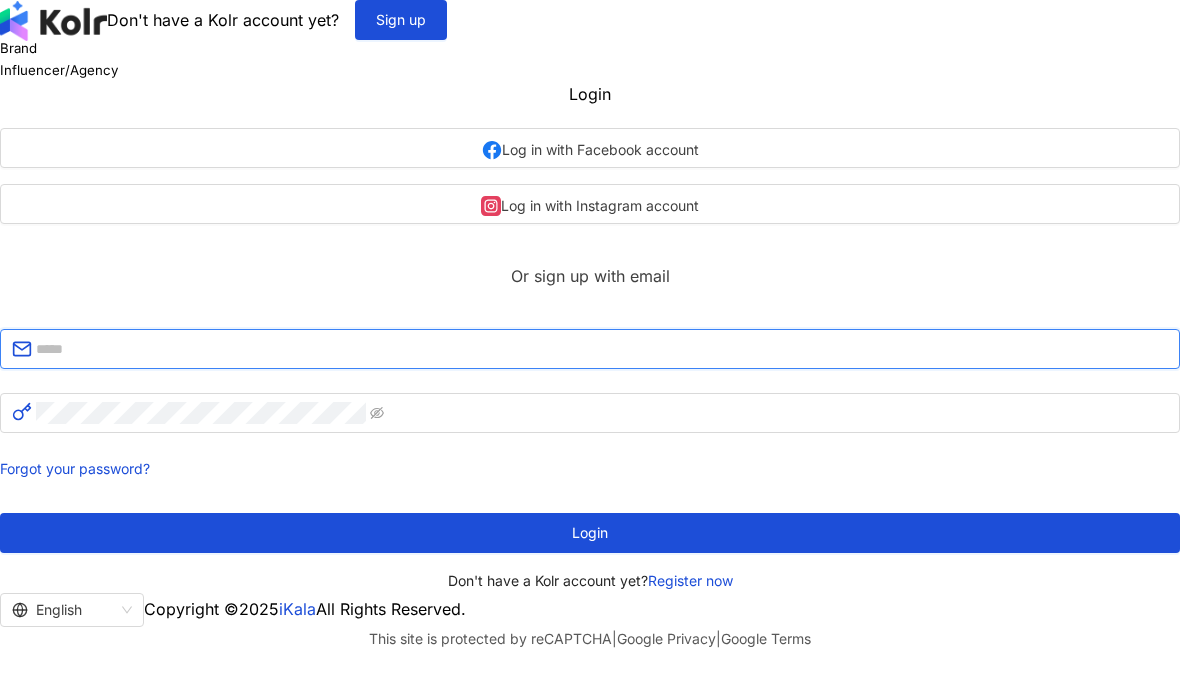 click at bounding box center (602, 349) 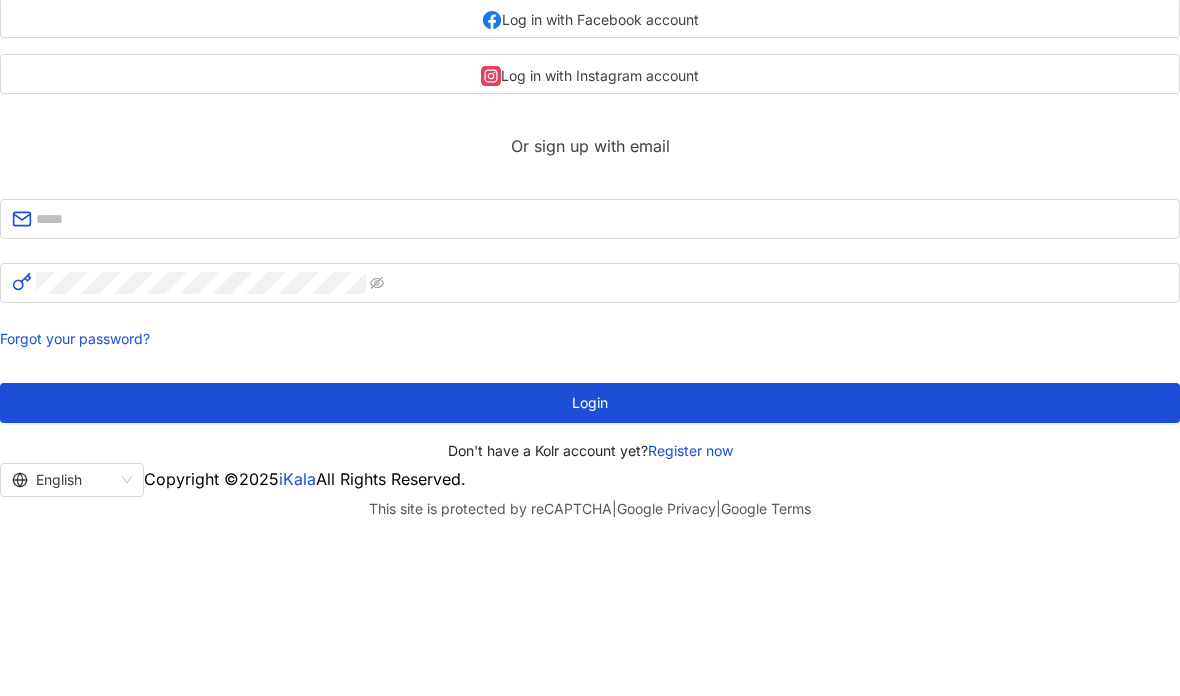 click on "Log in with Facebook account" at bounding box center [590, 148] 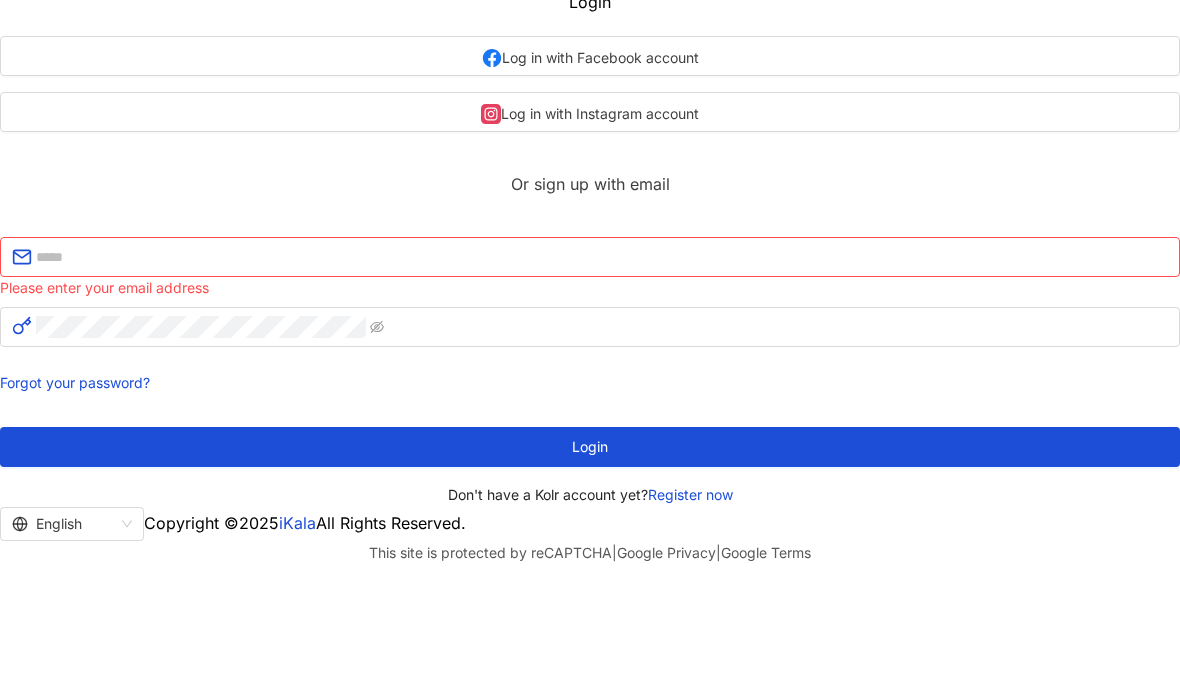 scroll, scrollTop: 90, scrollLeft: 0, axis: vertical 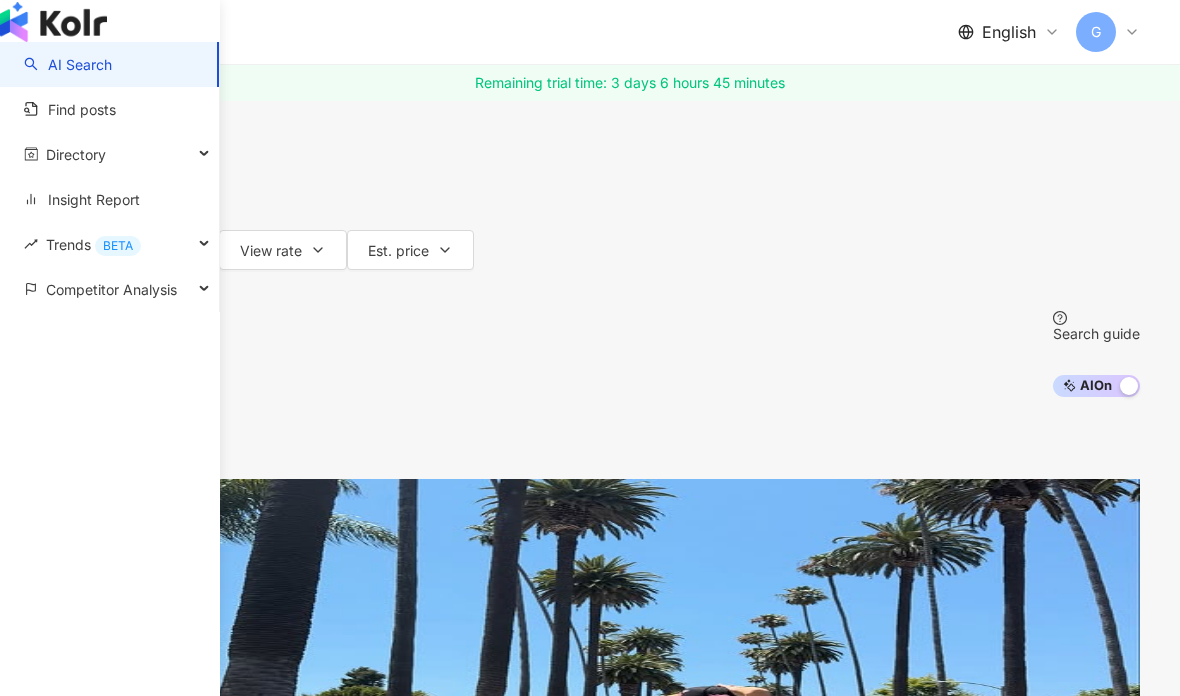 click on "Competitor Analysis" at bounding box center (109, 289) 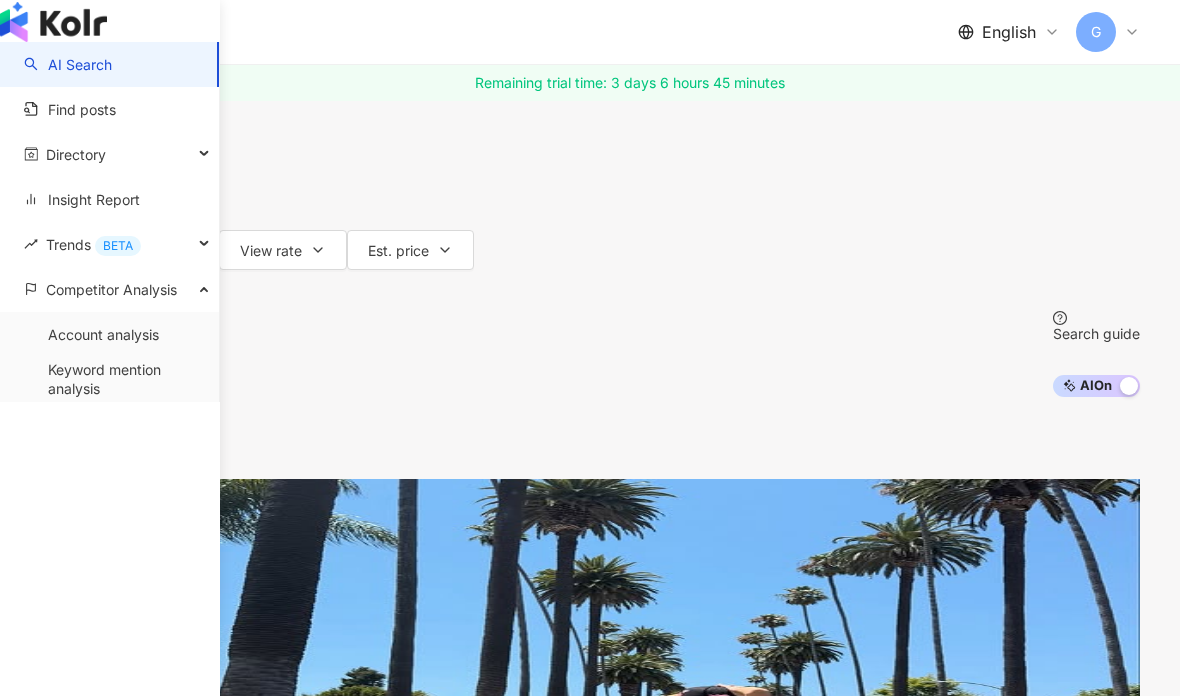click on "Account analysis" at bounding box center [103, 335] 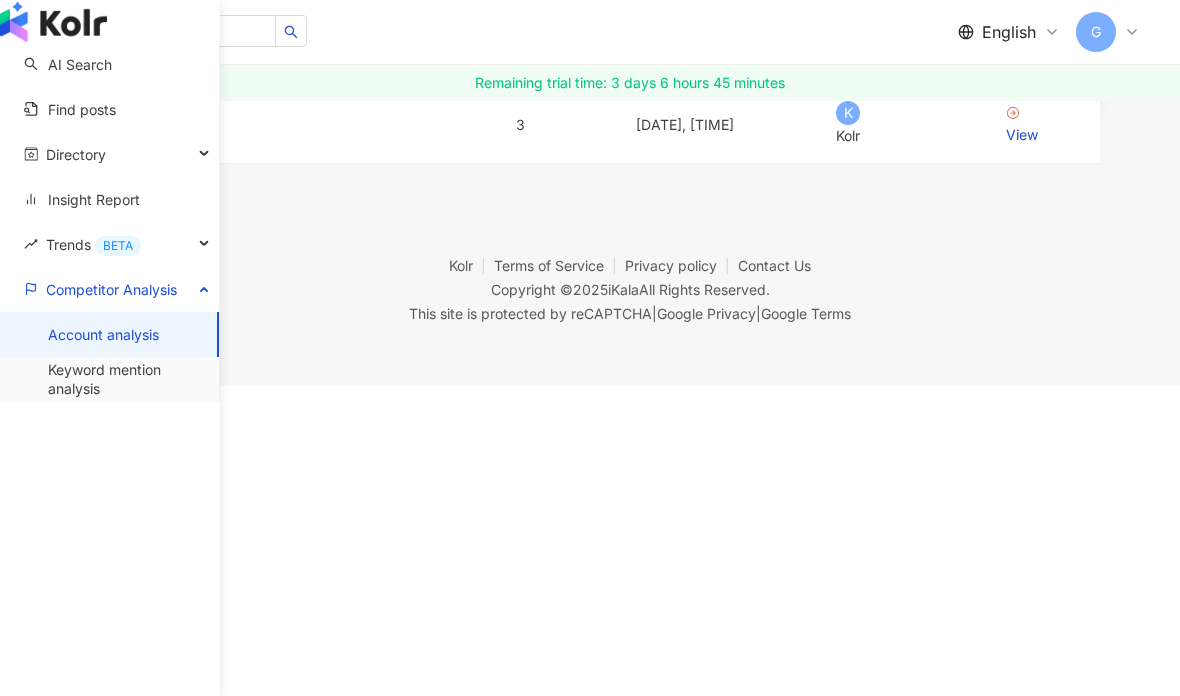 scroll, scrollTop: 315, scrollLeft: 0, axis: vertical 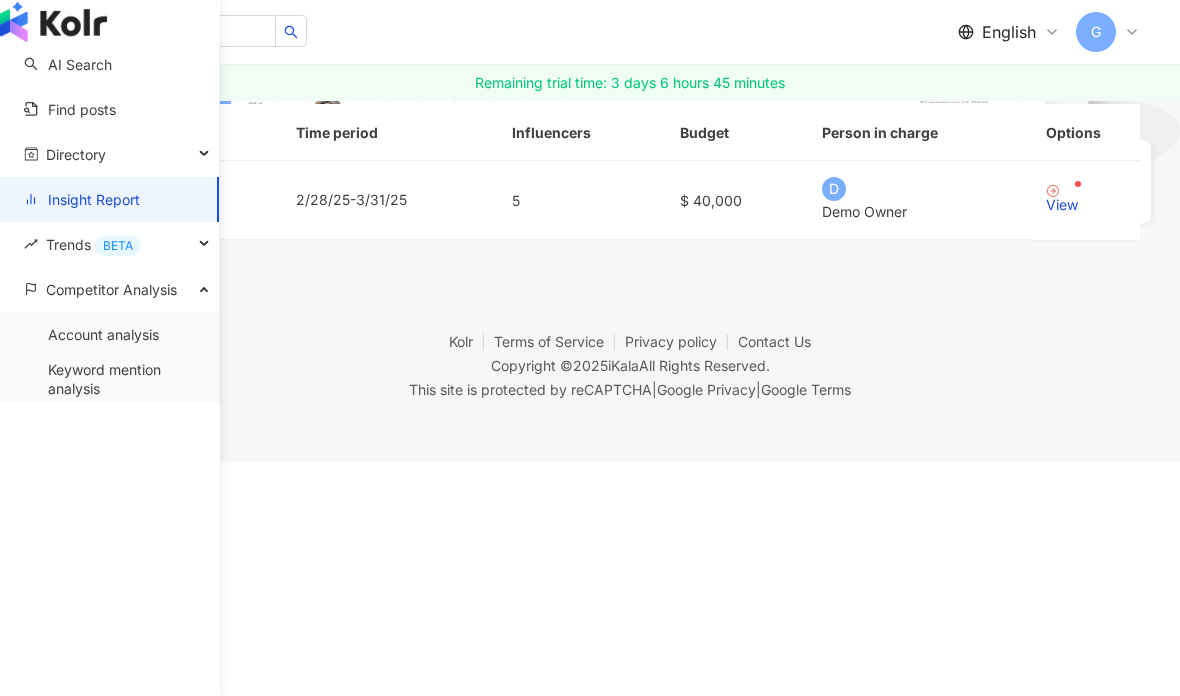 click at bounding box center [206, 154] 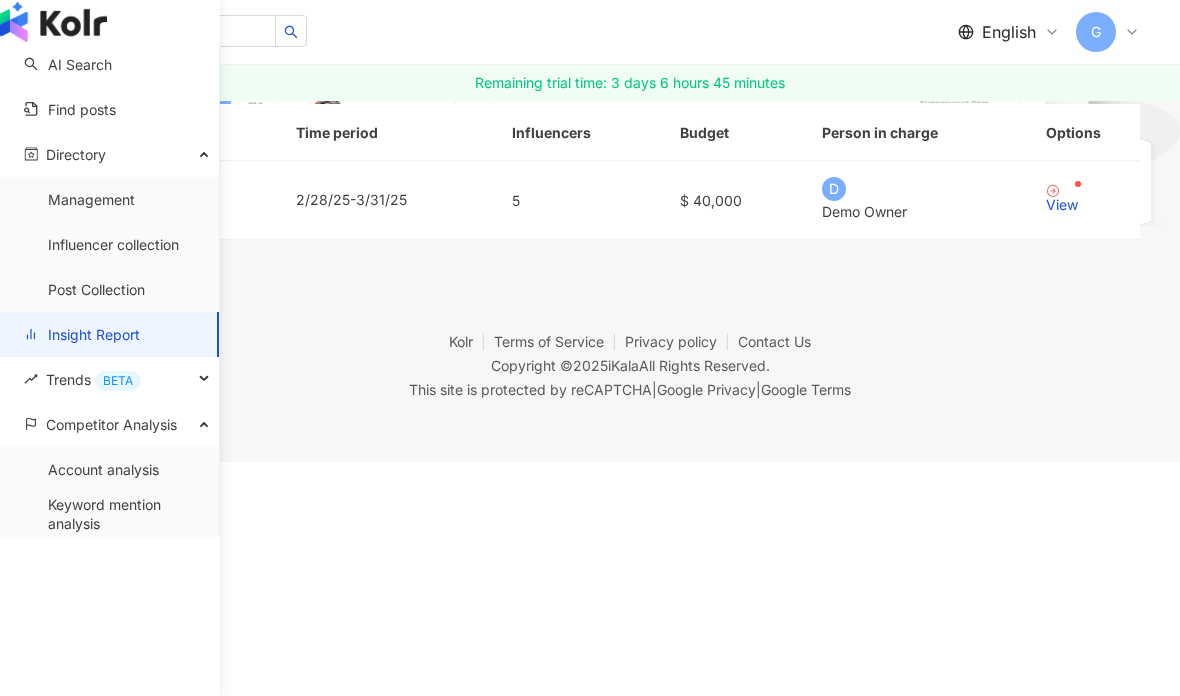 click on "Influencer collection" at bounding box center (113, 245) 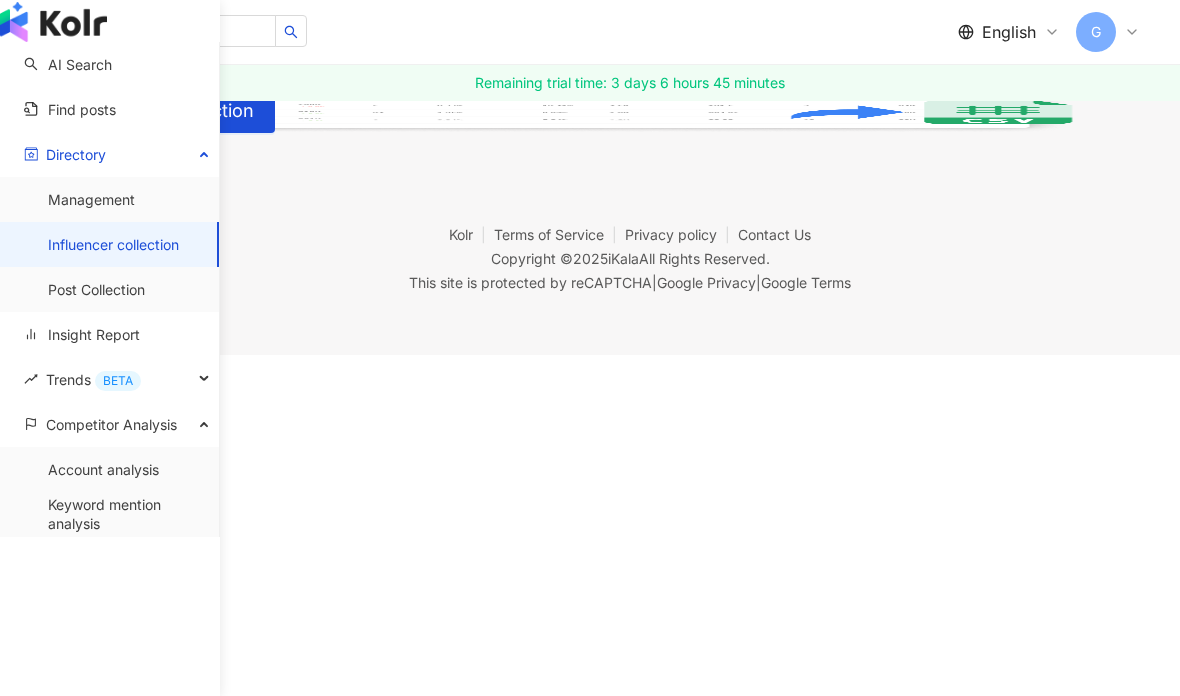 click on "Competitor Analysis" at bounding box center [109, 424] 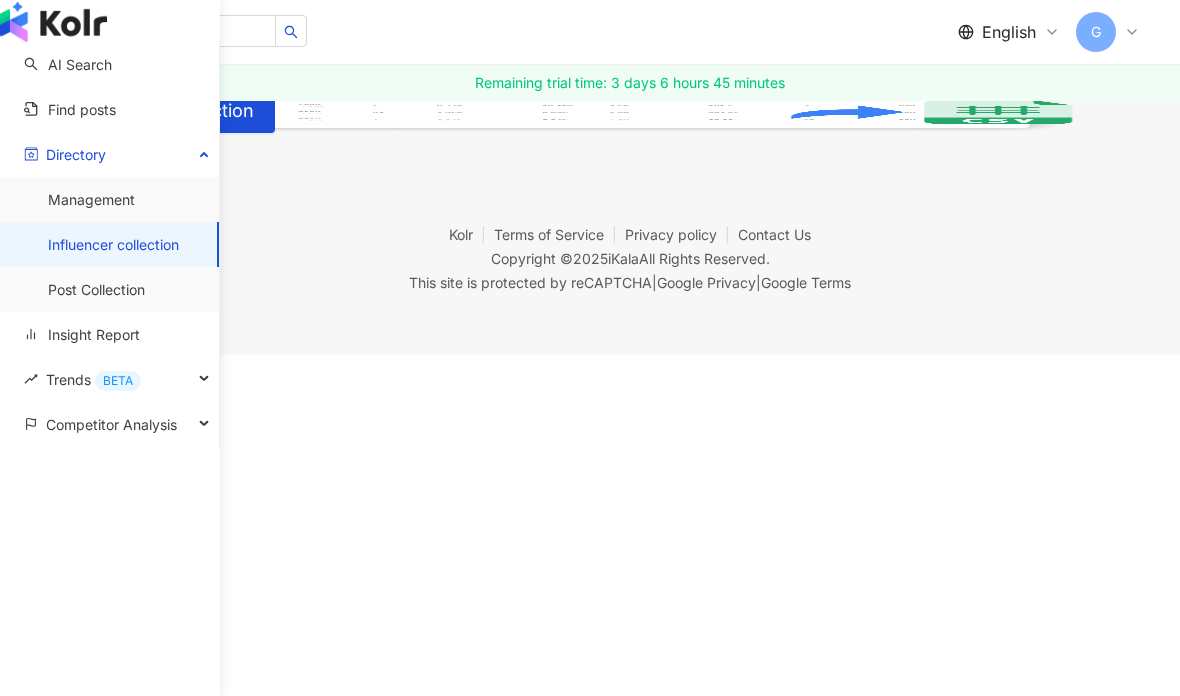 click on "Competitor Analysis" at bounding box center [109, 424] 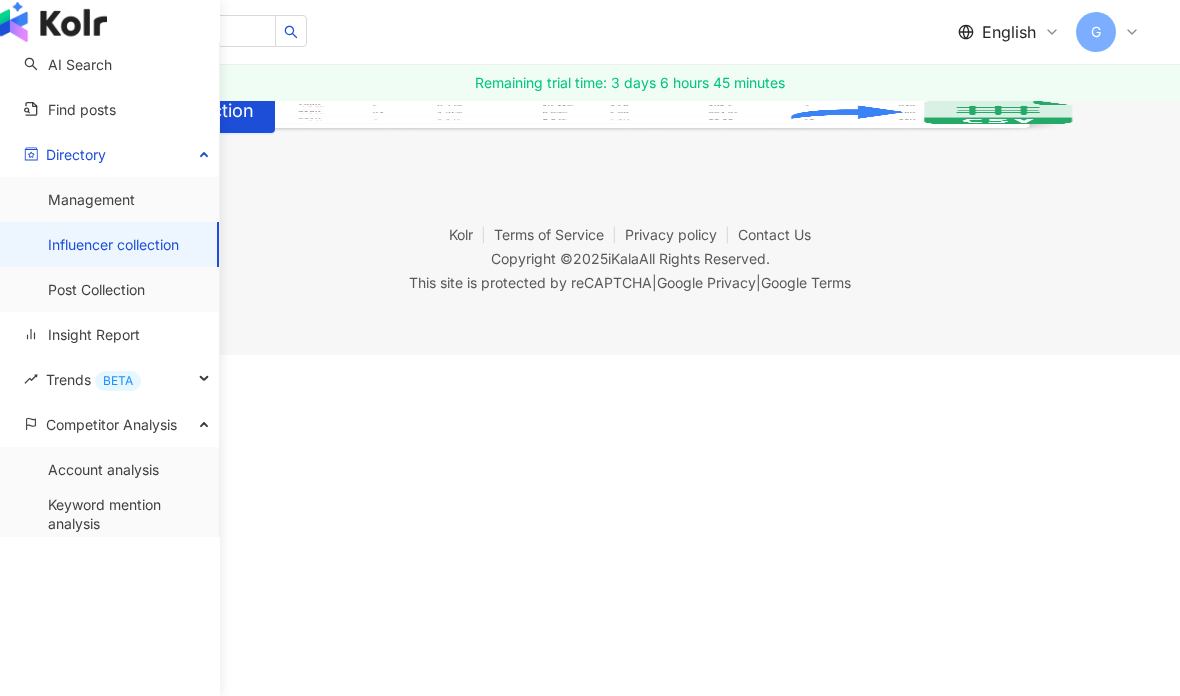click on "Trends BETA" at bounding box center [109, 379] 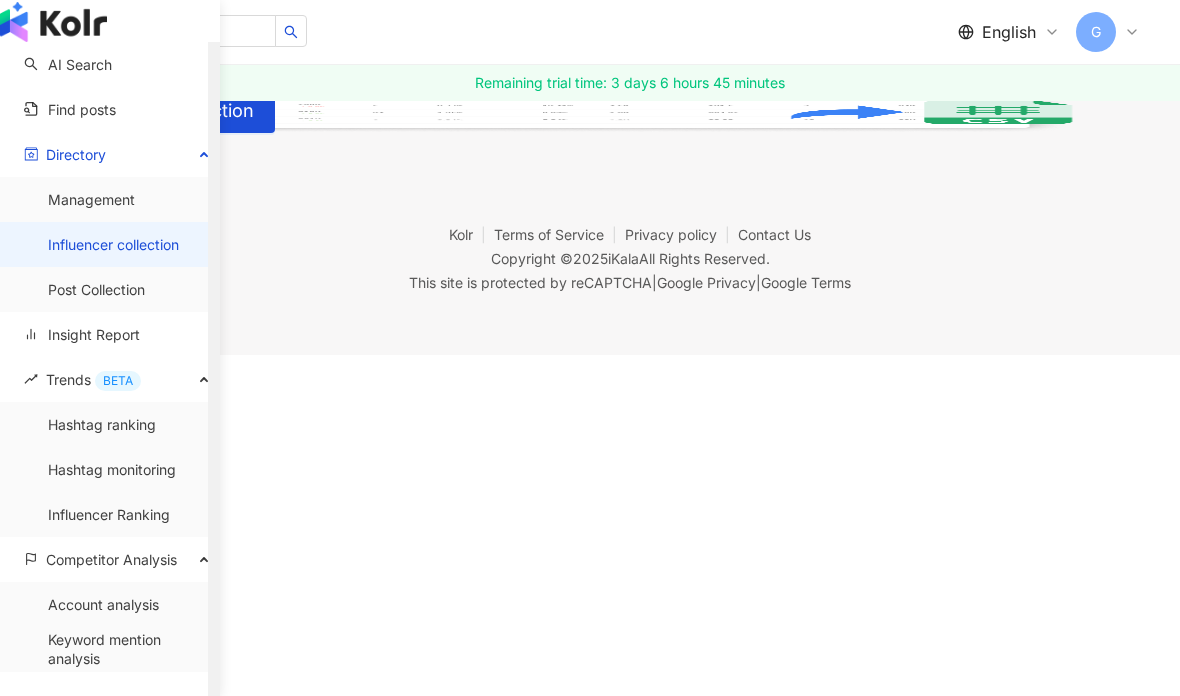click on "Hashtag ranking" at bounding box center [102, 425] 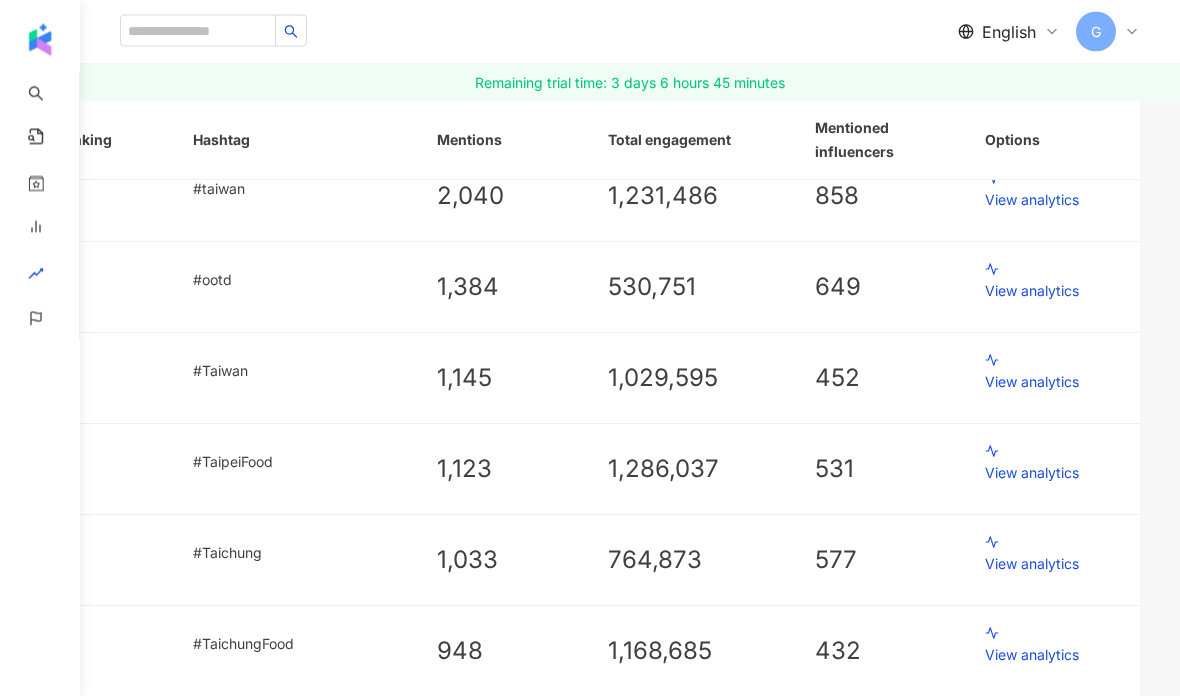 scroll, scrollTop: 107, scrollLeft: 0, axis: vertical 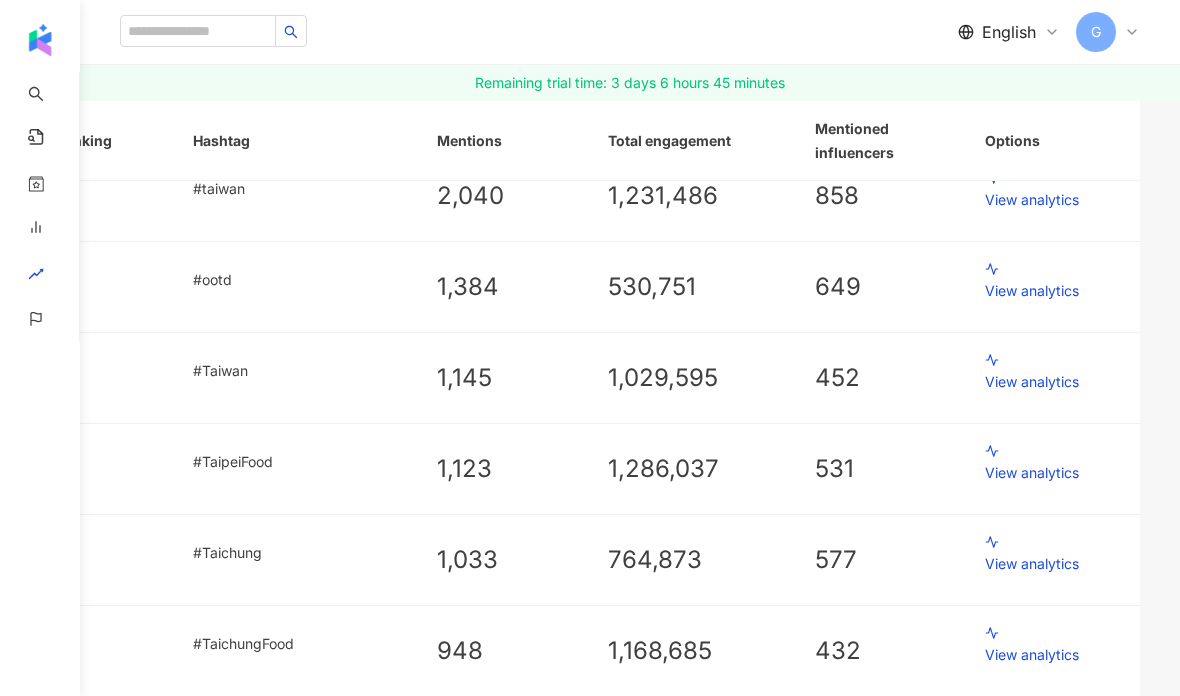 click on "Taiwan" at bounding box center (81, -21) 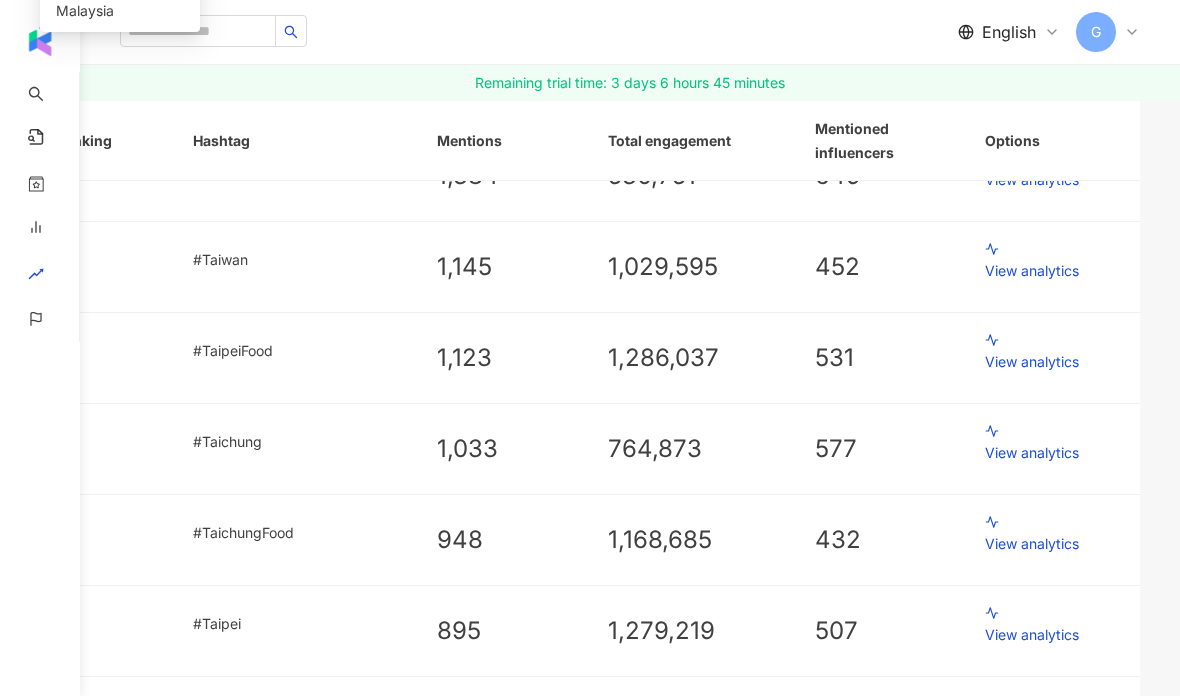 scroll, scrollTop: 145, scrollLeft: 0, axis: vertical 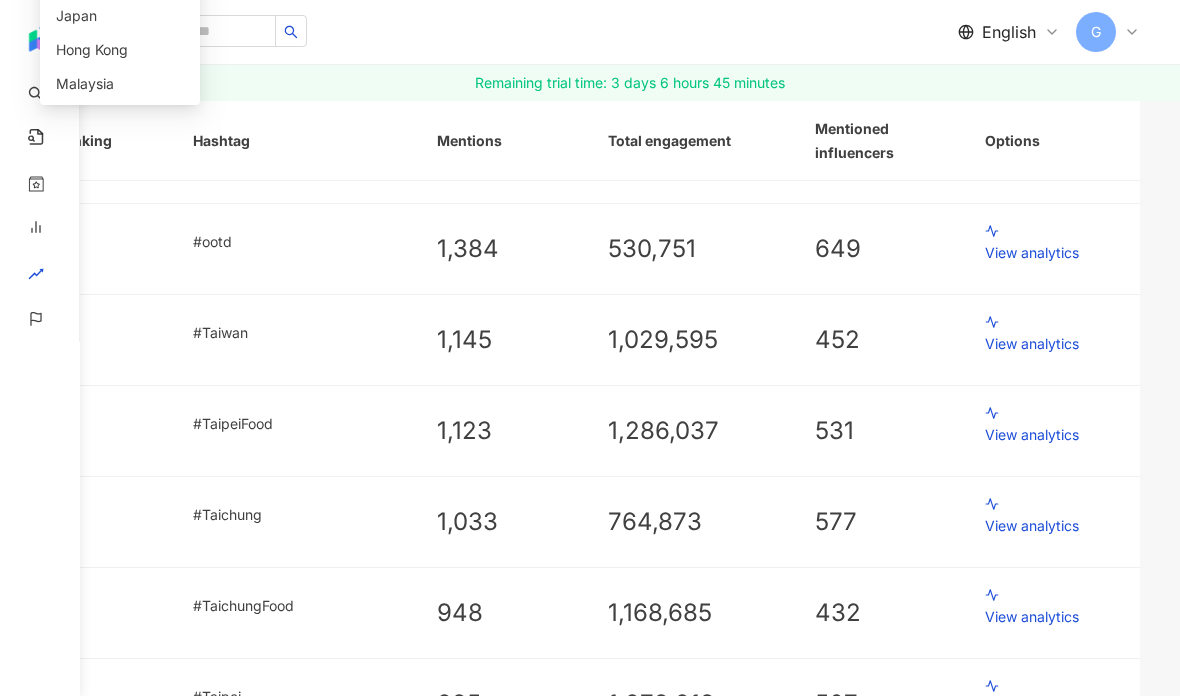 click on "Taiwan tw jp Taiwan Japan Hong Kong Malaysia Last 14 days Any Have improvement suggestions? Please give us feedback . Ranking Hashtag Mentions Total engagement Mentioned influencers Options             1 #taiwan ​ 2,040 1,231,486 858 View analytics 2 #ootd ​ 1,384 530,751 649 View analytics 3 #Taiwan ​ 1,145 1,029,595 452 View analytics 4 #TaipeiFood ​ 1,123 1,286,037 531 View analytics 5 #Taichung ​ 1,033 764,873 577 View analytics 6 #TaichungFood ​ 948 1,168,685 432 View analytics 7 #Taipei ​ 895 1,279,219 507 View analytics 8 #funny ​ 889 1,879,215 351 View analytics 9 #taipei ​ 851 428,309 449 View analytics 10 #Tainan ​ 843 678,382 375 View analytics 11 #constellation ​ 810 3,356,936 82 View analytics 12 #daily ​ 746 897,345 394 View analytics 13 #Kaohsiung ​ 719 335,944 396 View analytics 14 #KaohsiungFood ​ 718 806,990 309 View analytics 15 #Quotes ​ 703 1,686,048 156 View analytics 16 #outfit ​ 629 1,124,158 320 View analytics 16 #manicure ​ 629 38,623 190 18 #" at bounding box center [590, 4569] 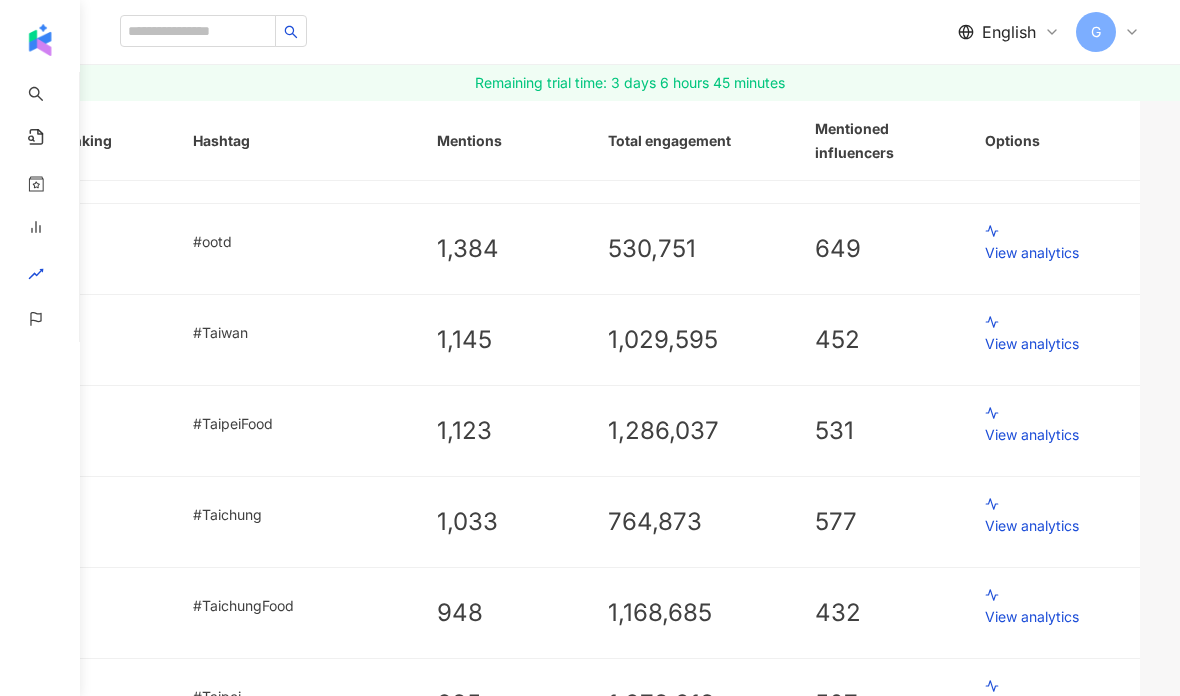 click on "Taiwan" at bounding box center (81, -59) 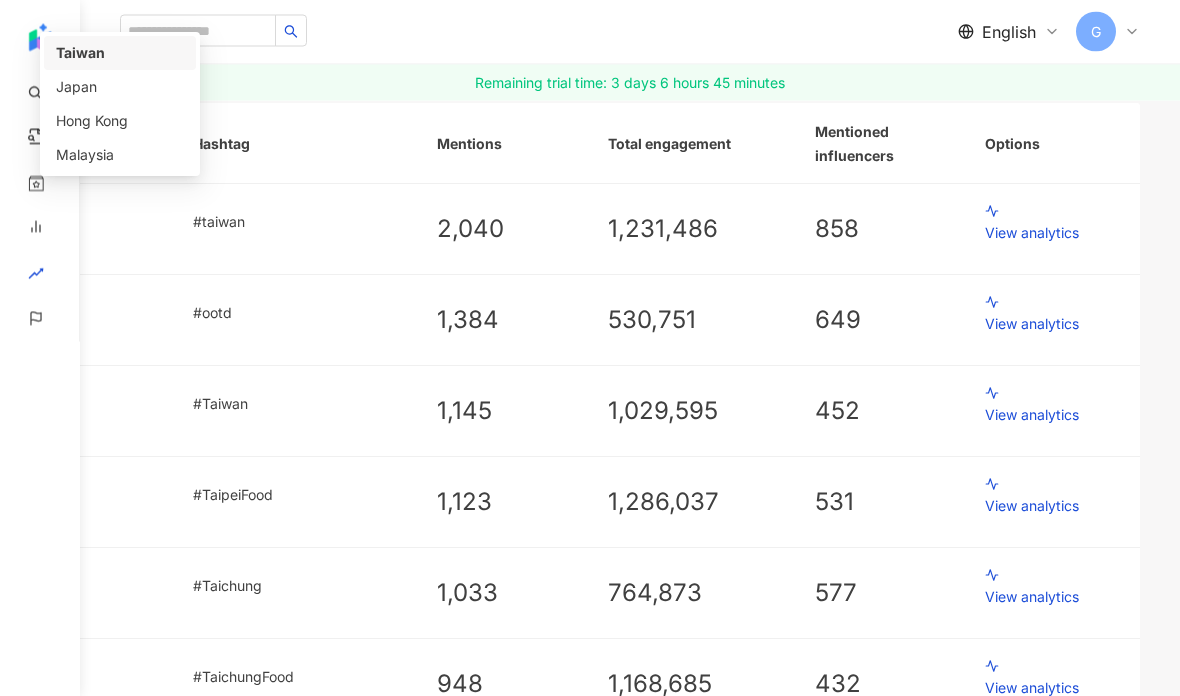 scroll, scrollTop: 0, scrollLeft: 0, axis: both 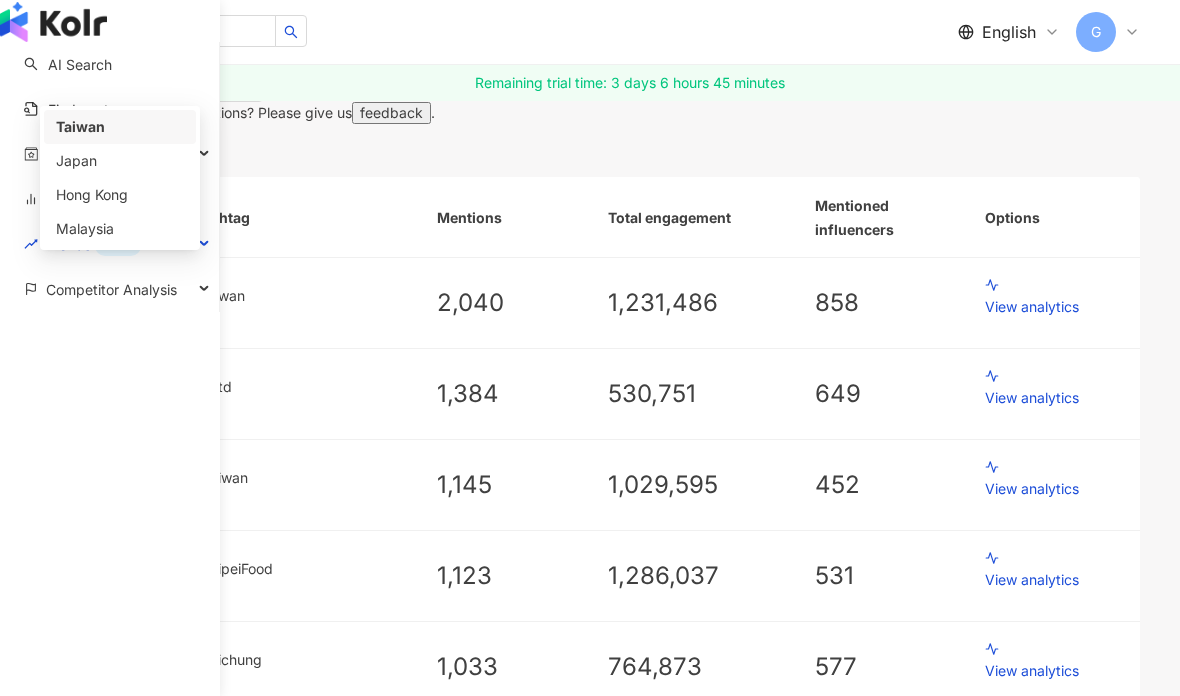 click on "Insight Report" at bounding box center (82, 200) 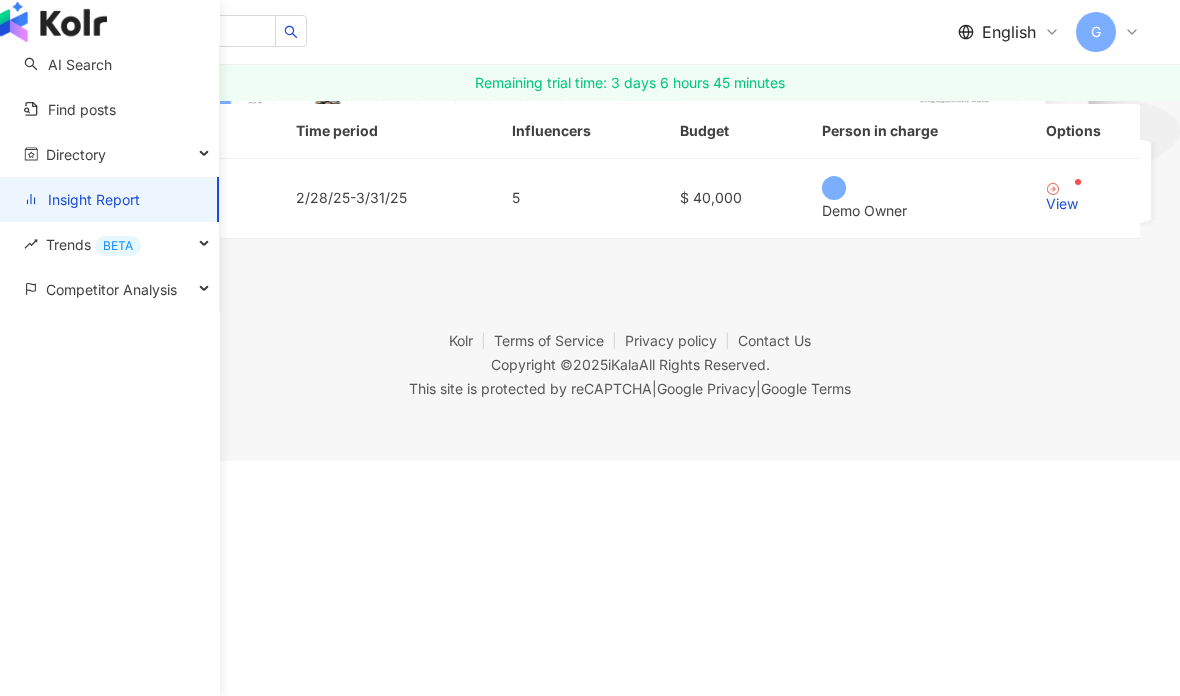 click on "Trends BETA" at bounding box center (109, 244) 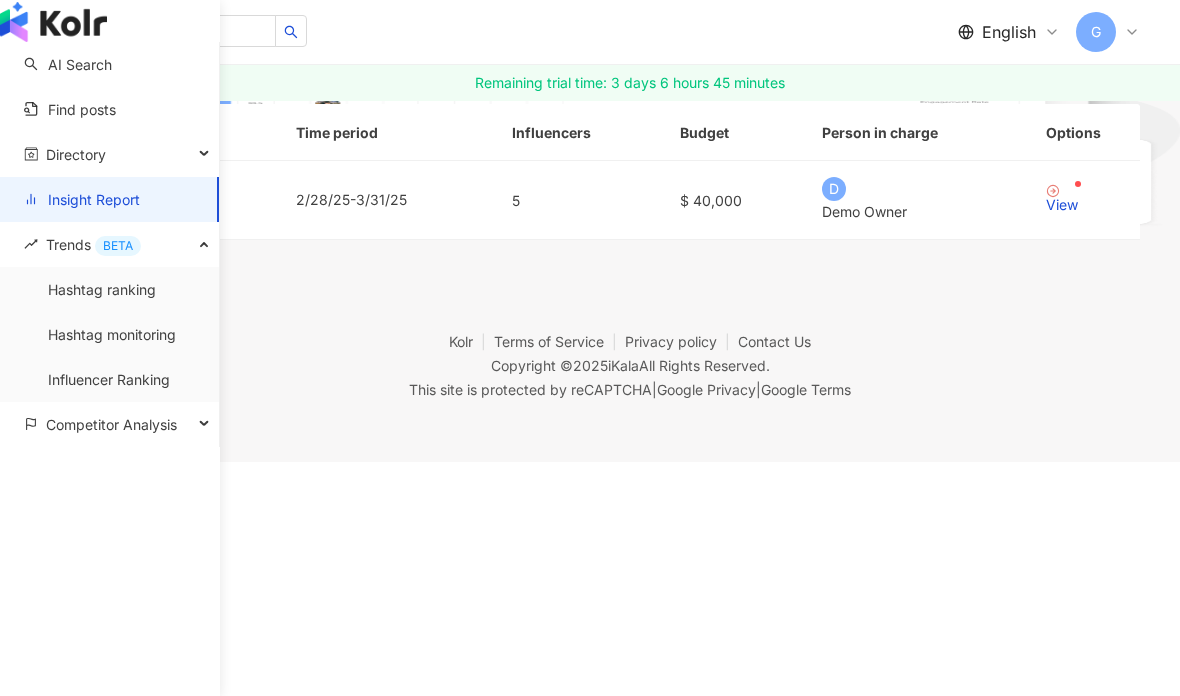 click on "Influencer Ranking" at bounding box center (109, 380) 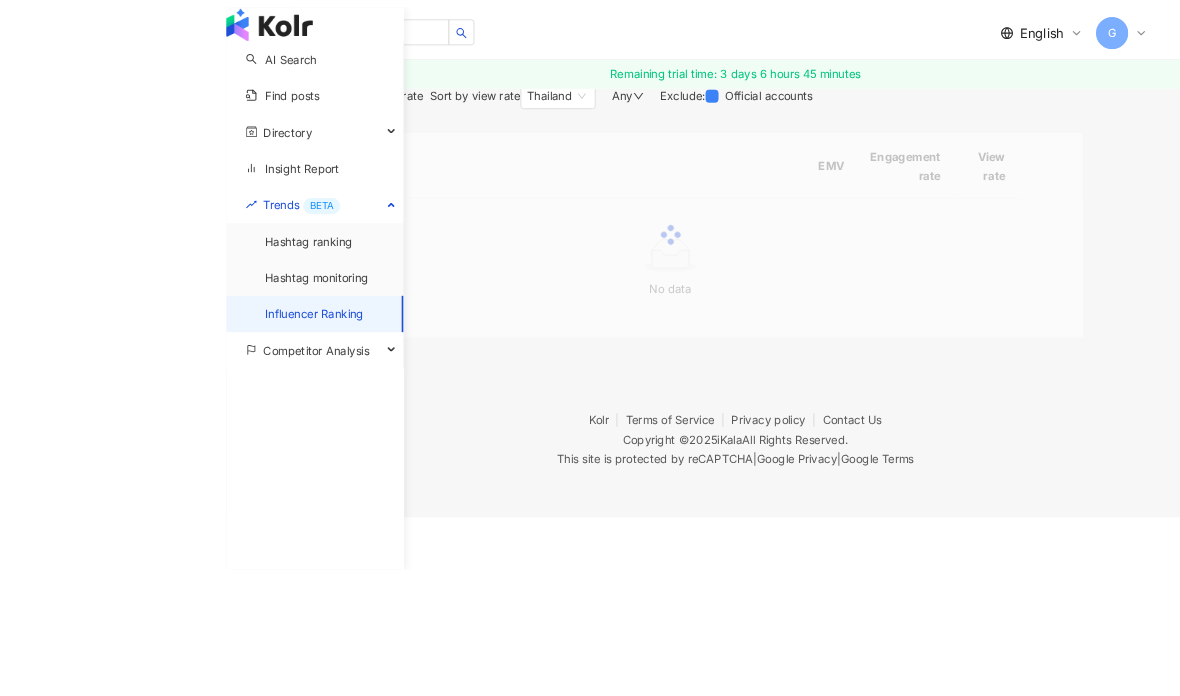 scroll, scrollTop: 91, scrollLeft: 0, axis: vertical 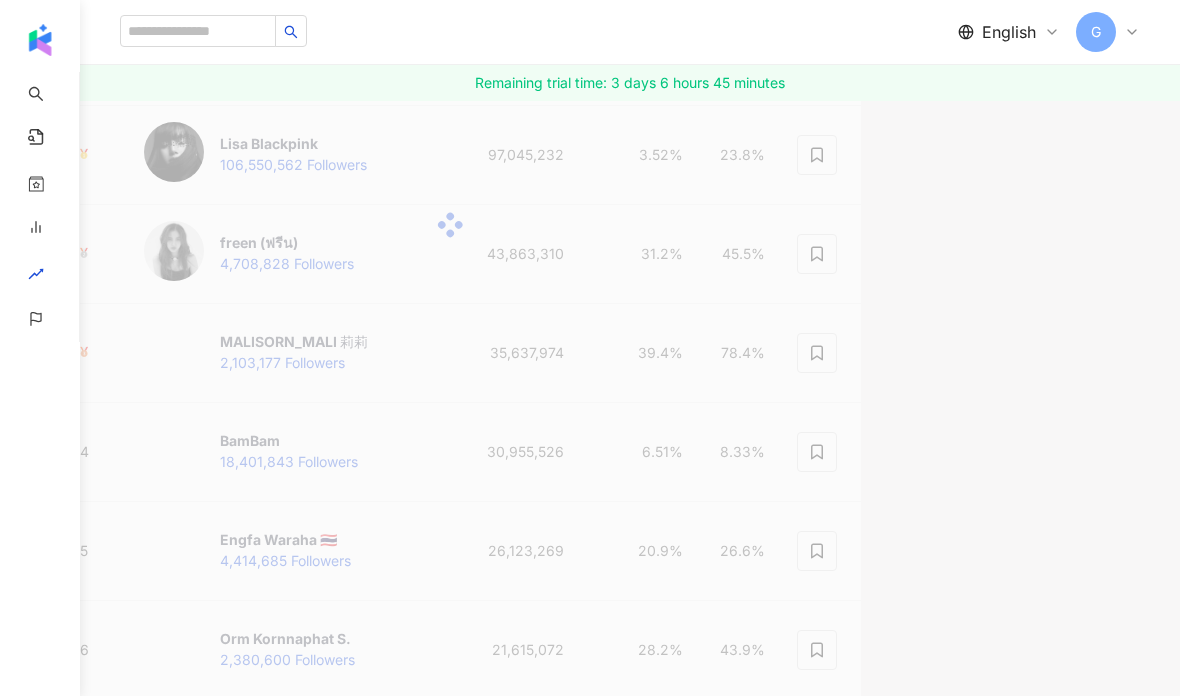 click on "EMV Sort by engagement rate Sort by view rate Thailand Any Exclude  : Official accounts Ranking Influencer EMV Engagement rate View rate             Lisa Blackpink 106,550,562   Followers 97,045,232 3.52% 23.8% freen (ฟรีน) 4,708,828   Followers 43,863,310 31.2% 45.5% MALISORN_MALI 莉莉 2,103,177   Followers 35,637,974 39.4% 78.4% 4 BamBam 18,401,843   Followers 30,955,526 6.51% 8.33% 5 Engfa Waraha 🇹🇭 4,414,685   Followers 26,123,269 20.9% 26.6% 6 Orm Kornnaphat S. 2,380,600   Followers 21,615,072 28.2% 43.9% 7 Nattawat Jirochtikul 4,226,418   Followers 18,953,437 15.8% 47.4% 8 PO Nattawin 4,213,373   Followers 18,523,393 15% 43.5% 9 Lingling Kwong 2,530,248   Followers 18,029,927 20.7% 62.2% 10 NuNew Chawarin 4,143,087   Followers 15,048,137 12.3% 22.1% 11 Z 4,969,332   Followers 14,716,068 10.5% 10.9% 12 namtan.tipnaree 2,621,776   Followers 14,353,682 17.6% 35.2% 13 MP 15.15 3,776,917   Followers 12,592,064 12% 52.1% 14 Love Pattranite (เลิฟ) 4,018,374   Followers 12,590,546" at bounding box center [450, 4984] 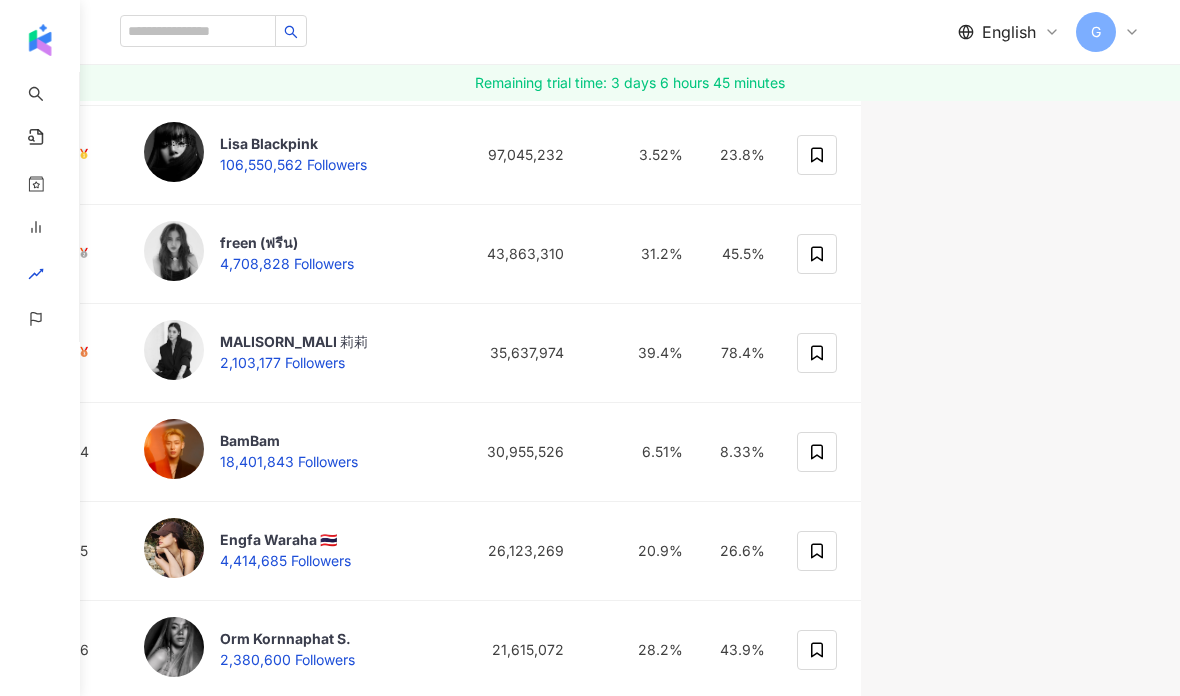 scroll, scrollTop: 80, scrollLeft: 0, axis: vertical 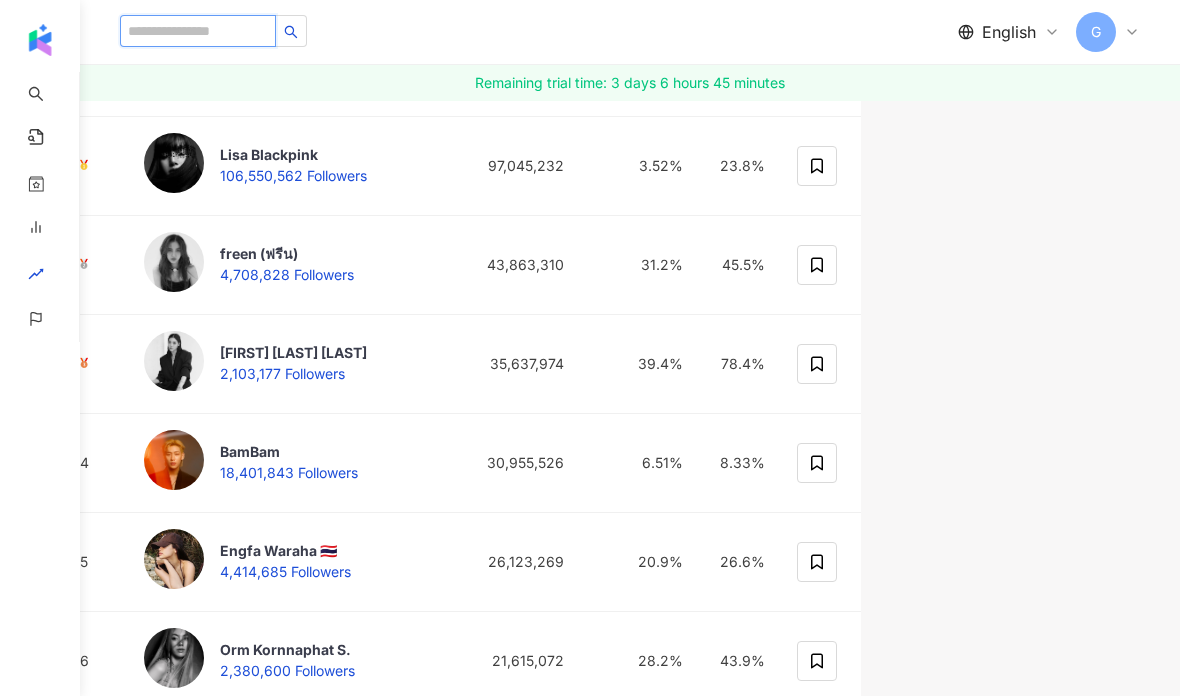 click at bounding box center [198, 31] 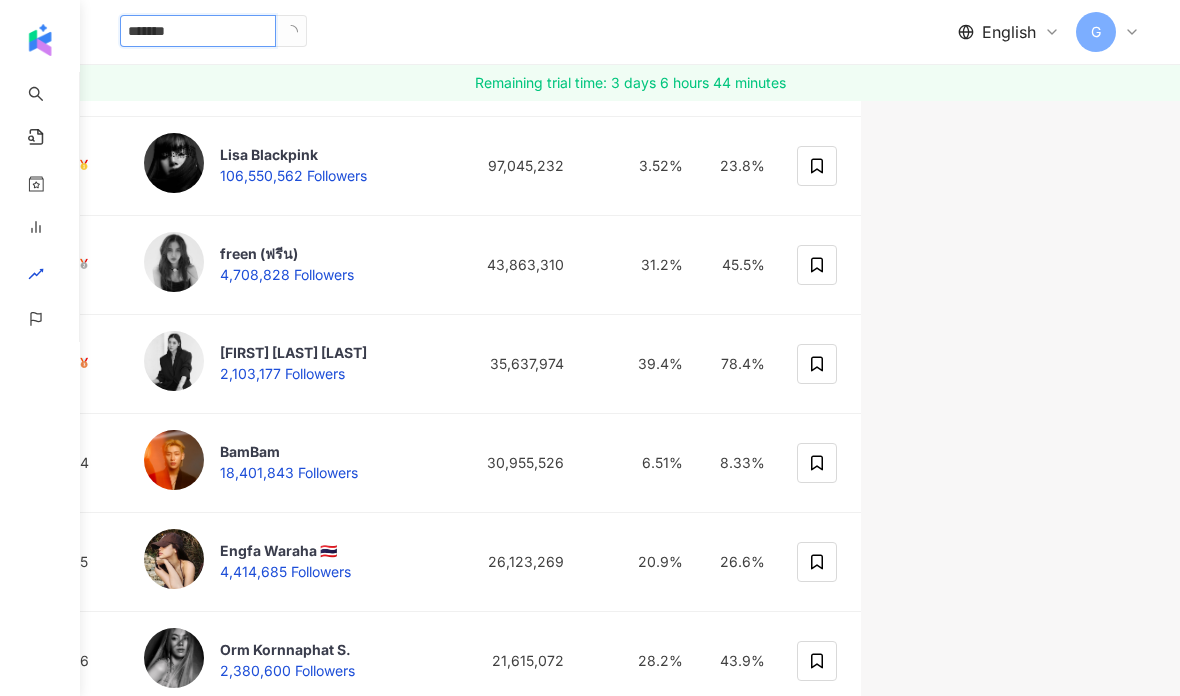 type on "********" 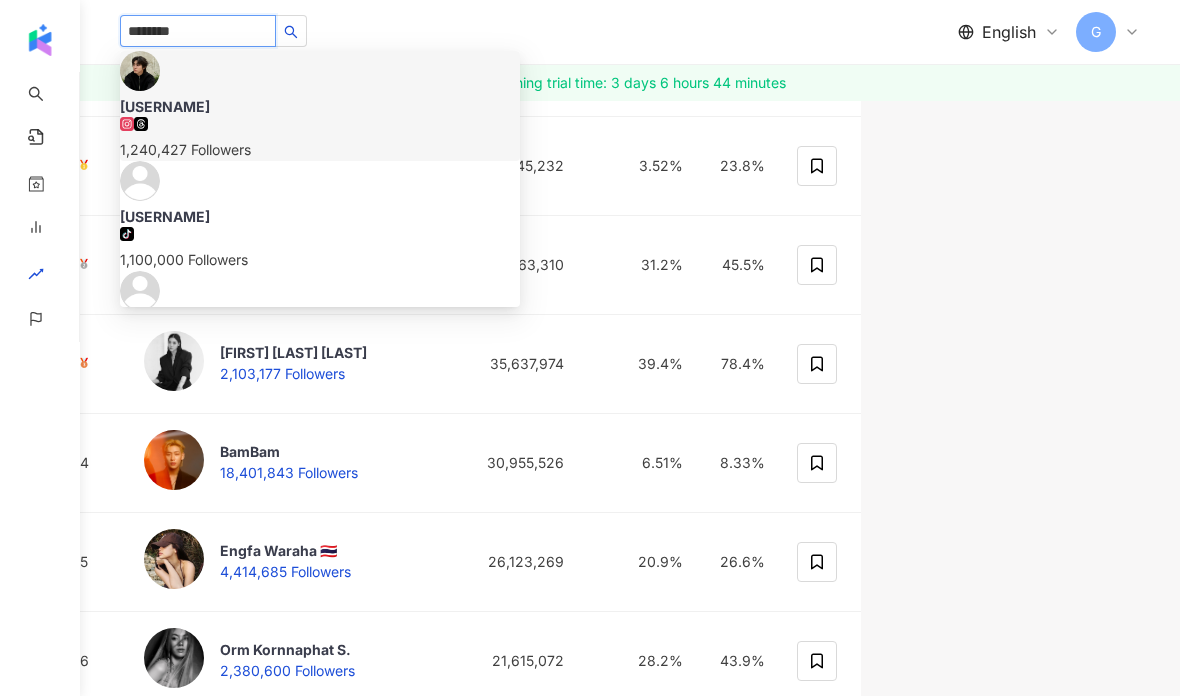 click on "' jirogang 🧑🏻‍🚀 1,240,427    Followers" at bounding box center (320, 129) 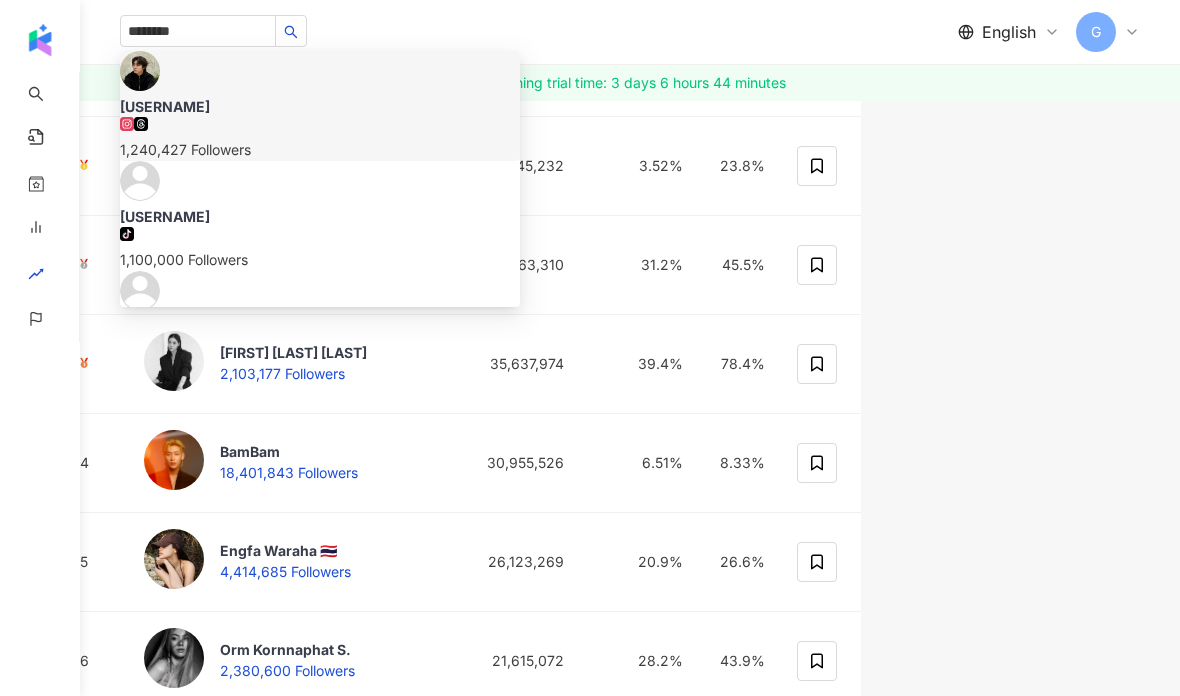 type 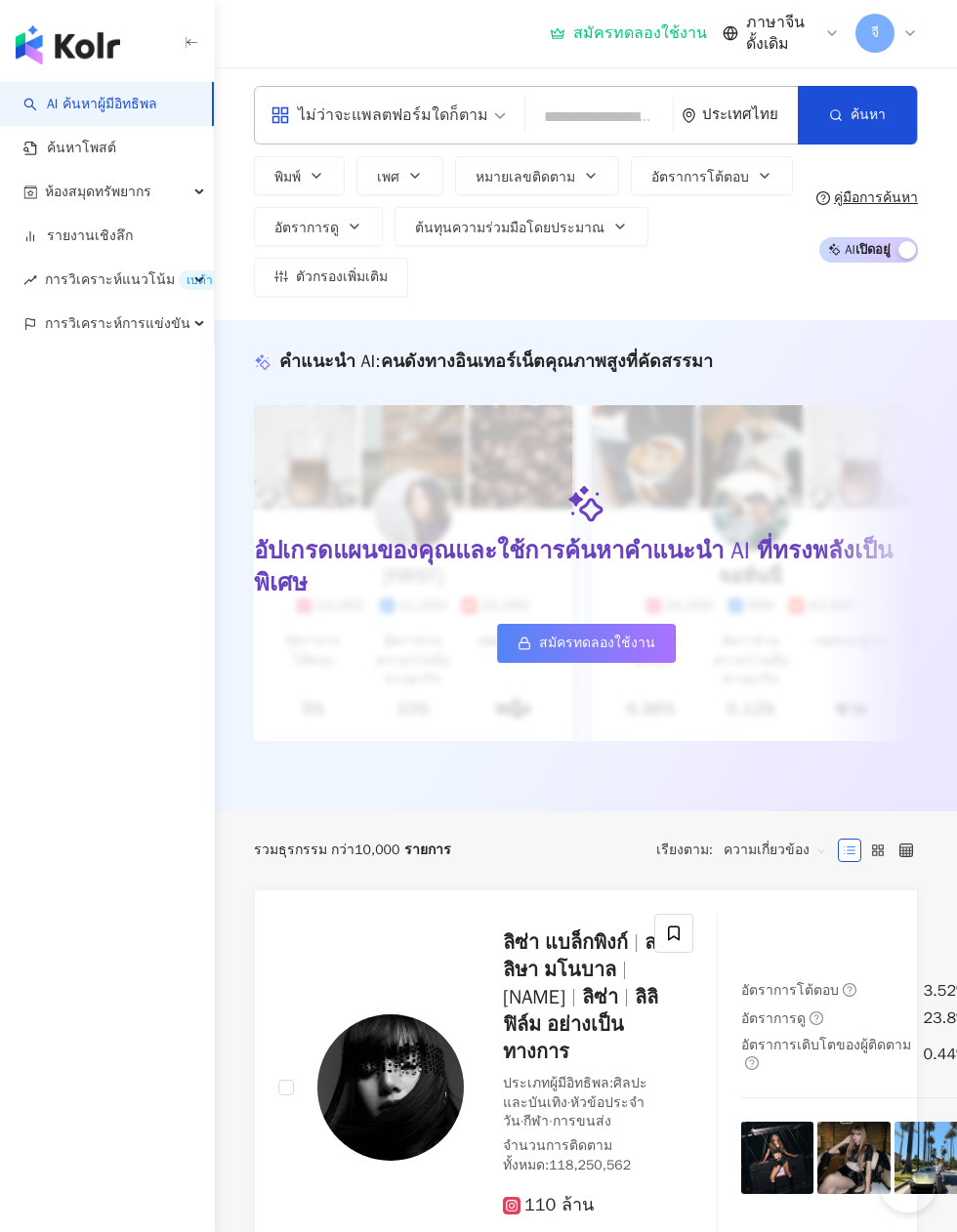 scroll, scrollTop: 537, scrollLeft: 0, axis: vertical 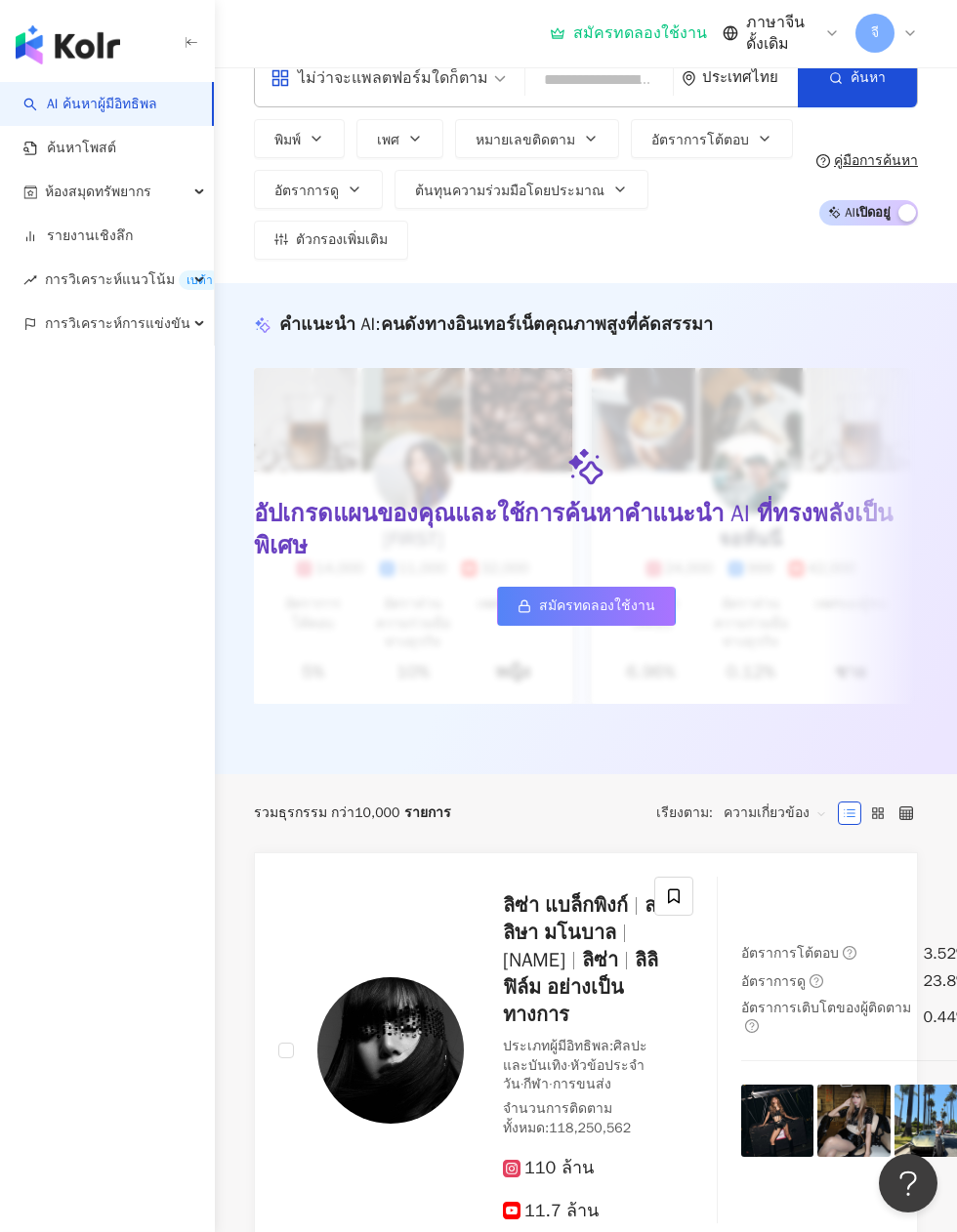 click on "การวิเคราะห์การแข่งขัน" at bounding box center [106, 323] 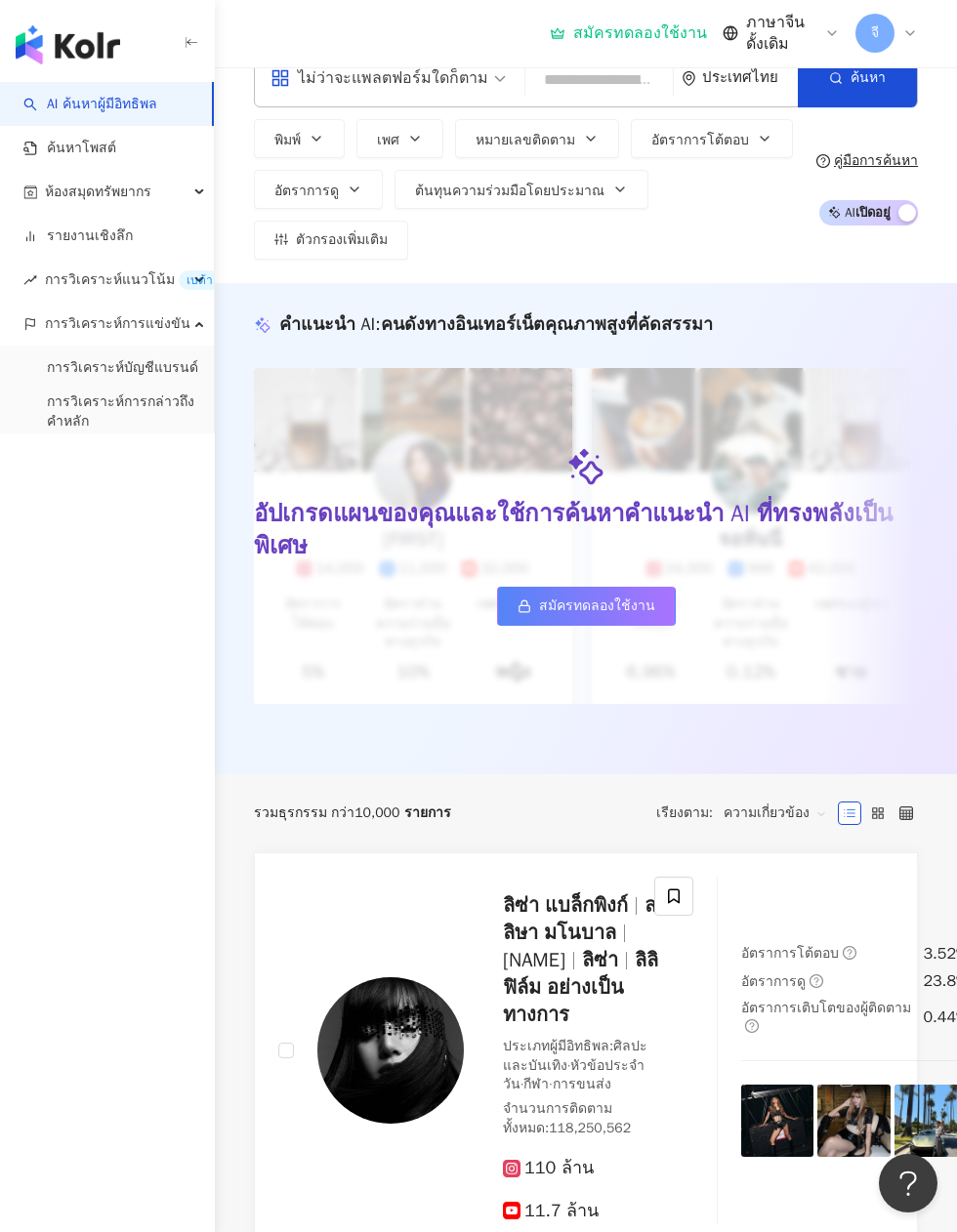 click on "เบต้า" at bounding box center (199, 280) 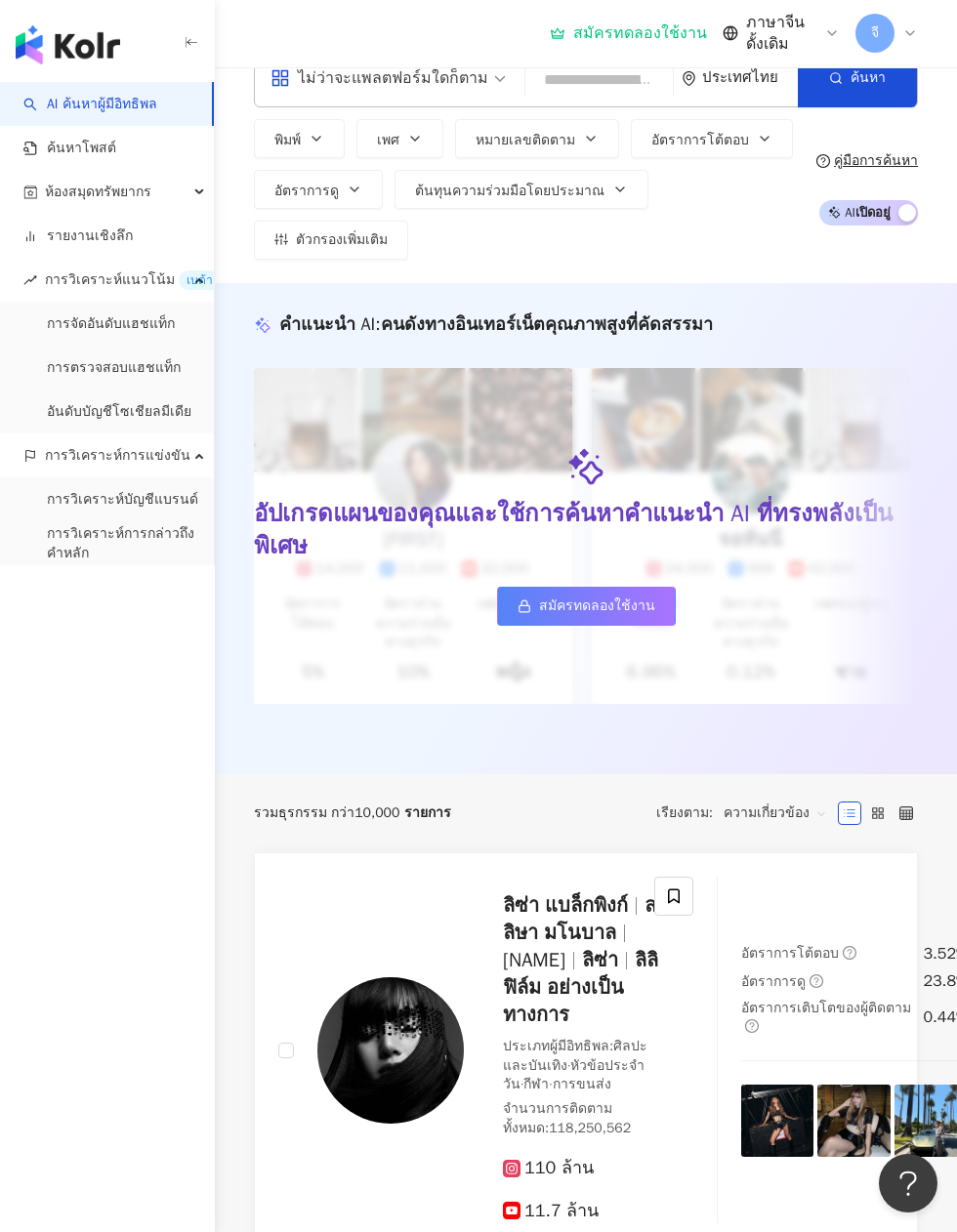 click on "อันดับบัญชีโซเชียลมีเดีย" at bounding box center (119, 412) 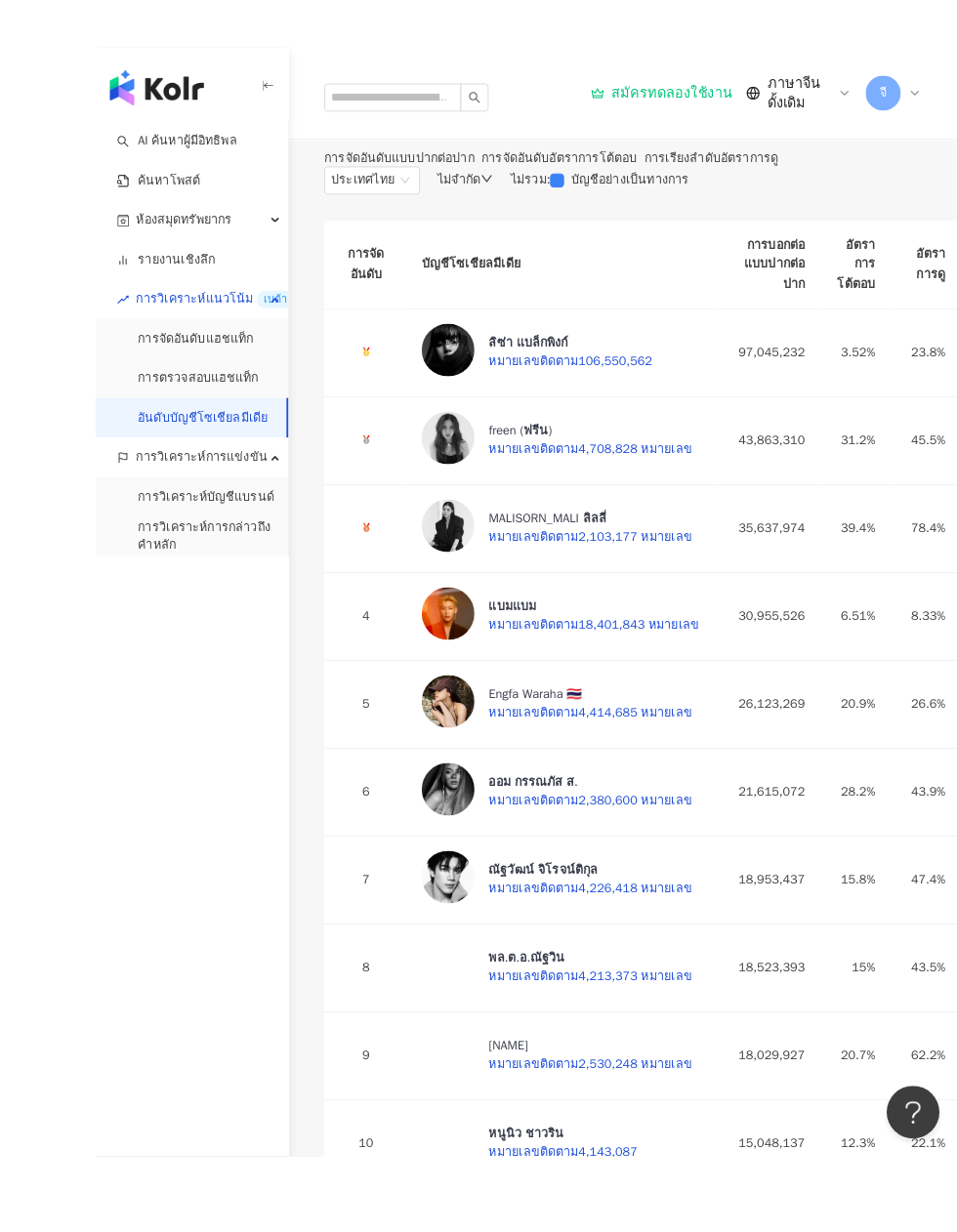scroll, scrollTop: 106, scrollLeft: 0, axis: vertical 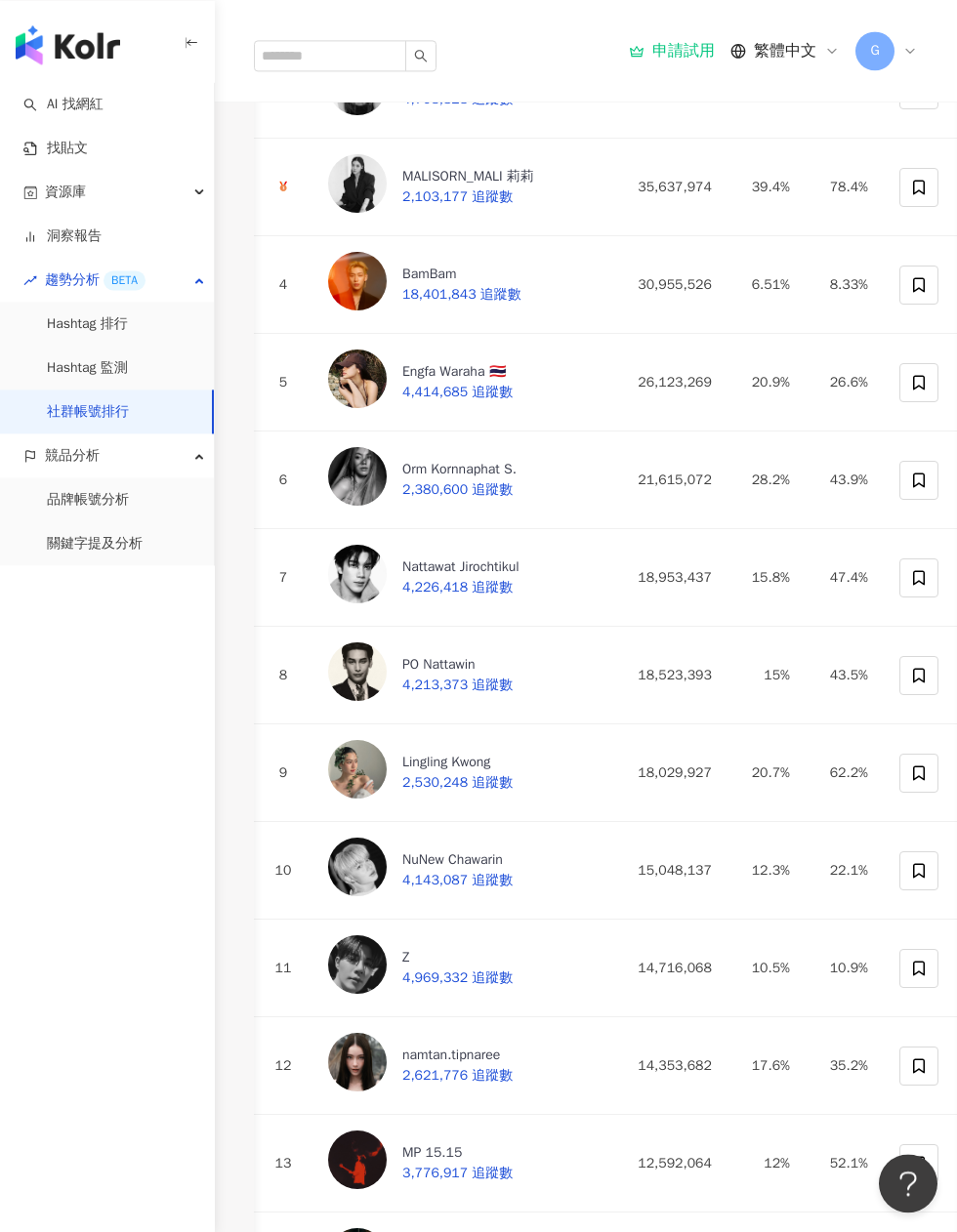 click on "繁體中文" at bounding box center [785, 51] 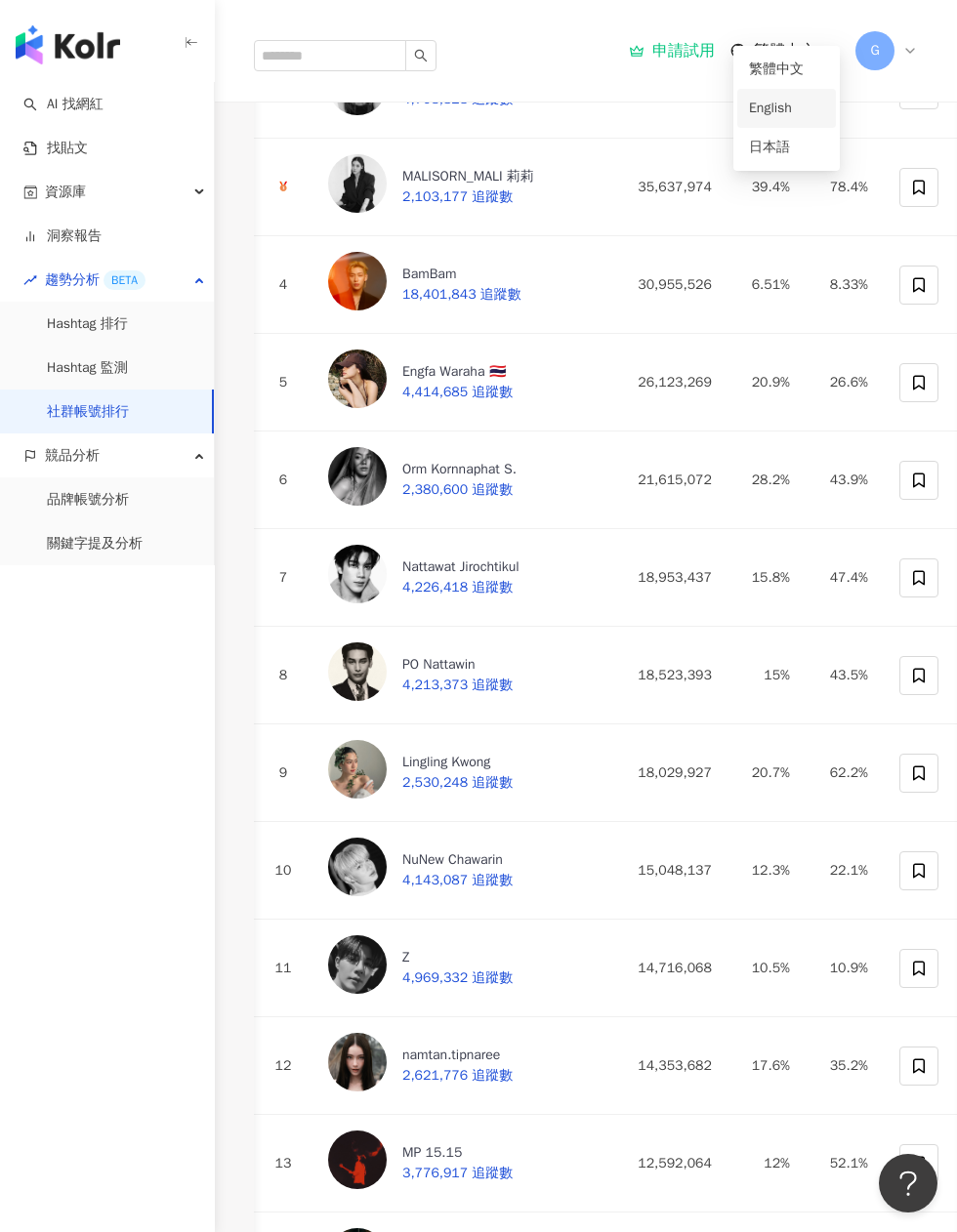 click on "English" at bounding box center [786, 108] 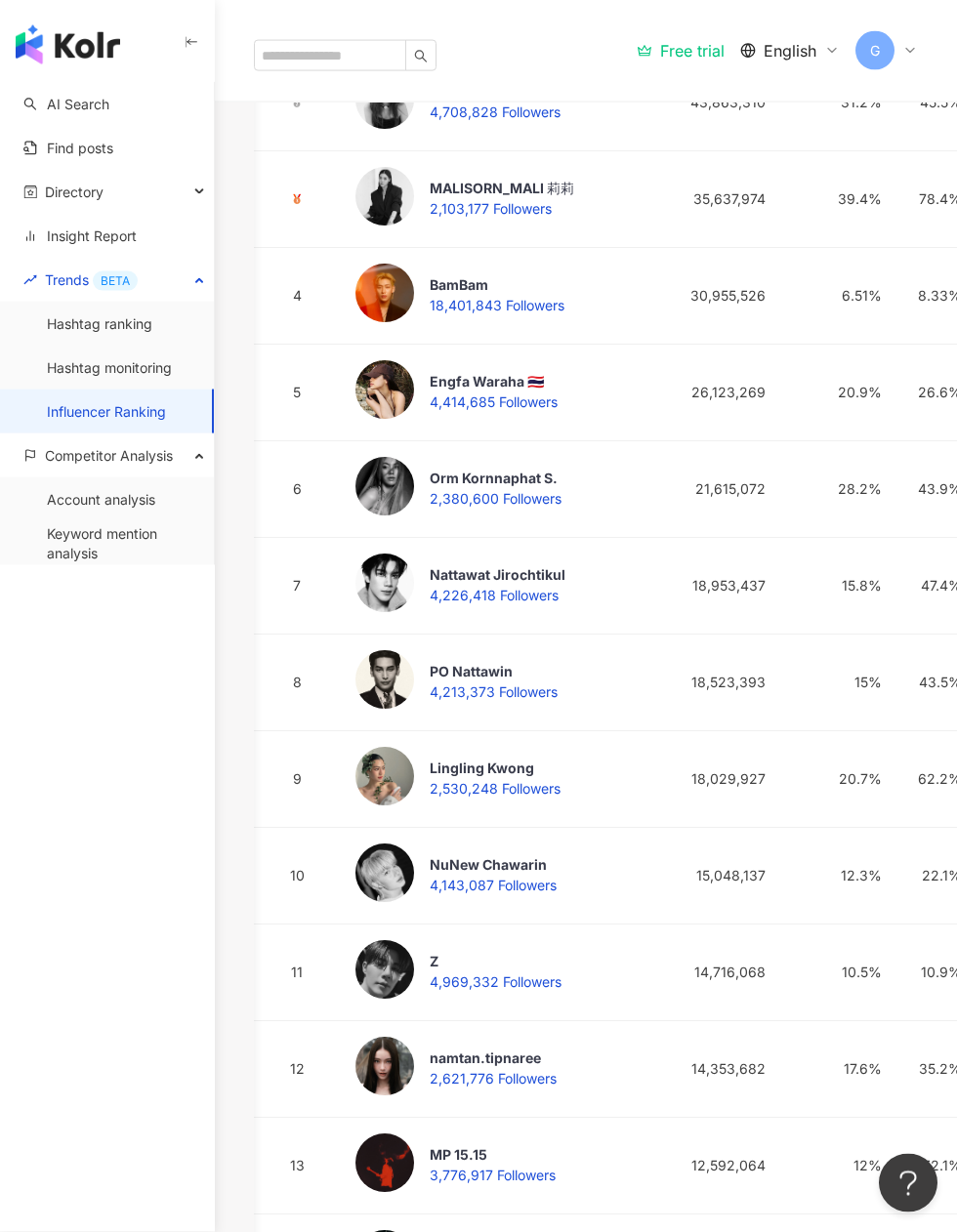 scroll, scrollTop: 0, scrollLeft: 0, axis: both 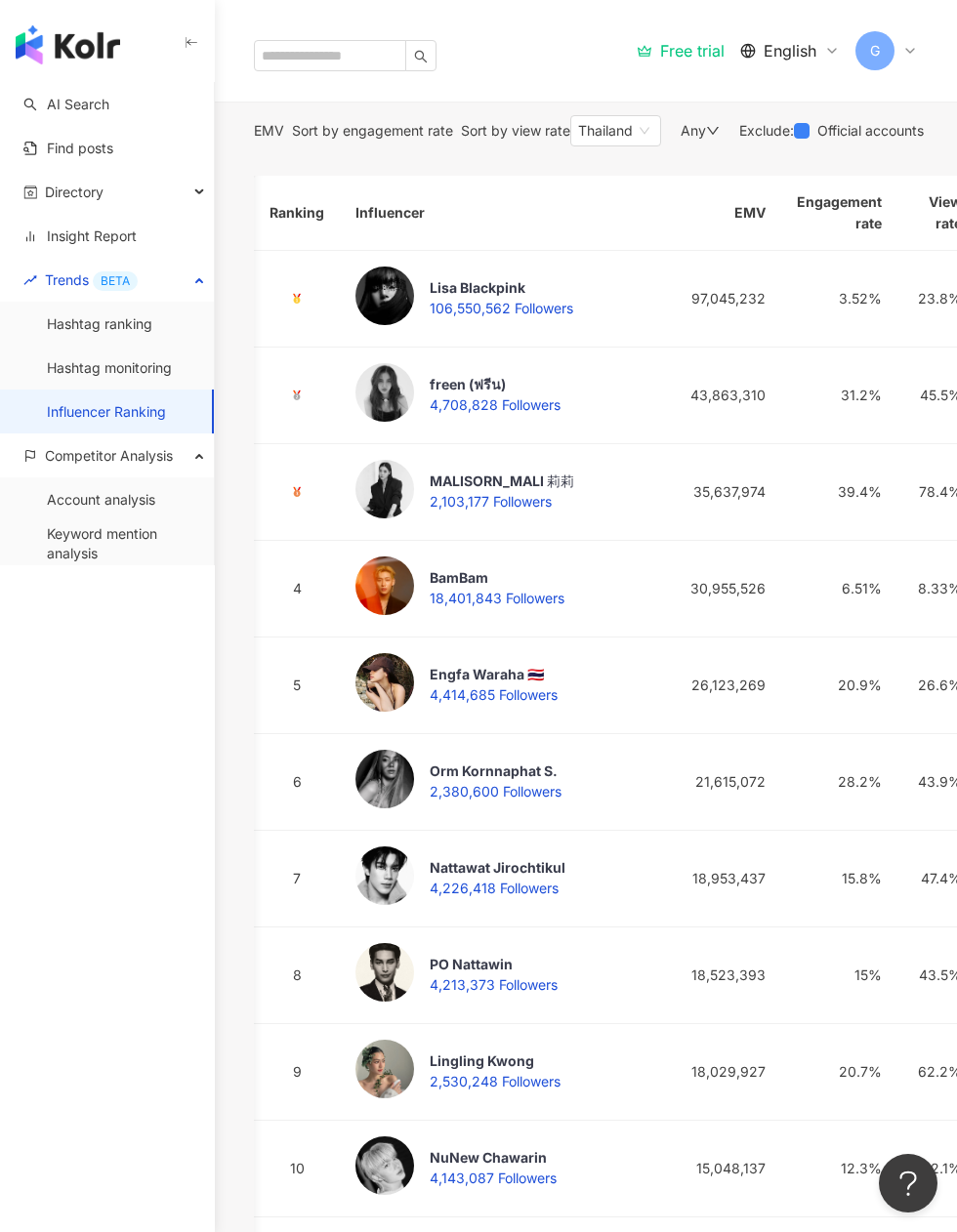 click on "Any" at bounding box center (700, 131) 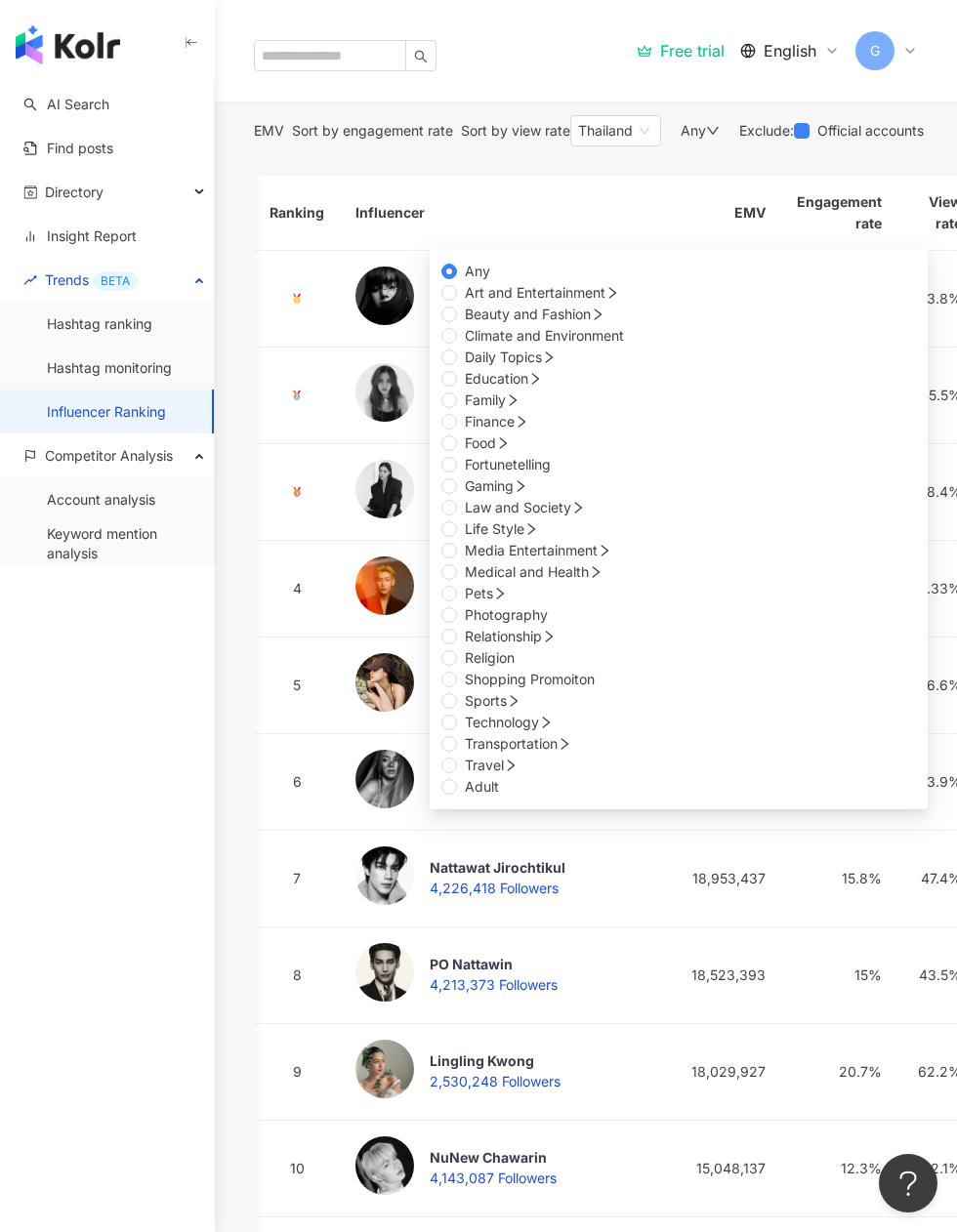click on "EMV Sort by engagement rate Sort by view rate Thailand Any Any Art and Entertainment Beauty and Fashion Climate and Environment Daily Topics Education Family Finance Food Fortunetelling Gaming Law and Society Life Style Media Entertainment Medical and Health Pets Photography Relationship Religion Shopping Promoiton Sports Technology Transportation Travel Adult Exclude : Official accounts Ranking Influencer EMV Engagement rate View rate             Lisa Blackpink 106,550,562   Followers 97,045,232 3.52% 23.8% freen (ฟรีน) 4,708,828   Followers 43,863,310 31.2% 45.5% MALISORN_MALI 莉莉 2,103,177   Followers 35,637,974 39.4% 78.4% 4 BamBam 18,401,843   Followers 30,955,526 6.51% 8.33% 5 Engfa Waraha 🇹🇭 4,414,685   Followers 26,123,269 20.9% 26.6% 6 Orm Kornnaphat S. 2,380,600   Followers 21,615,072 28.2% 43.9% 7 Nattawat Jirochtikul 4,226,418   Followers 18,953,437 15.8% 47.4% 8 PO Nattawin 4,213,373   Followers 18,523,393 15% 43.5% 9 Lingling Kwong 2,530,248   Followers 18,029,927 20.7% 10" at bounding box center (654, 5015) 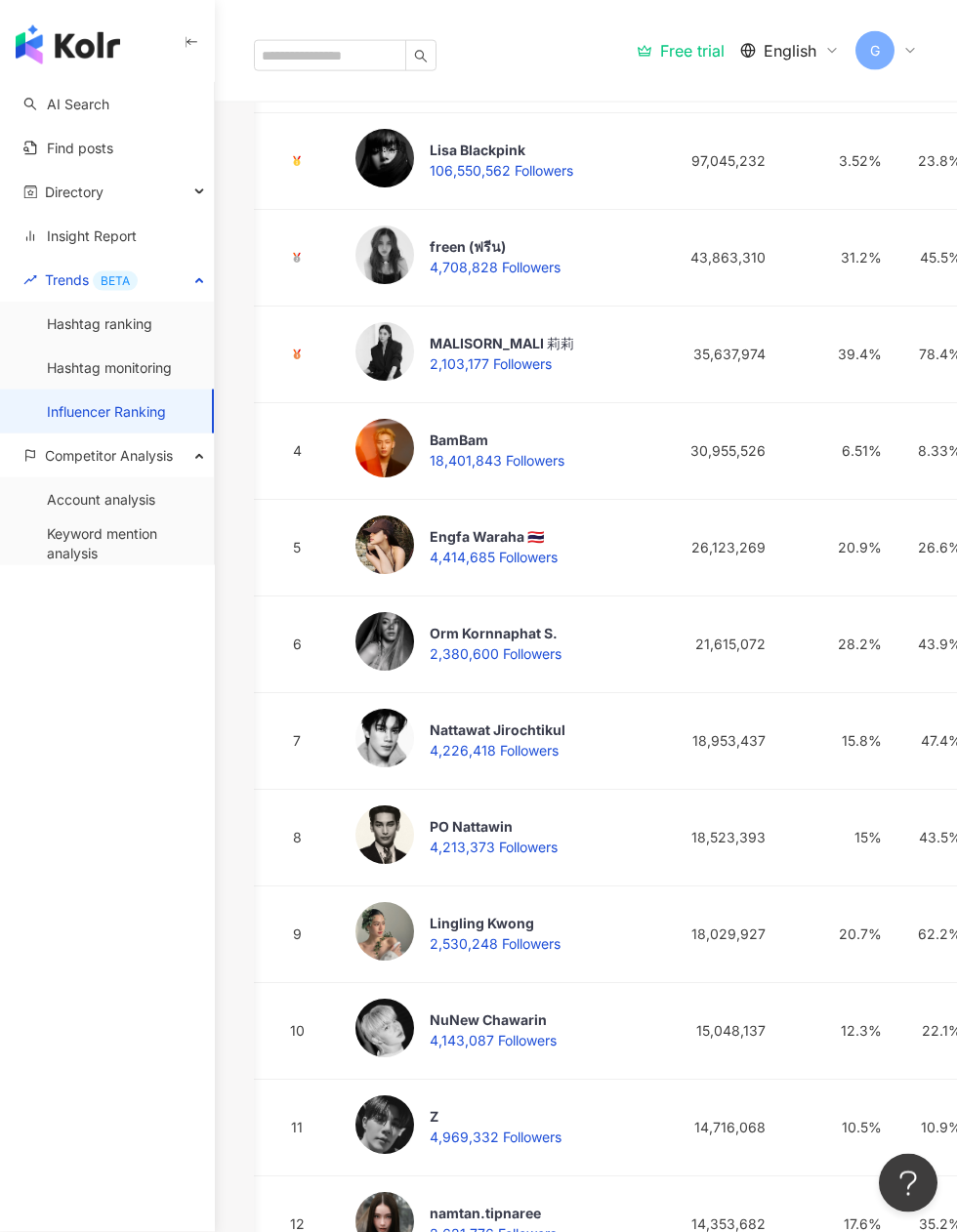 scroll, scrollTop: 0, scrollLeft: 0, axis: both 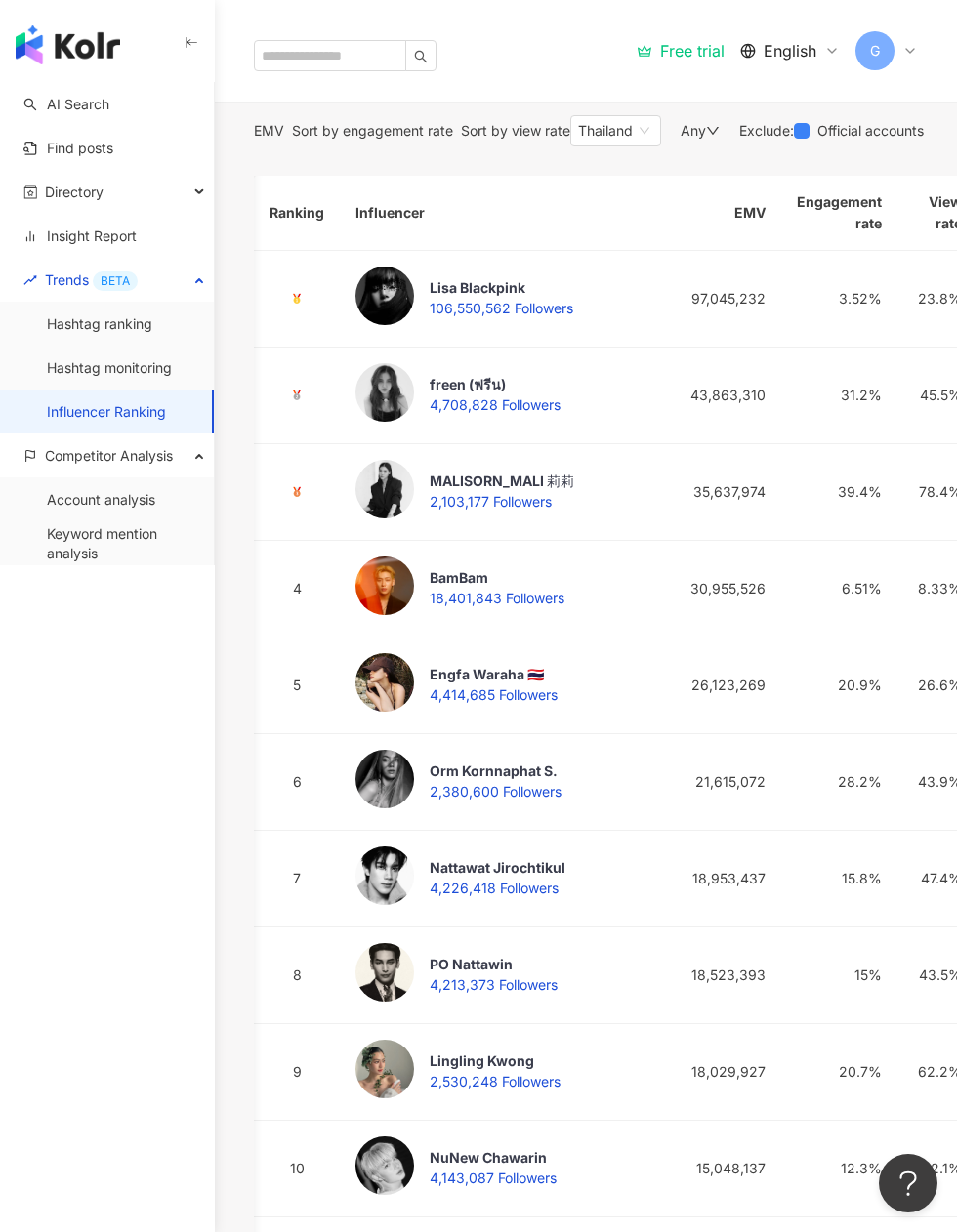 click 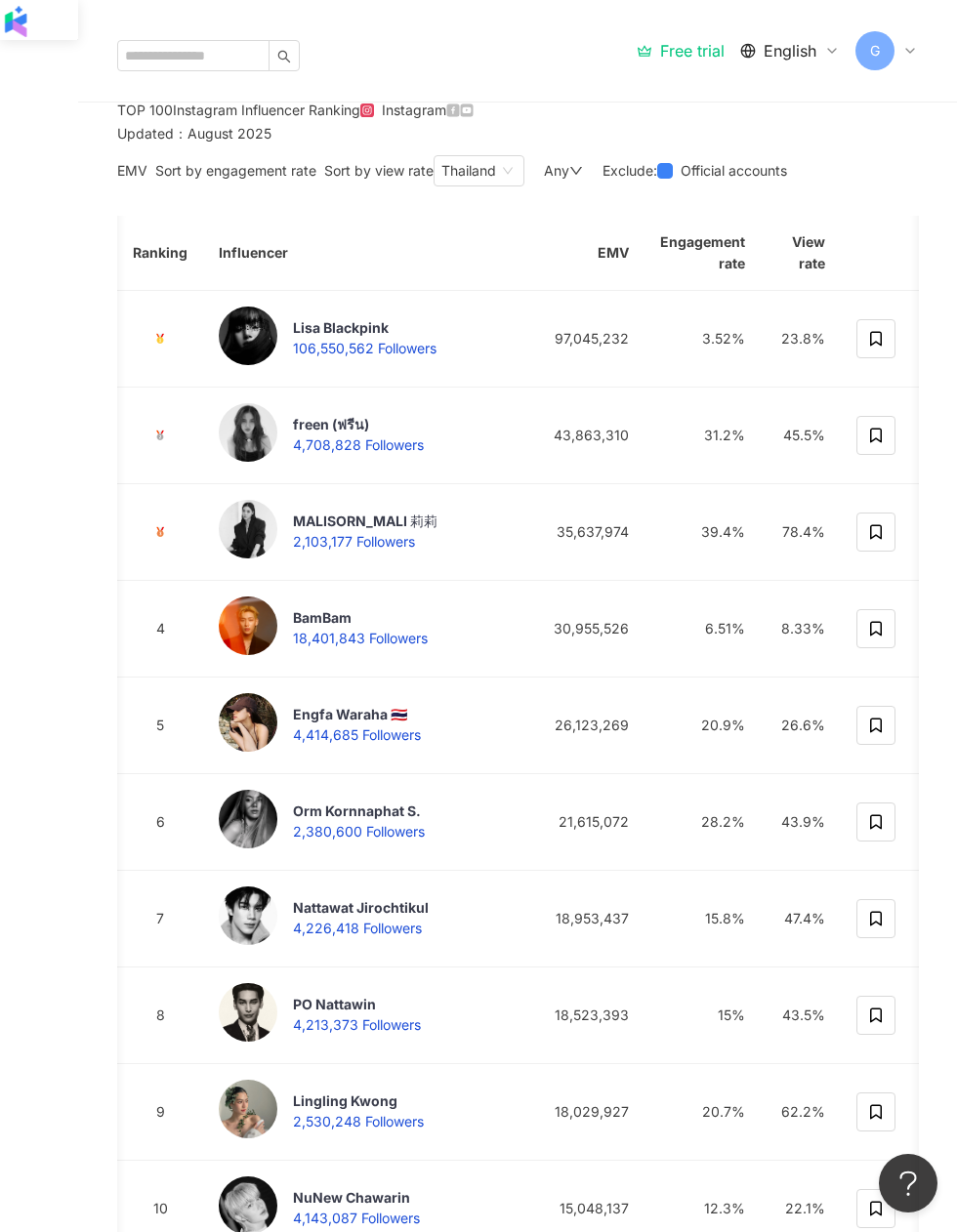 scroll, scrollTop: 0, scrollLeft: 20, axis: horizontal 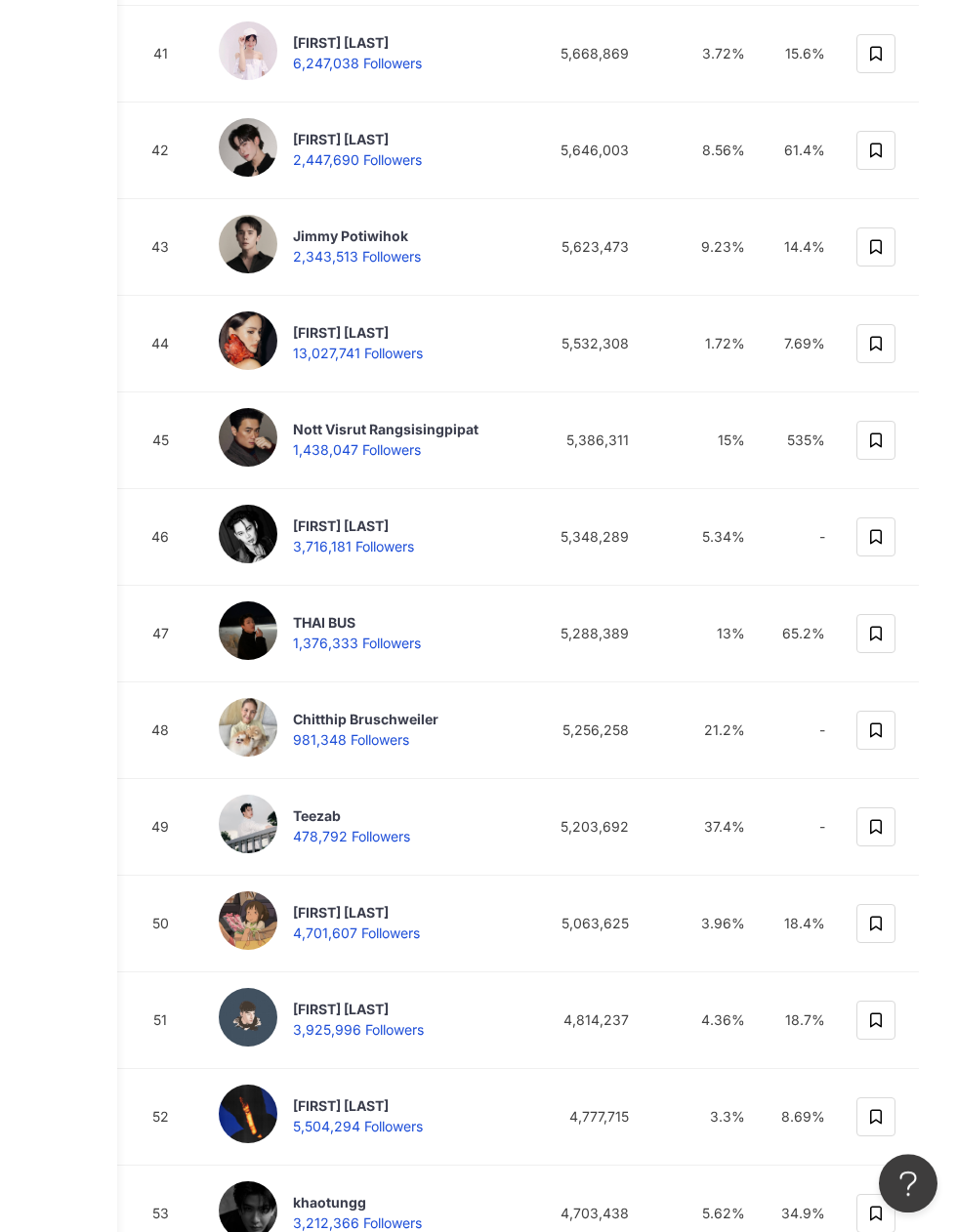 click at bounding box center (193, -4095) 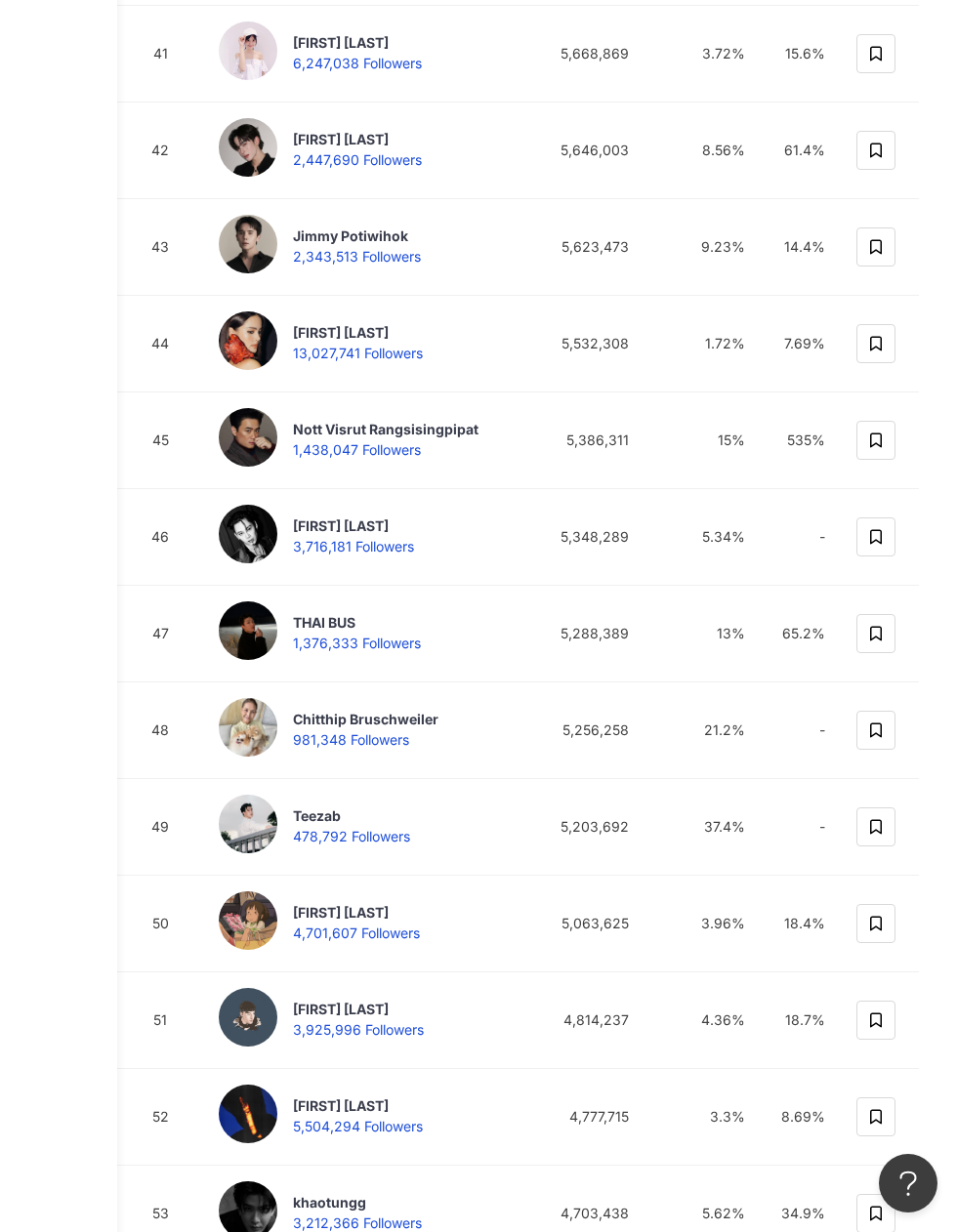 scroll, scrollTop: 4151, scrollLeft: 0, axis: vertical 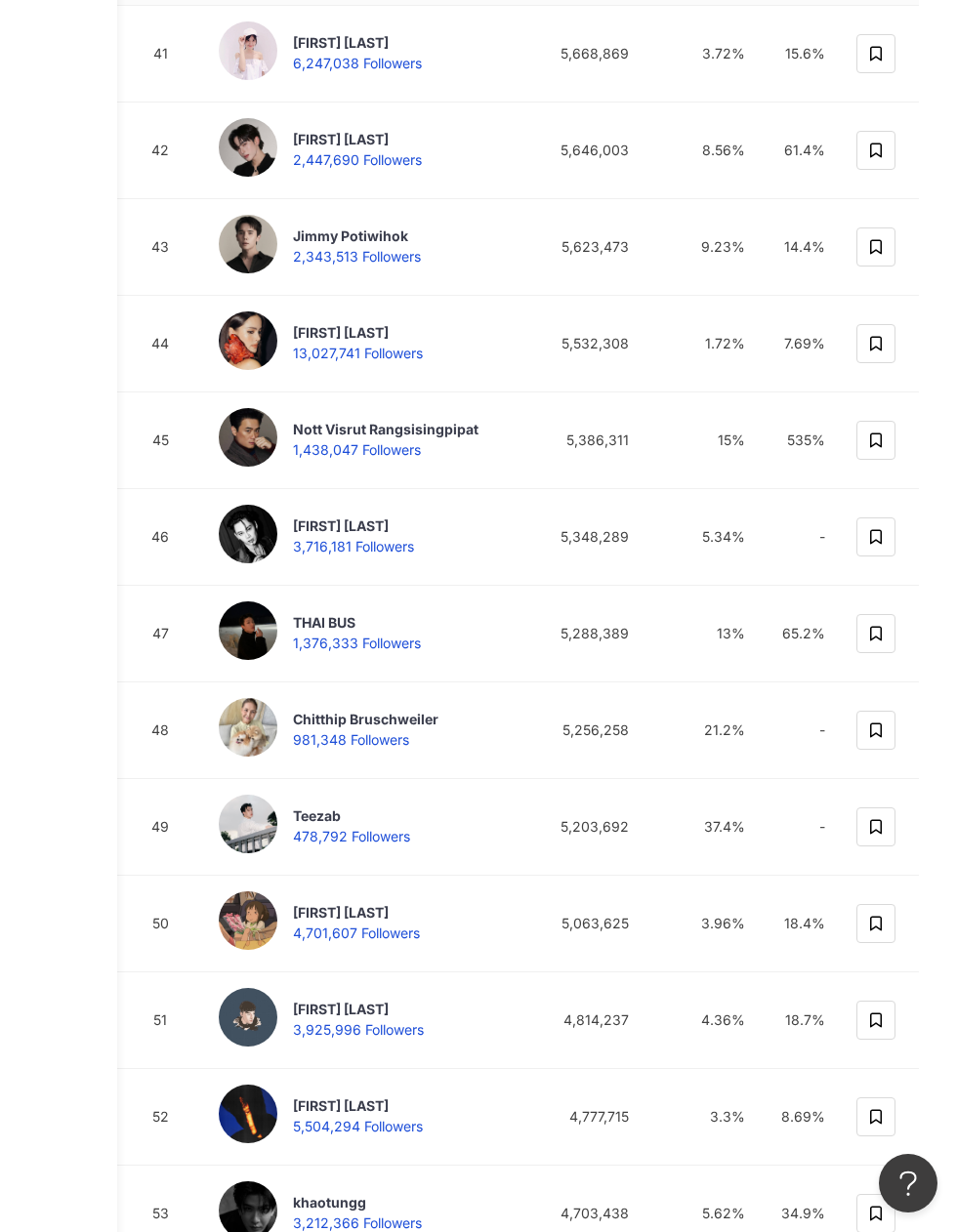 click on "EMV Sort by engagement rate Sort by view rate Thailand Any Exclude : Official accounts Ranking Influencer EMV Engagement rate View rate             Lisa Blackpink 106,550,562   Followers 97,045,232 3.52% 23.8% freen (ฟรีน) 4,708,828   Followers 43,863,310 31.2% 45.5% MALISORN_MALI 莉莉 2,103,177   Followers 35,637,974 39.4% 78.4% 4 BamBam 18,401,843   Followers 30,955,526 6.51% 8.33% 5 Engfa Waraha 🇹🇭 4,414,685   Followers 26,123,269 20.9% 26.6% 6 Orm Kornnaphat S. 2,380,600   Followers 21,615,072 28.2% 43.9% 7 Nattawat Jirochtikul 4,226,418   Followers 18,953,437 15.8% 47.4% 8 PO Nattawin 4,213,373   Followers 18,523,393 15% 43.5% 9 Lingling Kwong 2,530,248   Followers 18,029,927 20.7% 62.2% 10 NuNew Chawarin 4,143,087   Followers 15,048,137 12.3% 22.1% 11 Z 4,969,332   Followers 14,716,068 10.5% 10.9% 12 namtan.tipnaree 2,621,776   Followers 14,353,682 17.6% 35.2% 13 MP 15.15 3,776,917   Followers 12,592,064 12% 52.1% 14 Love Pattranite (เลิฟ) 4,018,374   Followers 12,590,546" at bounding box center (518, 904) 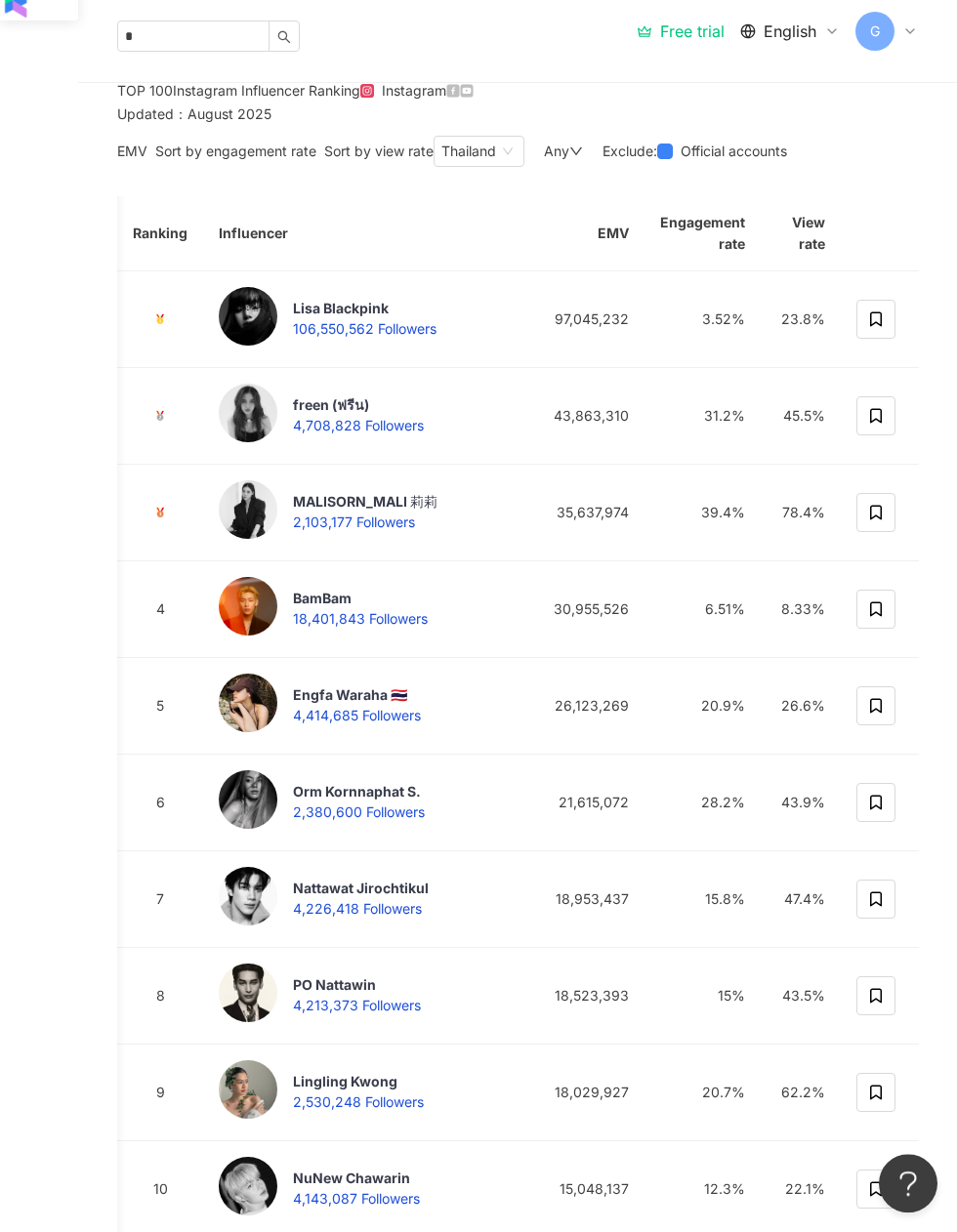 scroll, scrollTop: 0, scrollLeft: 0, axis: both 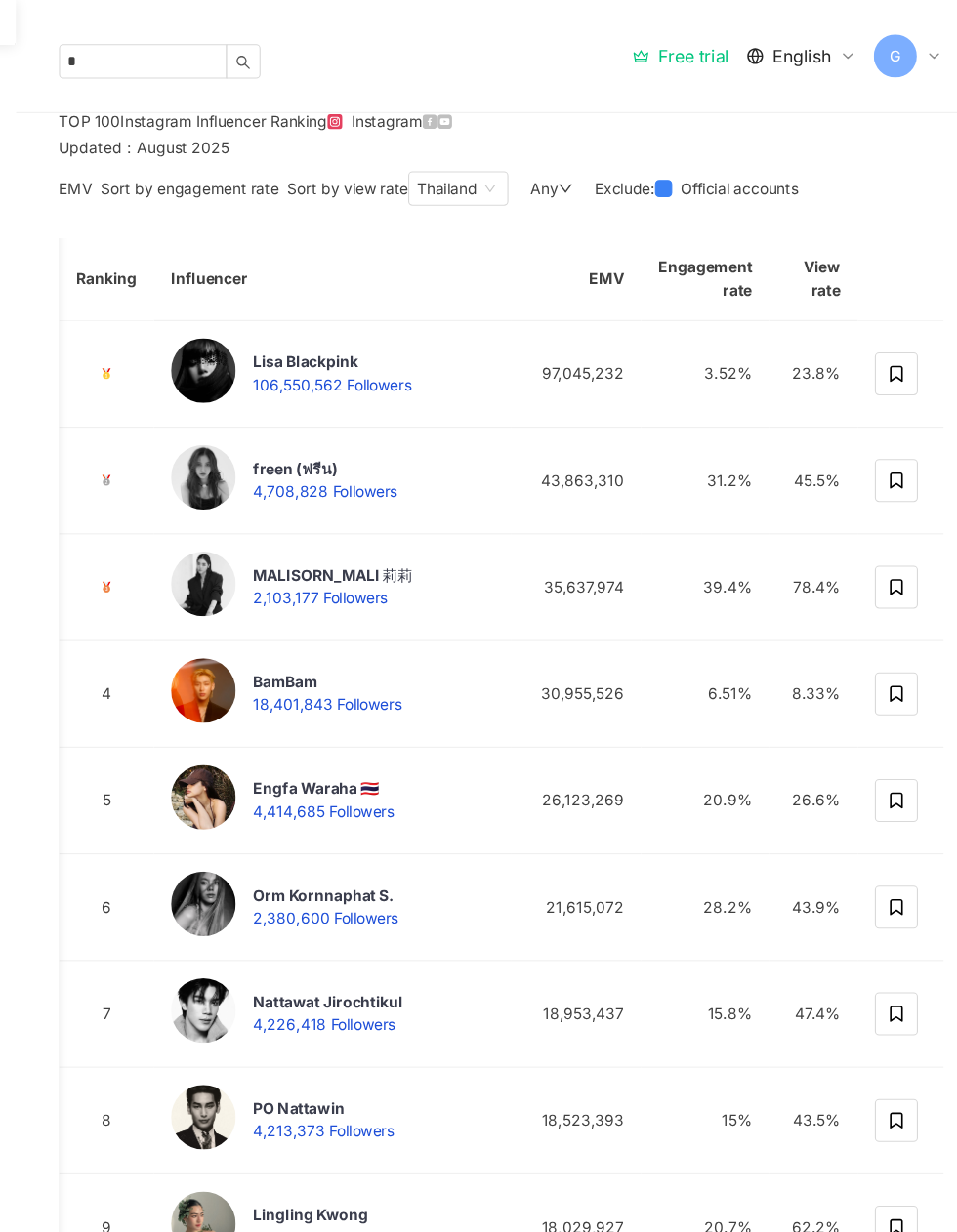 click on "Sort by engagement rate" at bounding box center (235, 170) 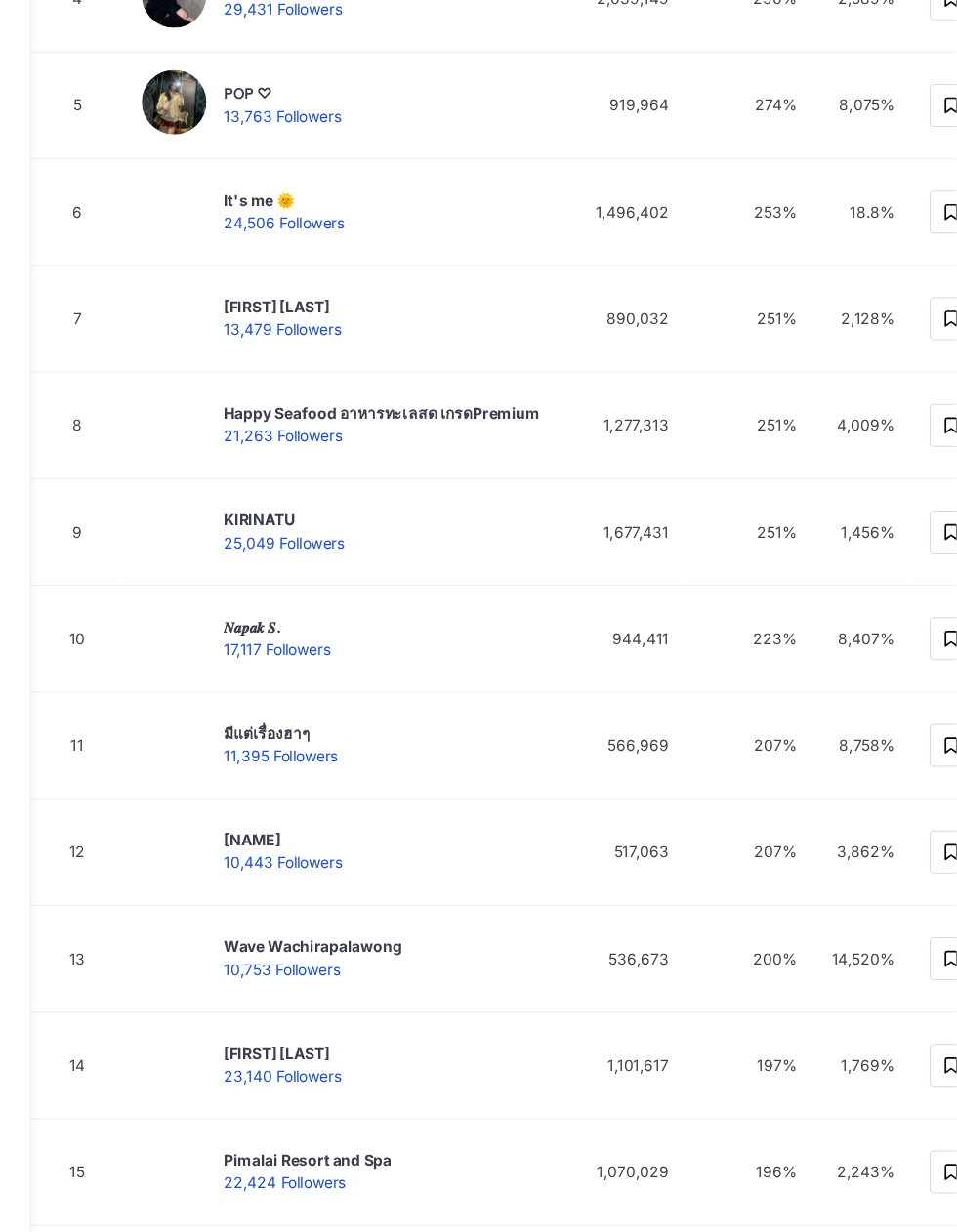 scroll, scrollTop: 0, scrollLeft: 0, axis: both 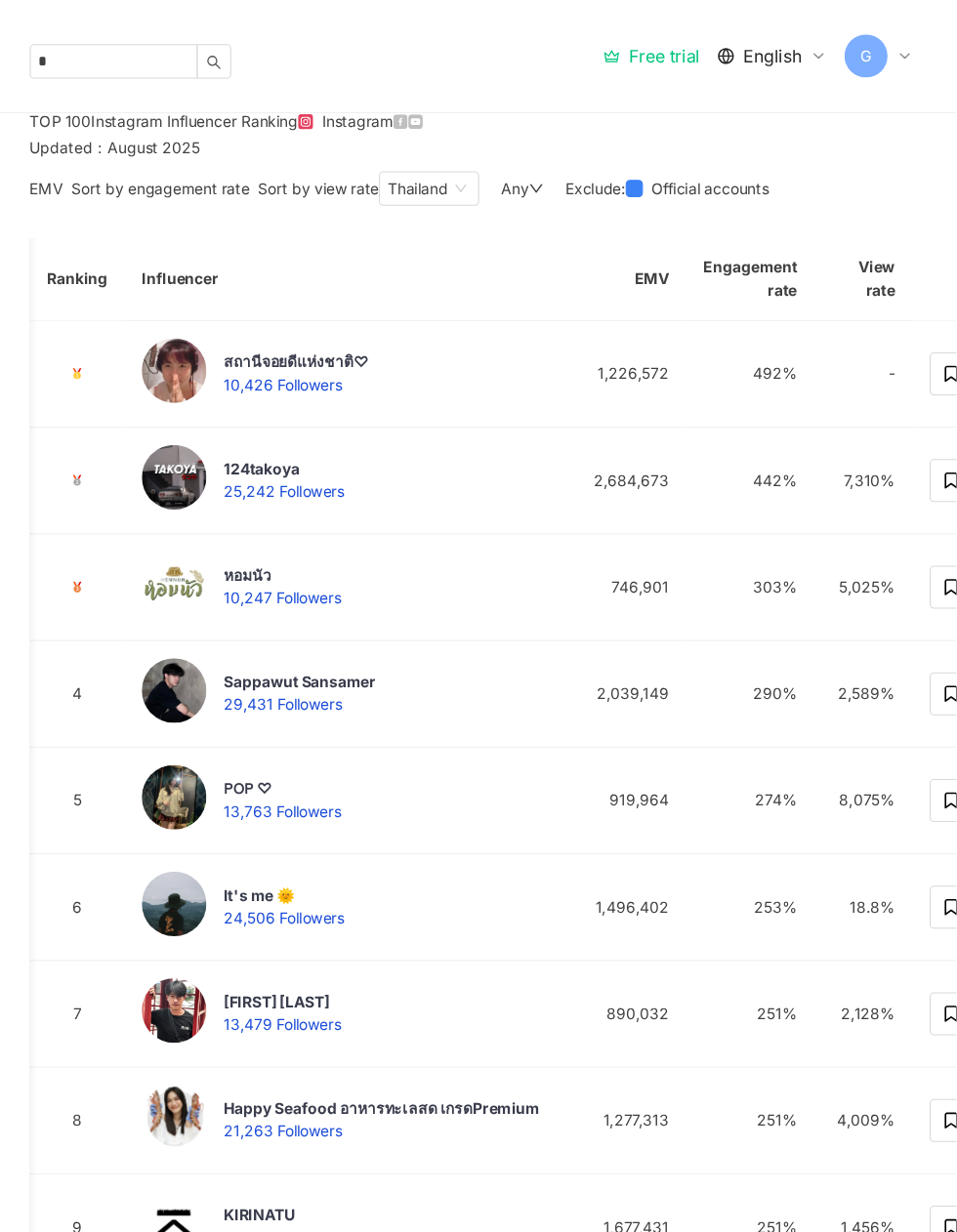 click on "Sort by view rate" at bounding box center (379, 170) 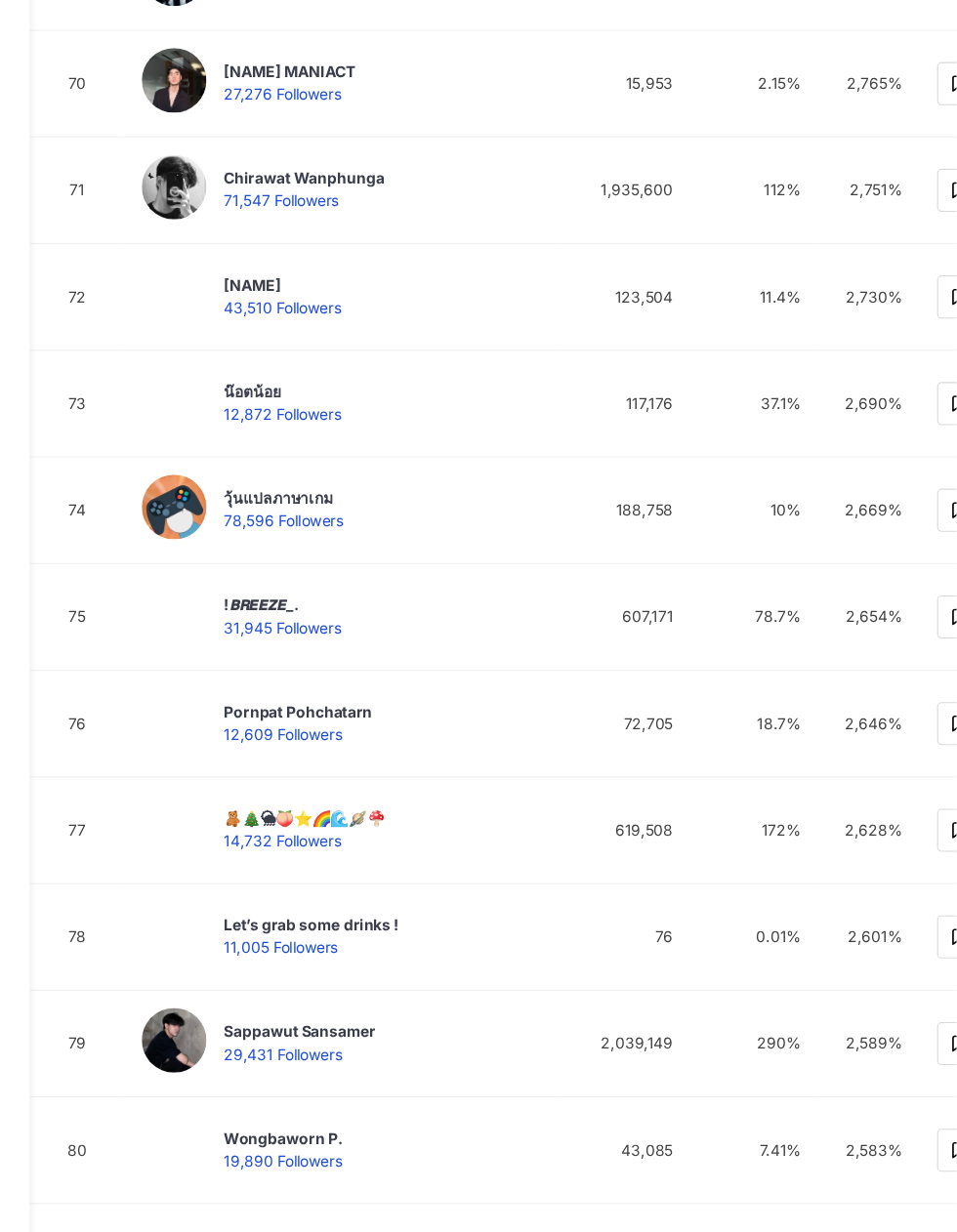 scroll, scrollTop: 6901, scrollLeft: 0, axis: vertical 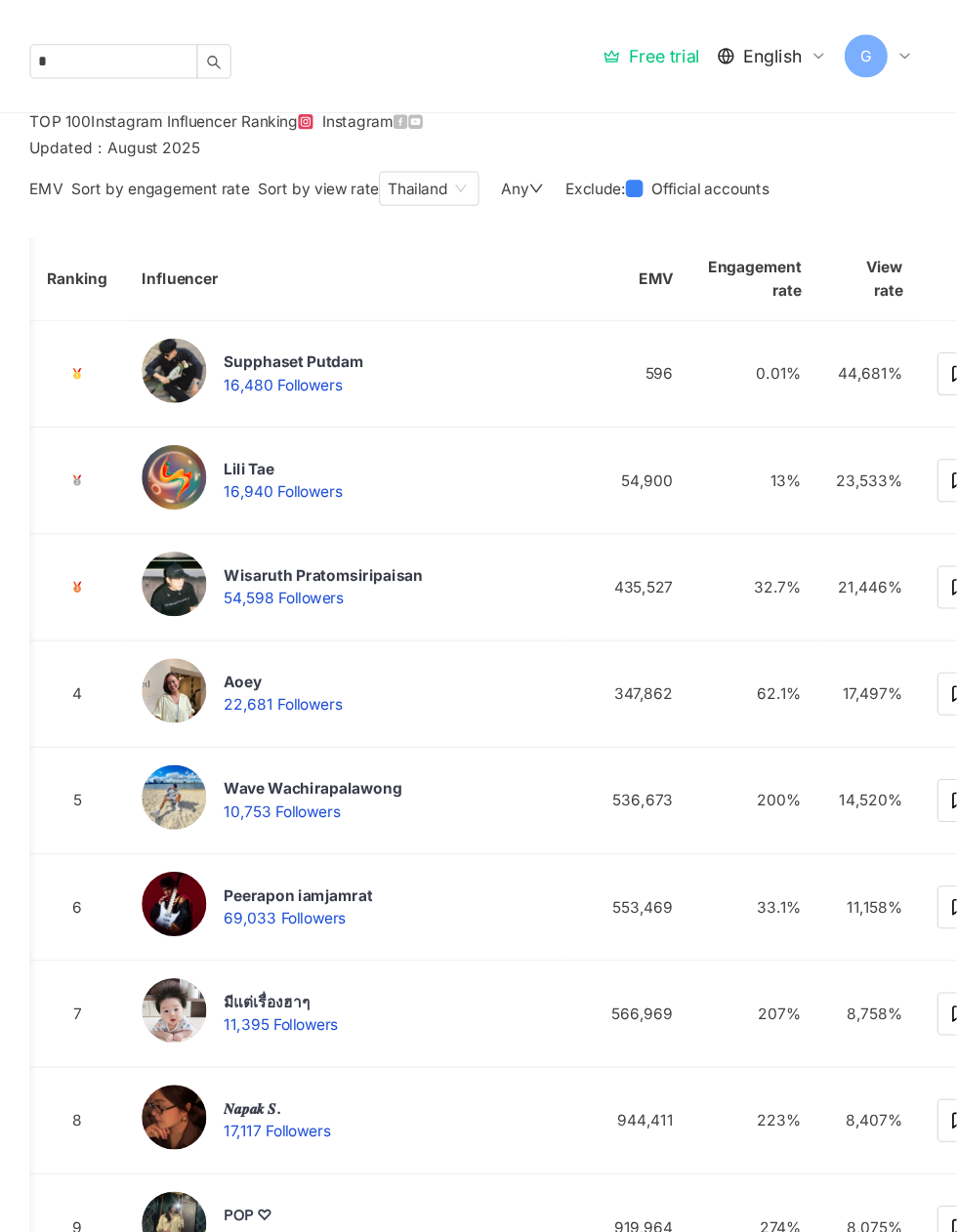 click on "EMV" at bounding box center [132, 170] 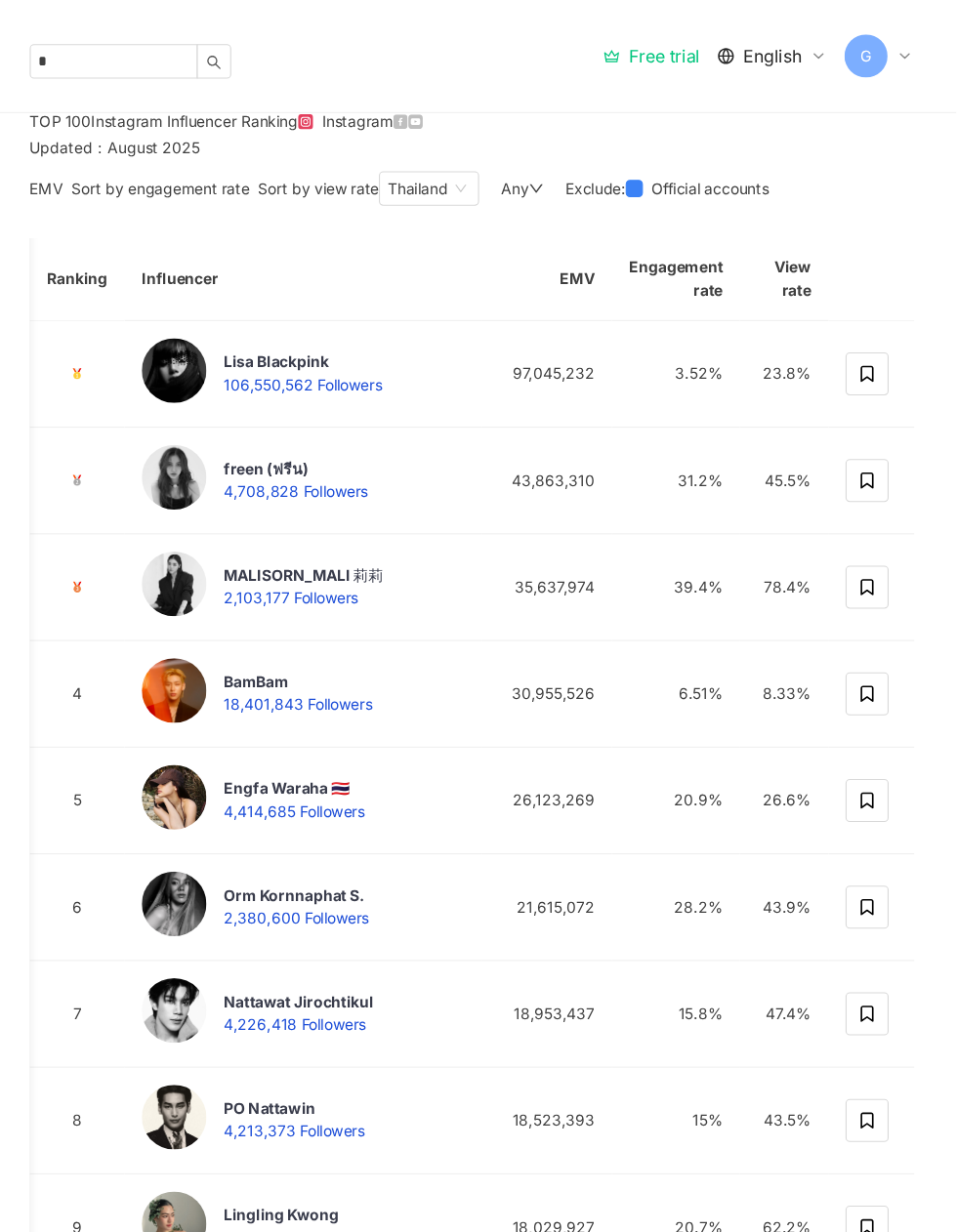 scroll, scrollTop: 33, scrollLeft: 0, axis: vertical 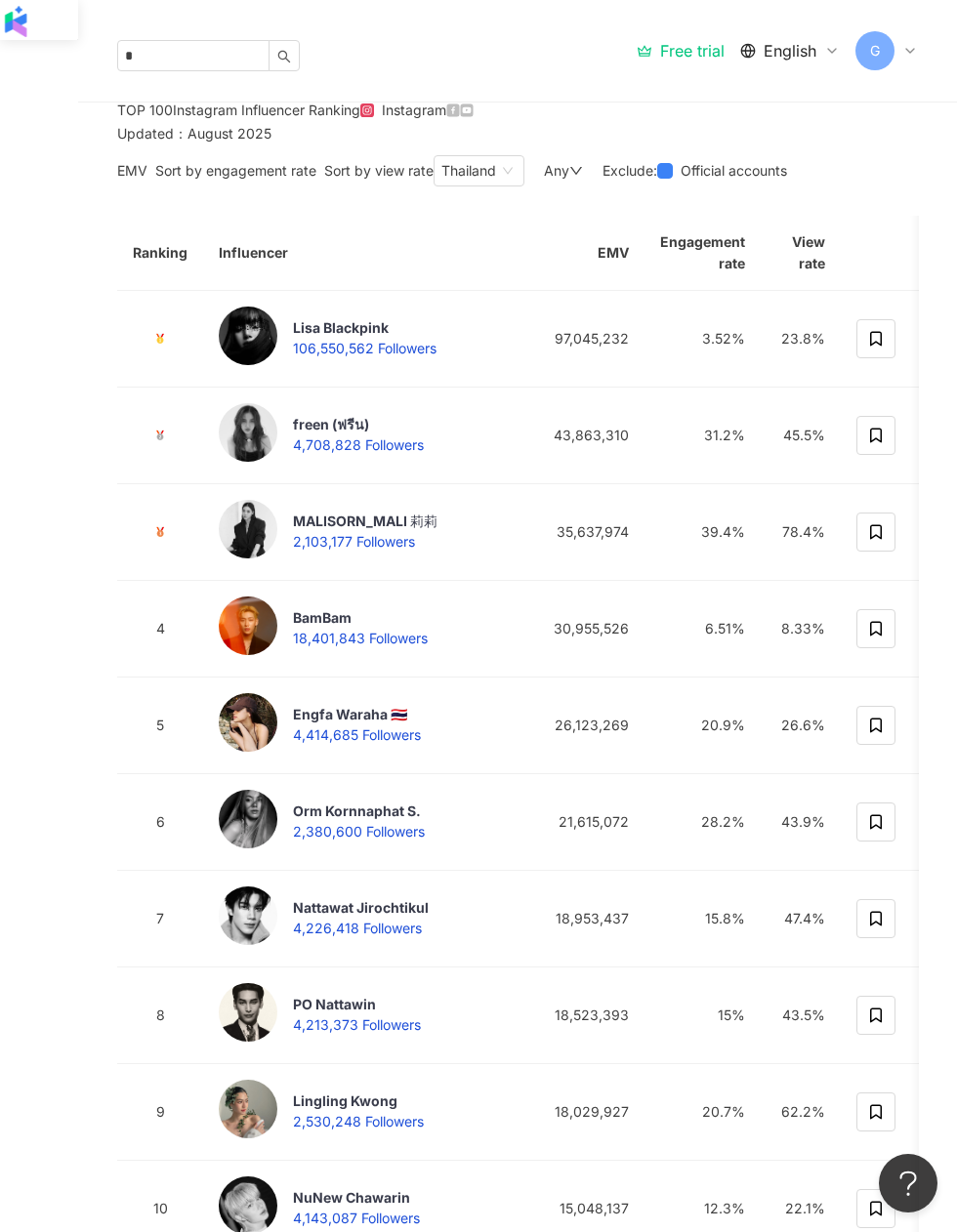 click on "Any" at bounding box center [563, 171] 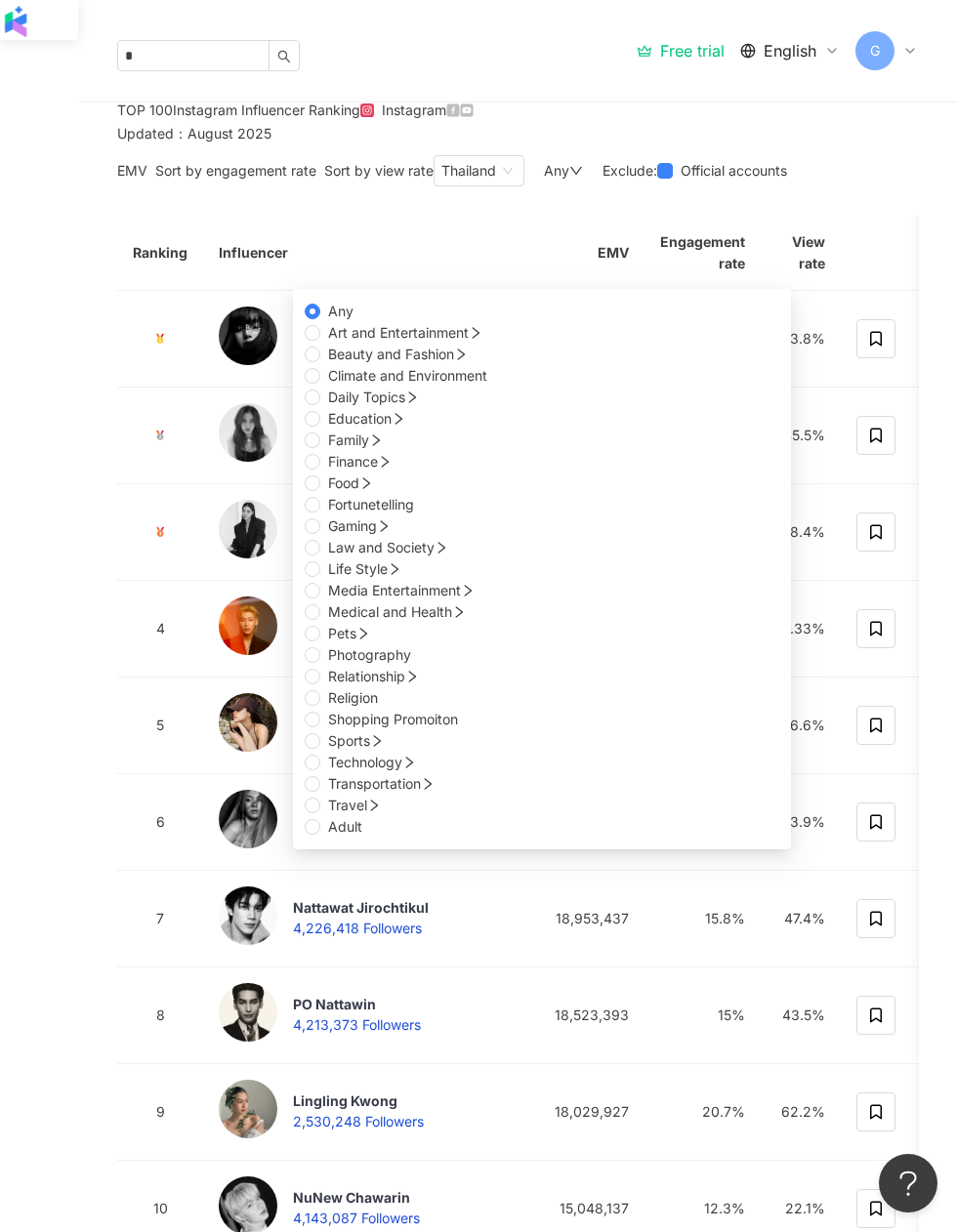 click on "Any Any Art and Entertainment Beauty and Fashion Climate and Environment Daily Topics Education Family Finance Food Fortunetelling Gaming Law and Society Life Style Media Entertainment Medical and Health Pets Photography Relationship Religion Shopping Promoiton Sports Technology Transportation Travel Adult" at bounding box center (563, 171) 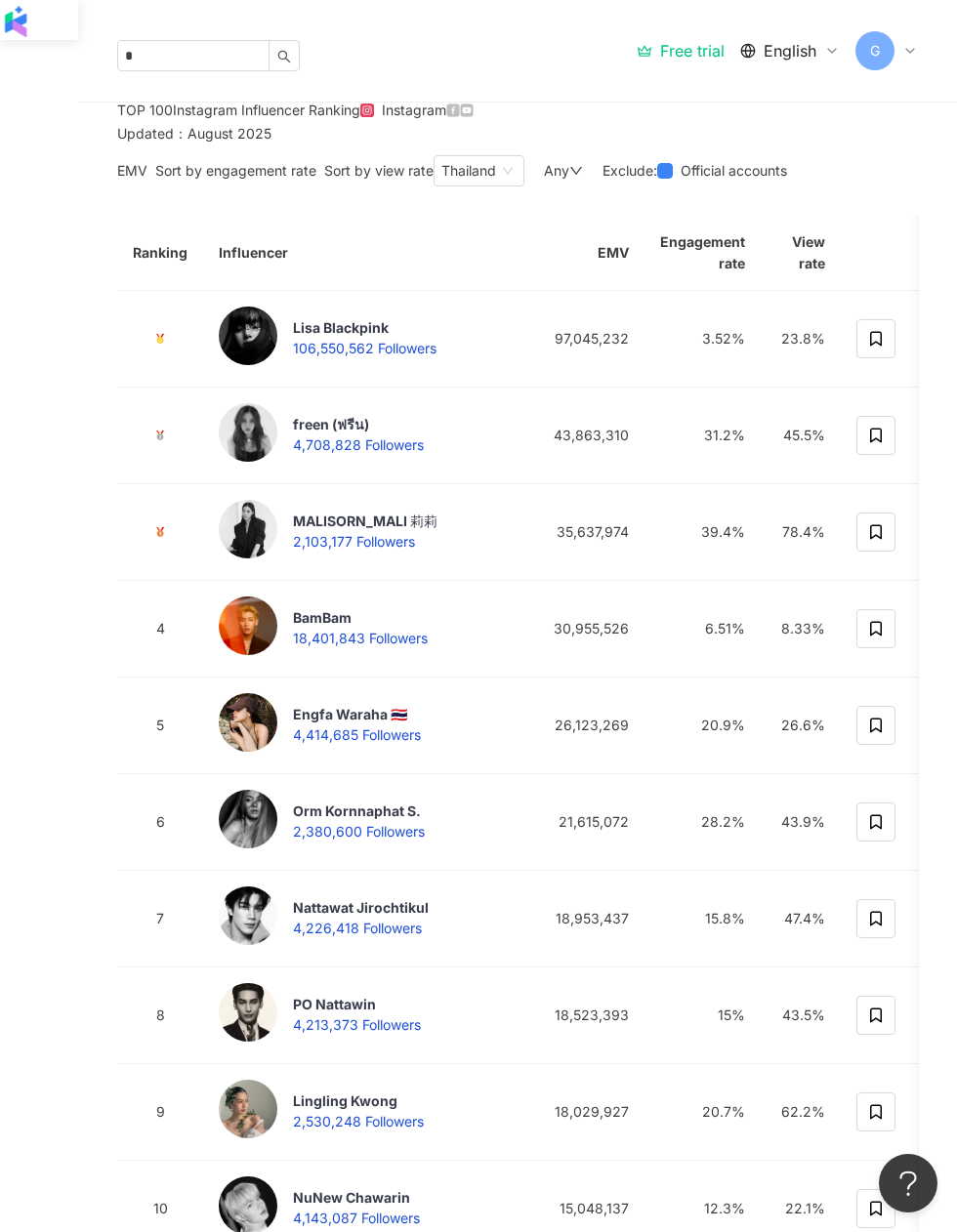 click on "Thailand" at bounding box center [478, 171] 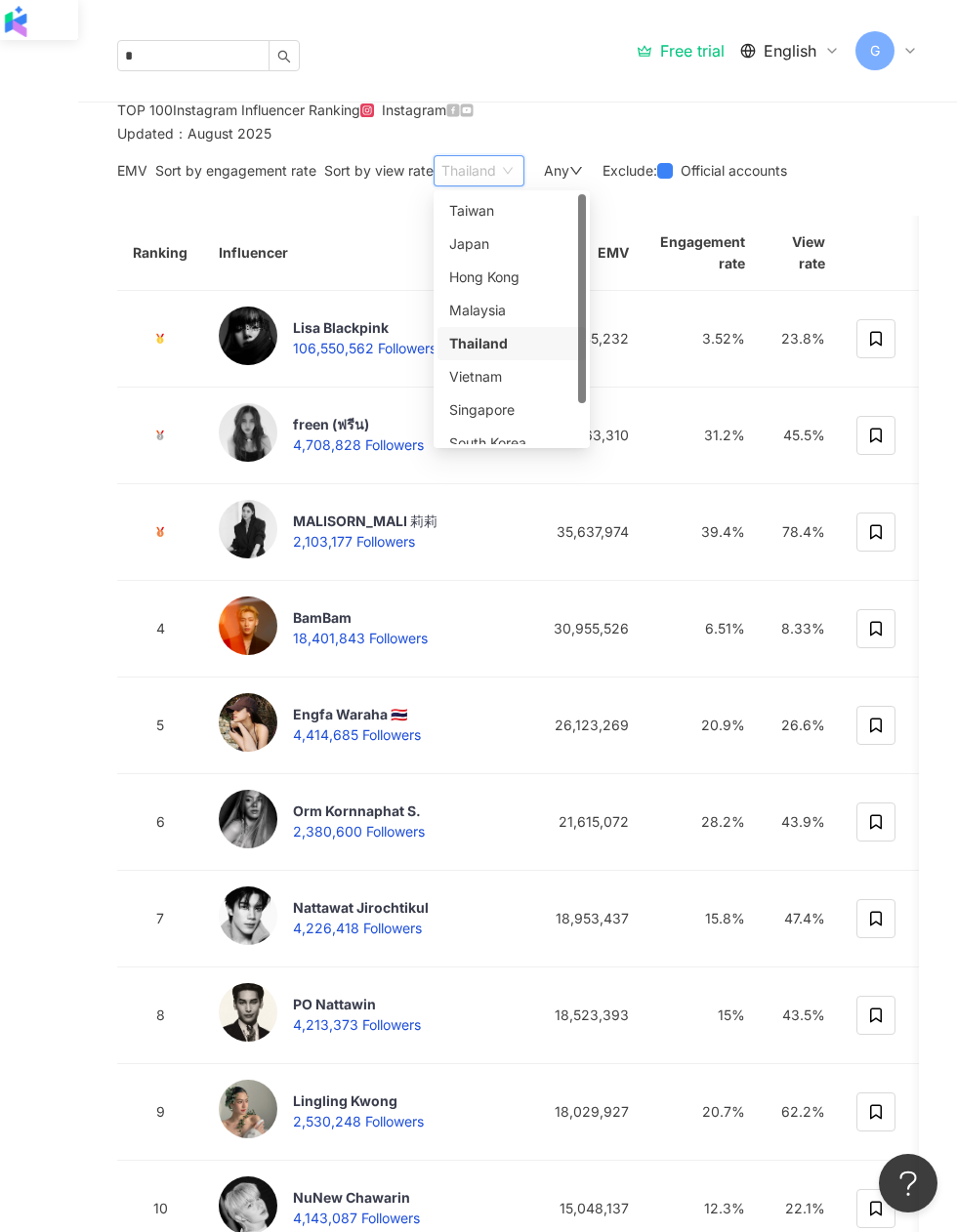 click on "Sort by view rate" at bounding box center (379, 170) 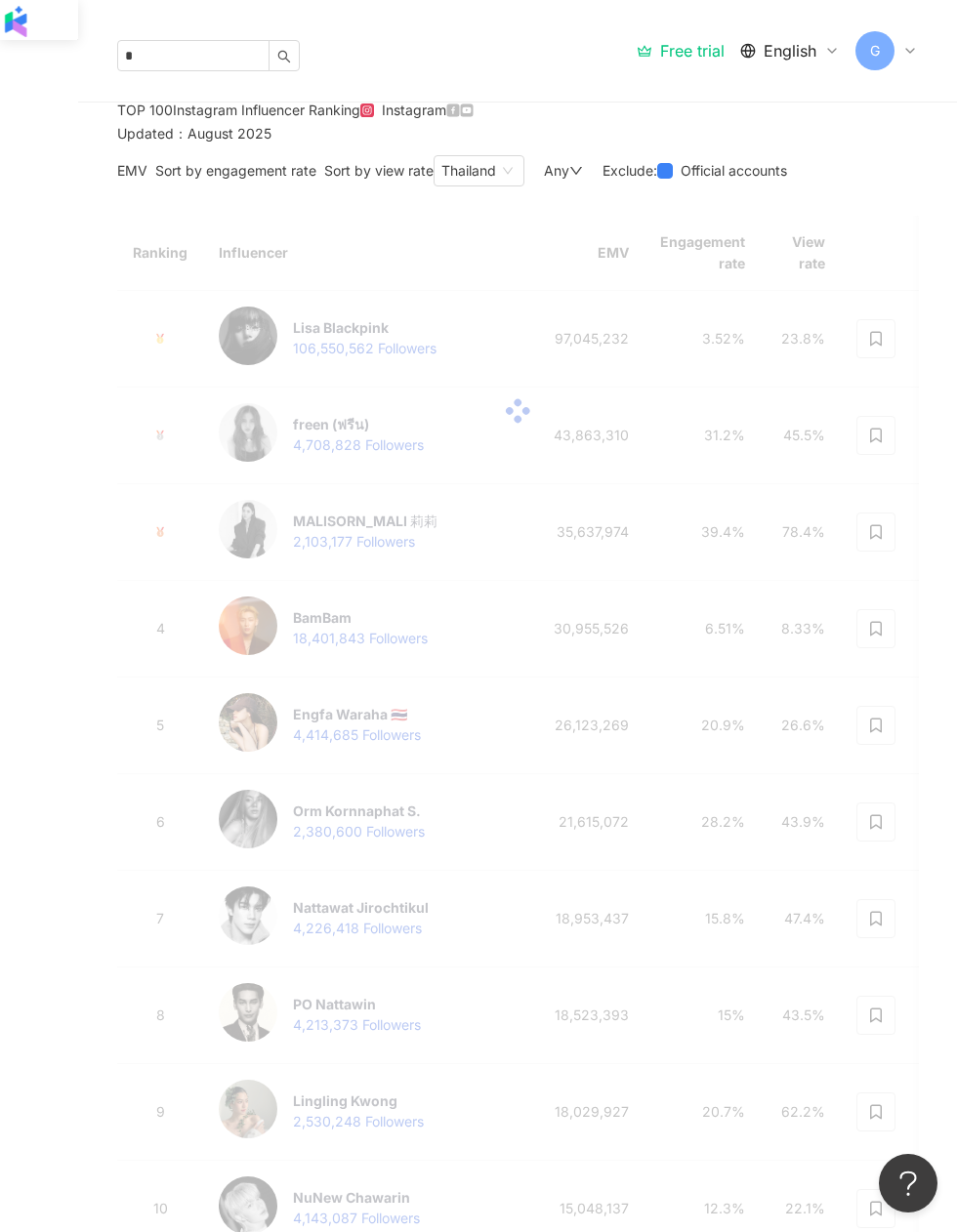 click on "Sort by engagement rate" at bounding box center (235, 170) 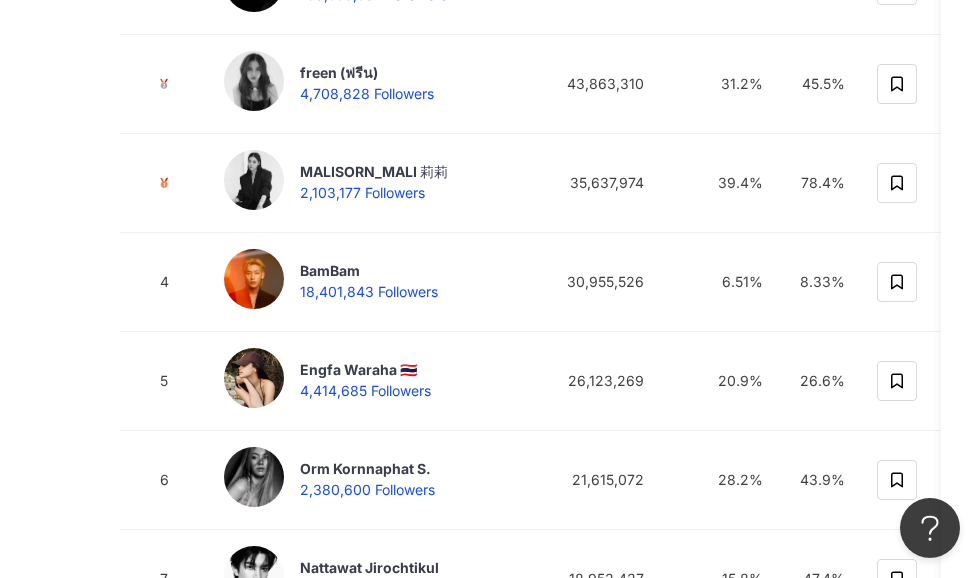 scroll, scrollTop: 0, scrollLeft: 0, axis: both 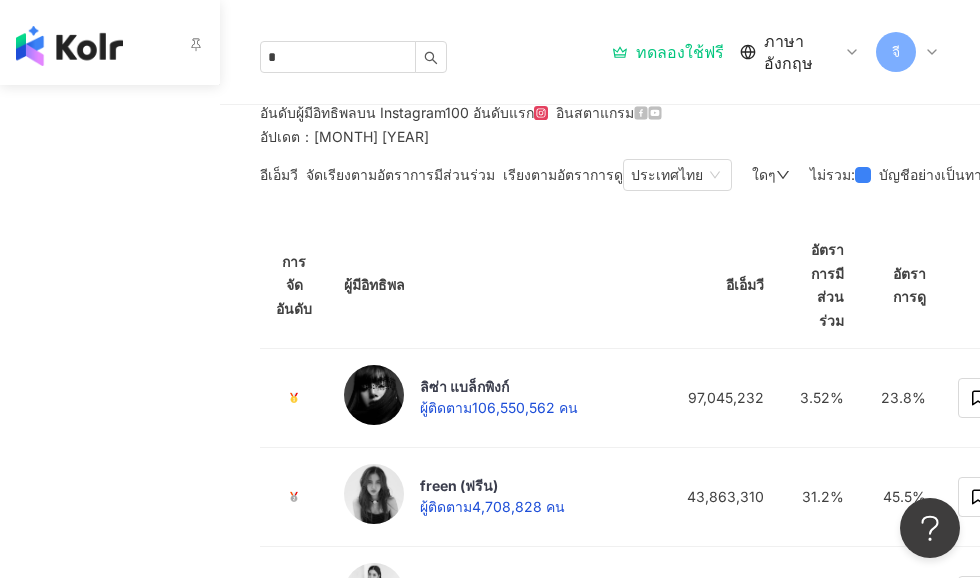 click on "การวิเคราะห์คู่แข่ง" at bounding box center (109, 331) 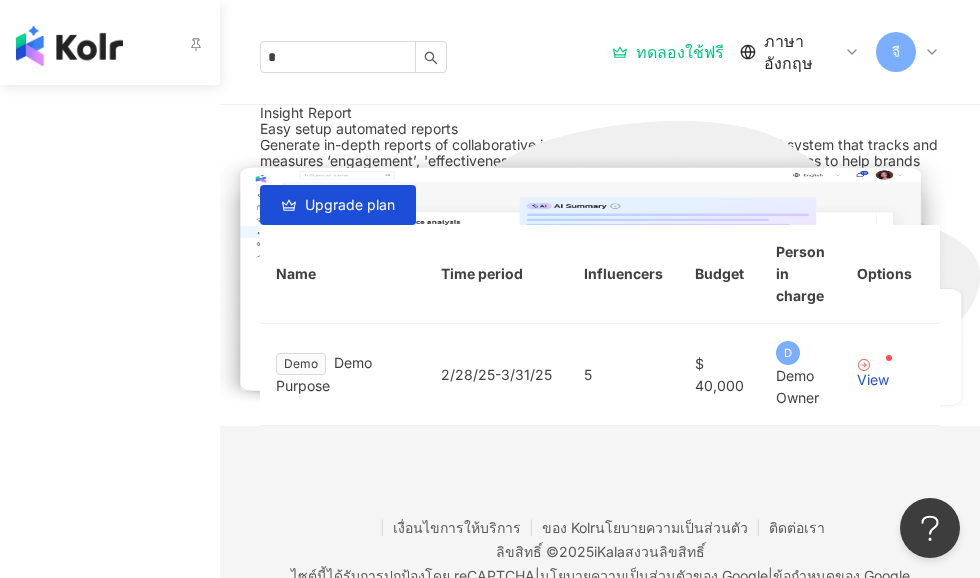 click on "ไดเรกทอรี" at bounding box center [109, 196] 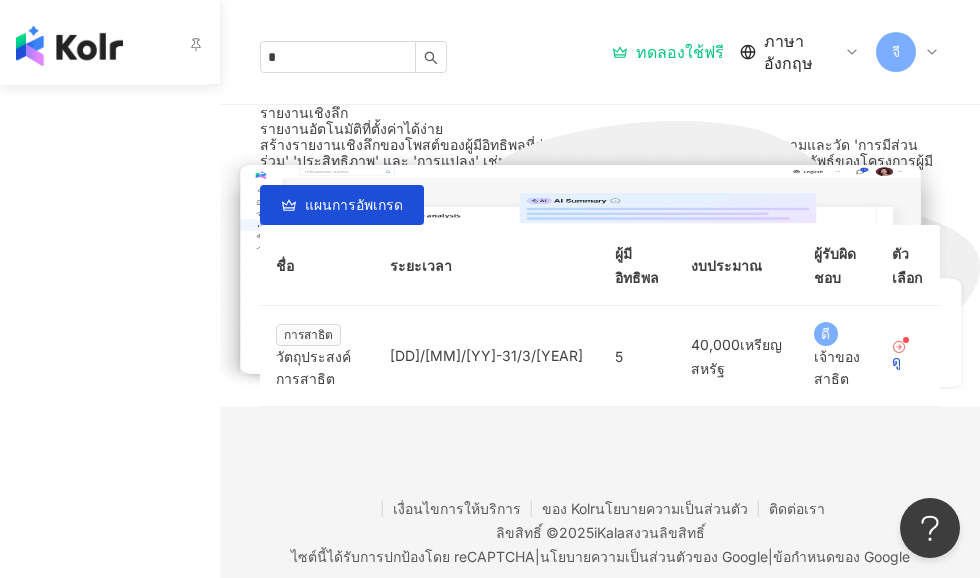 click on "ไดเรกทอรี" at bounding box center [109, 196] 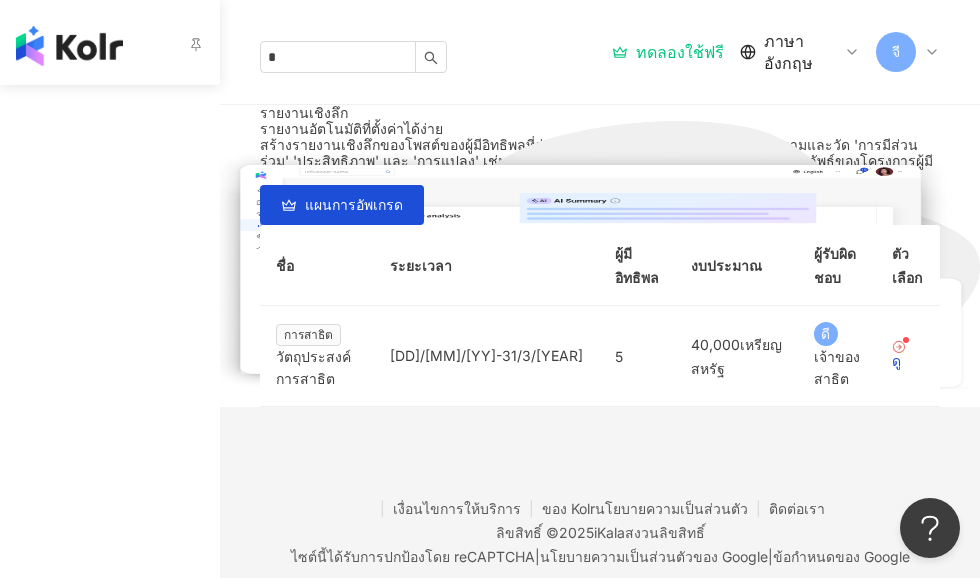 click on "ไดเรกทอรี" at bounding box center [109, 196] 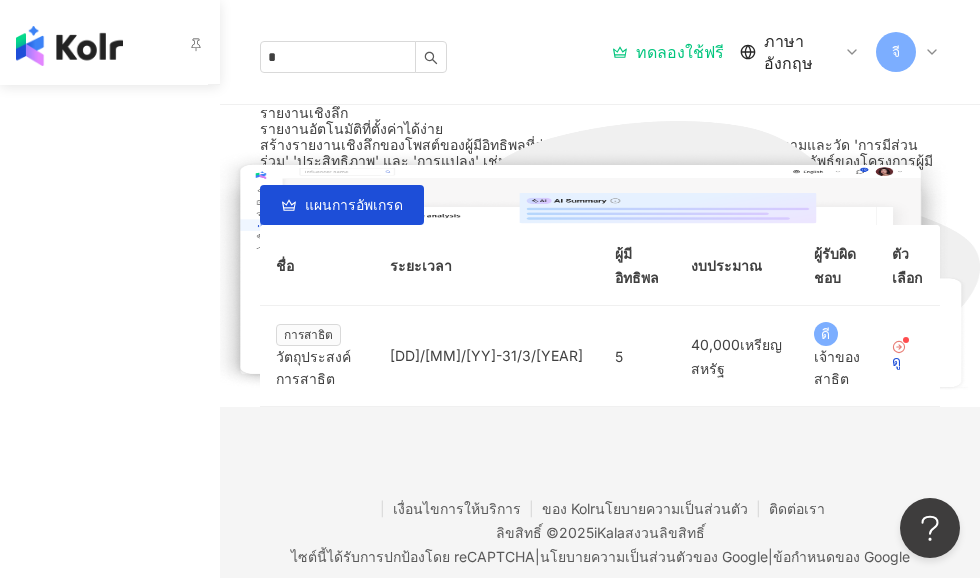 click on "คอลเลกชันผู้มีอิทธิพล" at bounding box center (112, 287) 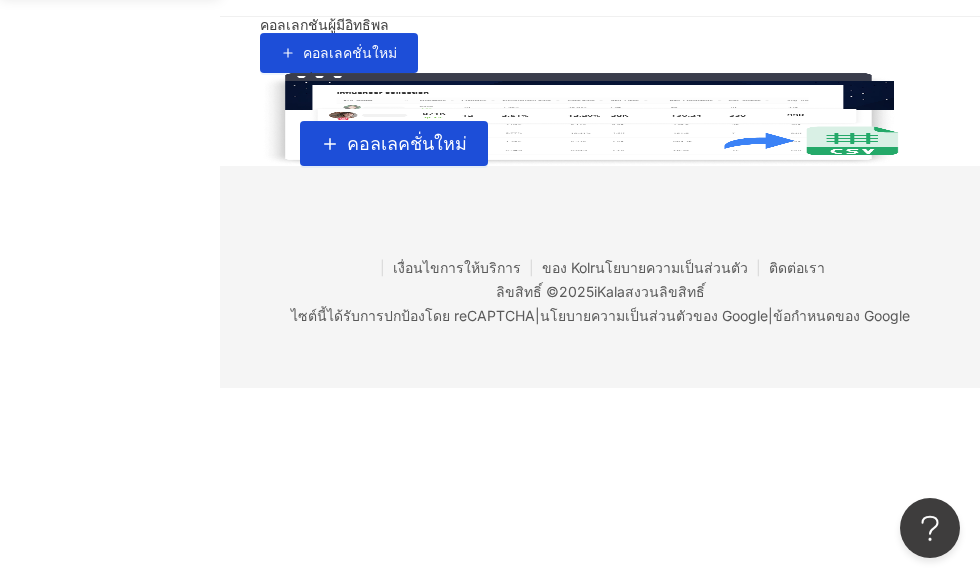 scroll, scrollTop: 0, scrollLeft: 0, axis: both 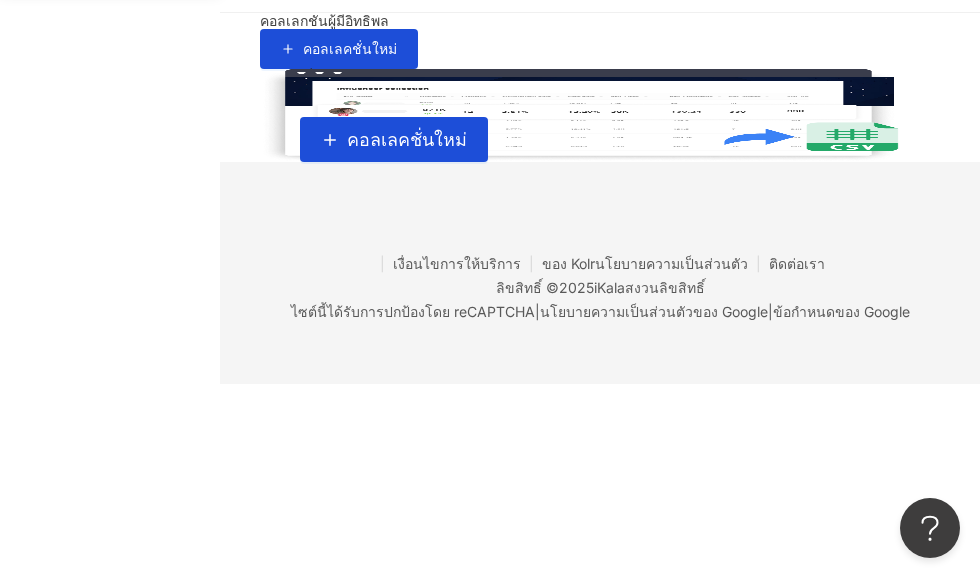 click on "การวิเคราะห์บัญชี" at bounding box center [103, 419] 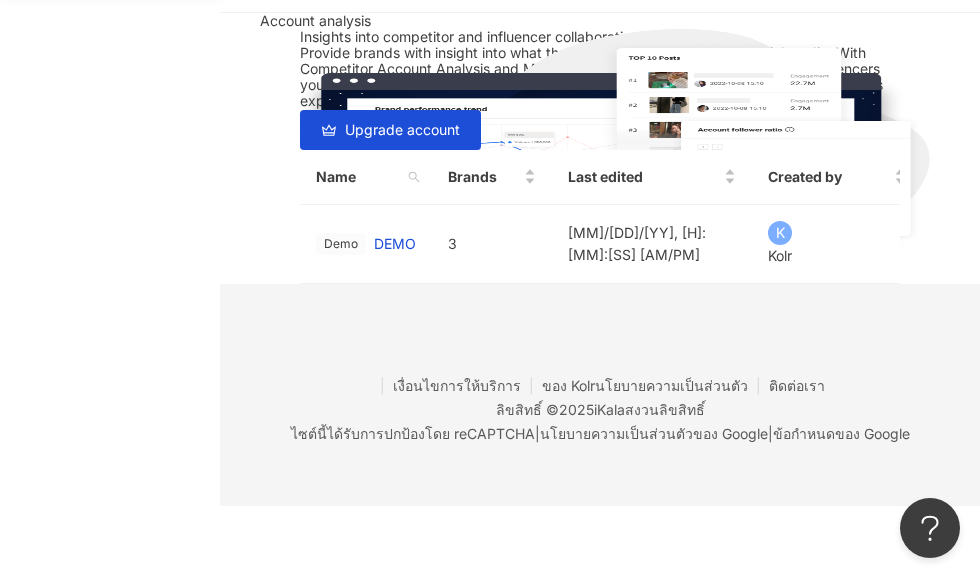 scroll, scrollTop: 0, scrollLeft: 0, axis: both 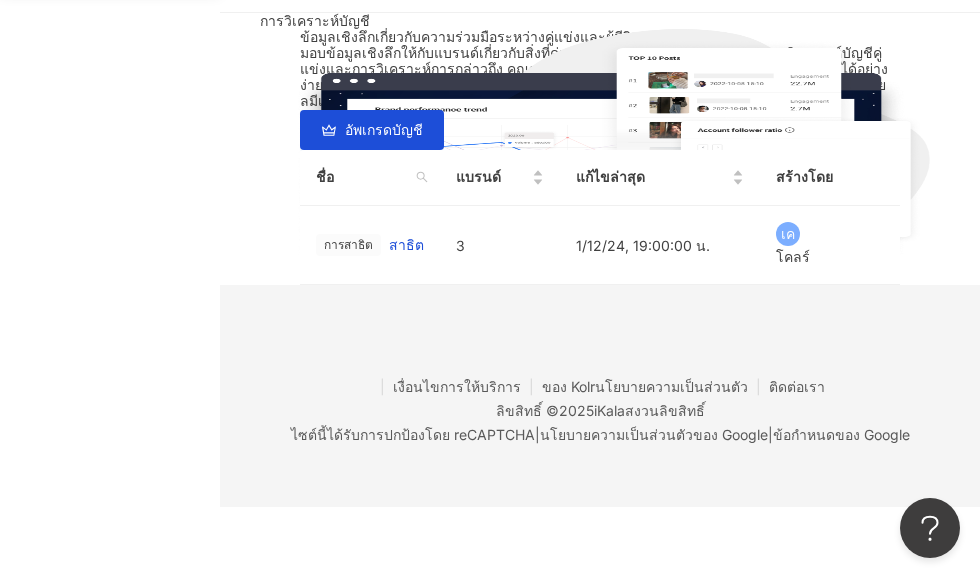 click on "อัพเกรดบัญชี" at bounding box center (384, 129) 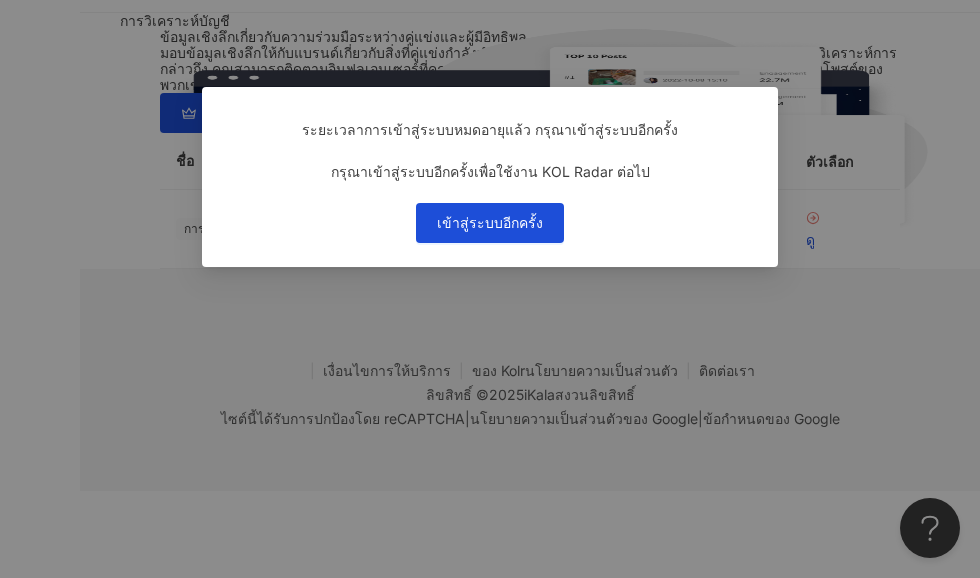 click on "เข้าสู่ระบบอีกครั้ง" at bounding box center [490, 223] 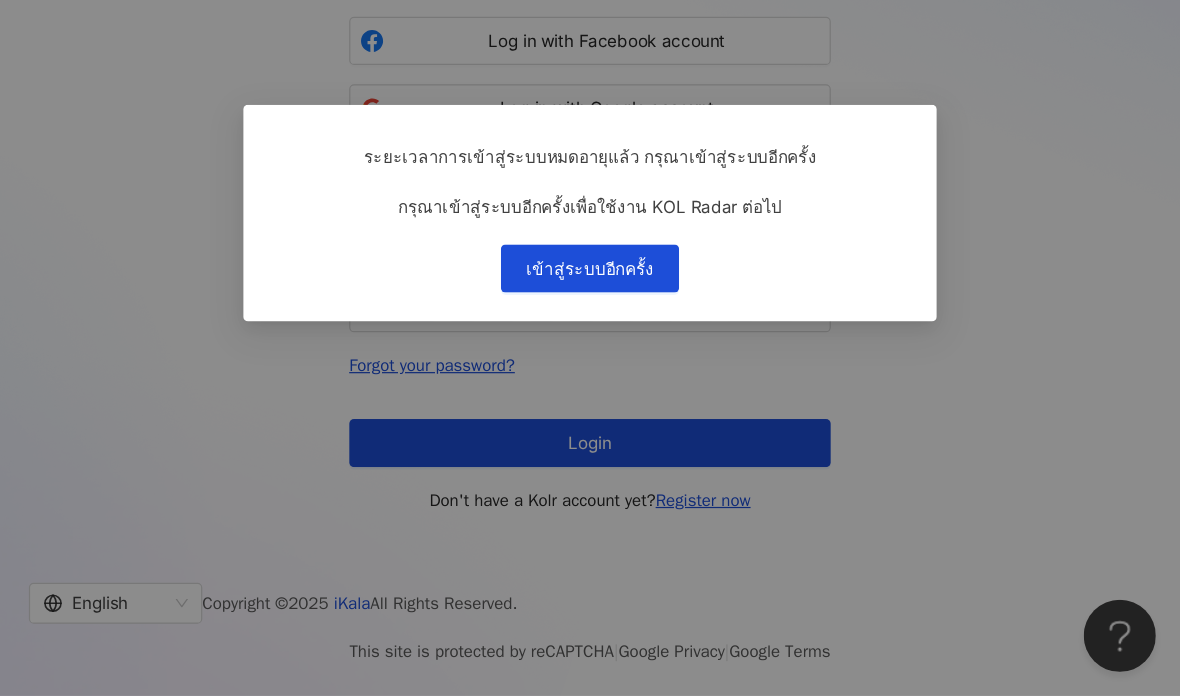 scroll, scrollTop: 0, scrollLeft: 0, axis: both 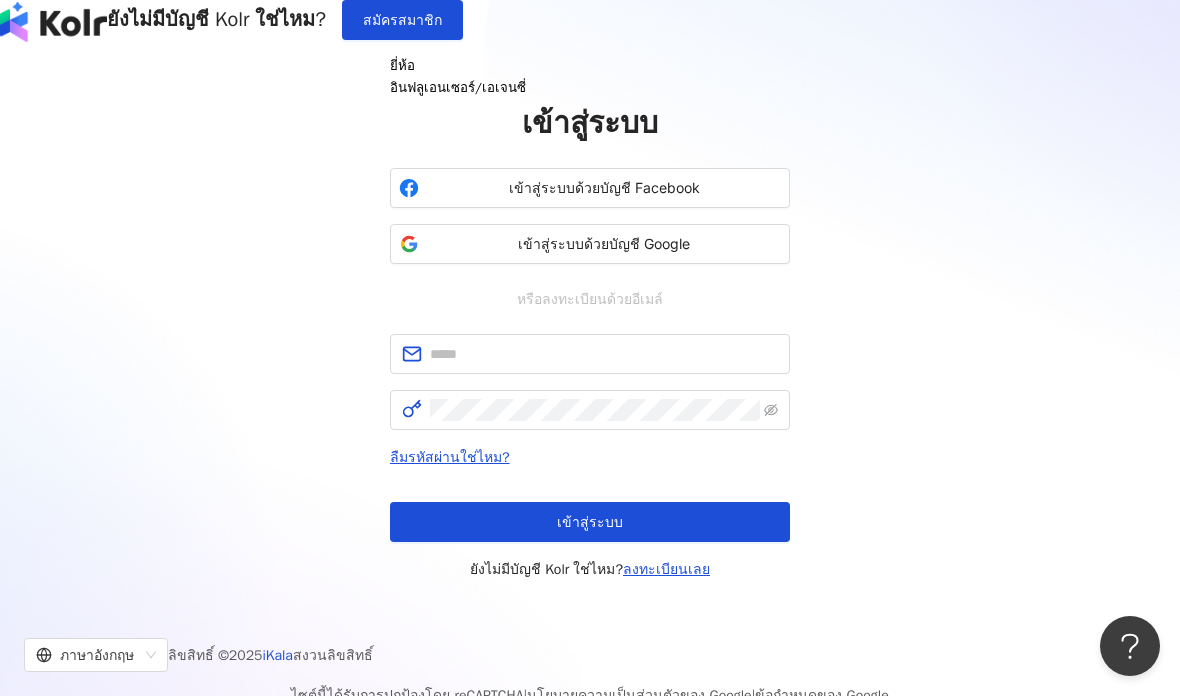 click on "อินฟลูเอนเซอร์/เอเจนซี่" at bounding box center [458, 87] 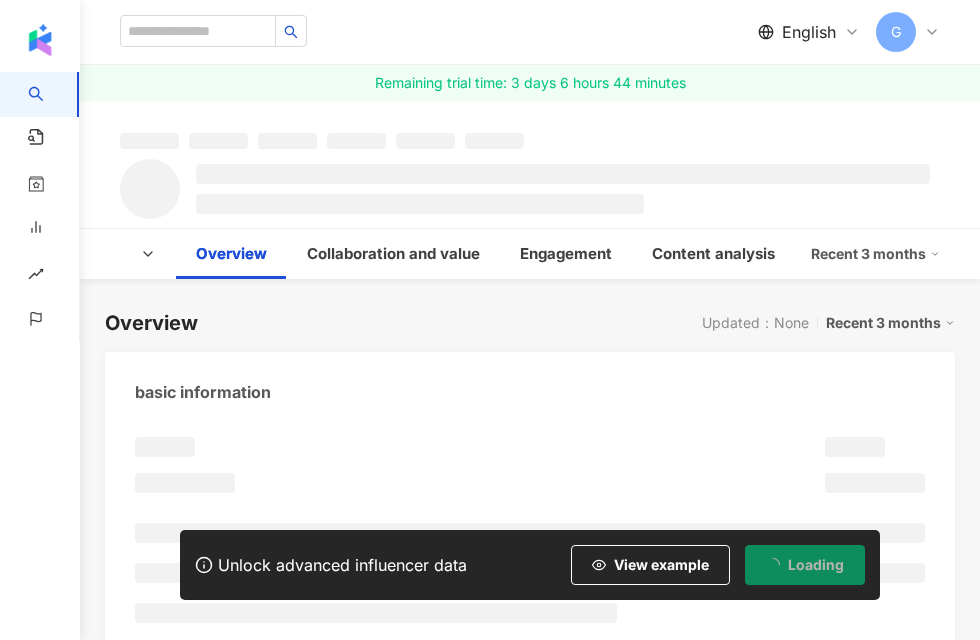 scroll, scrollTop: 291, scrollLeft: 0, axis: vertical 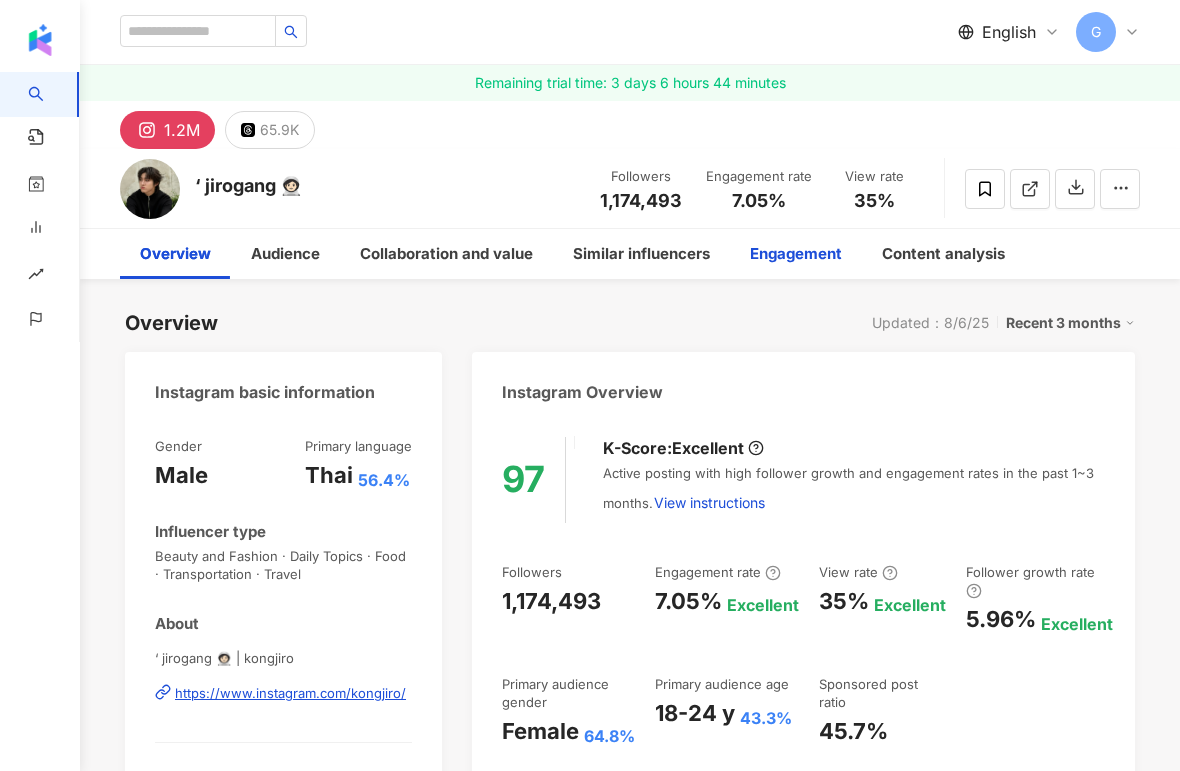 click on "Engagement" at bounding box center (796, 254) 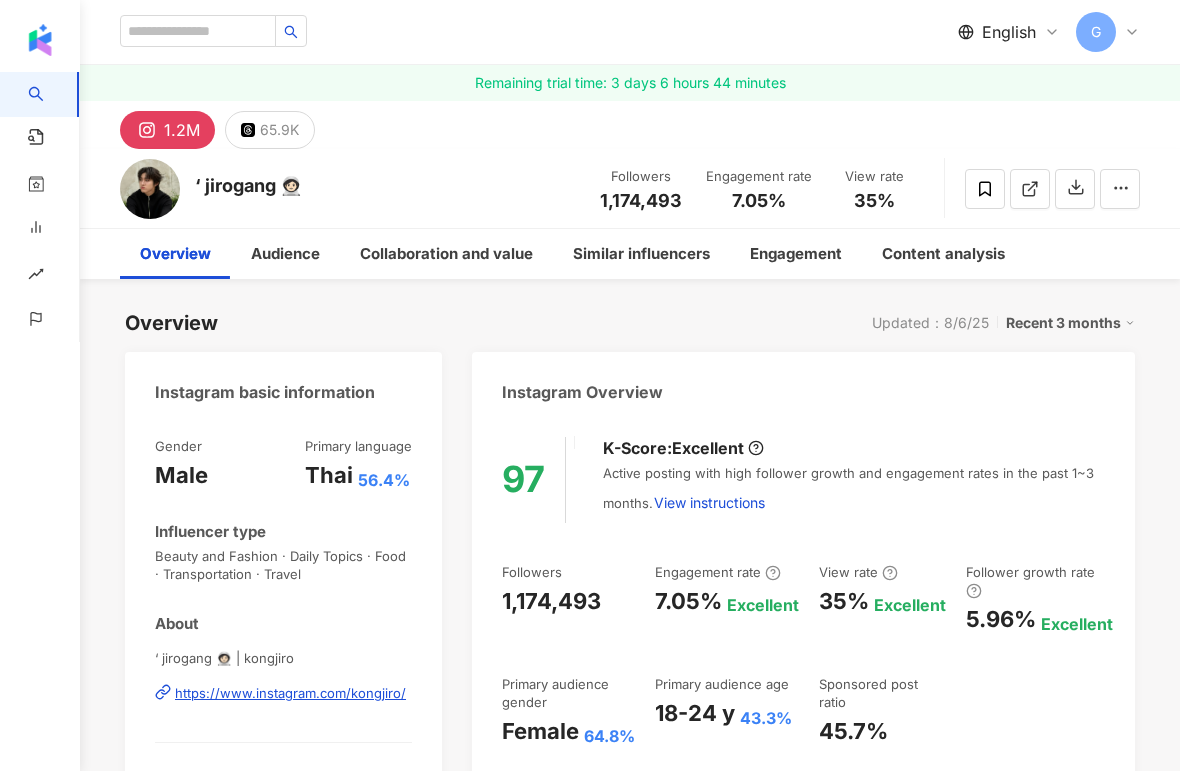 scroll, scrollTop: 4142, scrollLeft: 0, axis: vertical 